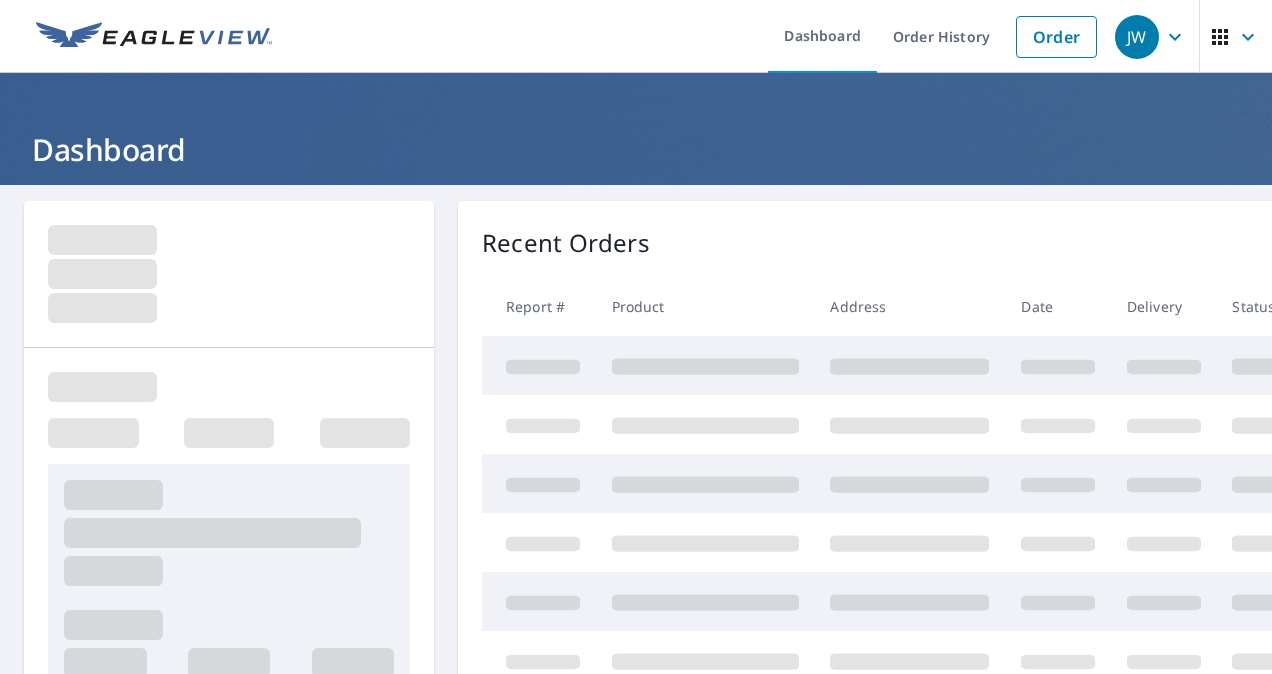 scroll, scrollTop: 0, scrollLeft: 0, axis: both 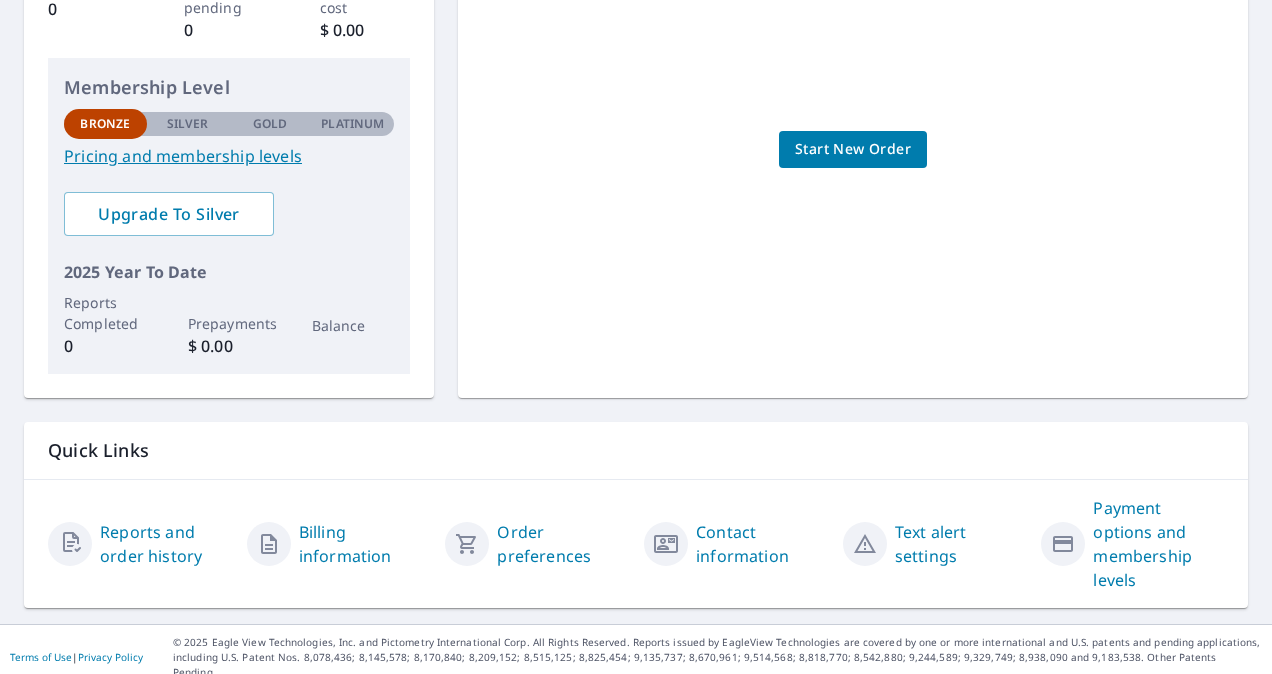 click on "Pricing and membership levels" at bounding box center [229, 156] 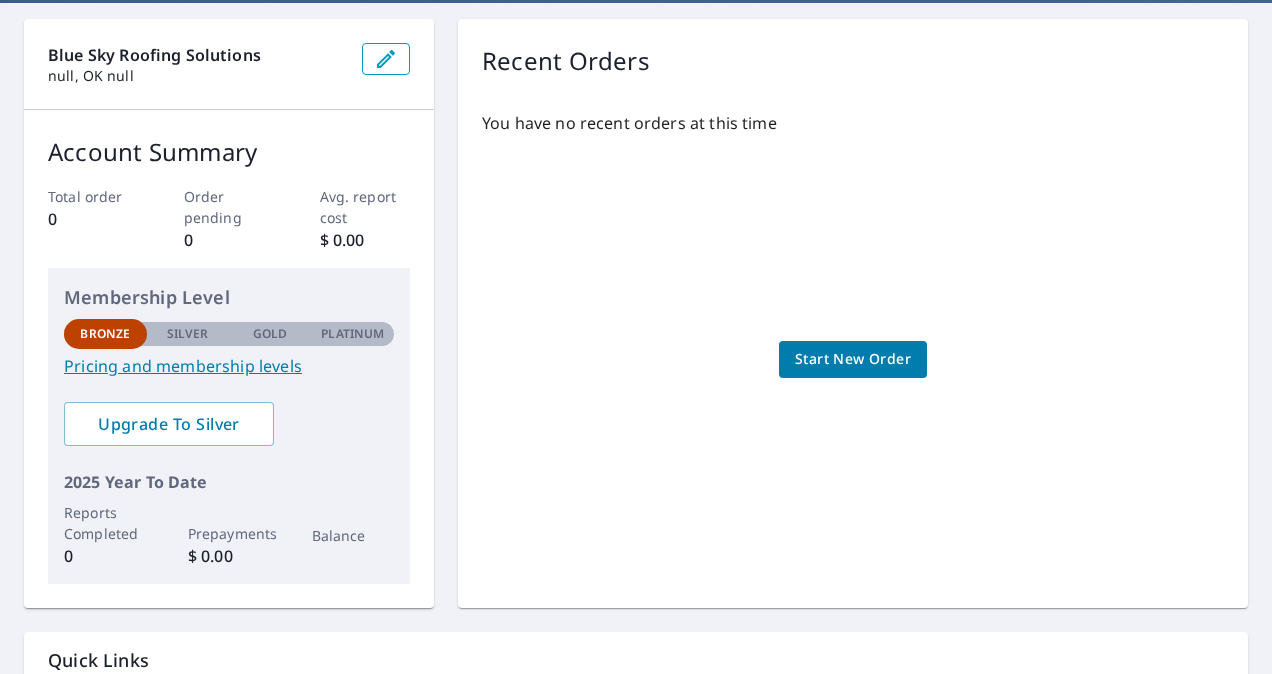 scroll, scrollTop: 181, scrollLeft: 0, axis: vertical 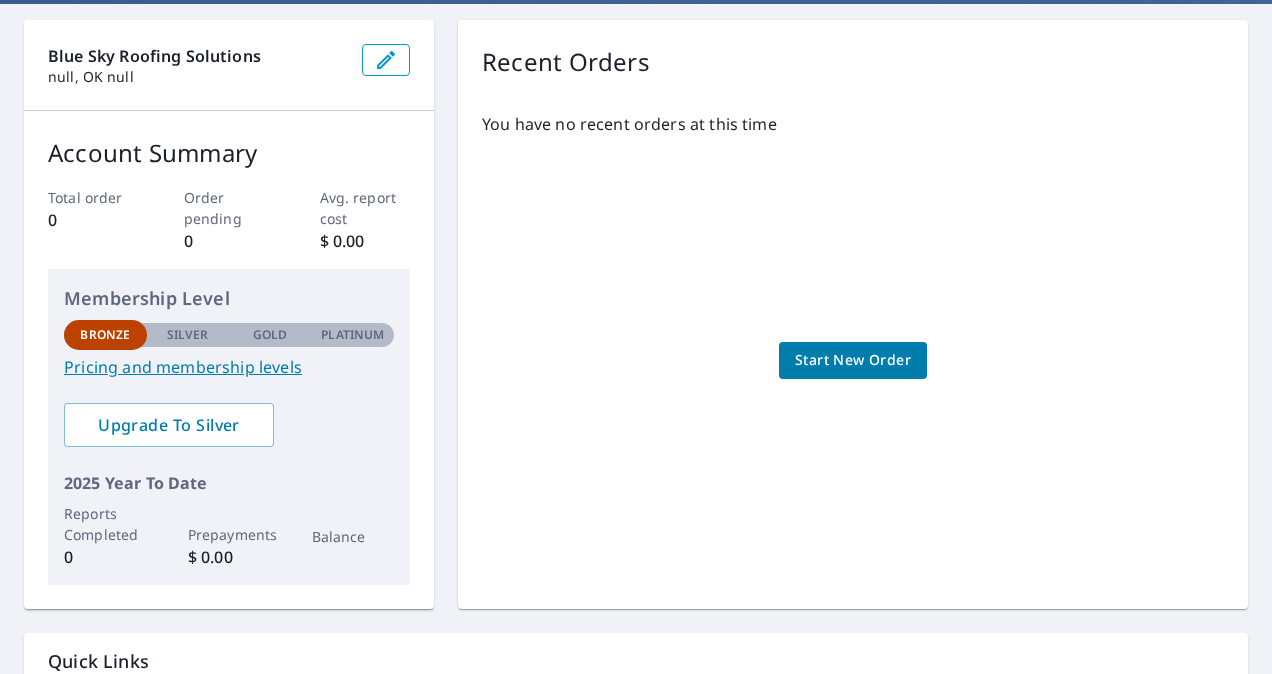 click on "Start New Order" at bounding box center [853, 360] 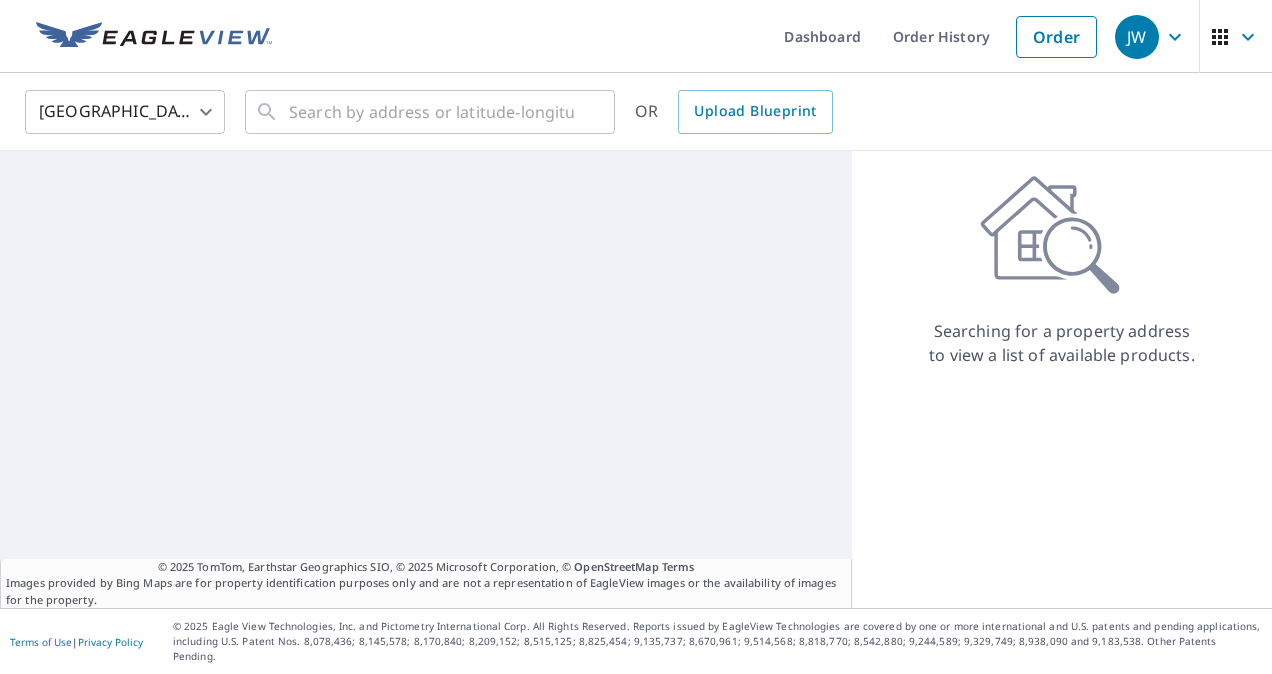 scroll, scrollTop: 0, scrollLeft: 0, axis: both 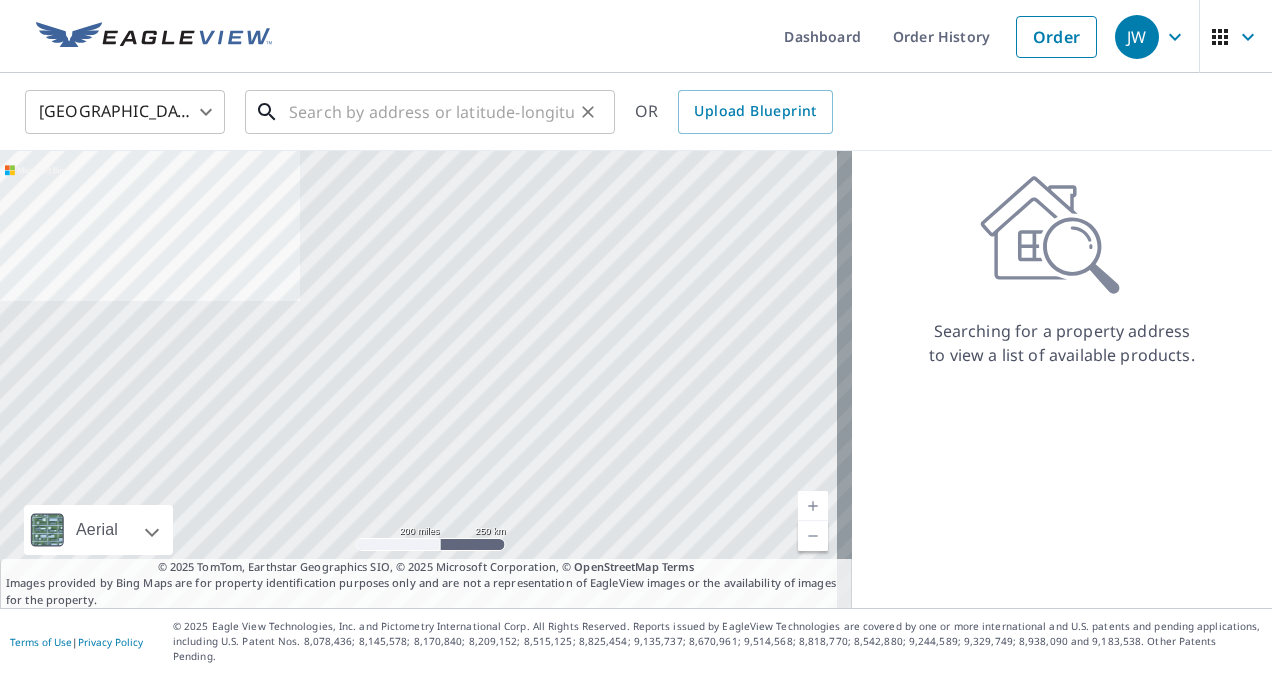 click at bounding box center (431, 112) 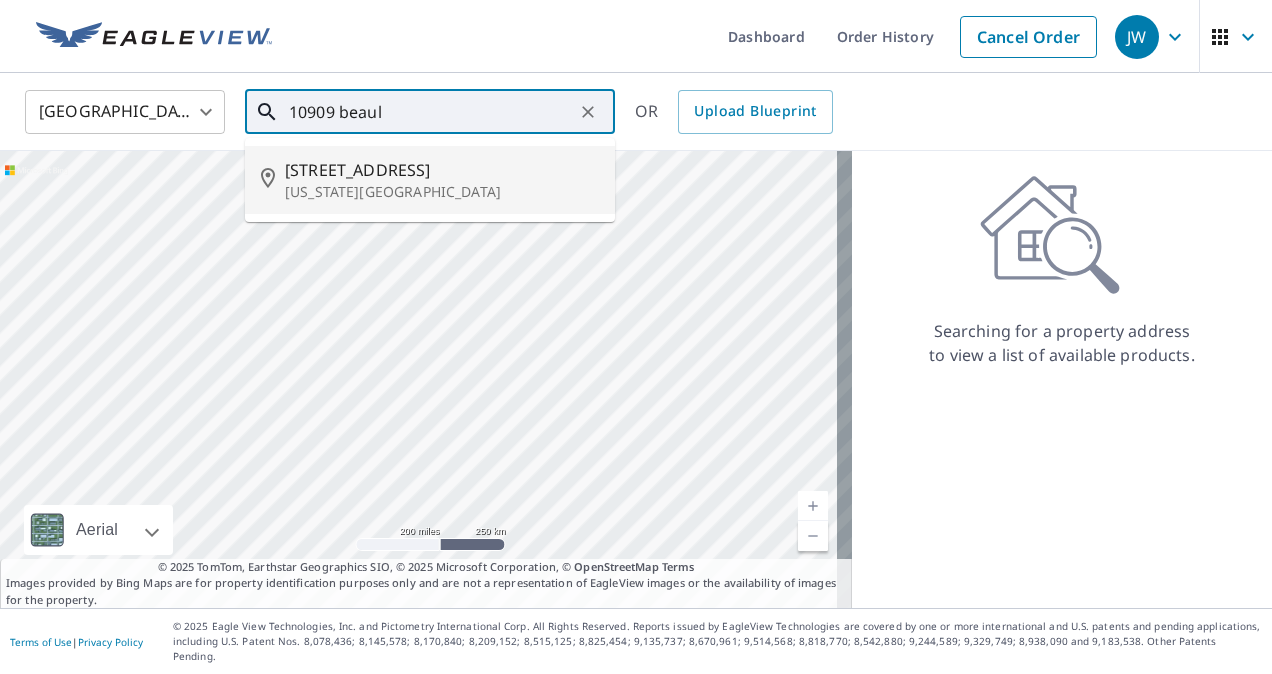 click on "10909 Beaulaine Pl" at bounding box center (442, 170) 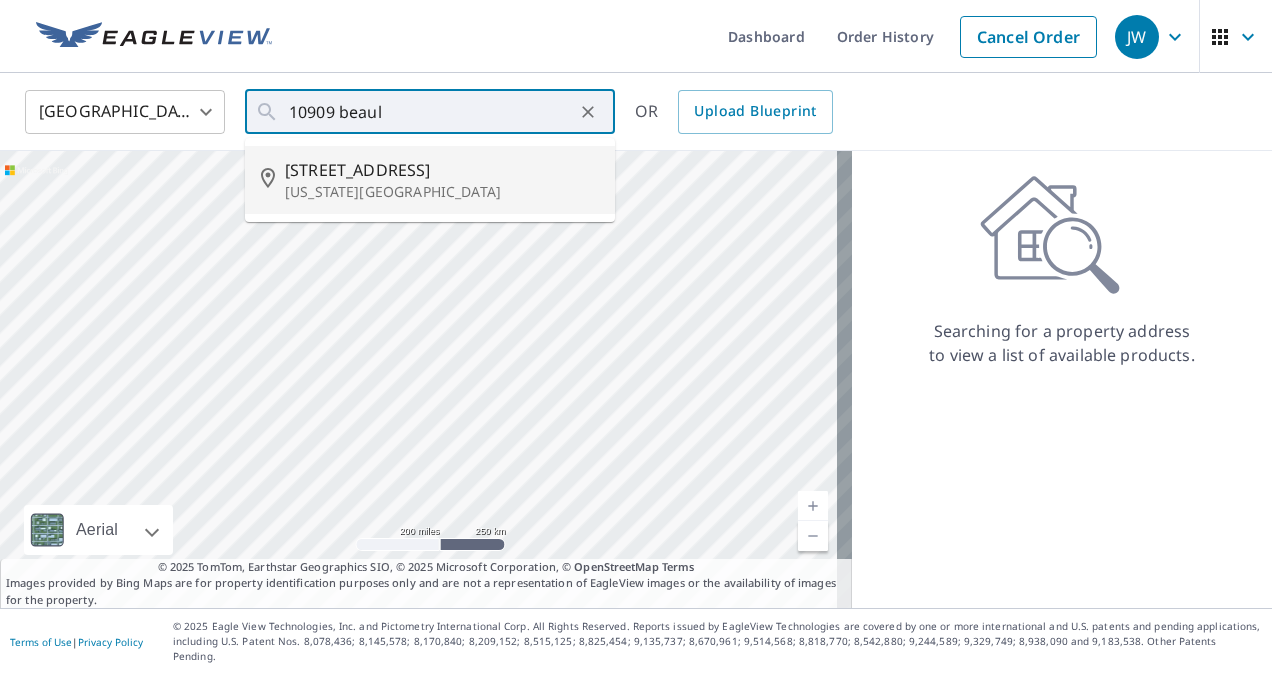 type on "10909 Beaulaine Pl Oklahoma City, OK 73114" 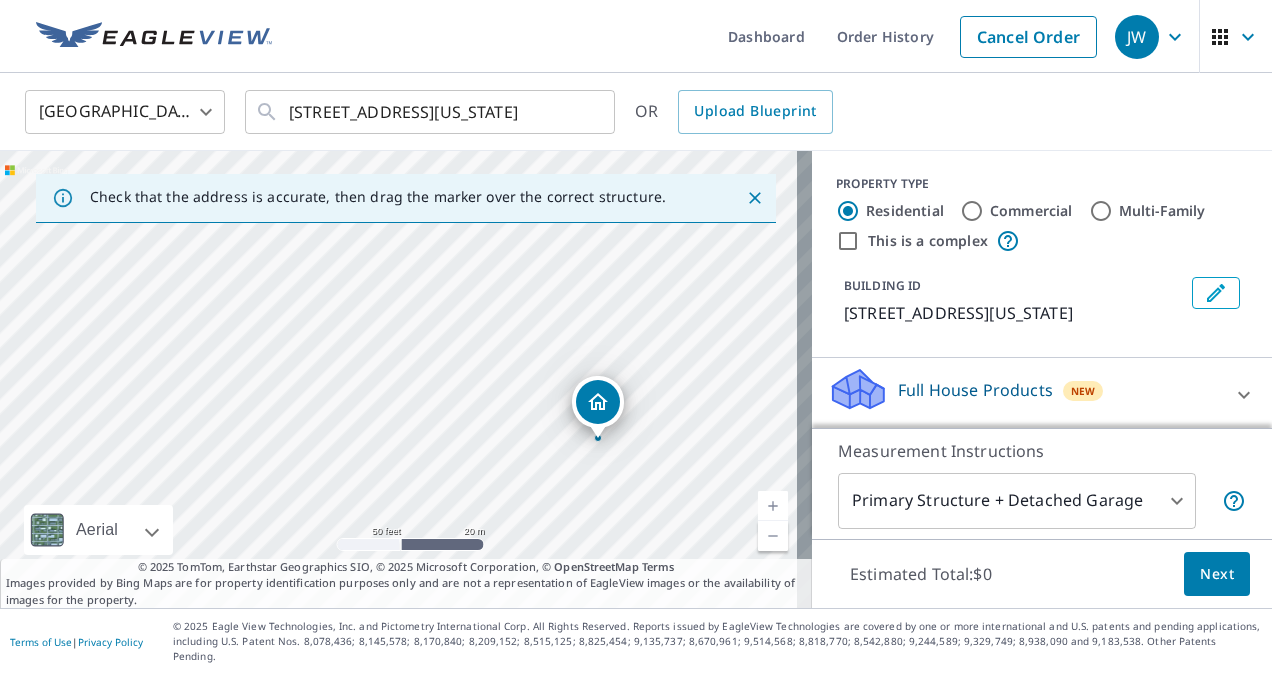 click at bounding box center (598, 438) 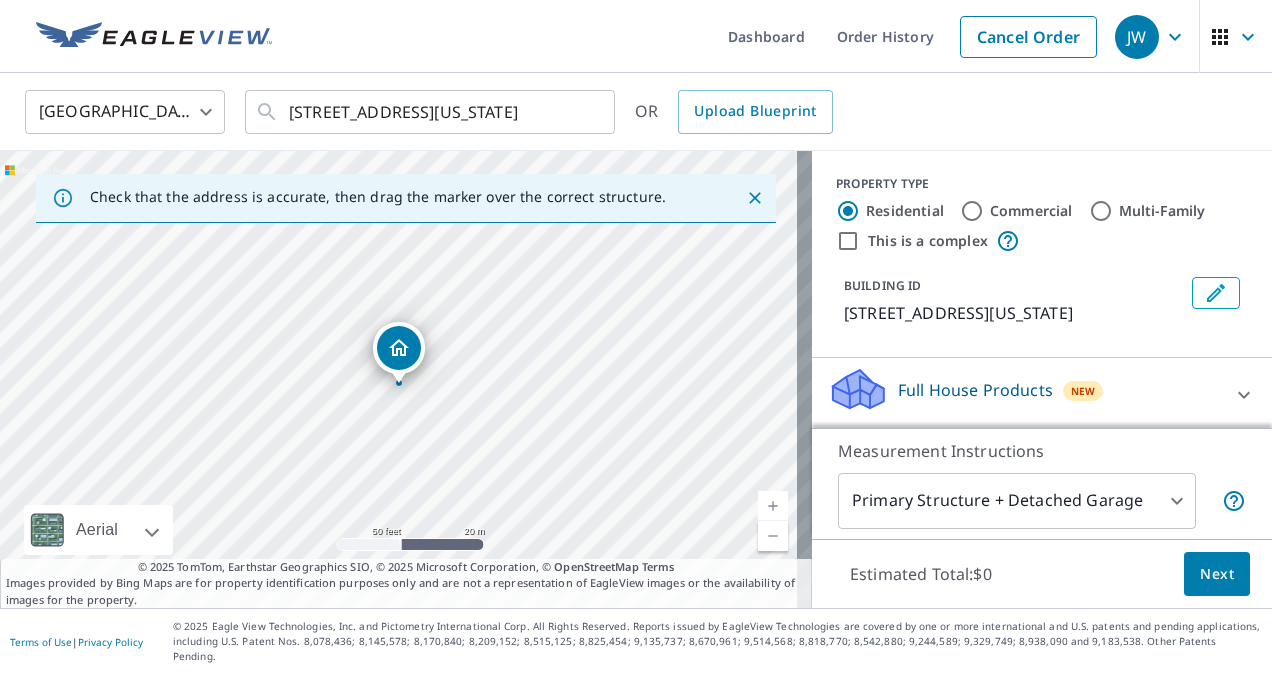 drag, startPoint x: 391, startPoint y: 390, endPoint x: 382, endPoint y: 352, distance: 39.051247 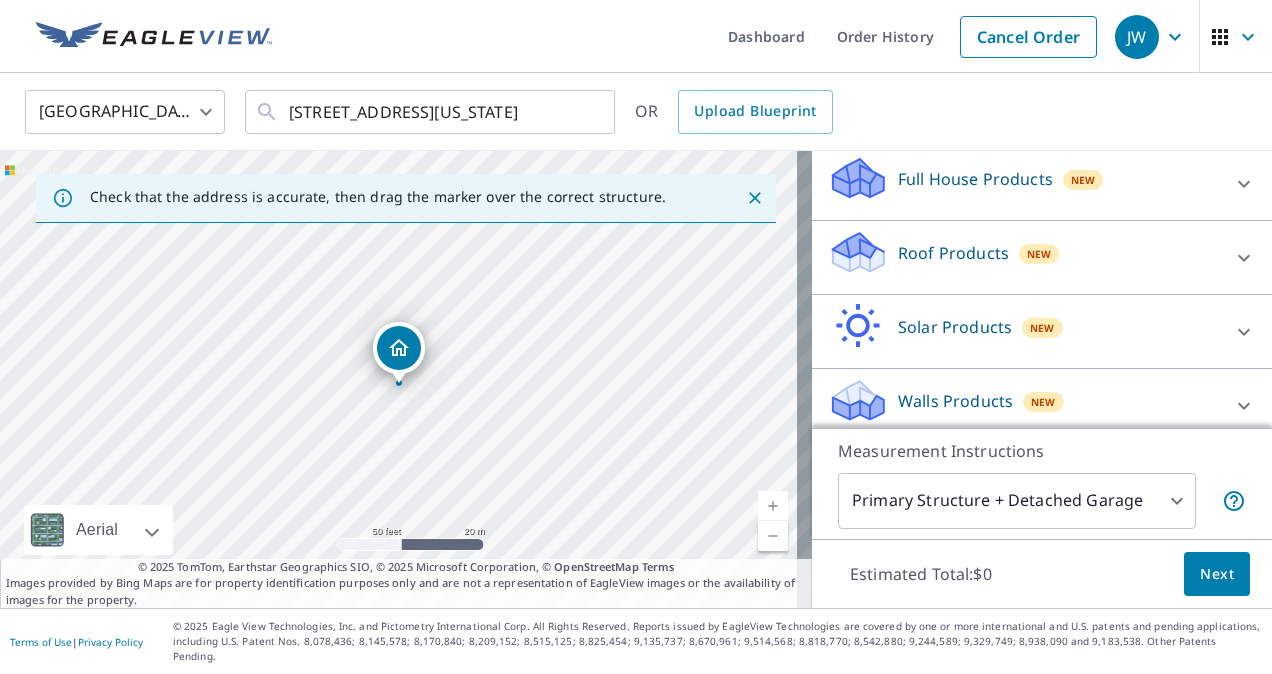 scroll, scrollTop: 235, scrollLeft: 0, axis: vertical 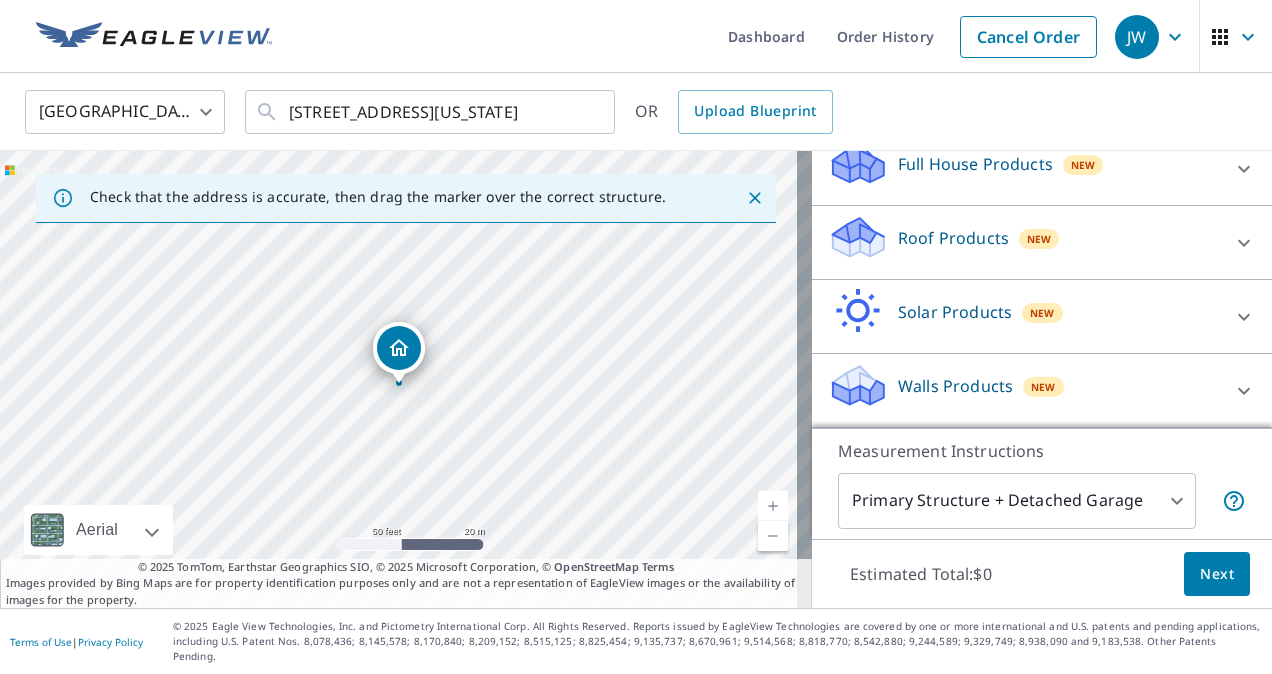click 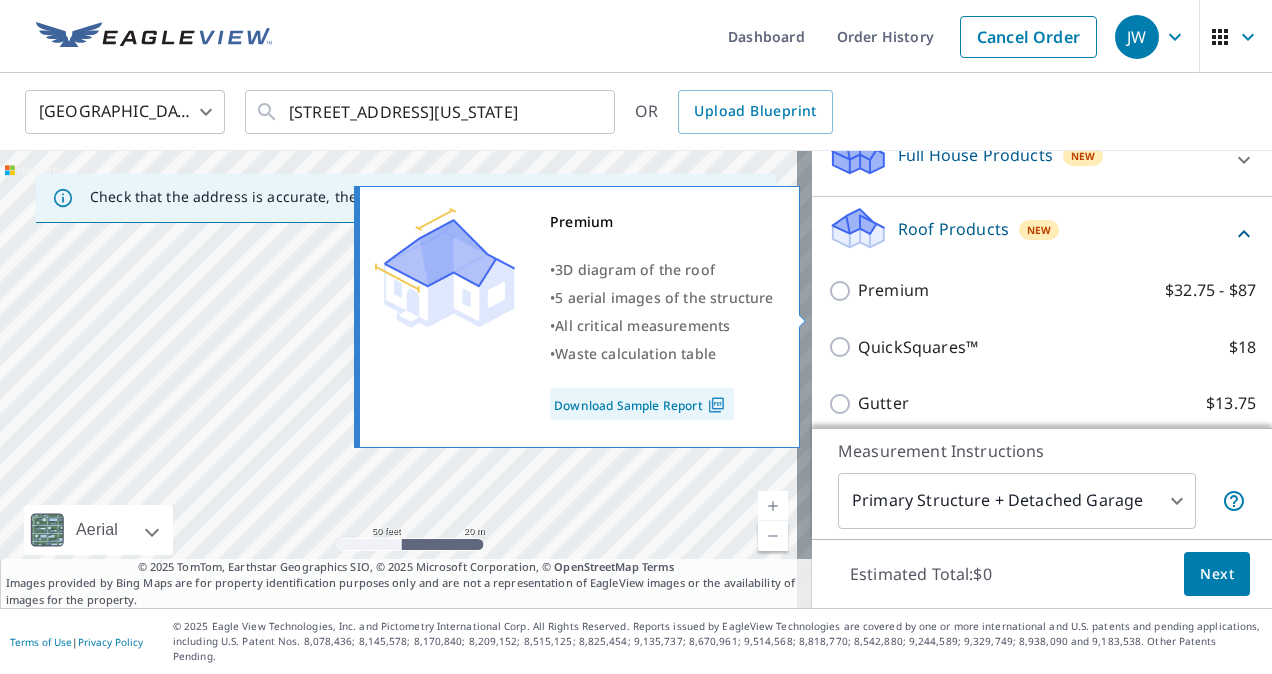 click on "Premium $32.75 - $87" at bounding box center (843, 291) 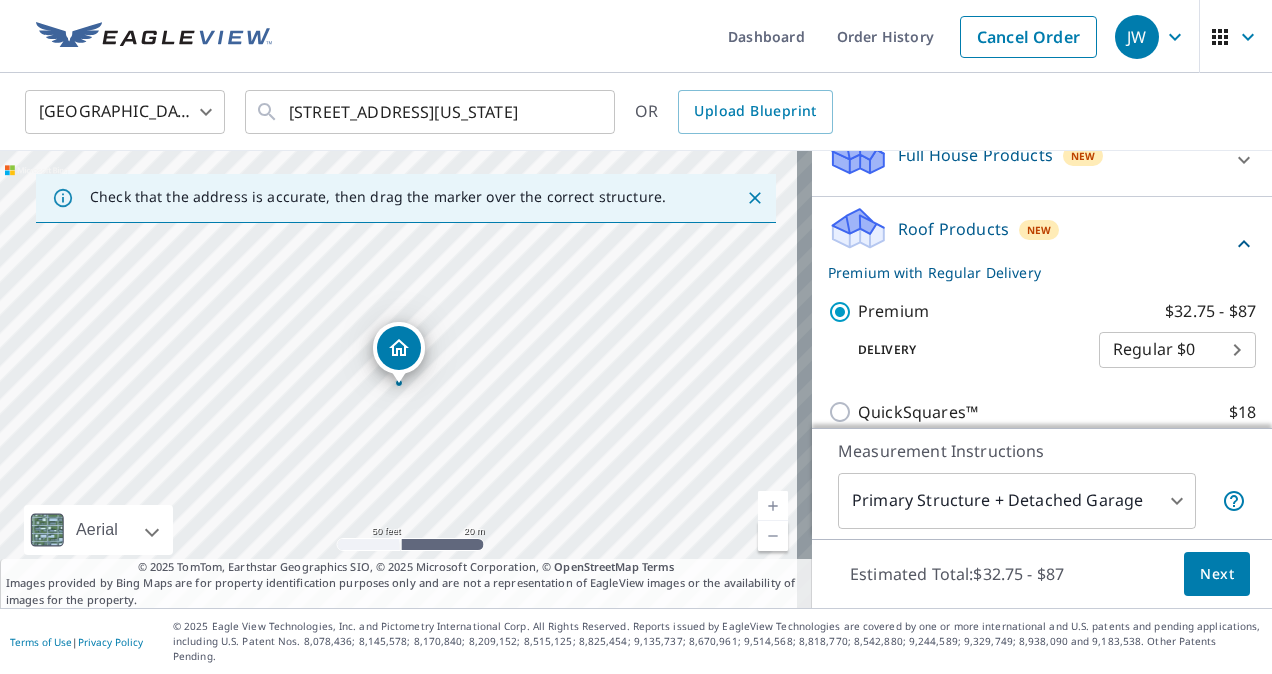 click on "JW JW
Dashboard Order History Cancel Order JW United States US ​ 10909 Beaulaine Pl Oklahoma City, OK 73114 ​ OR Upload Blueprint Check that the address is accurate, then drag the marker over the correct structure. 10909 Beaulaine Pl Oklahoma City, OK 73114 Aerial Road A standard road map Aerial A detailed look from above Labels Labels 50 feet 20 m © 2025 TomTom, © Vexcel Imaging, © 2025 Microsoft Corporation,  © OpenStreetMap Terms © 2025 TomTom, Earthstar Geographics SIO, © 2025 Microsoft Corporation, ©   OpenStreetMap   Terms Images provided by Bing Maps are for property identification purposes only and are not a representation of EagleView images or the availability of images for the property. PROPERTY TYPE Residential Commercial Multi-Family This is a complex BUILDING ID 10909 Beaulaine Pl, Oklahoma City, OK, 73114 Full House Products New Full House™ $105 Roof Products New Premium with Regular Delivery Premium $32.75 - $87 Delivery Regular $0 8 ​ QuickSquares™ $18 Gutter $13.75 $18" at bounding box center (636, 337) 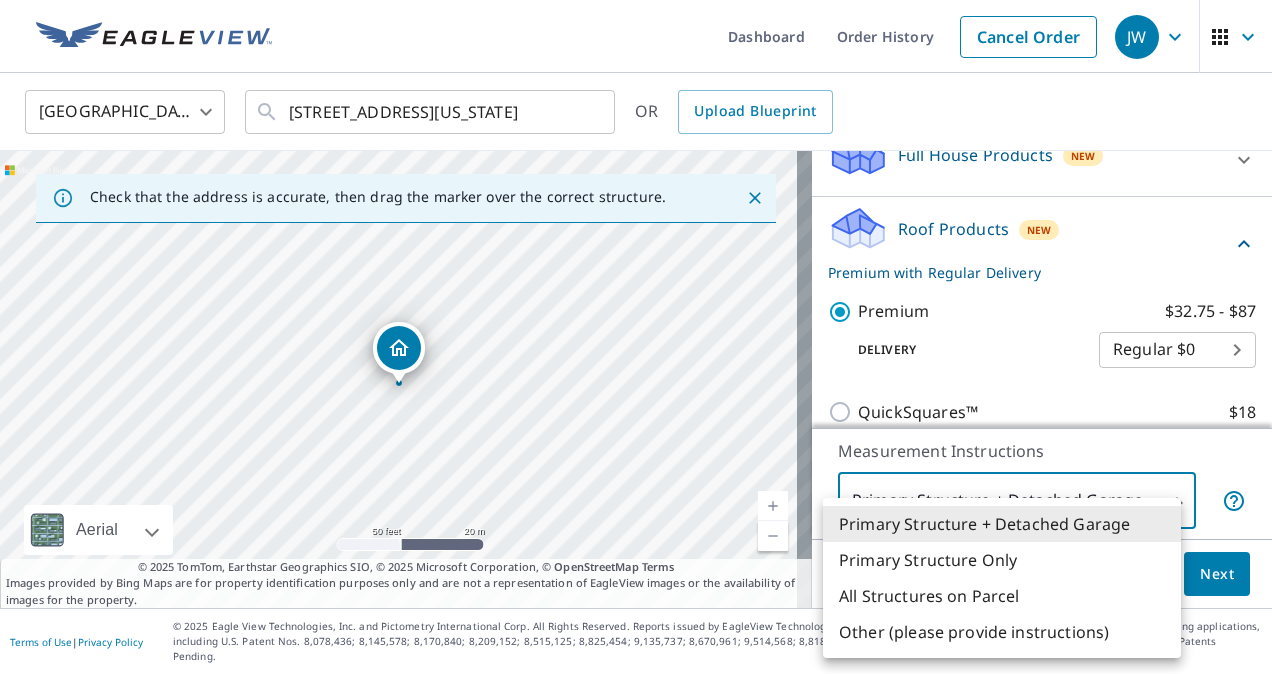click on "Primary Structure Only" at bounding box center (1002, 560) 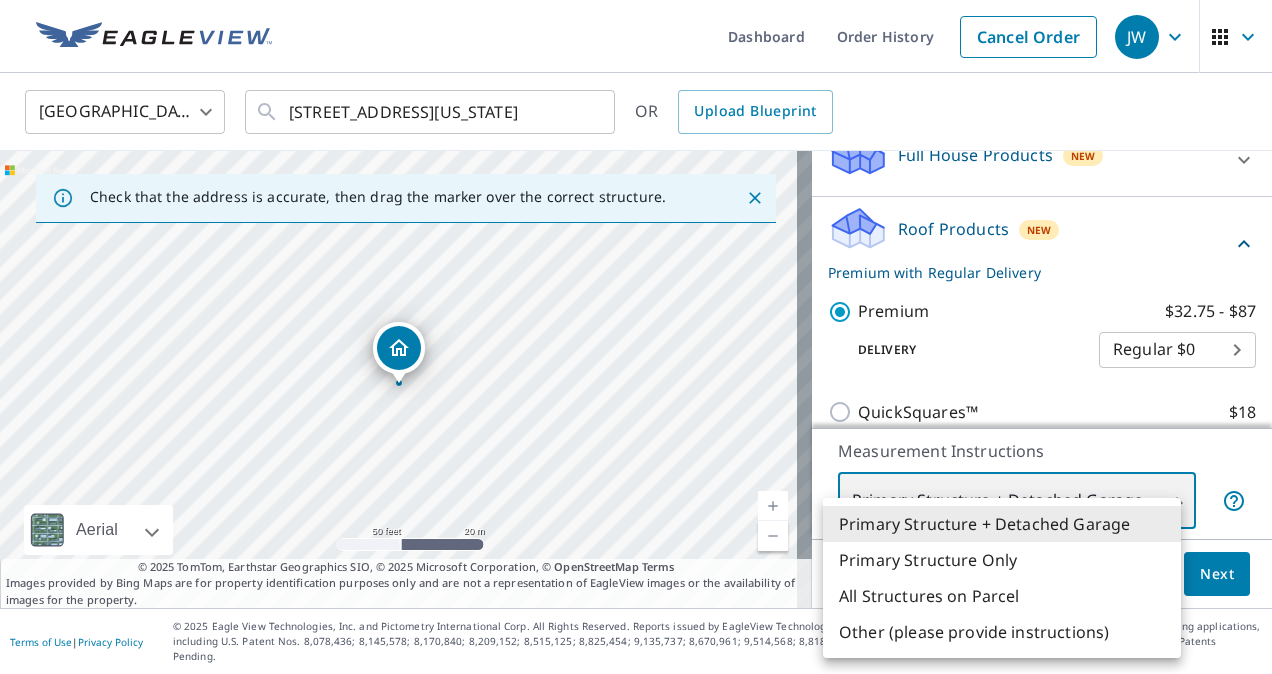 type on "2" 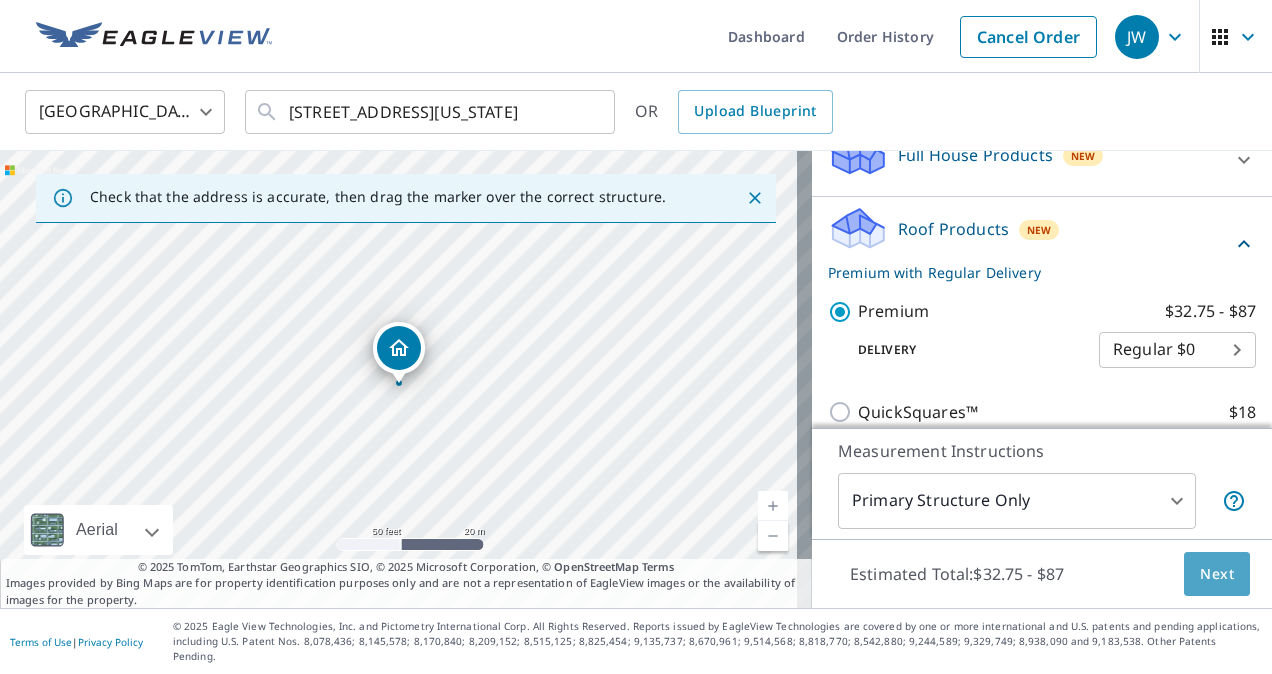 click on "Next" at bounding box center (1217, 574) 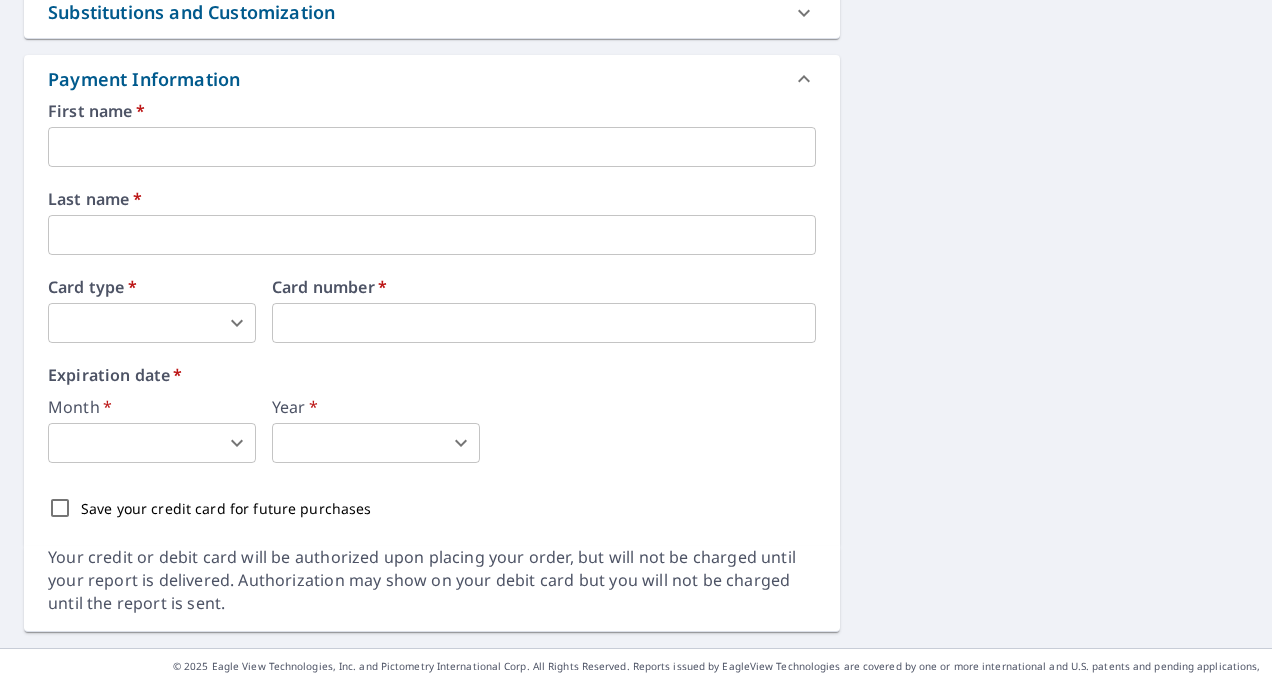 scroll, scrollTop: 1045, scrollLeft: 0, axis: vertical 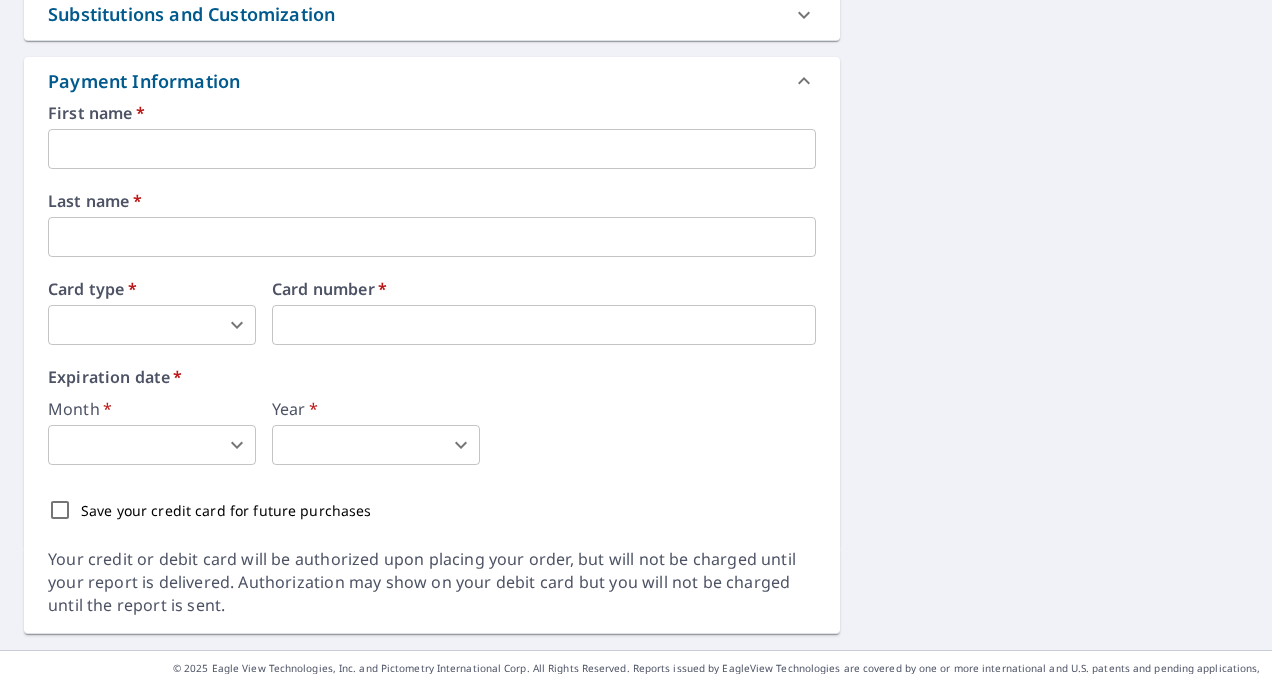 click at bounding box center [432, 149] 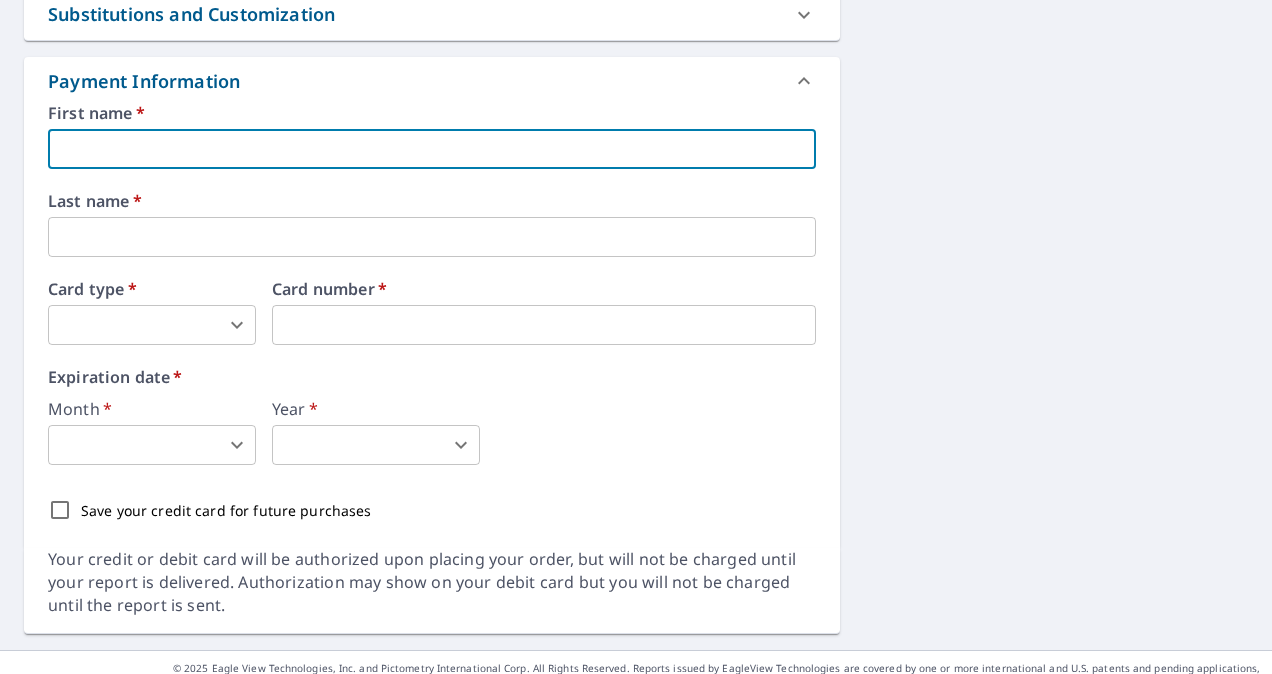 type on "Aaron" 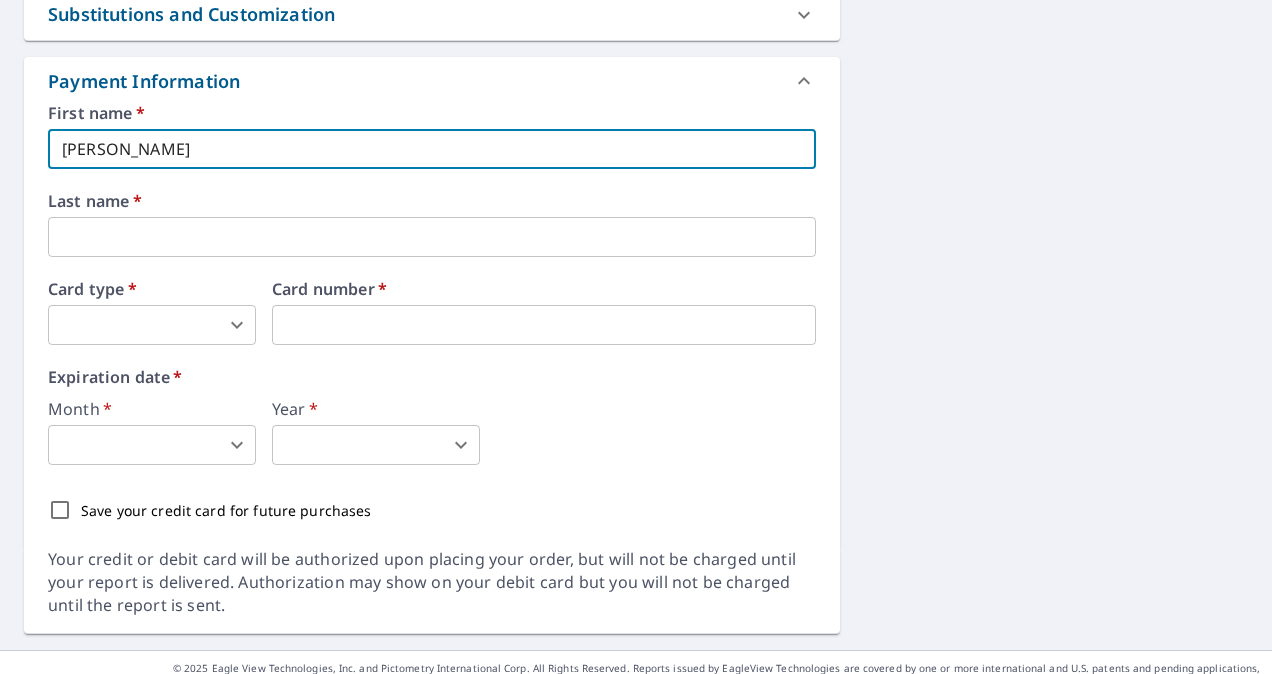 type on "blueskyroofing.info@gmail.com" 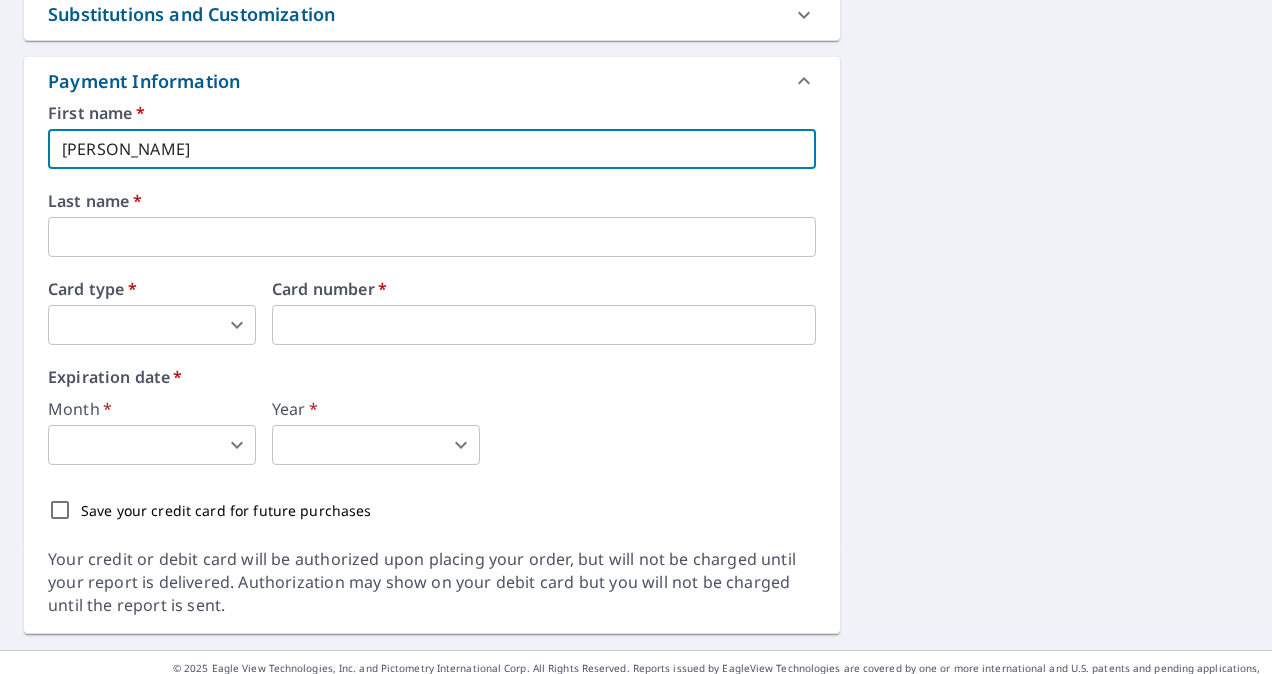 type on "Williams" 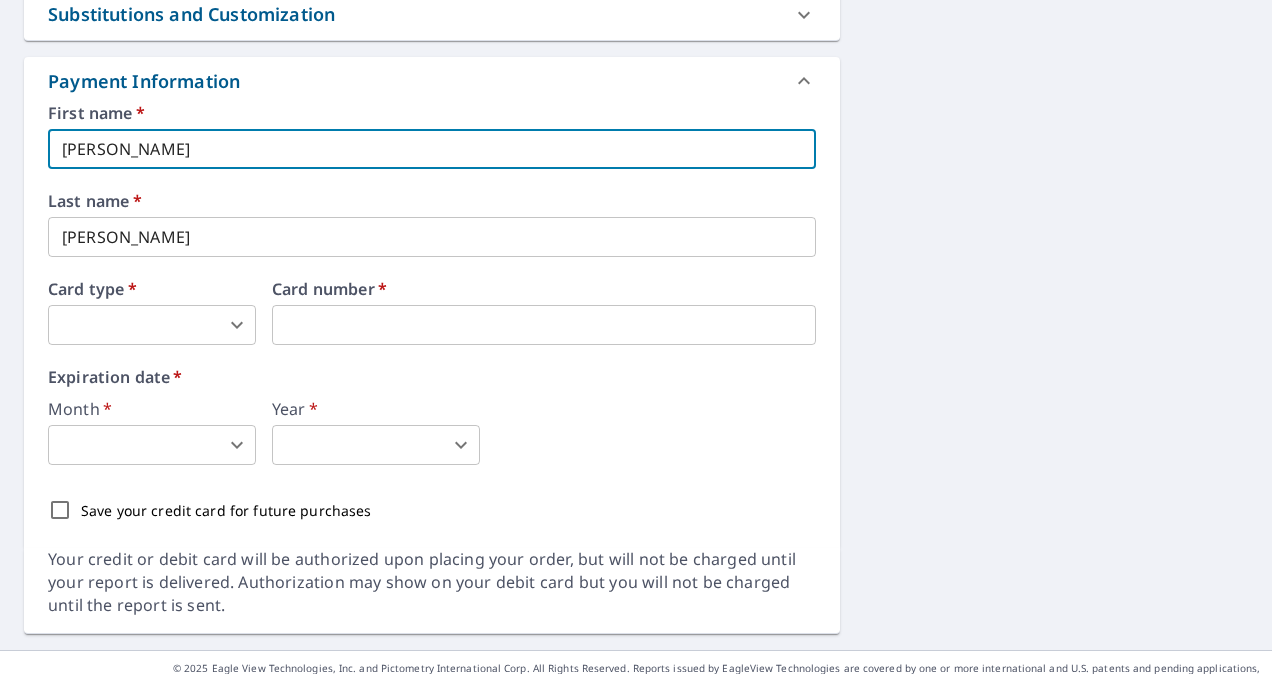 type on "Jessica" 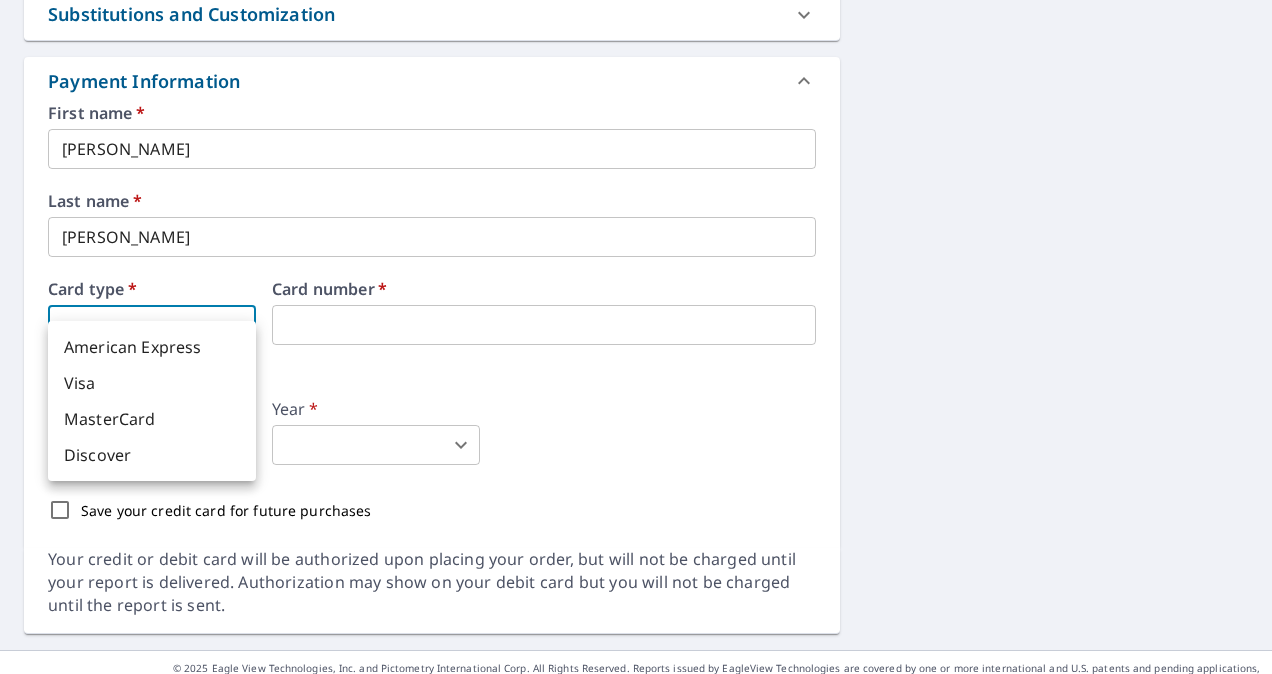 click on "JW JW
Dashboard Order History Cancel Order JW Dashboard / Finalize Order Finalize Order 10909 Beaulaine Pl Oklahoma City, OK 73114 Aerial Road A standard road map Aerial A detailed look from above Labels Labels 250 feet 50 m © 2025 TomTom, © Vexcel Imaging, © 2025 Microsoft Corporation,  © OpenStreetMap Terms PROPERTY TYPE Residential BUILDING ID 10909 Beaulaine Pl, Oklahoma City, OK, 73114 Changes to structures in last 4 years ( renovations, additions, etc. ) Include Special Instructions x ​ Claim Information Claim number ​ Claim information ​ PO number ​ Date of loss ​ Cat ID ​ Email Recipients Your reports will be sent to  blueskyroofing.info@gmail.com.  Edit Contact Information. Send a copy of the report to: blueskyroofing.info@gmail.com ​ Substitutions and Customization Roof measurement report substitutions If a Premium Report is unavailable send me an Extended Coverage 3D Report: Yes No Ask If an Extended Coverage 3D Report is unavailable send me an Extended Coverage 2D Report: *" at bounding box center (636, 337) 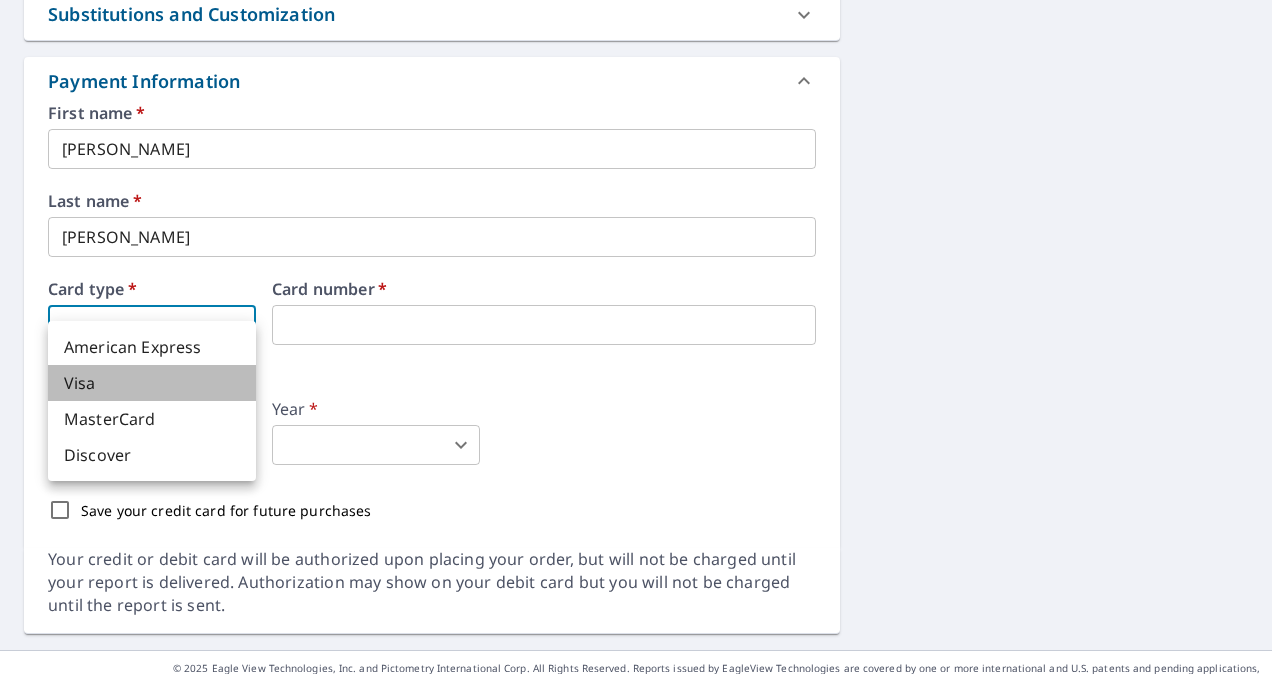 click on "Visa" at bounding box center [152, 383] 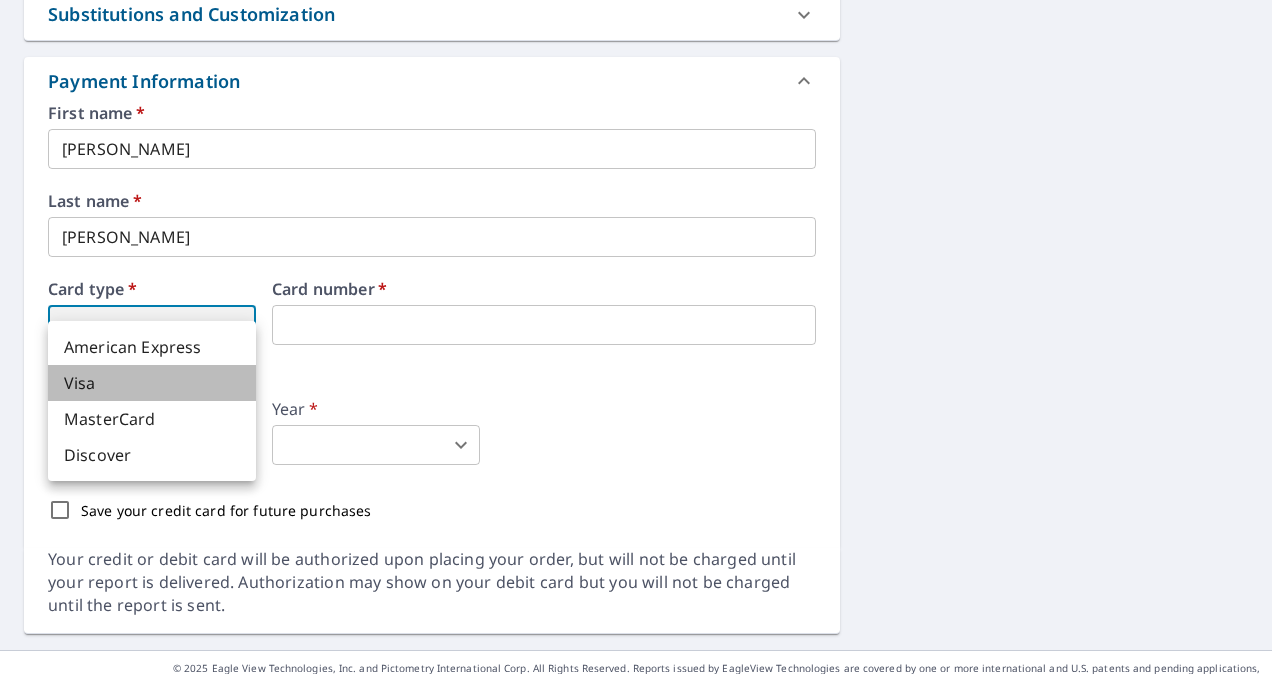 type on "2" 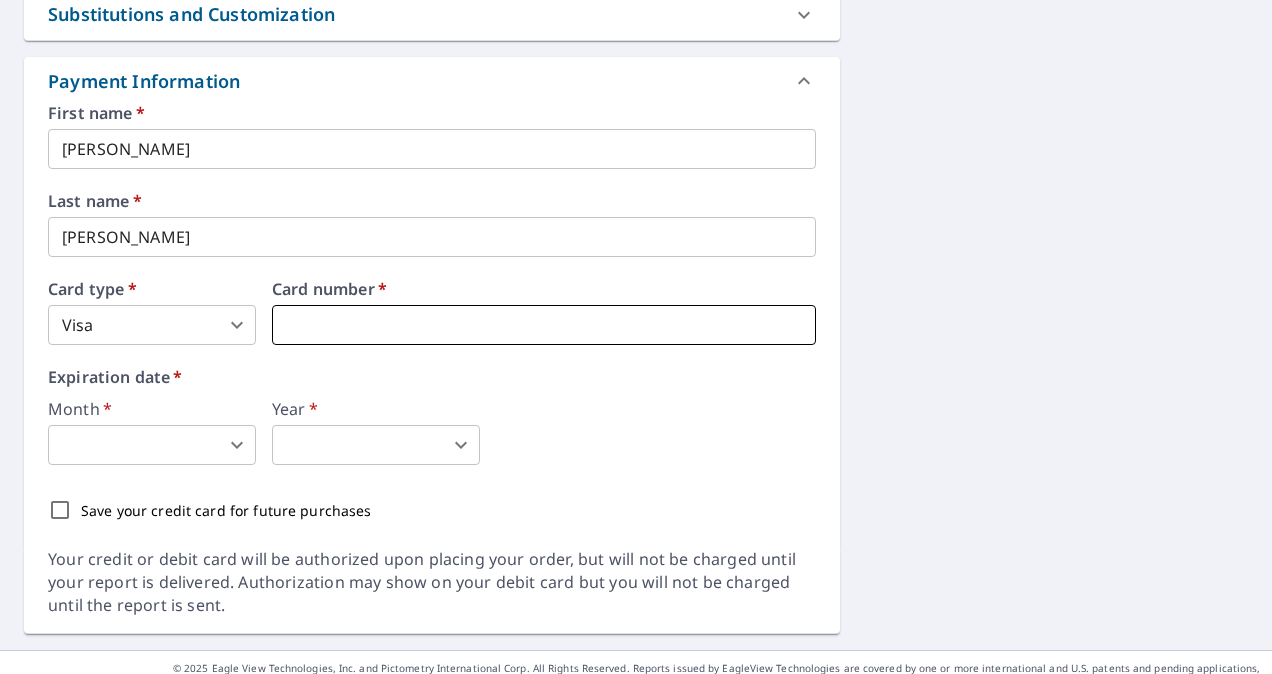 click at bounding box center [544, 325] 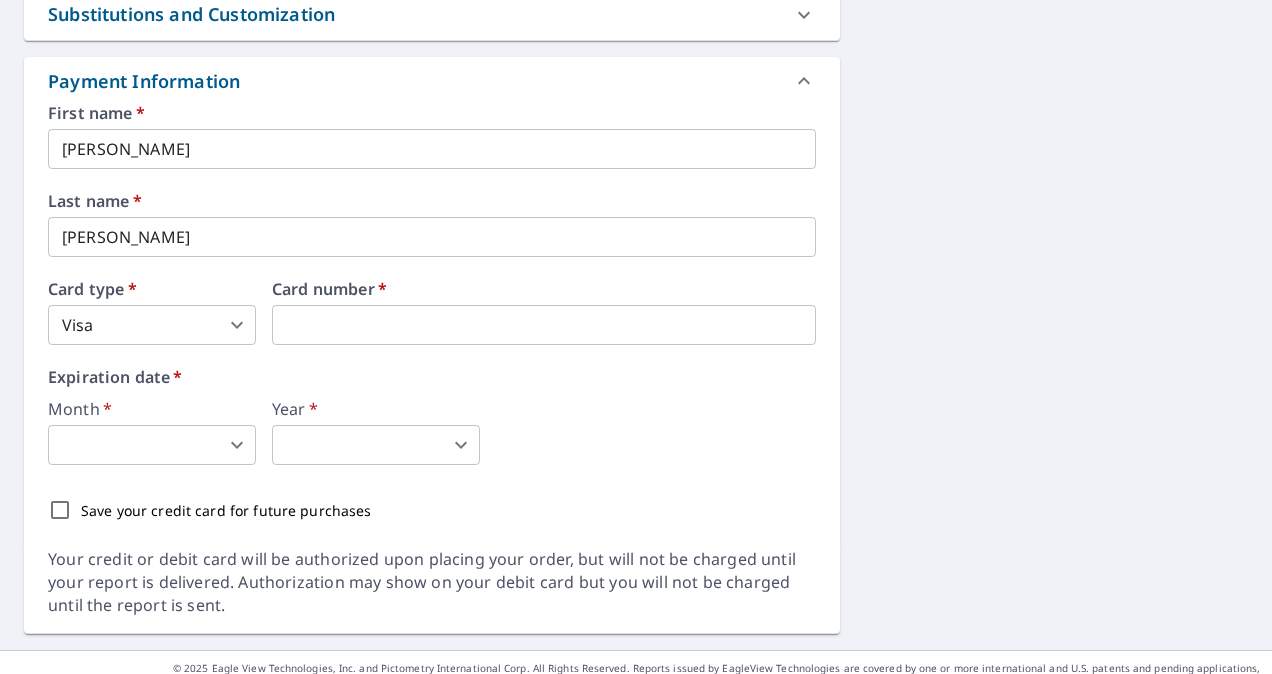click on "JW JW
Dashboard Order History Cancel Order JW Dashboard / Finalize Order Finalize Order 10909 Beaulaine Pl Oklahoma City, OK 73114 Aerial Road A standard road map Aerial A detailed look from above Labels Labels 250 feet 50 m © 2025 TomTom, © Vexcel Imaging, © 2025 Microsoft Corporation,  © OpenStreetMap Terms PROPERTY TYPE Residential BUILDING ID 10909 Beaulaine Pl, Oklahoma City, OK, 73114 Changes to structures in last 4 years ( renovations, additions, etc. ) Include Special Instructions x ​ Claim Information Claim number ​ Claim information ​ PO number ​ Date of loss ​ Cat ID ​ Email Recipients Your reports will be sent to  blueskyroofing.info@gmail.com.  Edit Contact Information. Send a copy of the report to: blueskyroofing.info@gmail.com ​ Substitutions and Customization Roof measurement report substitutions If a Premium Report is unavailable send me an Extended Coverage 3D Report: Yes No Ask If an Extended Coverage 3D Report is unavailable send me an Extended Coverage 2D Report: *" at bounding box center (636, 337) 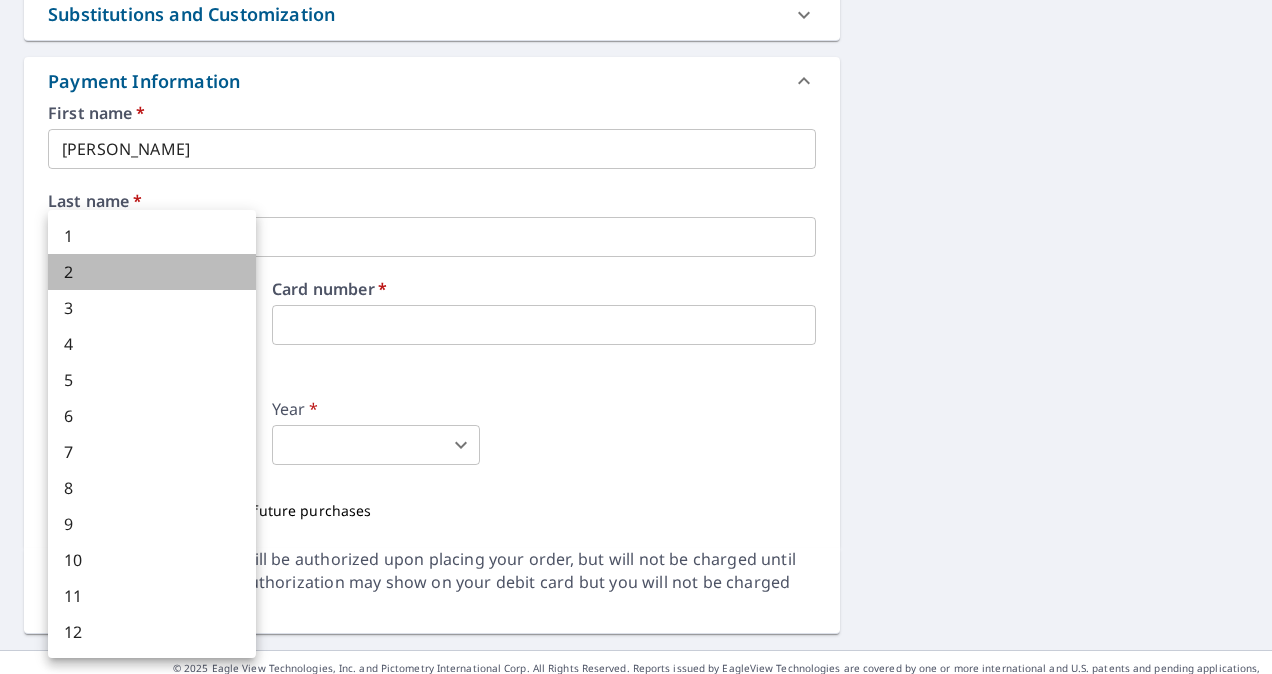click on "2" at bounding box center (152, 272) 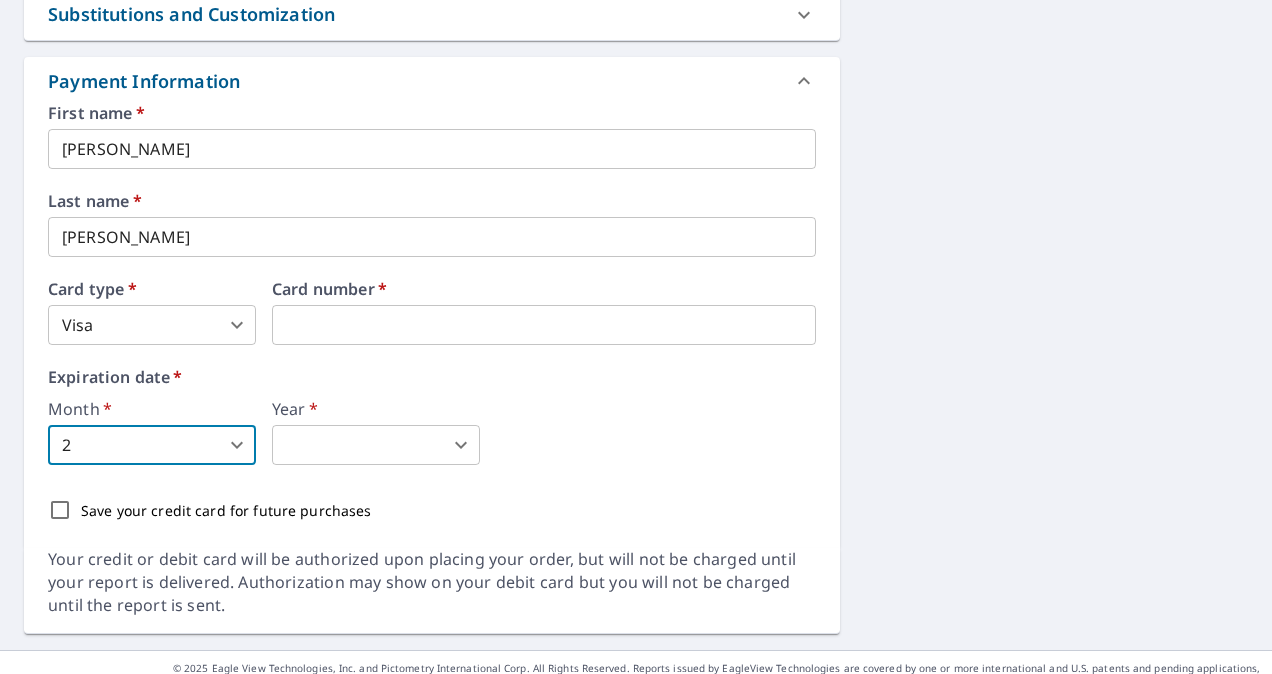 click on "JW JW
Dashboard Order History Cancel Order JW Dashboard / Finalize Order Finalize Order 10909 Beaulaine Pl Oklahoma City, OK 73114 Aerial Road A standard road map Aerial A detailed look from above Labels Labels 250 feet 50 m © 2025 TomTom, © Vexcel Imaging, © 2025 Microsoft Corporation,  © OpenStreetMap Terms PROPERTY TYPE Residential BUILDING ID 10909 Beaulaine Pl, Oklahoma City, OK, 73114 Changes to structures in last 4 years ( renovations, additions, etc. ) Include Special Instructions x ​ Claim Information Claim number ​ Claim information ​ PO number ​ Date of loss ​ Cat ID ​ Email Recipients Your reports will be sent to  blueskyroofing.info@gmail.com.  Edit Contact Information. Send a copy of the report to: blueskyroofing.info@gmail.com ​ Substitutions and Customization Roof measurement report substitutions If a Premium Report is unavailable send me an Extended Coverage 3D Report: Yes No Ask If an Extended Coverage 3D Report is unavailable send me an Extended Coverage 2D Report: *" at bounding box center [636, 337] 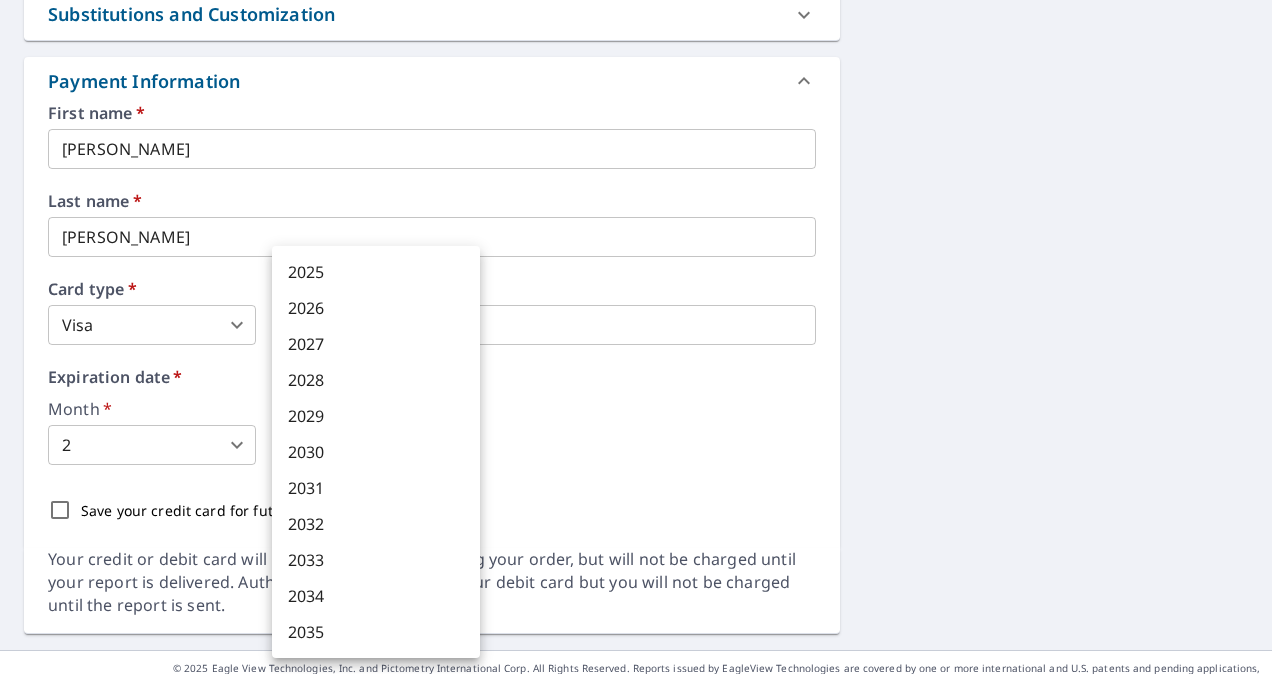 click on "2028" at bounding box center (376, 380) 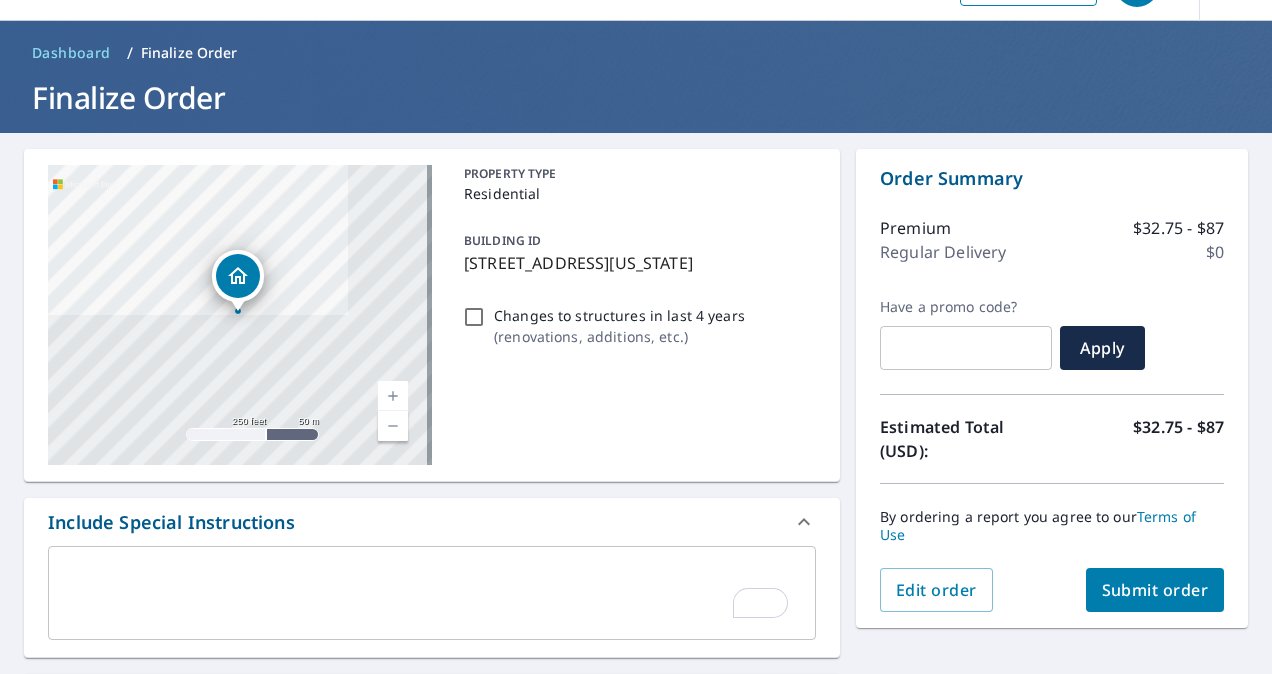 scroll, scrollTop: 48, scrollLeft: 0, axis: vertical 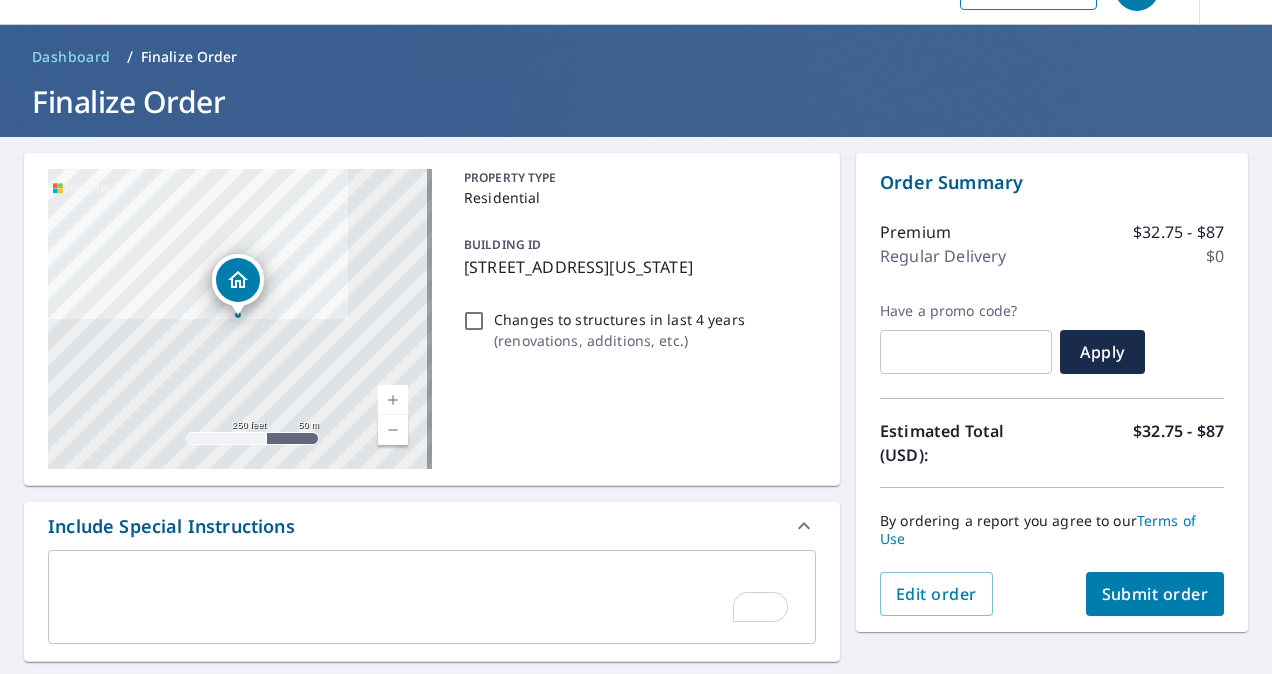 click on "Submit order" at bounding box center [1155, 594] 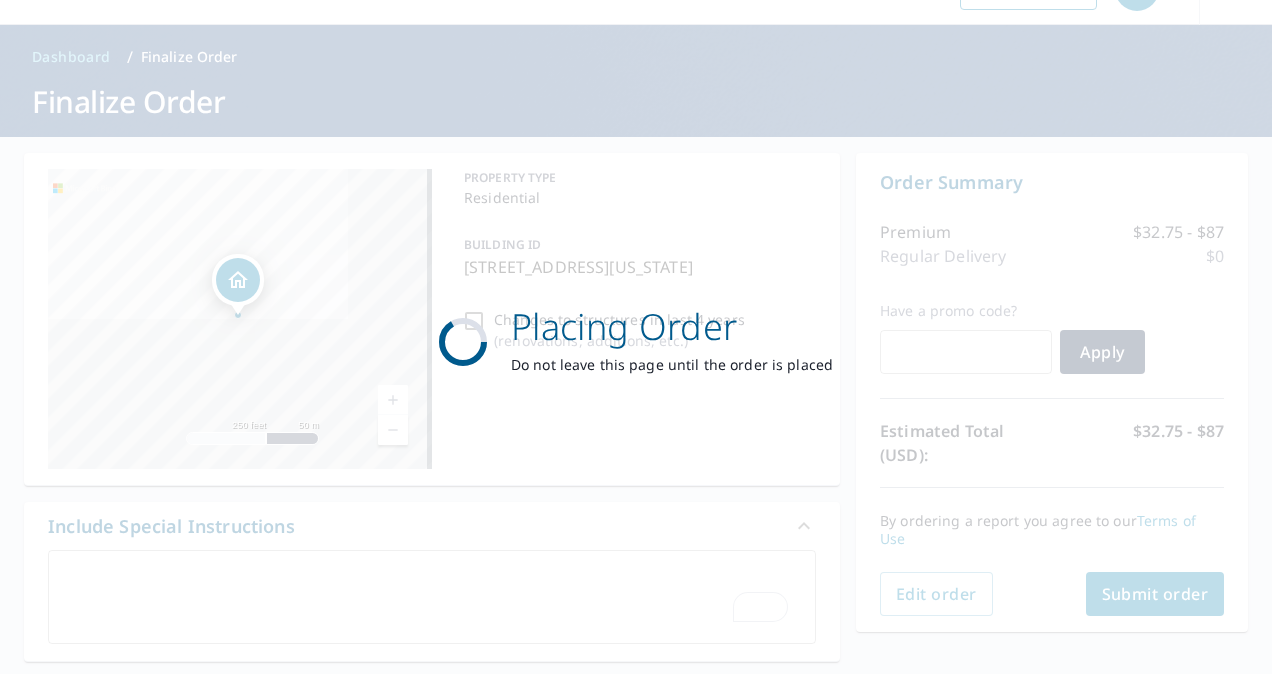 scroll, scrollTop: 0, scrollLeft: 0, axis: both 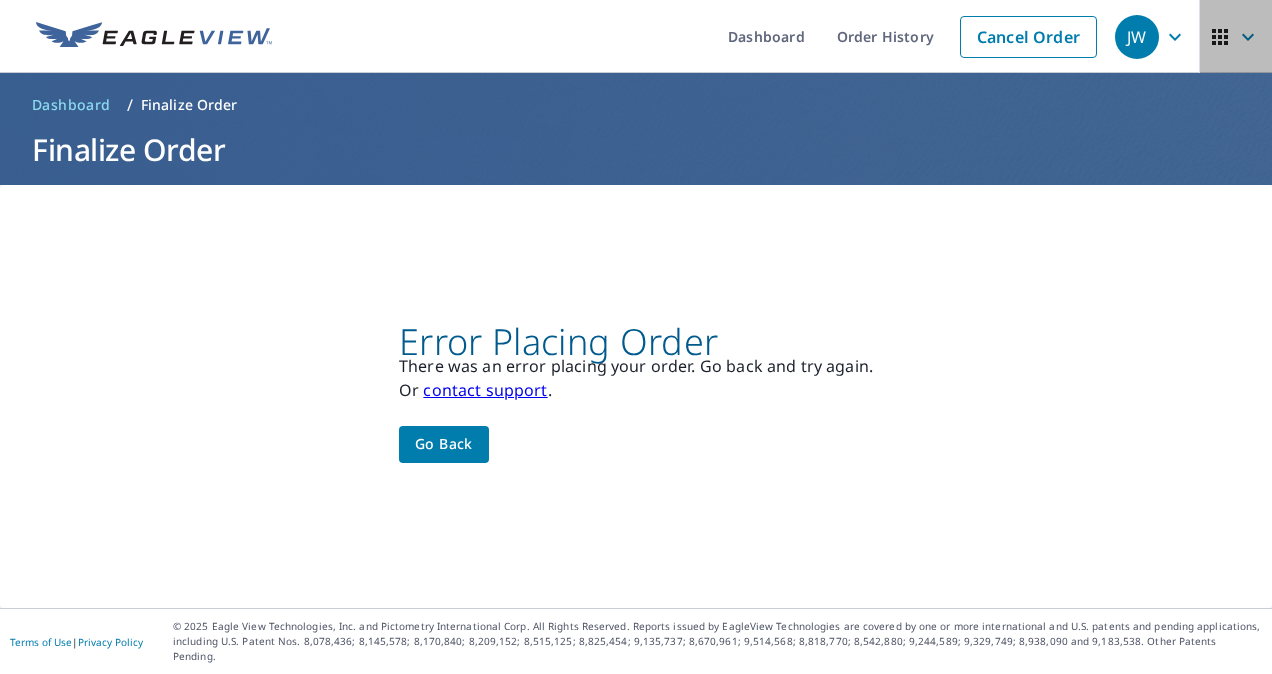 click 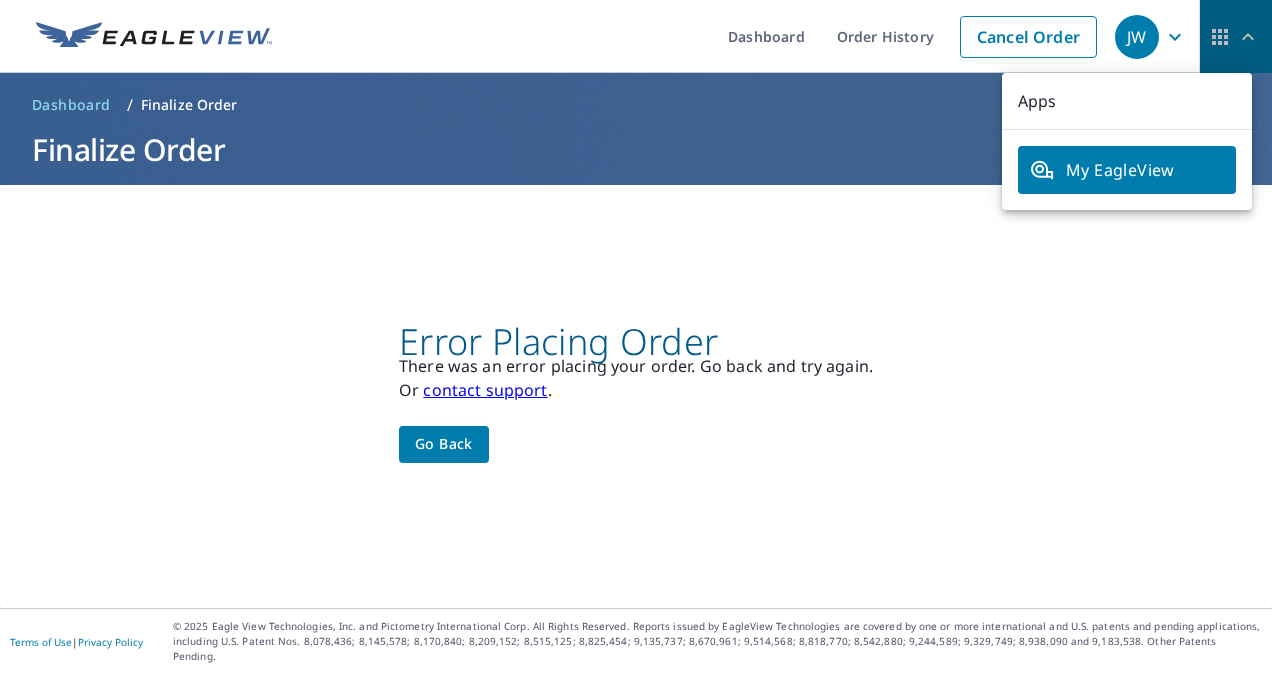 click 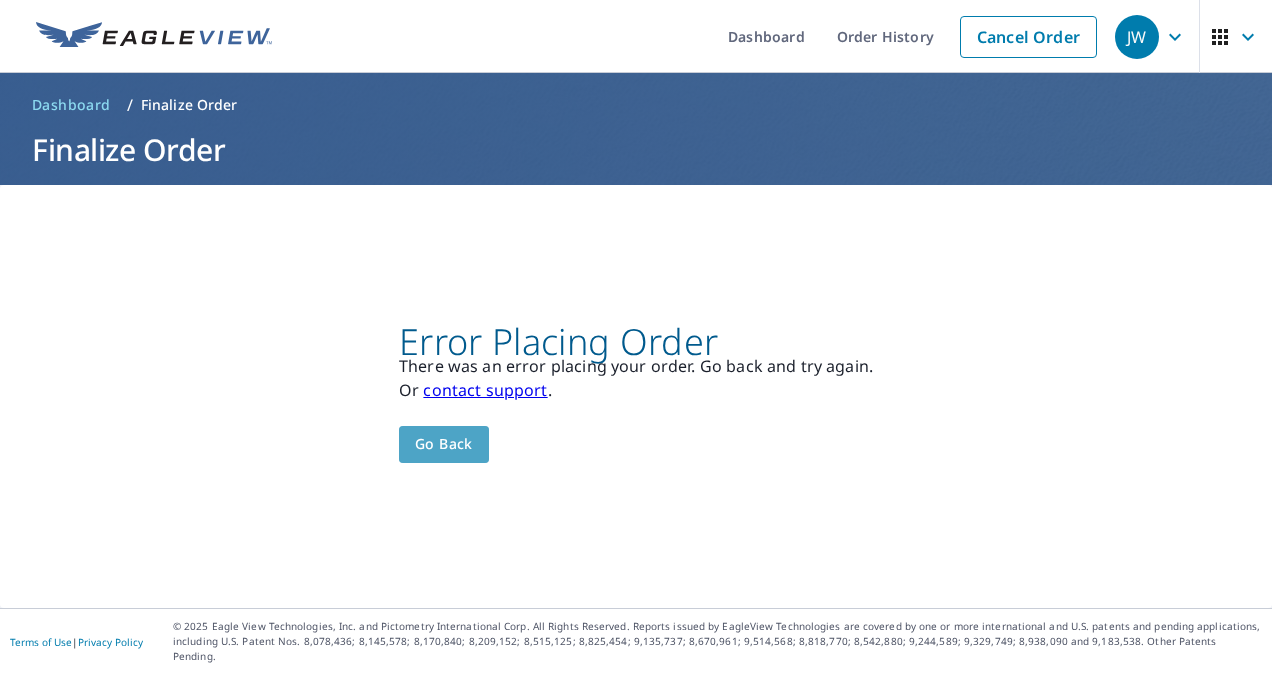 click on "Go back" at bounding box center [444, 444] 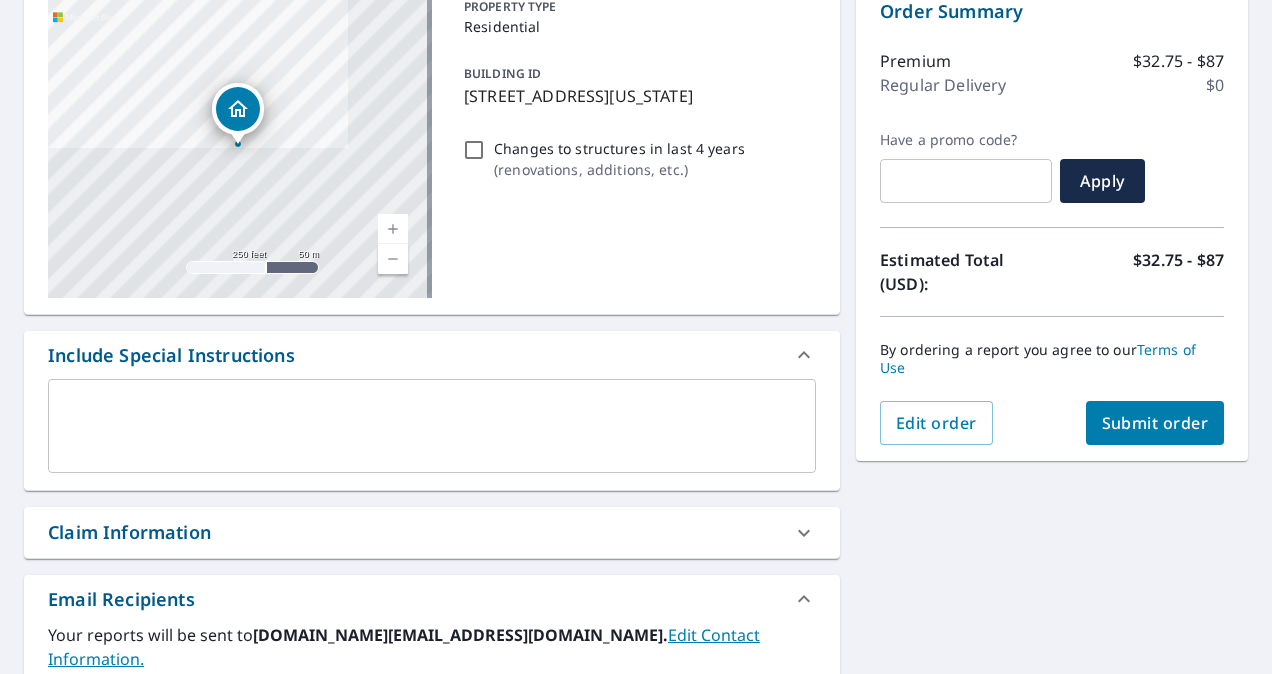 scroll, scrollTop: 0, scrollLeft: 0, axis: both 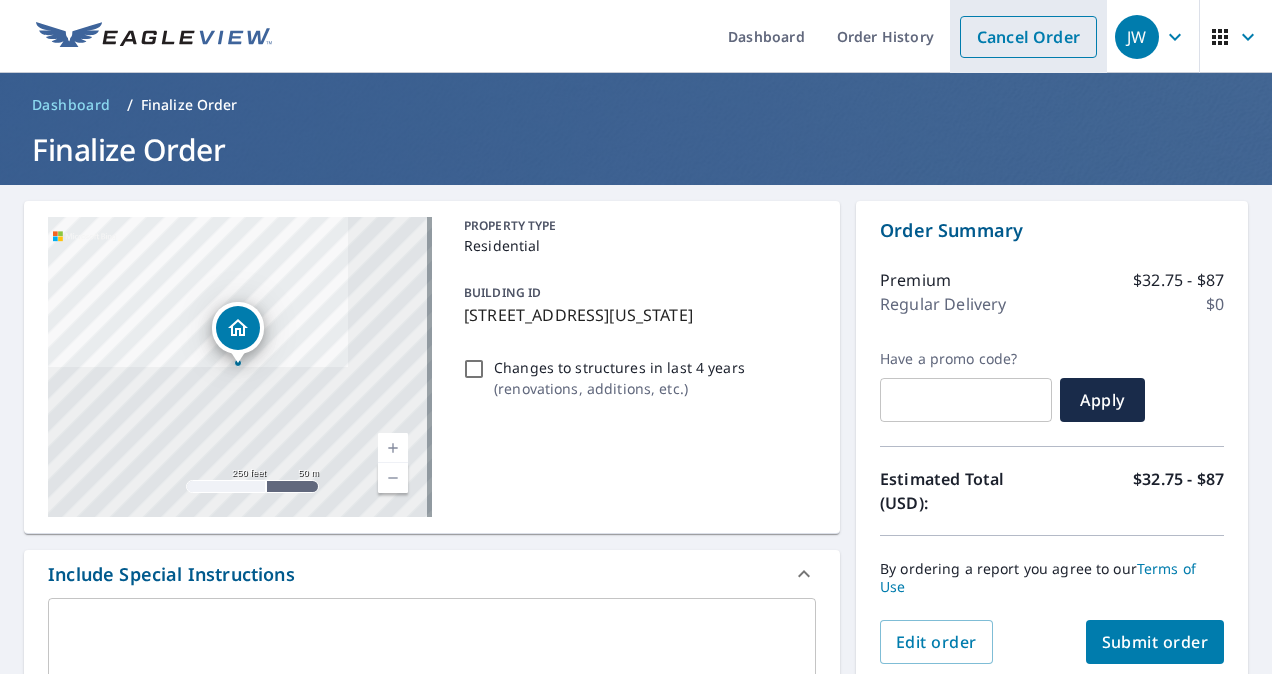click on "Cancel Order" at bounding box center (1028, 37) 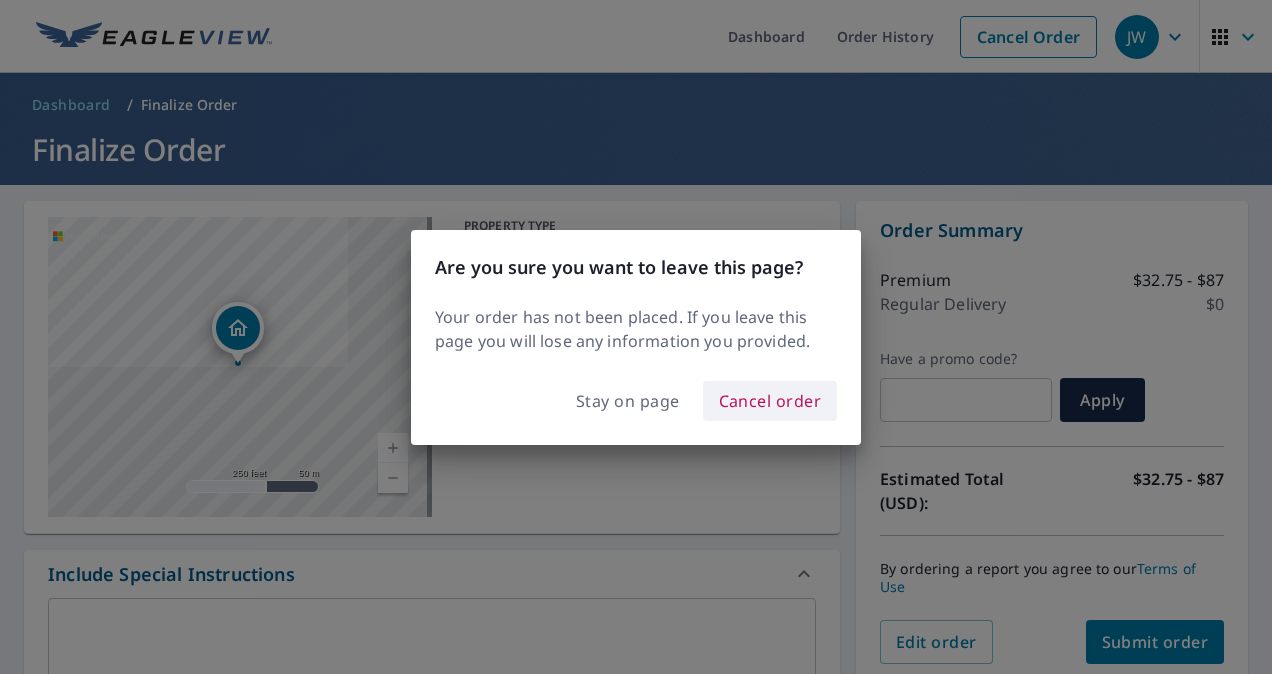 click on "Cancel order" at bounding box center (770, 401) 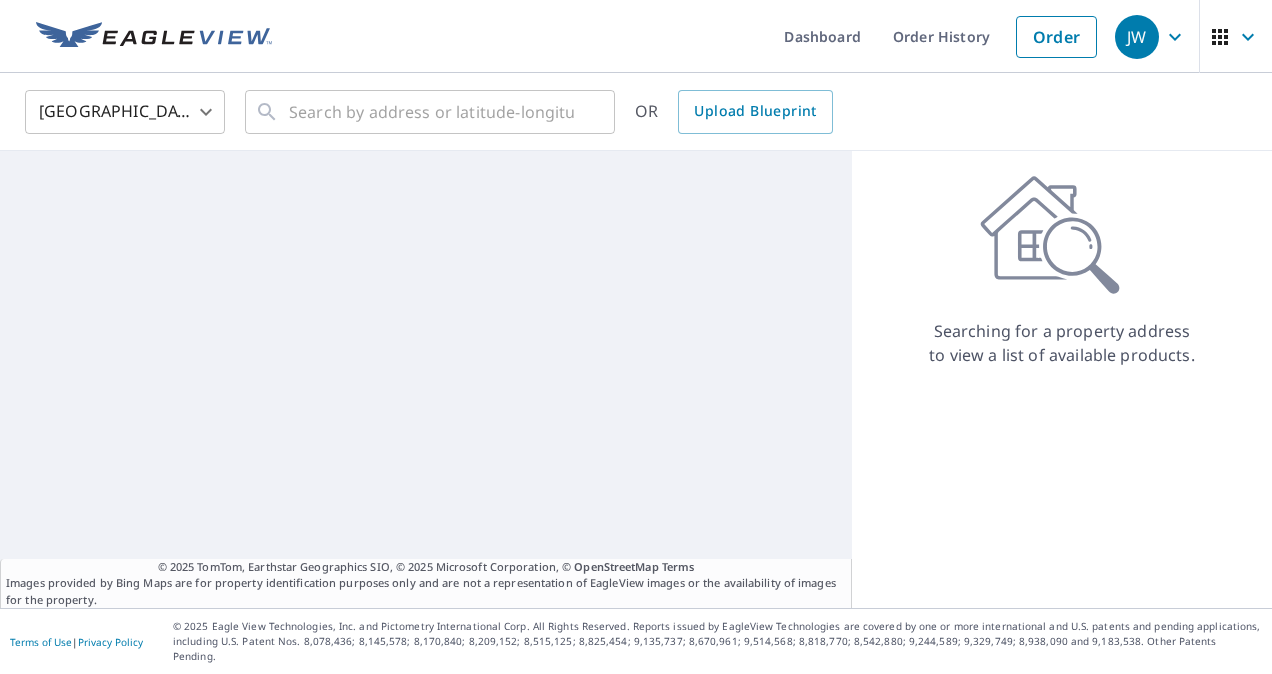 click on "© 2025 TomTom, Earthstar Geographics SIO, © 2025 Microsoft Corporation, ©   OpenStreetMap   Terms Images provided by Bing Maps are for property identification purposes only and are not a representation of EagleView images or the availability of images for the property." at bounding box center (426, 379) 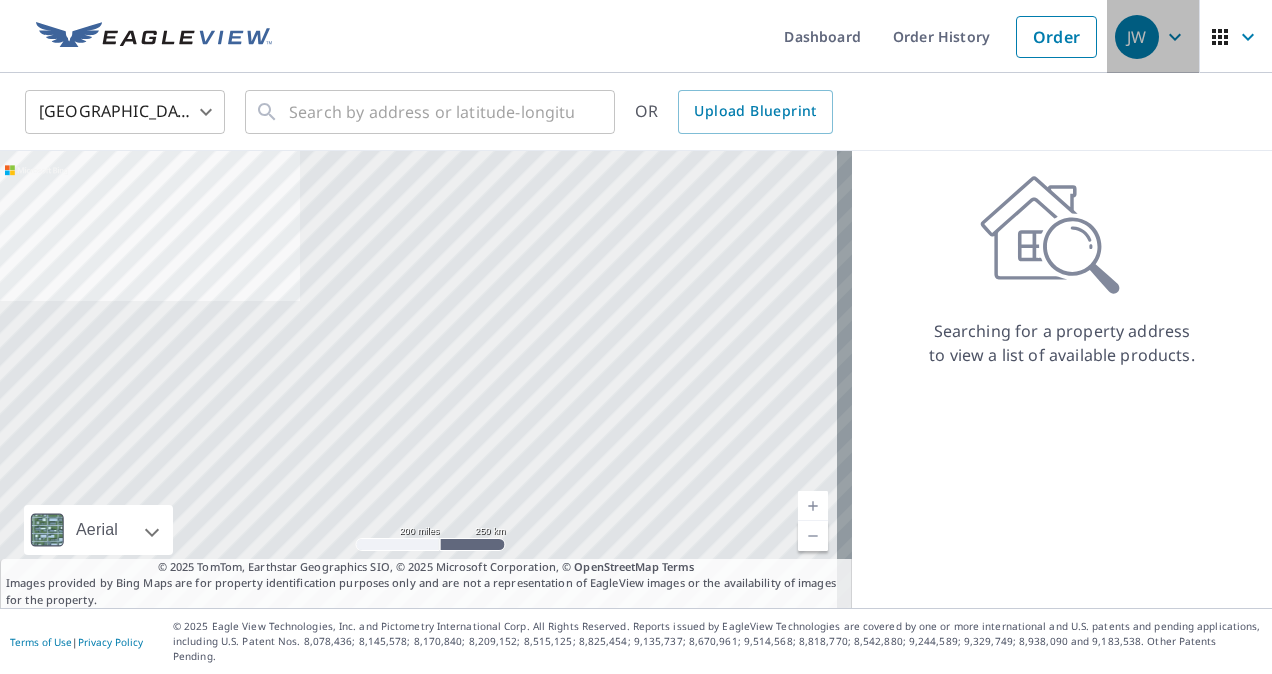 click 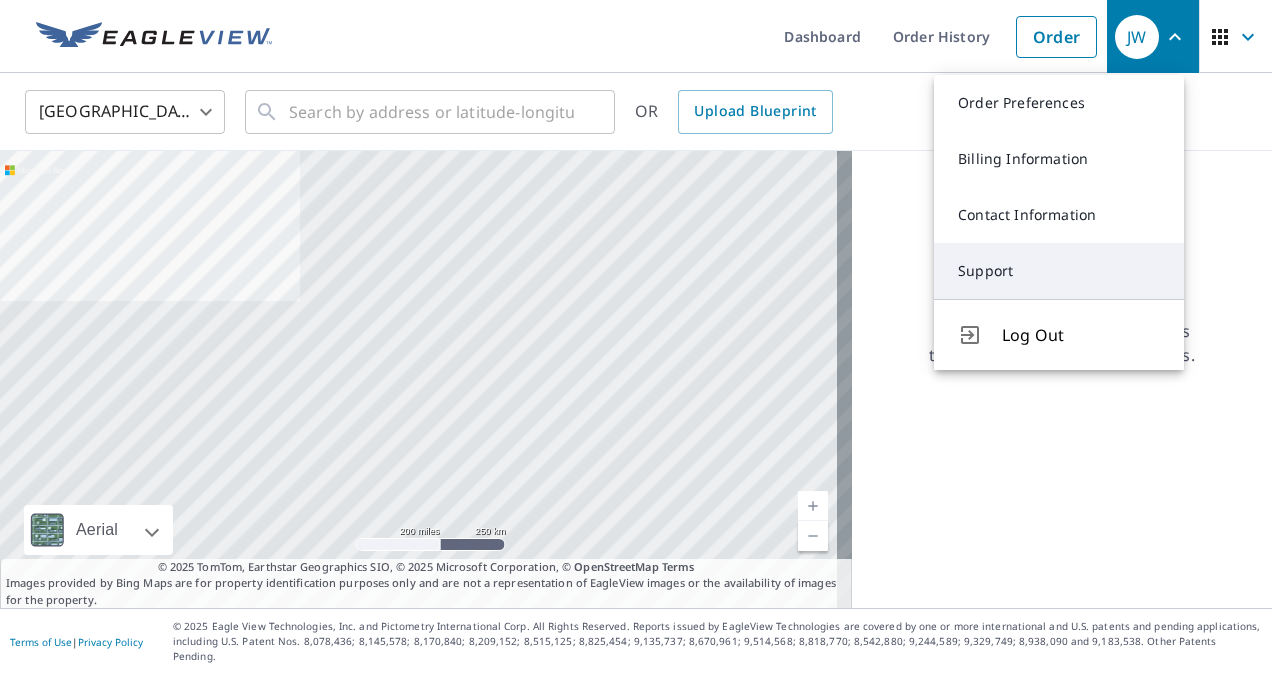 click on "Support" at bounding box center [1059, 271] 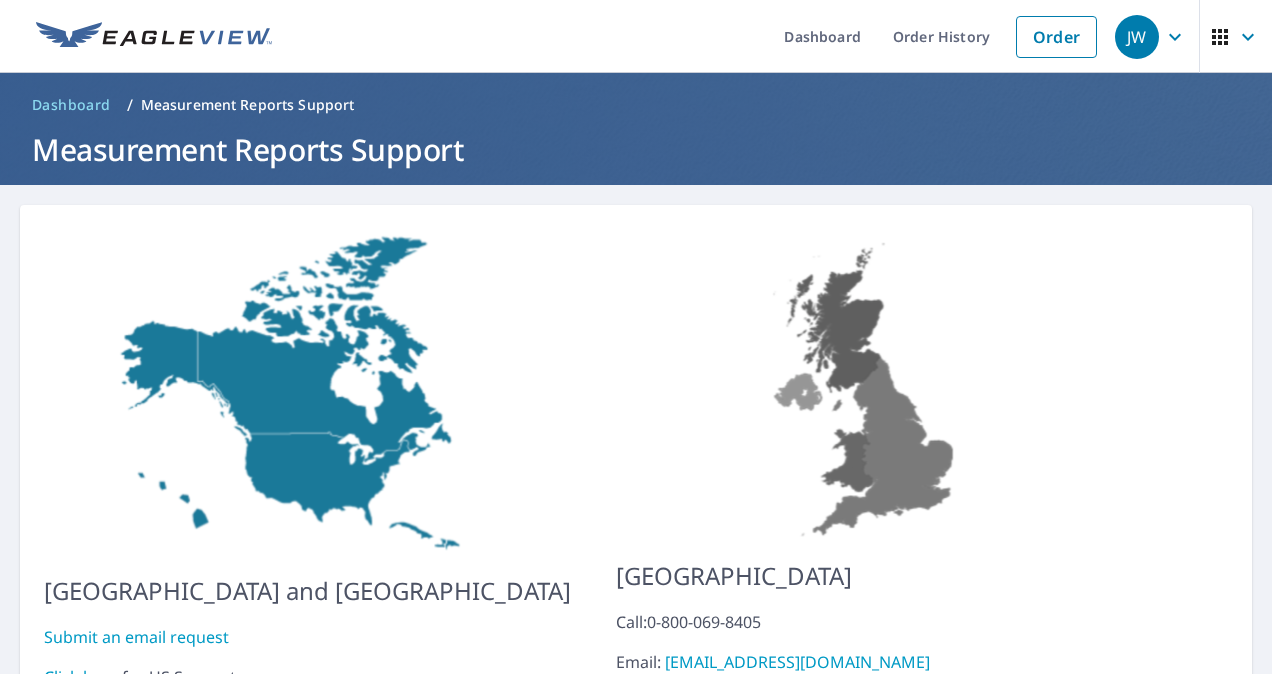 scroll, scrollTop: 135, scrollLeft: 0, axis: vertical 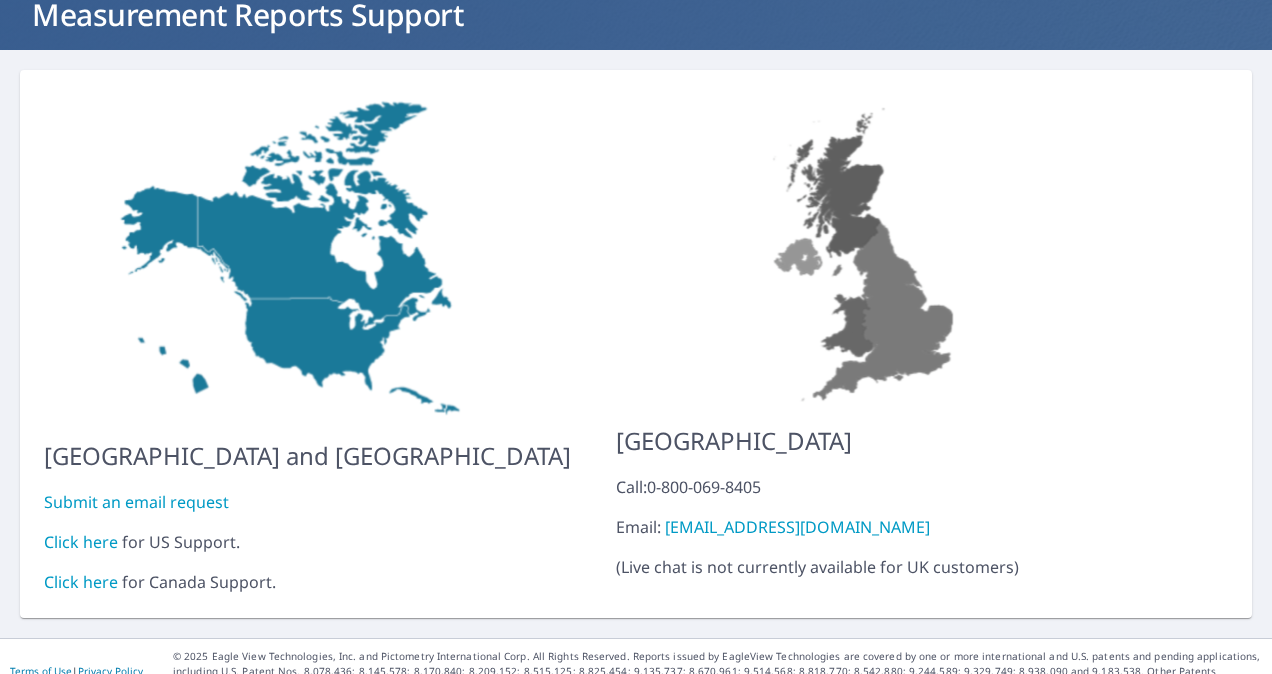 click on "Click here" at bounding box center (81, 542) 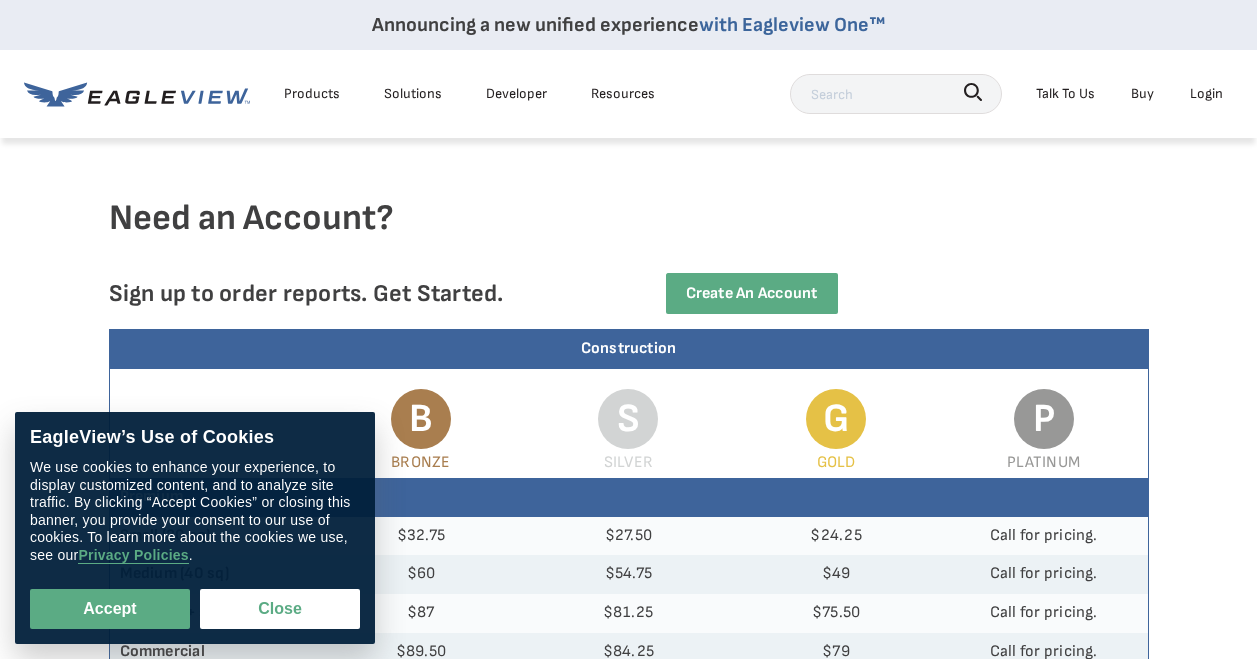 scroll, scrollTop: 0, scrollLeft: 0, axis: both 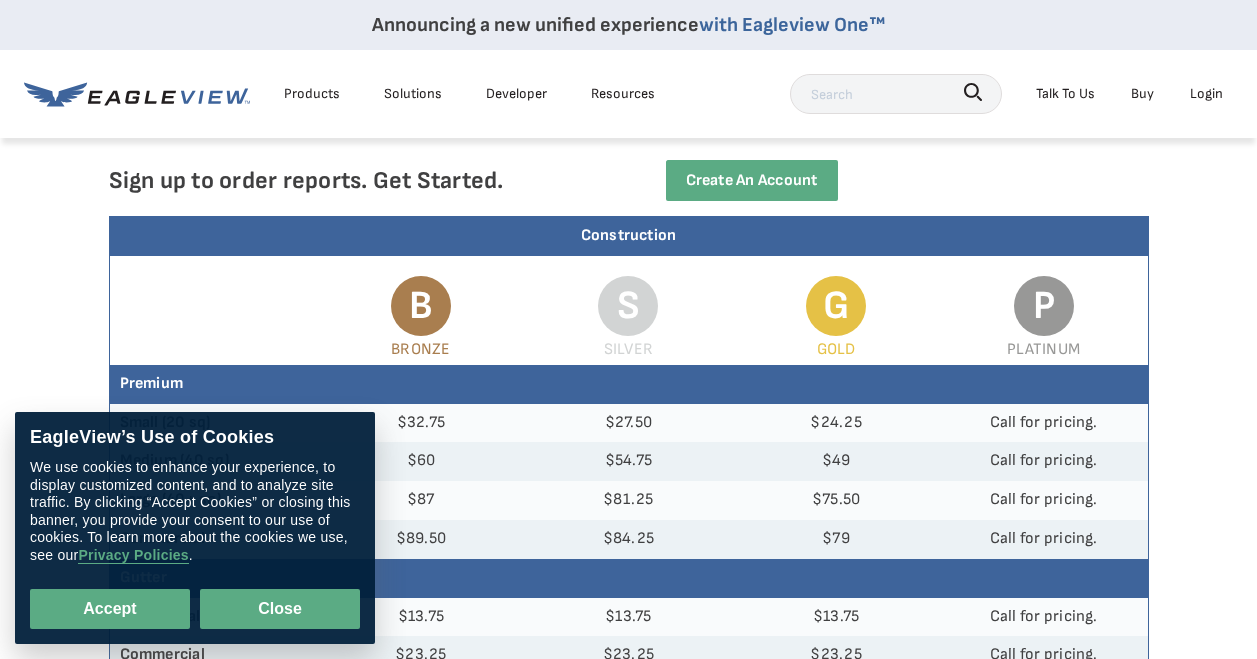 click on "Close" at bounding box center (280, 609) 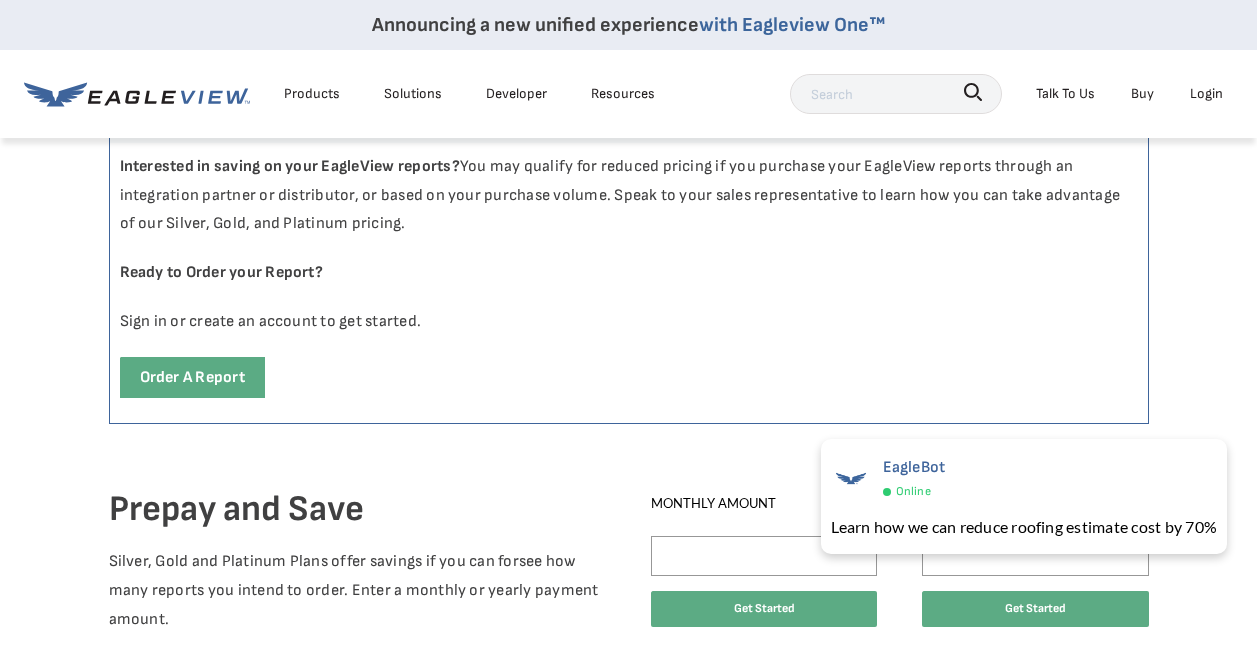 scroll, scrollTop: 1084, scrollLeft: 0, axis: vertical 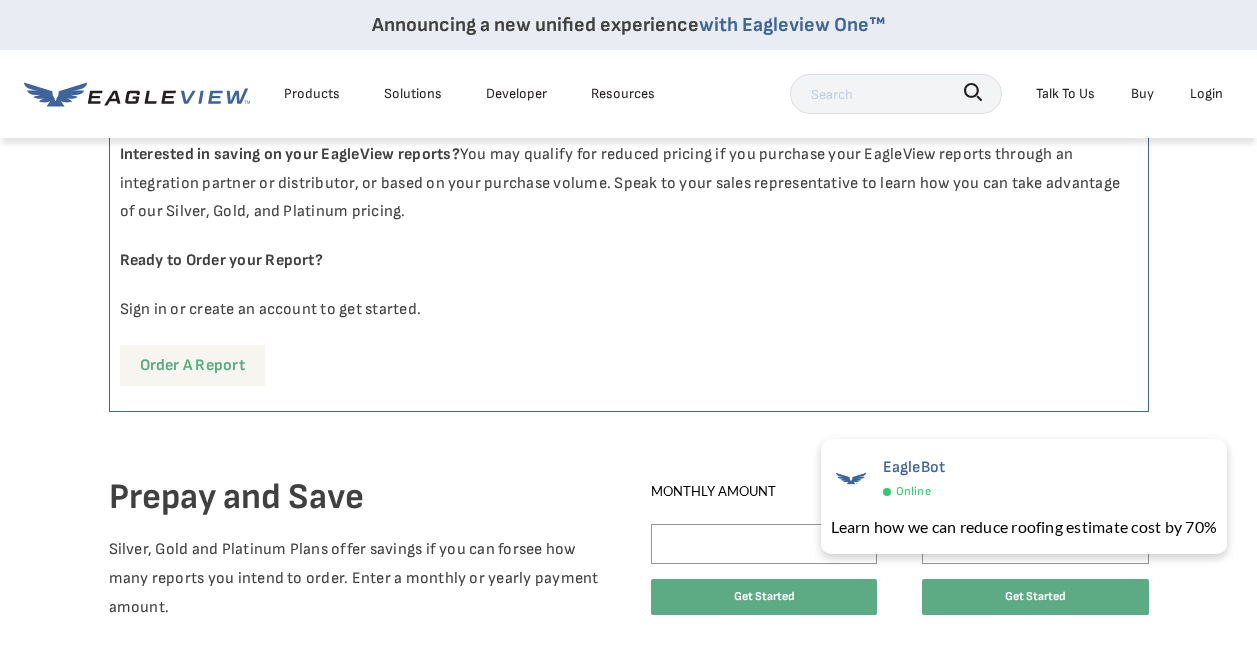 click on "Order a report" at bounding box center [192, 365] 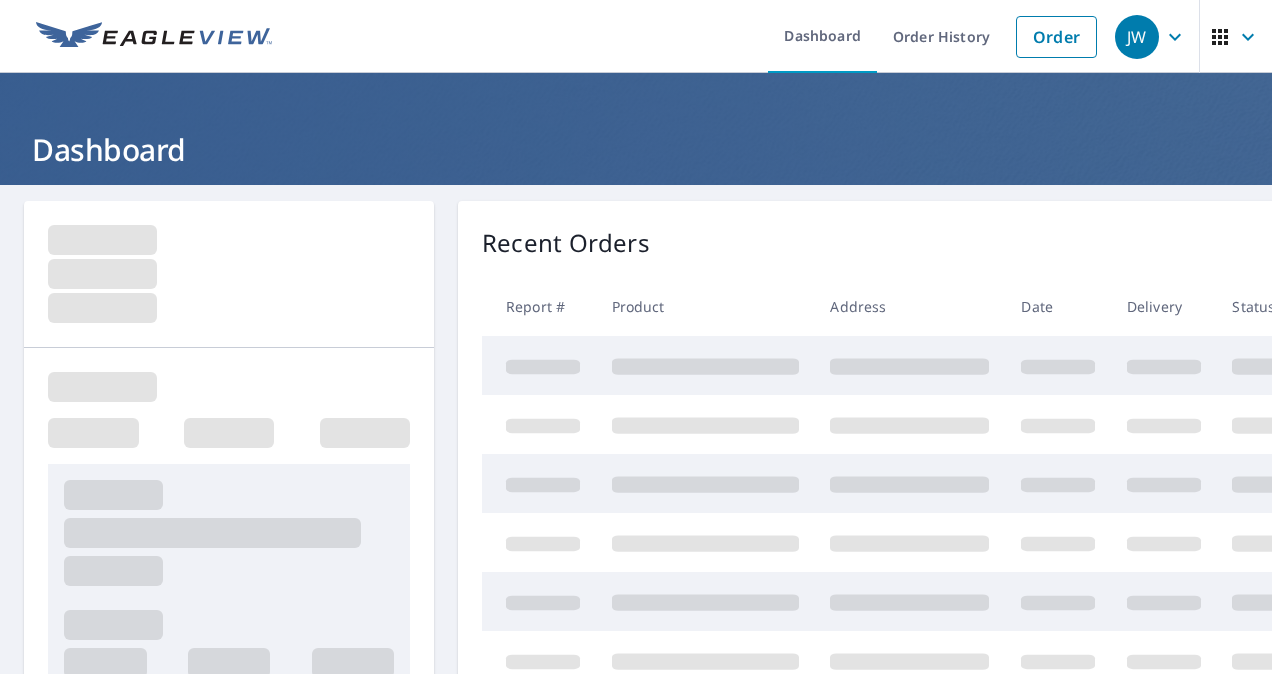 scroll, scrollTop: 0, scrollLeft: 0, axis: both 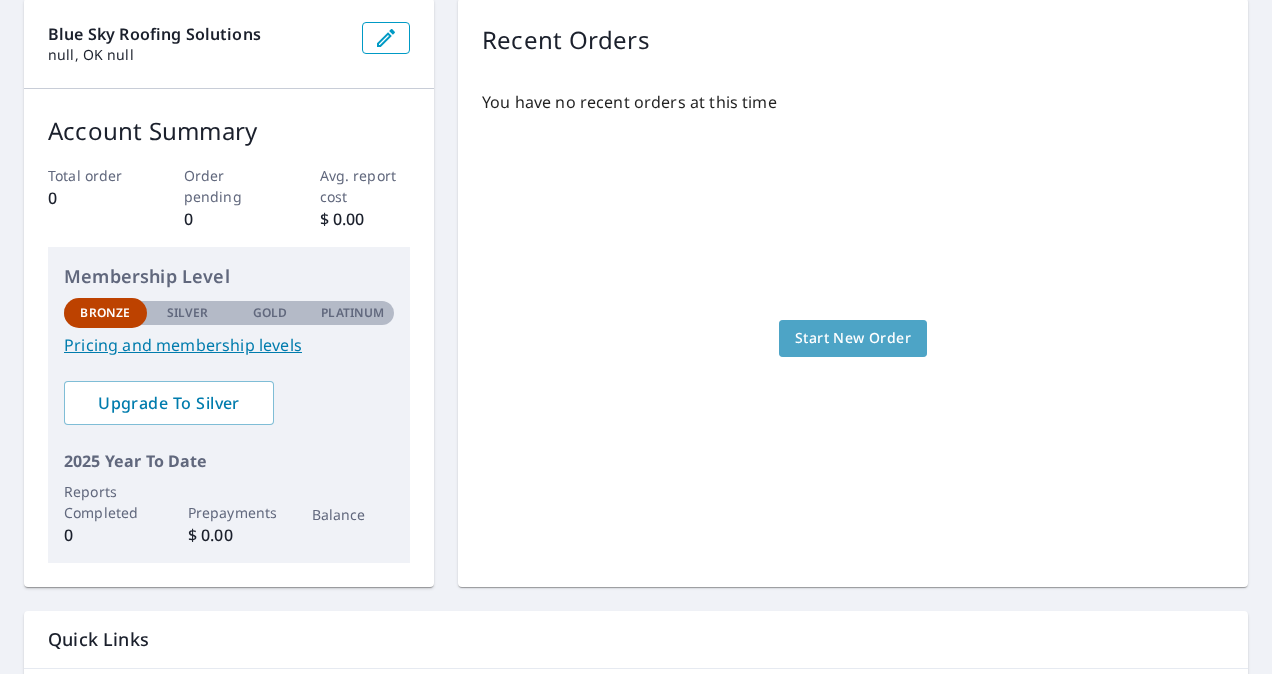 click on "Start New Order" at bounding box center (853, 338) 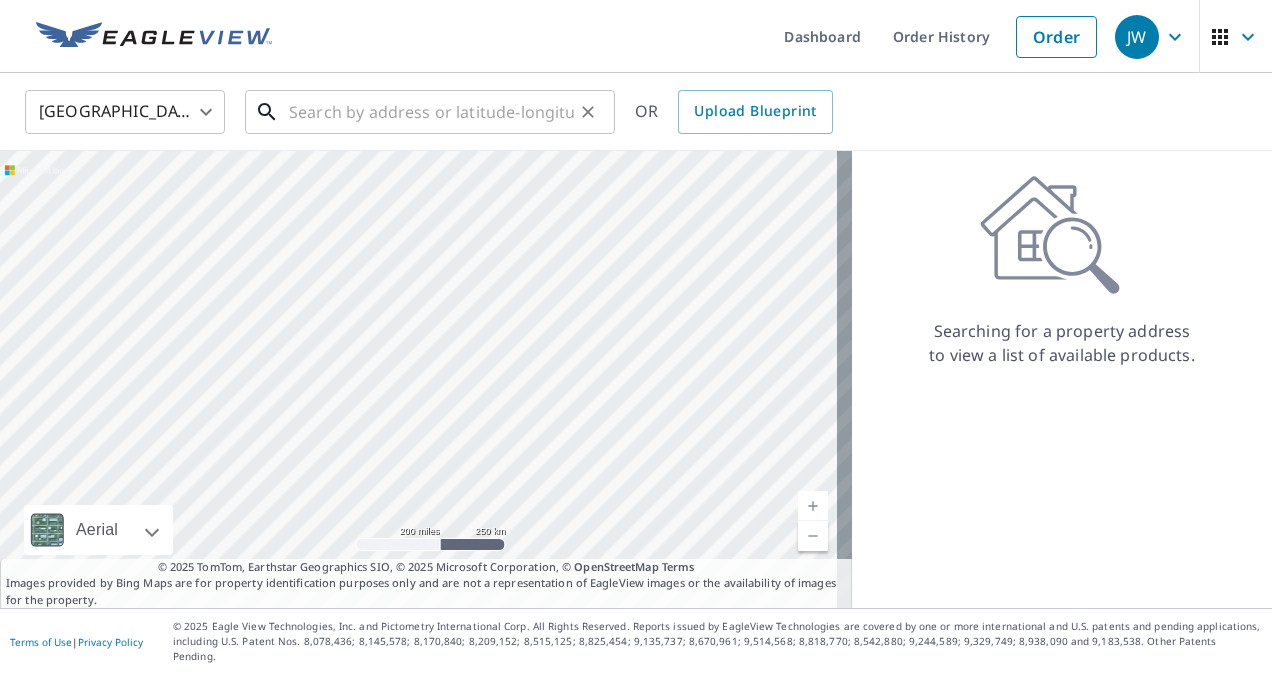 click at bounding box center (431, 112) 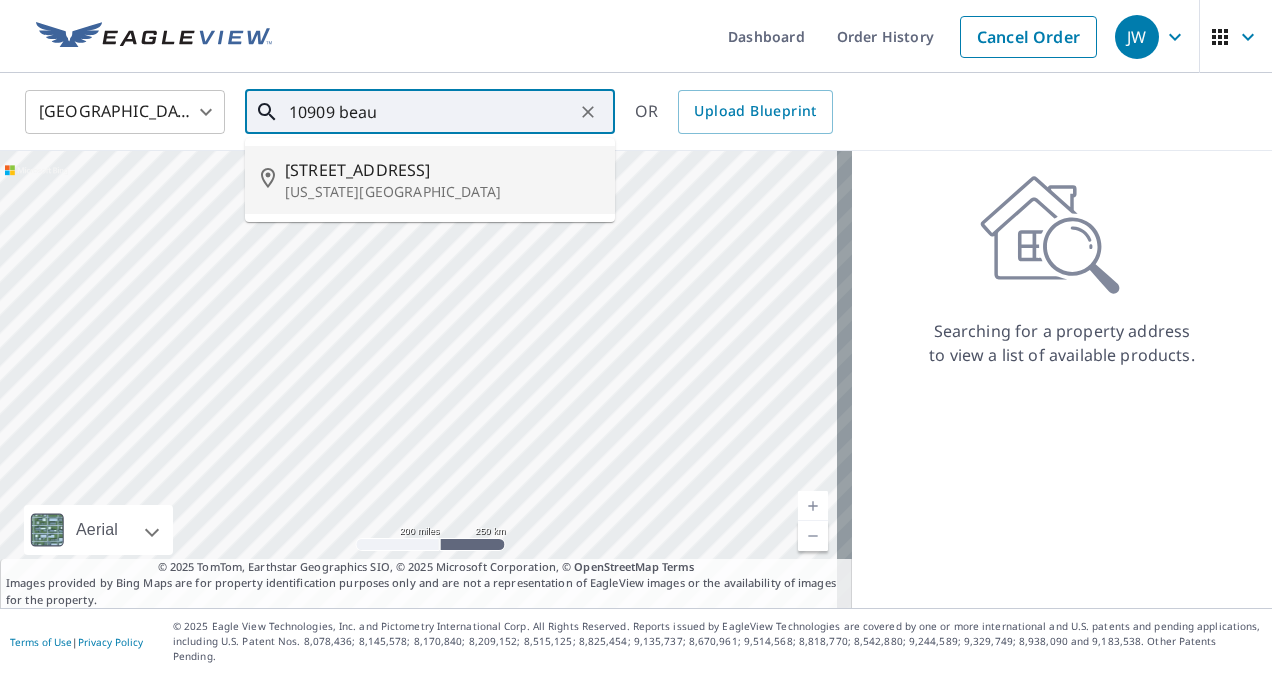click on "[US_STATE][GEOGRAPHIC_DATA]" at bounding box center (442, 192) 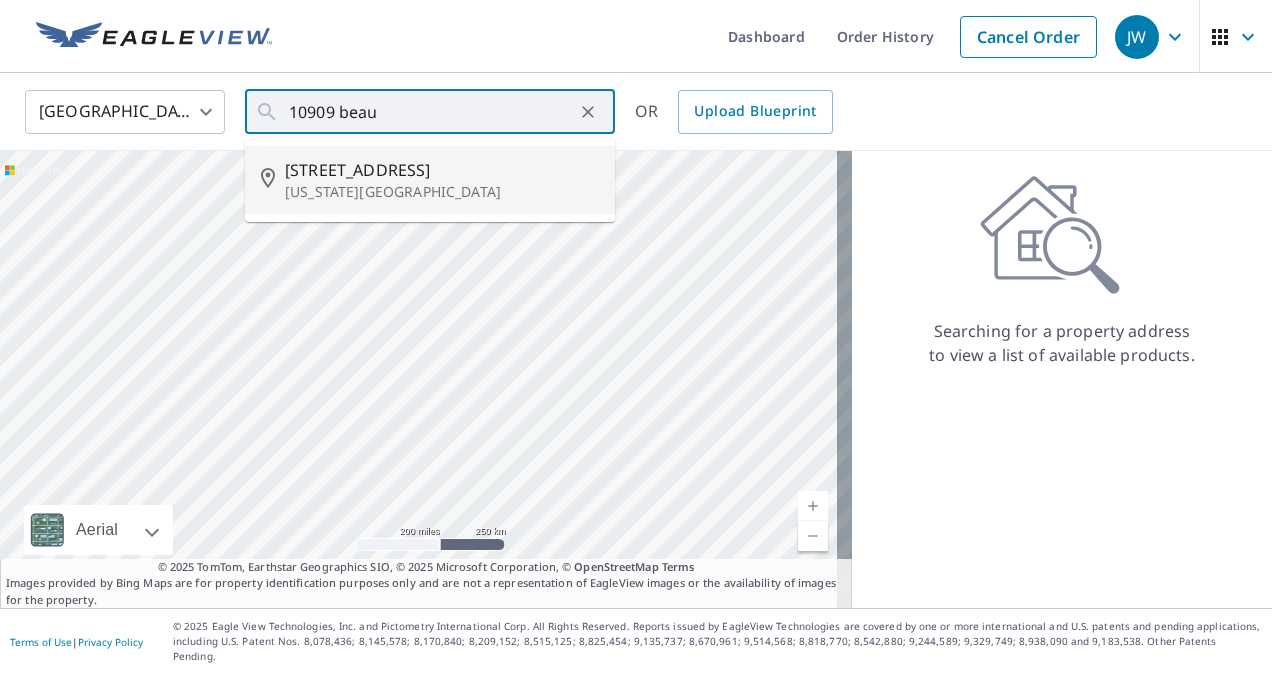 type on "[STREET_ADDRESS][US_STATE]" 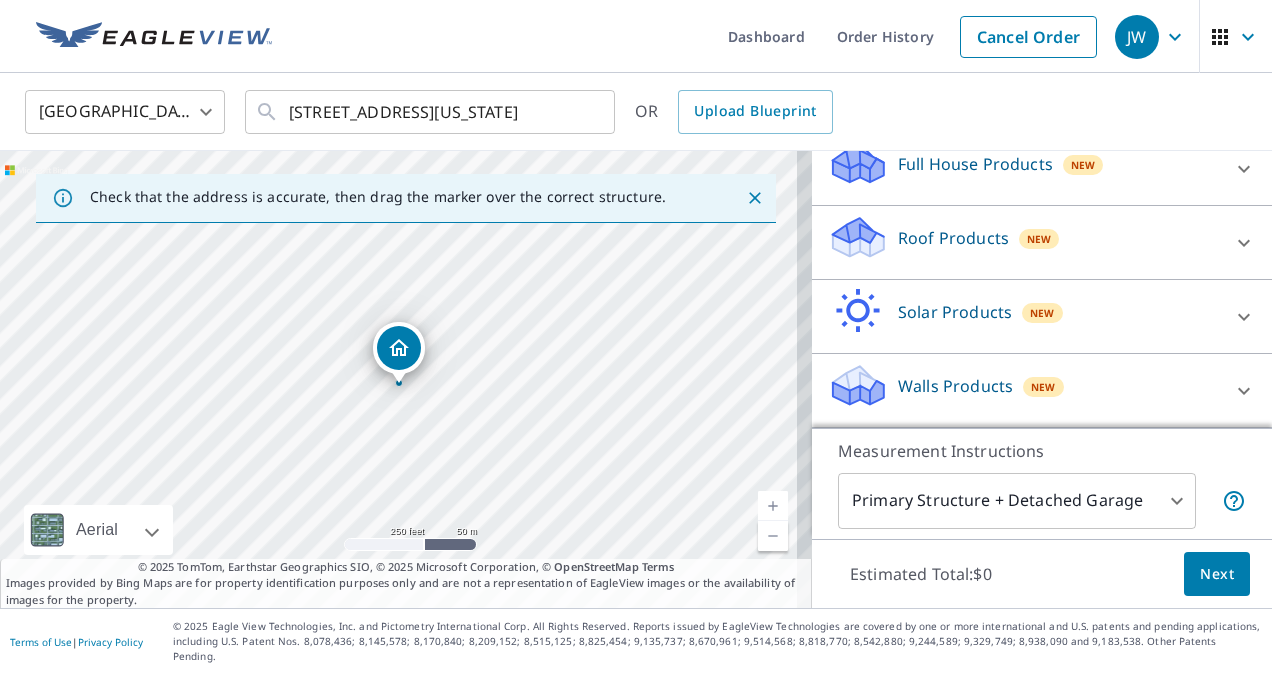 scroll, scrollTop: 235, scrollLeft: 0, axis: vertical 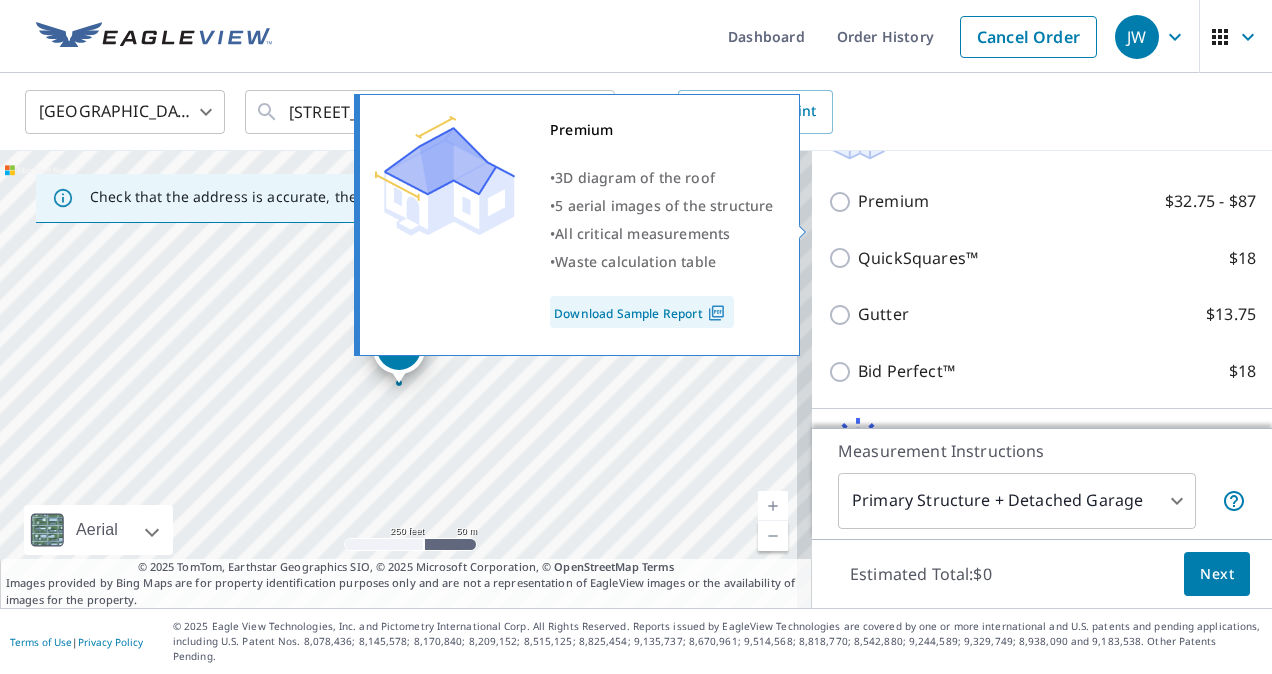 click on "Premium $32.75 - $87" at bounding box center (843, 202) 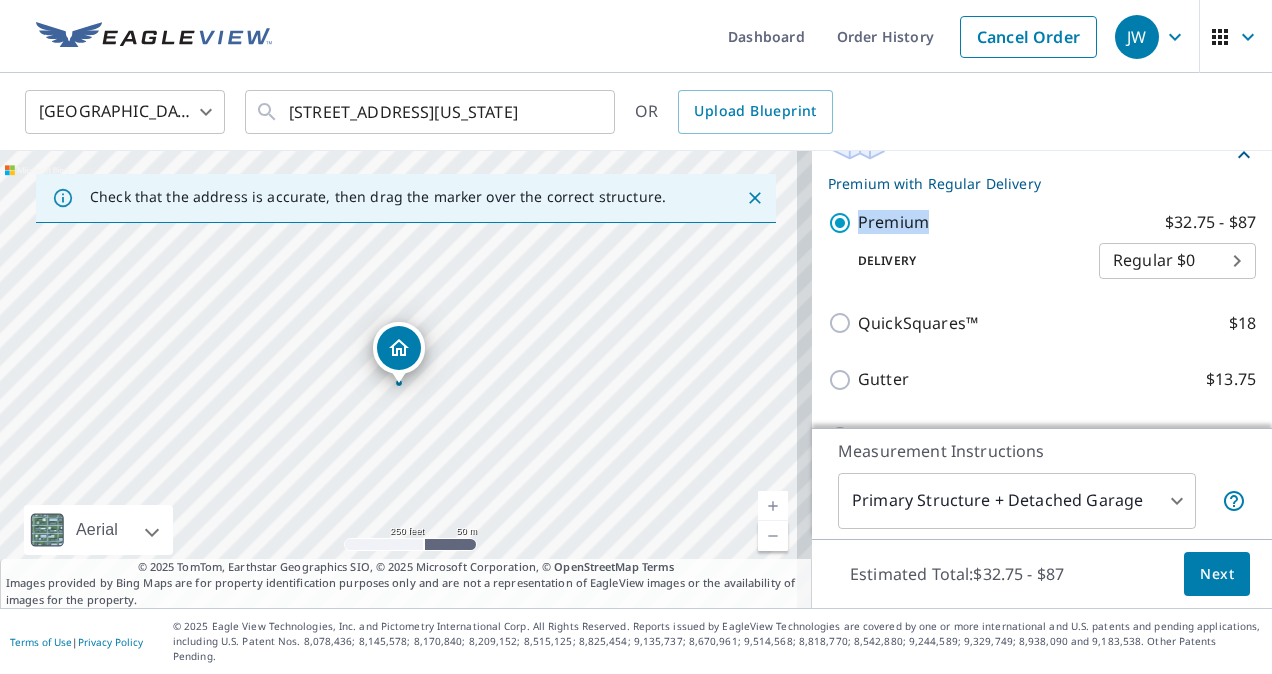 click on "Premium $32.75 - $87 Delivery Regular $0 8 ​" at bounding box center [1042, 244] 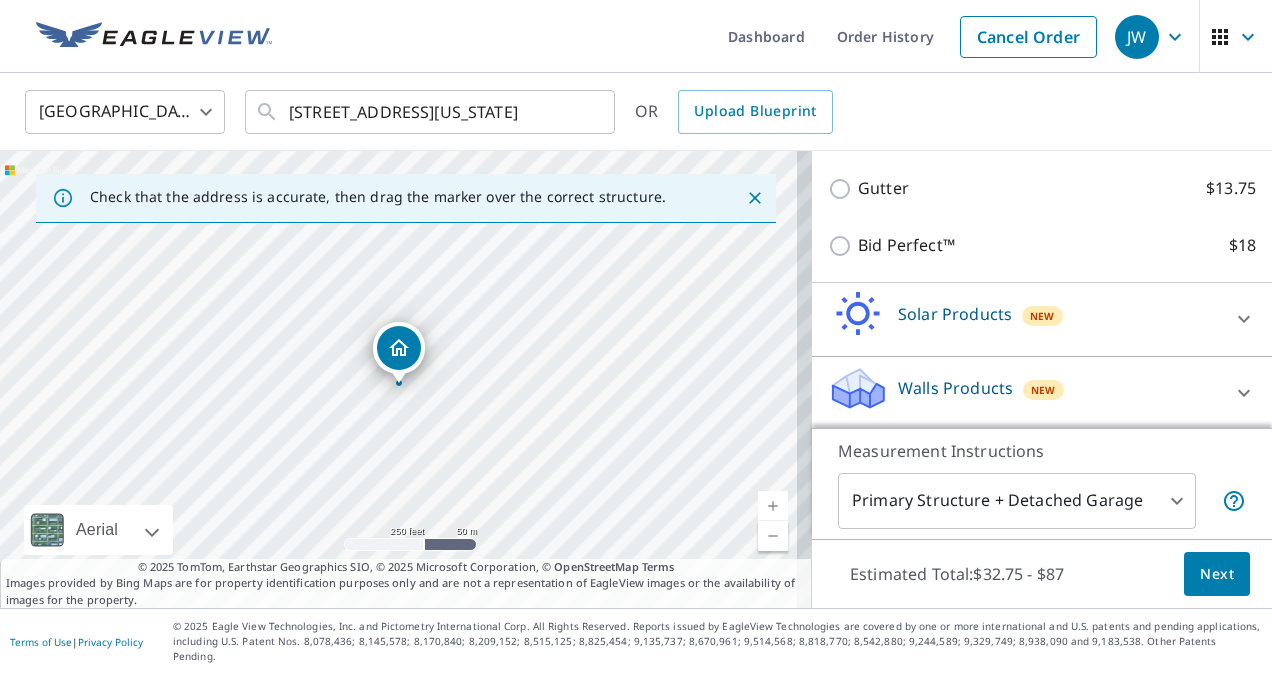 scroll, scrollTop: 529, scrollLeft: 0, axis: vertical 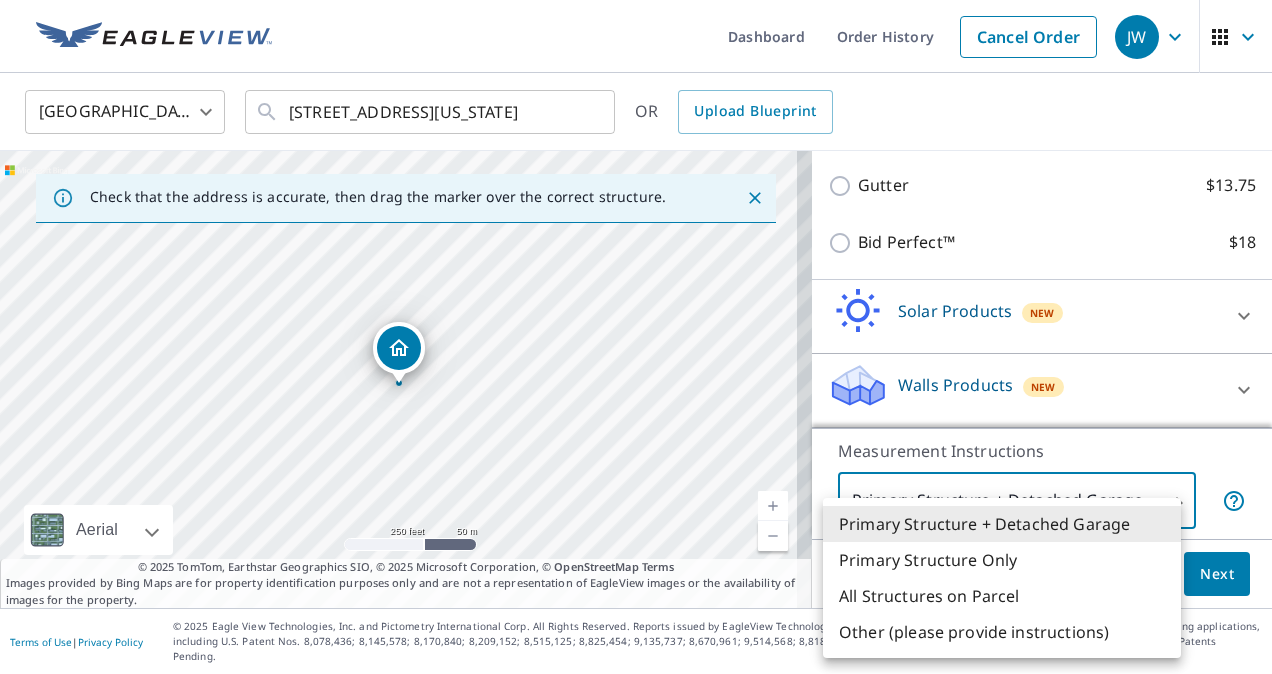 click on "JW JW
Dashboard Order History Cancel Order JW United States US ​ 10909 Beaulaine Pl Oklahoma City, OK 73114 ​ OR Upload Blueprint Check that the address is accurate, then drag the marker over the correct structure. 10909 Beaulaine Pl Oklahoma City, OK 73114 Aerial Road A standard road map Aerial A detailed look from above Labels Labels 250 feet 50 m © 2025 TomTom, © Vexcel Imaging, © 2025 Microsoft Corporation,  © OpenStreetMap Terms © 2025 TomTom, Earthstar Geographics SIO, © 2025 Microsoft Corporation, ©   OpenStreetMap   Terms Images provided by Bing Maps are for property identification purposes only and are not a representation of EagleView images or the availability of images for the property. PROPERTY TYPE Residential Commercial Multi-Family This is a complex BUILDING ID 10909 Beaulaine Pl, Oklahoma City, OK, 73114 Full House Products New Full House™ $105 Roof Products New Premium with Regular Delivery Premium $32.75 - $87 Delivery Regular $0 8 ​ QuickSquares™ $18 Gutter $13.75 1" at bounding box center (636, 337) 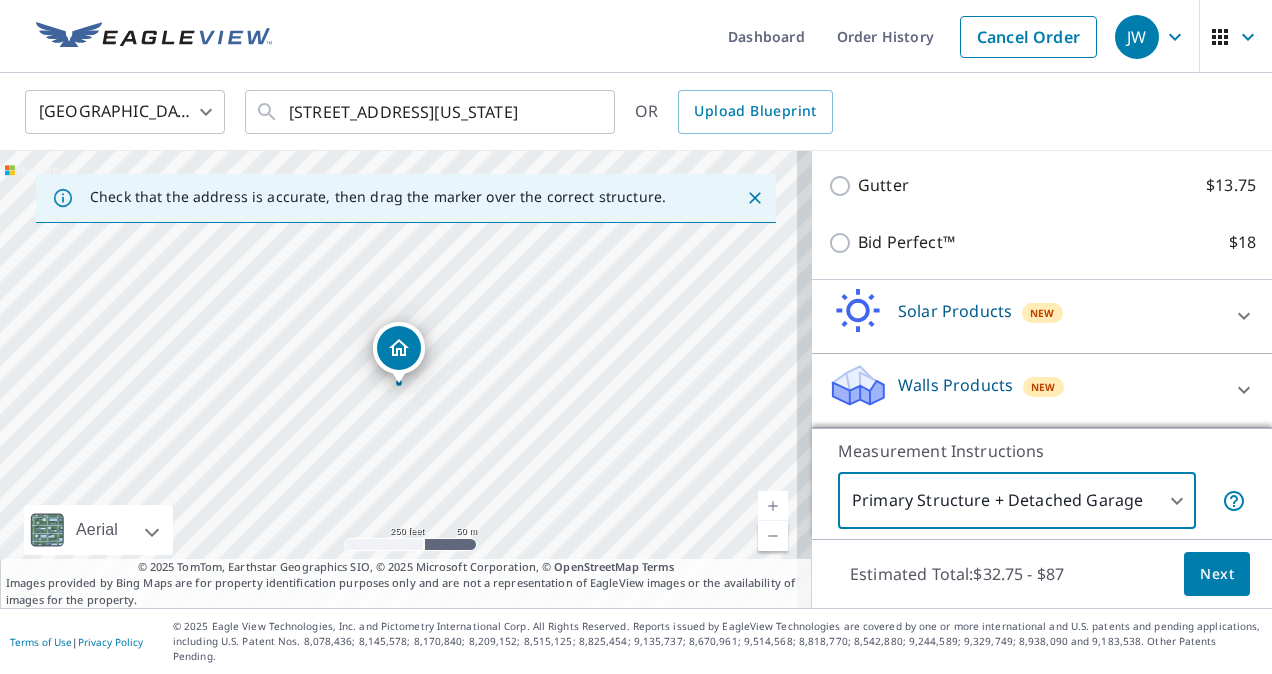 click on "JW JW
Dashboard Order History Cancel Order JW United States US ​ 10909 Beaulaine Pl Oklahoma City, OK 73114 ​ OR Upload Blueprint Check that the address is accurate, then drag the marker over the correct structure. 10909 Beaulaine Pl Oklahoma City, OK 73114 Aerial Road A standard road map Aerial A detailed look from above Labels Labels 250 feet 50 m © 2025 TomTom, © Vexcel Imaging, © 2025 Microsoft Corporation,  © OpenStreetMap Terms © 2025 TomTom, Earthstar Geographics SIO, © 2025 Microsoft Corporation, ©   OpenStreetMap   Terms Images provided by Bing Maps are for property identification purposes only and are not a representation of EagleView images or the availability of images for the property. PROPERTY TYPE Residential Commercial Multi-Family This is a complex BUILDING ID 10909 Beaulaine Pl, Oklahoma City, OK, 73114 Full House Products New Full House™ $105 Roof Products New Premium with Regular Delivery Premium $32.75 - $87 Delivery Regular $0 8 ​ QuickSquares™ $18 Gutter $13.75 1" at bounding box center (636, 337) 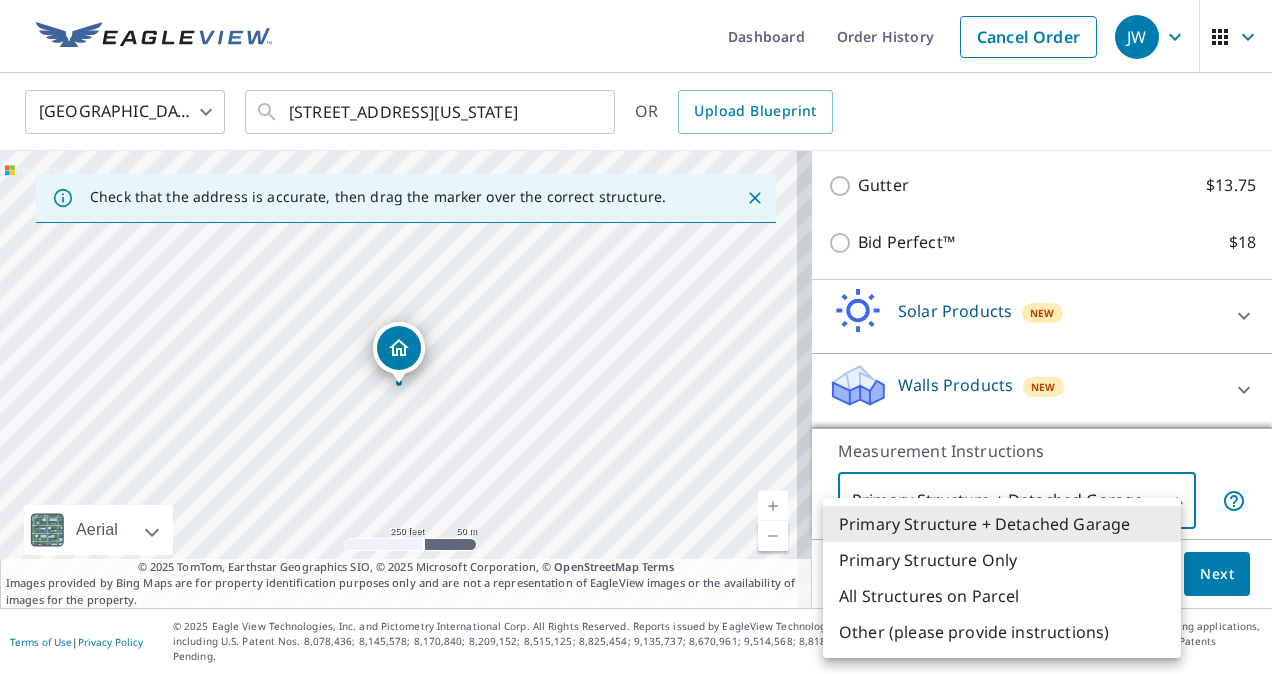 click at bounding box center [636, 337] 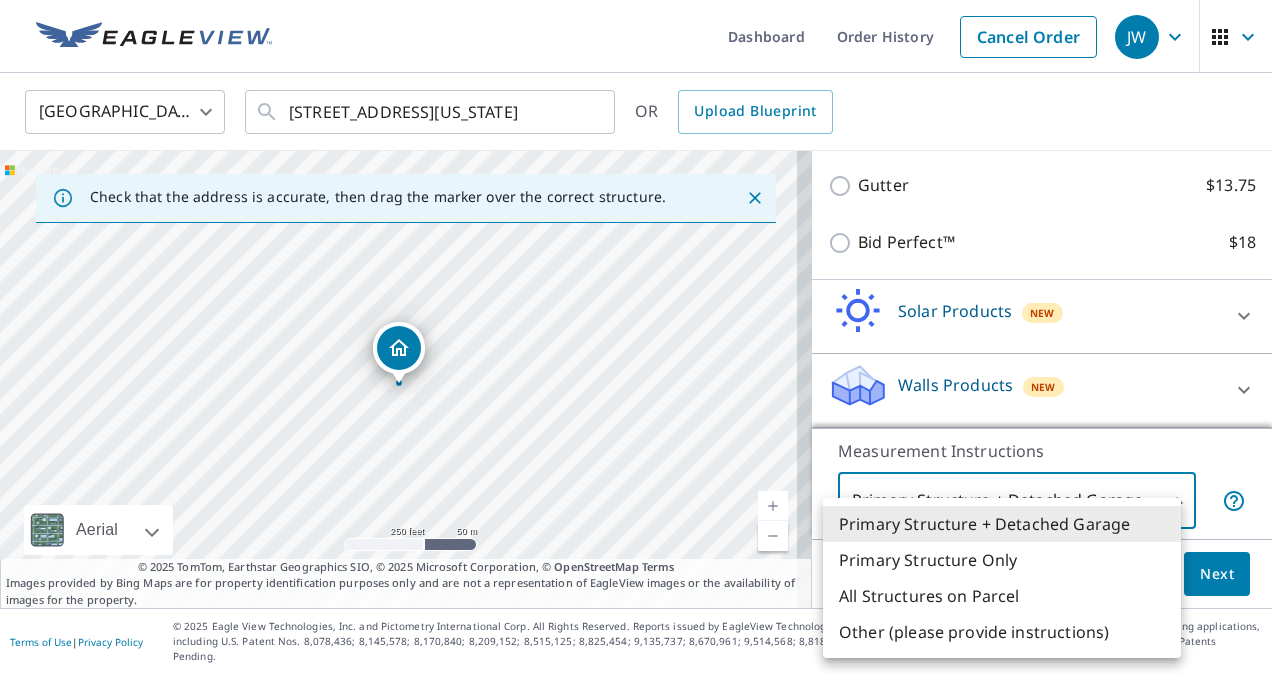 click on "Primary Structure + Detached Garage Primary Structure Only All Structures on Parcel Other (please provide instructions)" at bounding box center [636, 337] 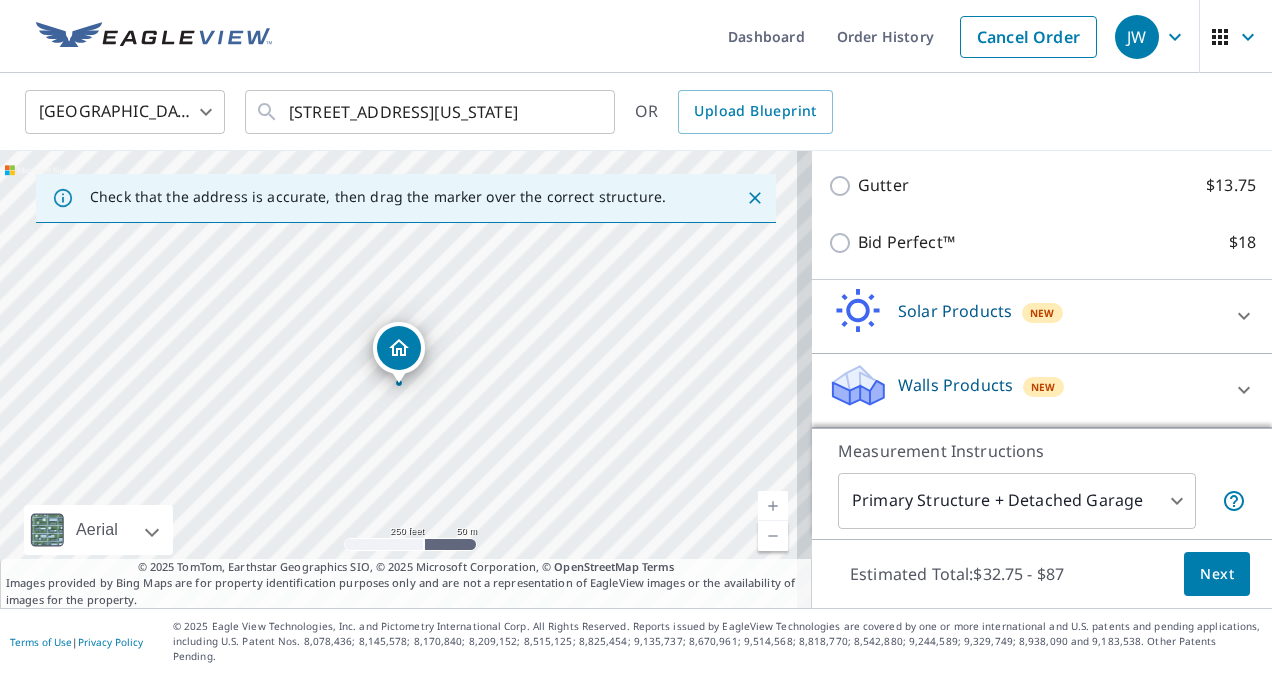 click at bounding box center [399, 373] 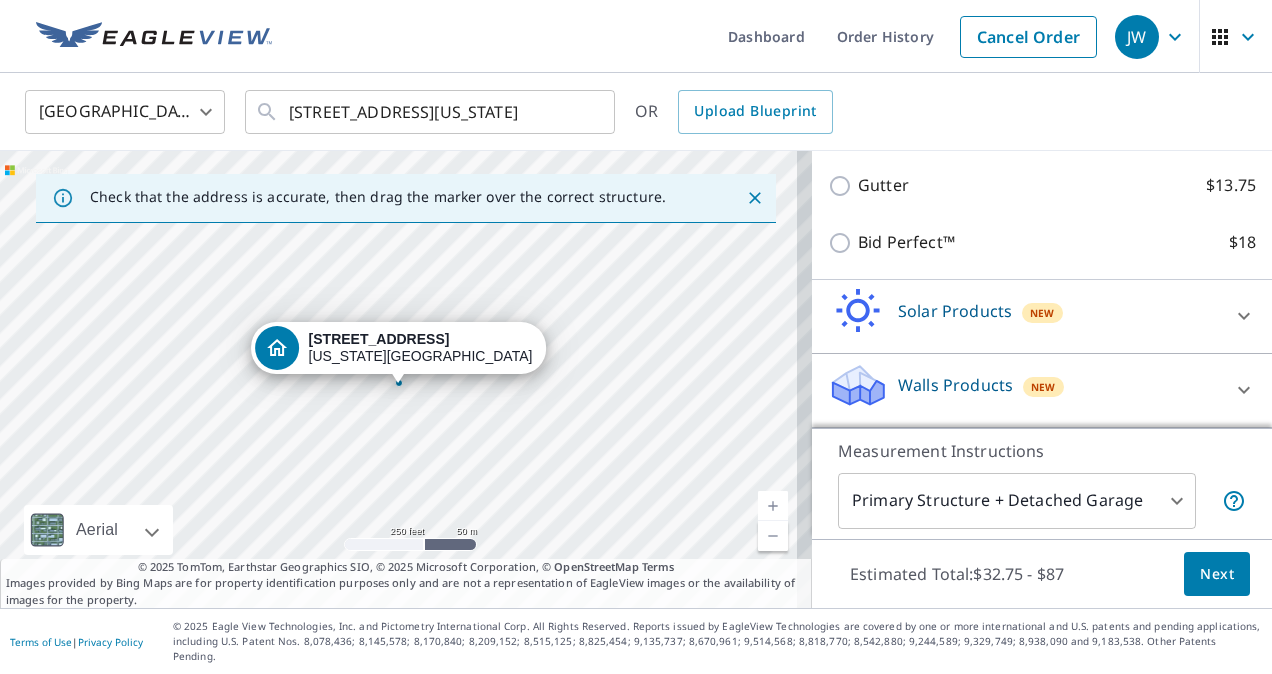 click at bounding box center [399, 373] 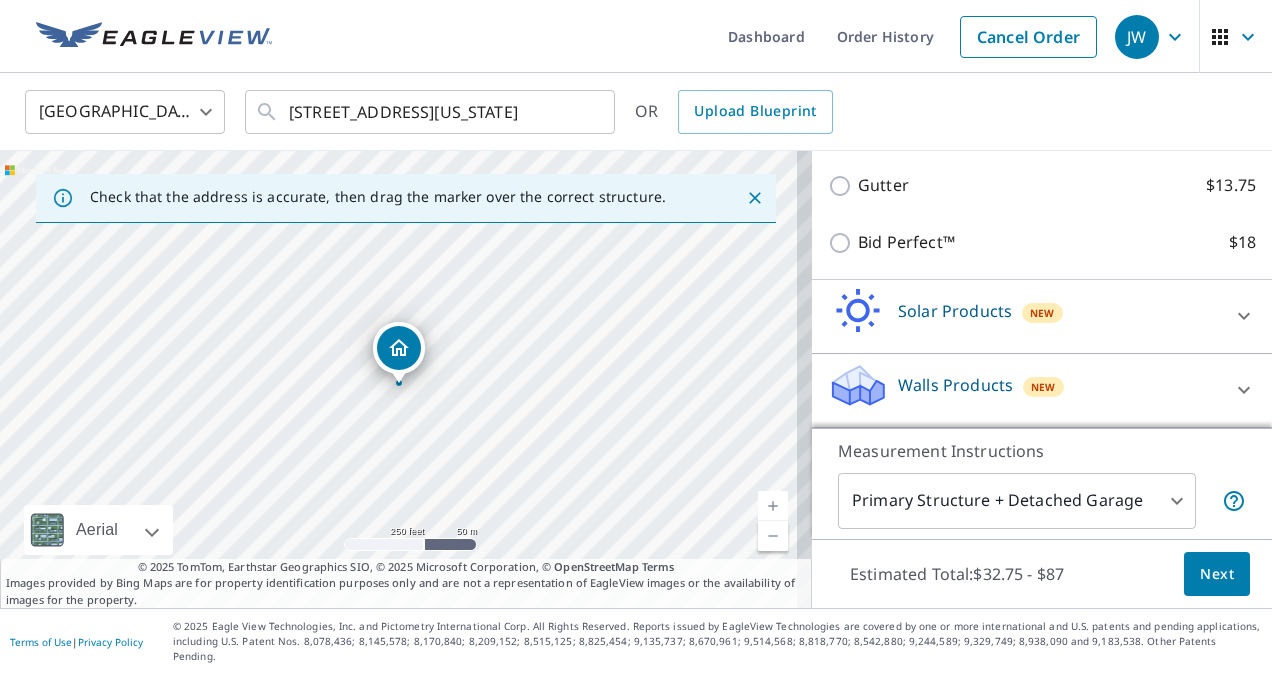 click at bounding box center [399, 373] 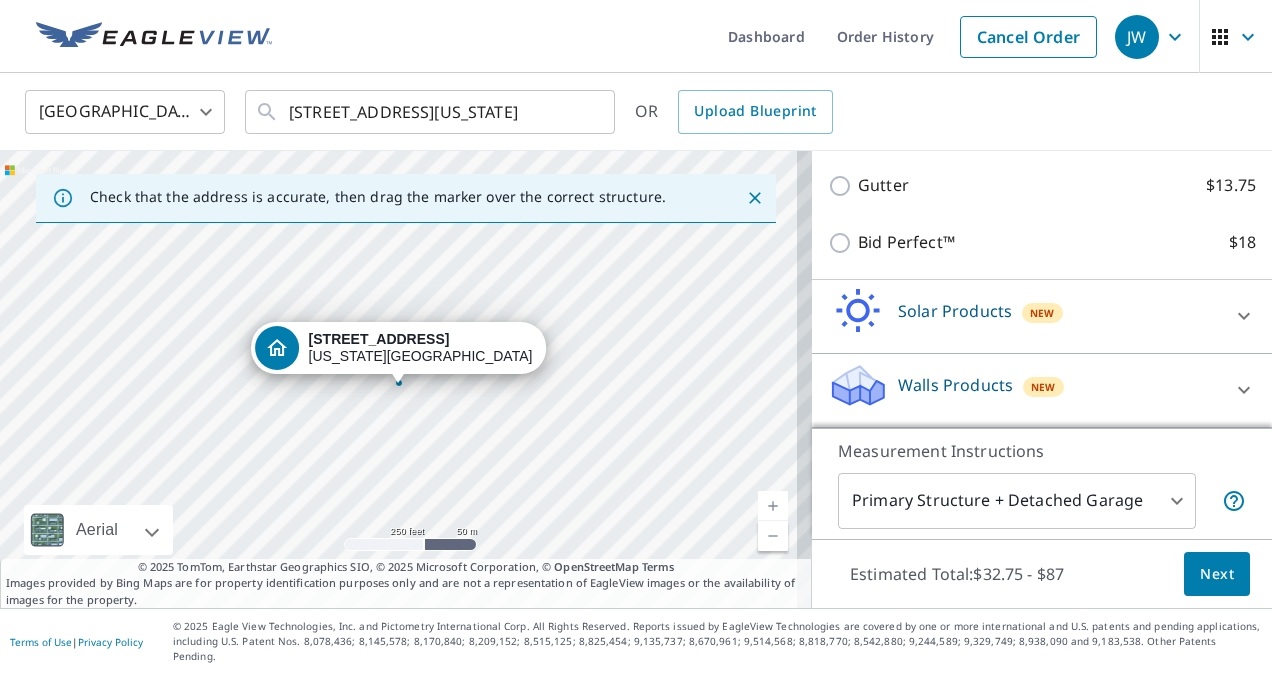 click at bounding box center [399, 373] 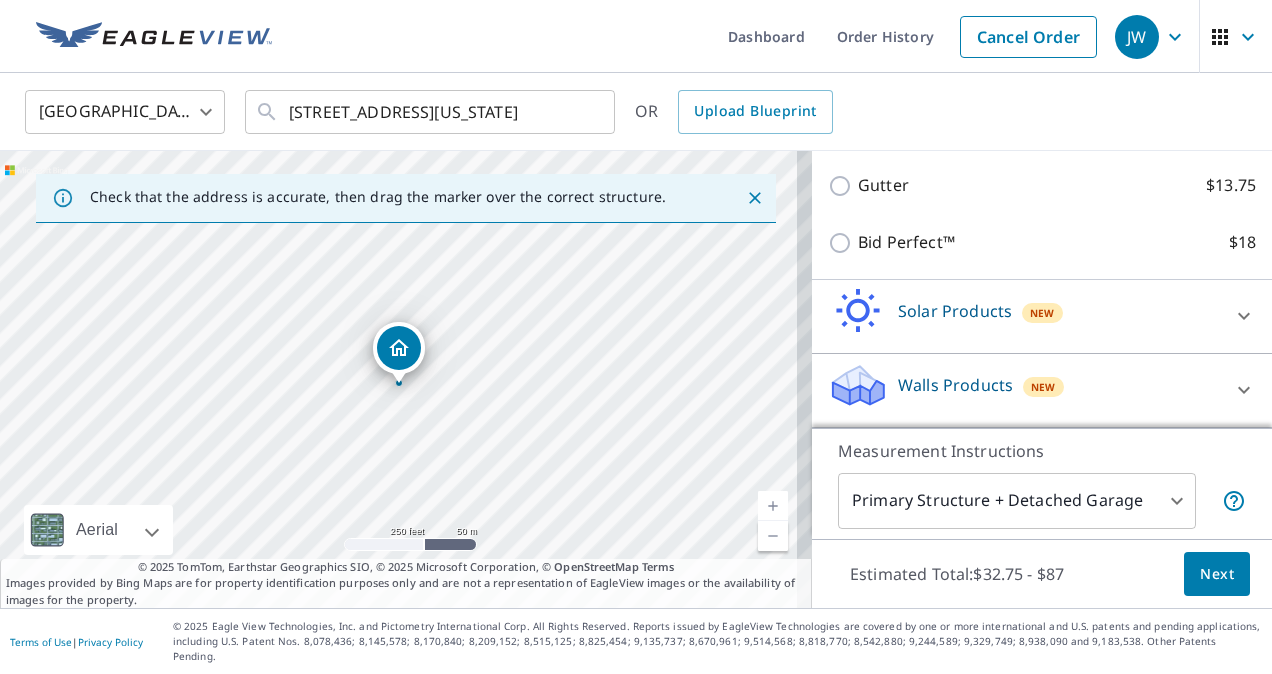click 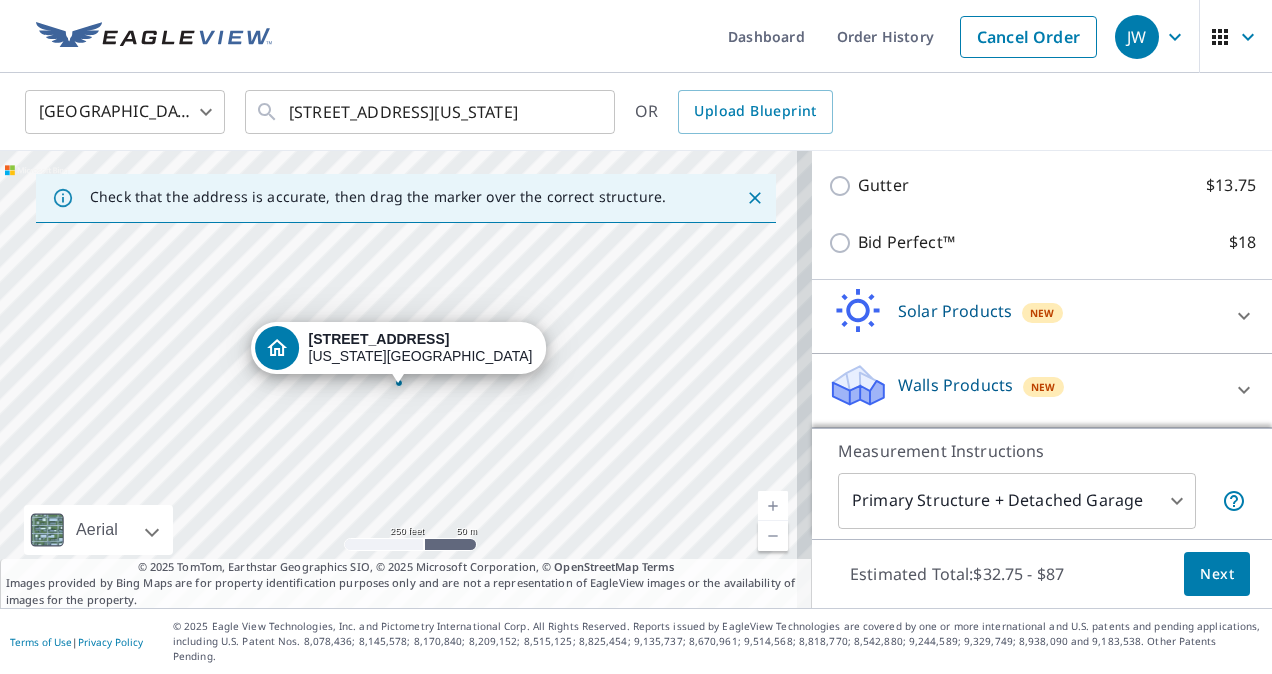 click at bounding box center [399, 383] 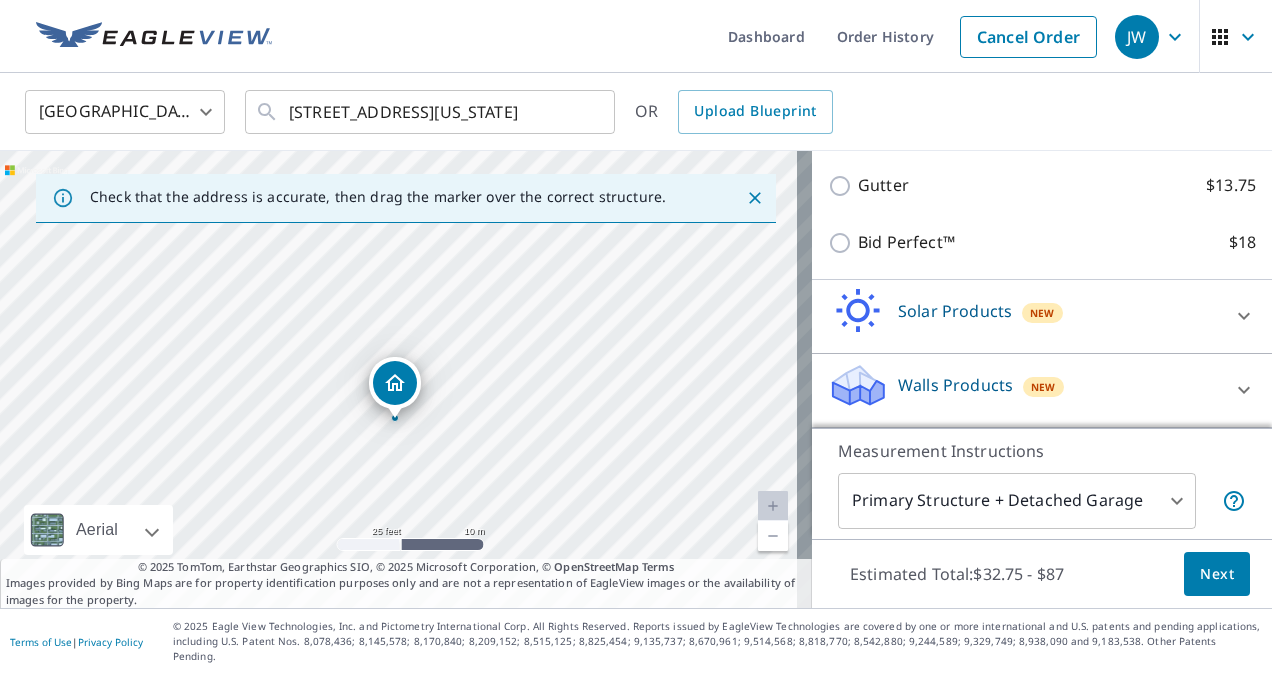 click on "JW JW
Dashboard Order History Cancel Order JW United States US ​ 10909 Beaulaine Pl Oklahoma City, OK 73114 ​ OR Upload Blueprint Check that the address is accurate, then drag the marker over the correct structure. 10909 Beaulaine Pl Oklahoma City, OK 73114 Aerial Road A standard road map Aerial A detailed look from above Labels Labels 25 feet 10 m © 2025 TomTom, © Vexcel Imaging, © 2025 Microsoft Corporation,  © OpenStreetMap Terms © 2025 TomTom, Earthstar Geographics SIO, © 2025 Microsoft Corporation, ©   OpenStreetMap   Terms Images provided by Bing Maps are for property identification purposes only and are not a representation of EagleView images or the availability of images for the property. PROPERTY TYPE Residential Commercial Multi-Family This is a complex BUILDING ID 10909 Beaulaine Pl, Oklahoma City, OK, 73114 Full House Products New Full House™ $105 Roof Products New Premium with Regular Delivery Premium $32.75 - $87 Delivery Regular $0 8 ​ QuickSquares™ $18 Gutter $13.75 $18" at bounding box center [636, 337] 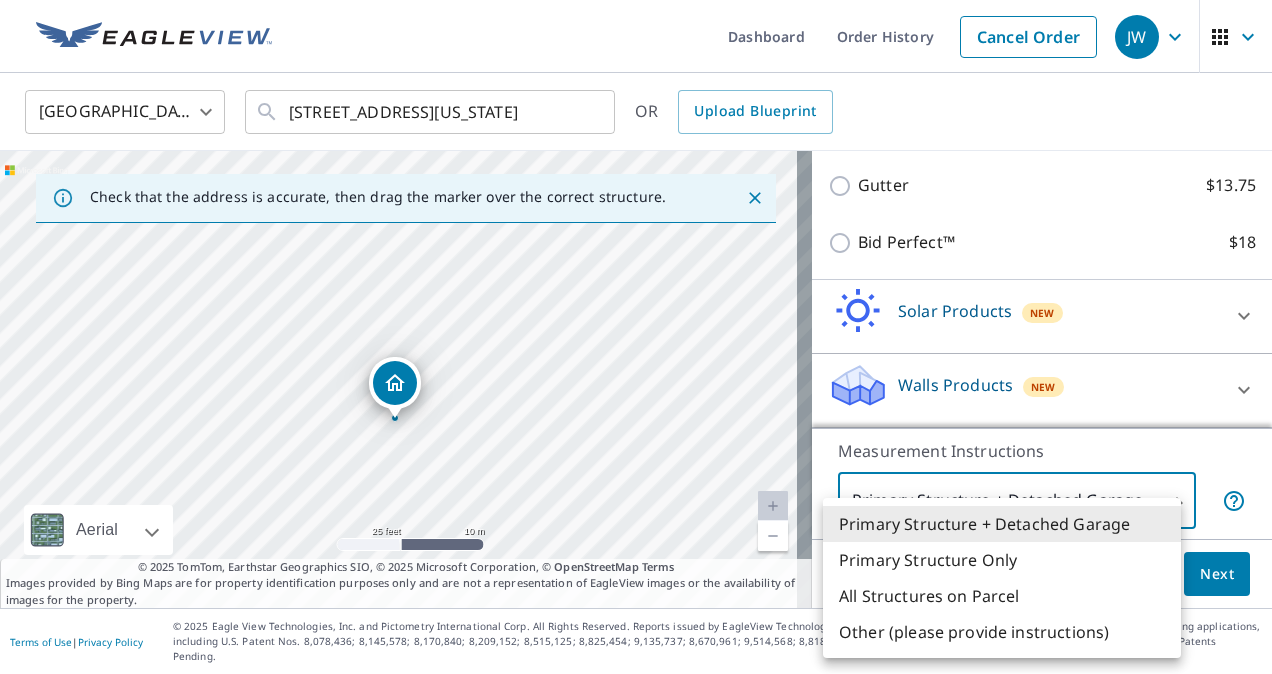 click on "Primary Structure Only" at bounding box center [1002, 560] 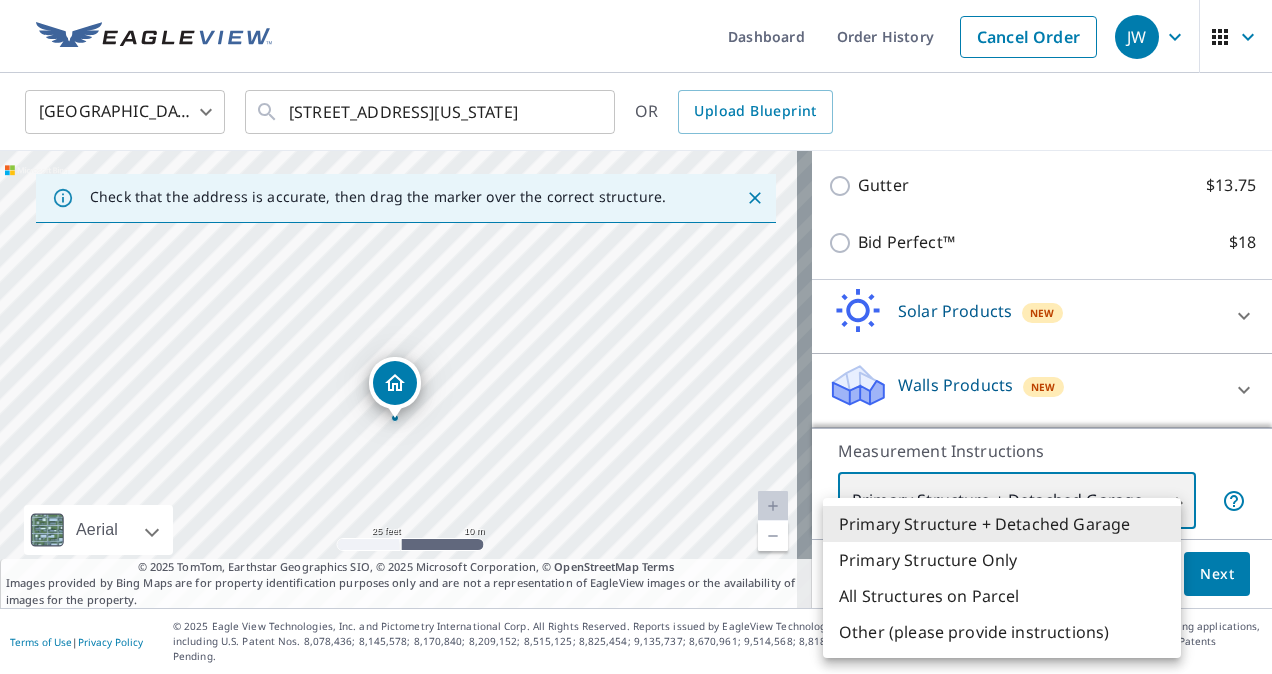 type on "2" 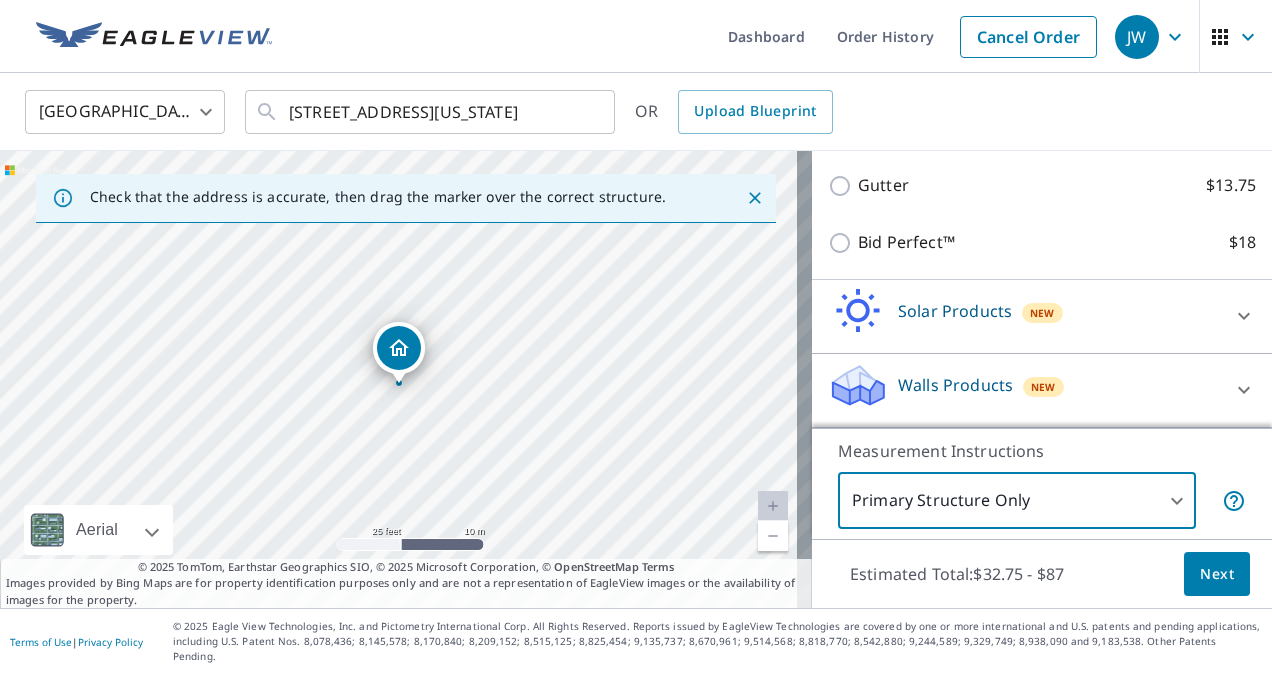 click on "Next" at bounding box center [1217, 574] 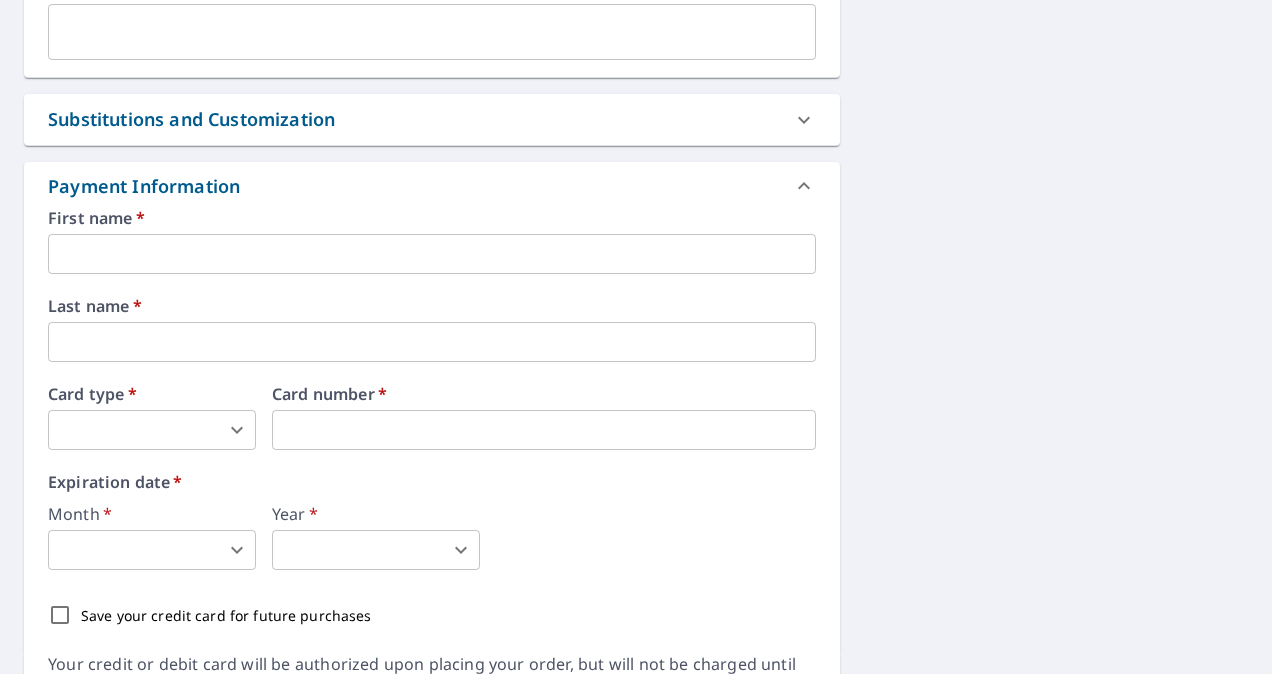 scroll, scrollTop: 951, scrollLeft: 0, axis: vertical 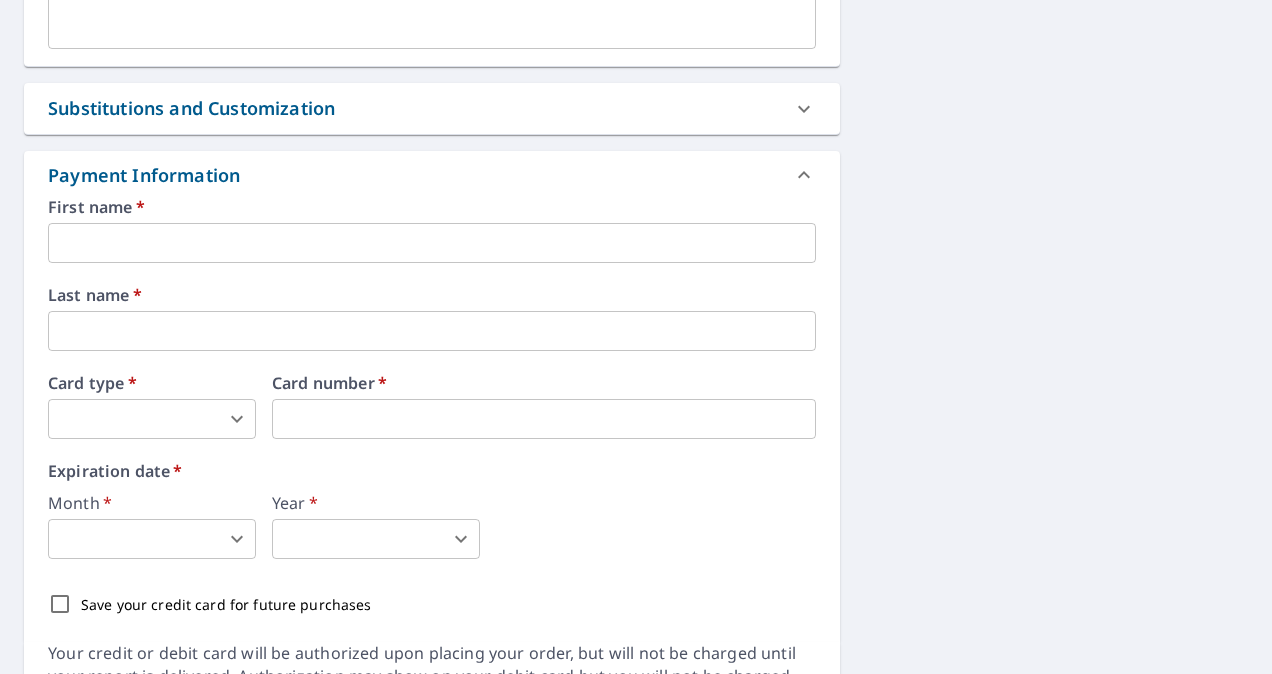 click at bounding box center (432, 243) 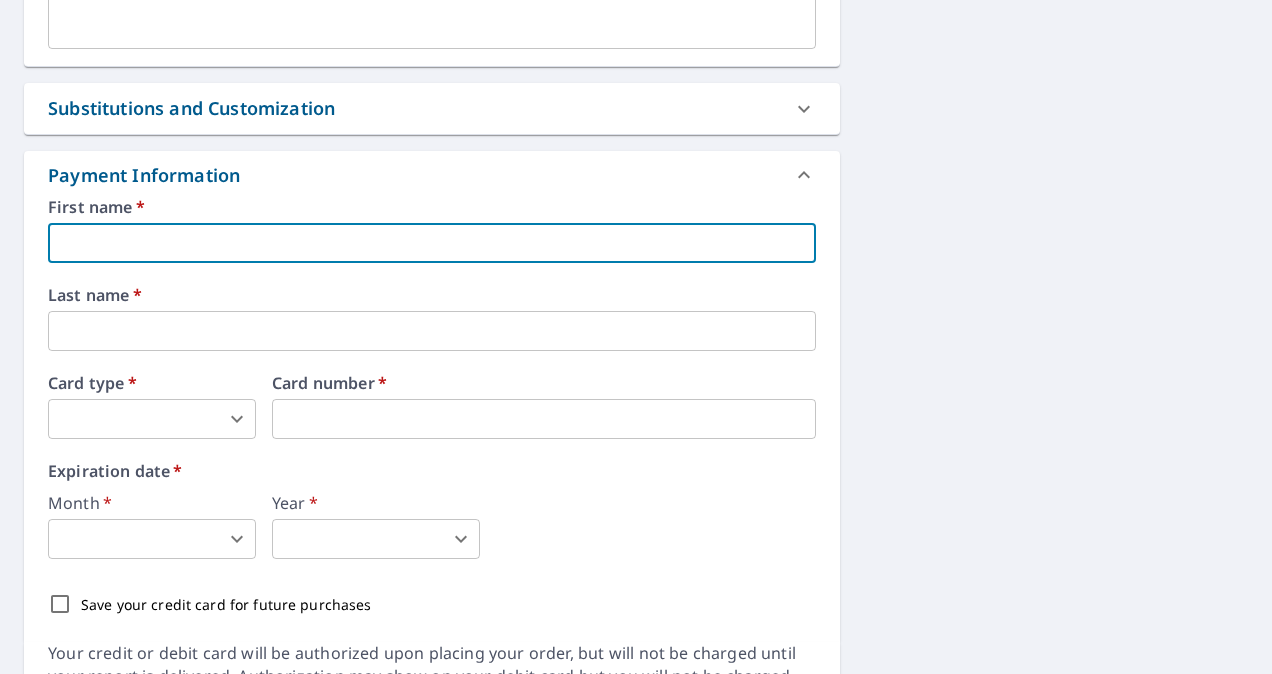 click at bounding box center [432, 243] 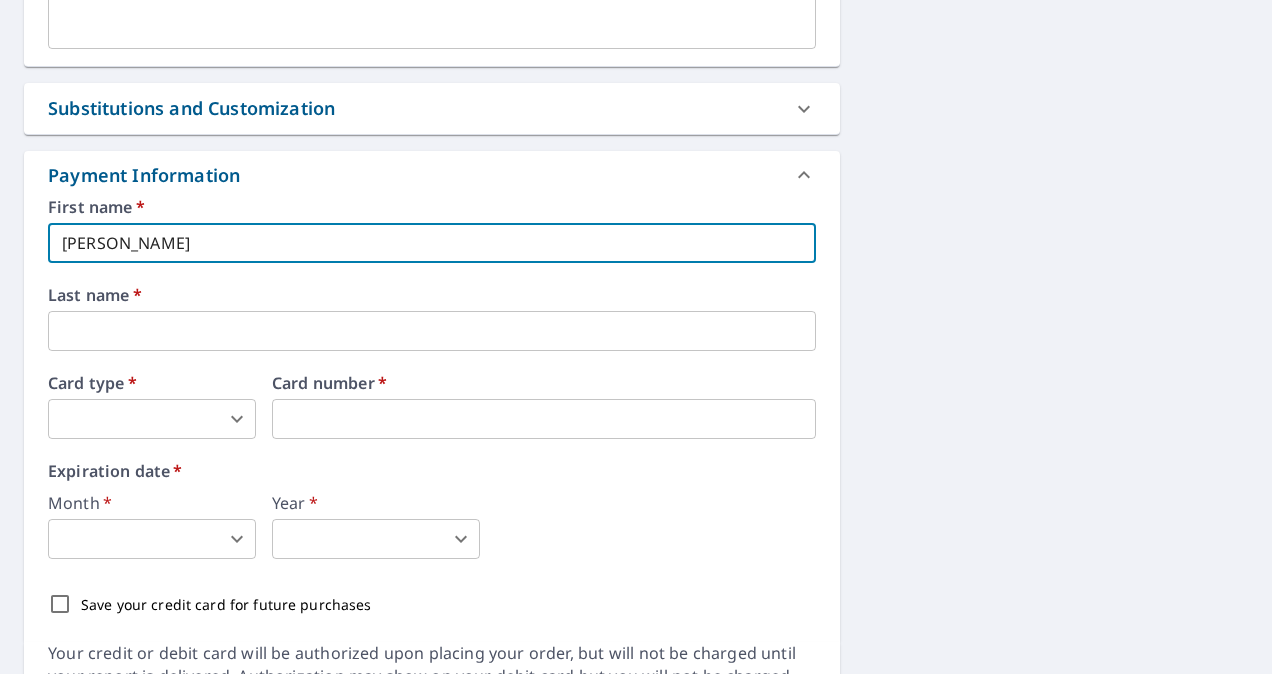 type on "blueskyroofing.info@gmail.com" 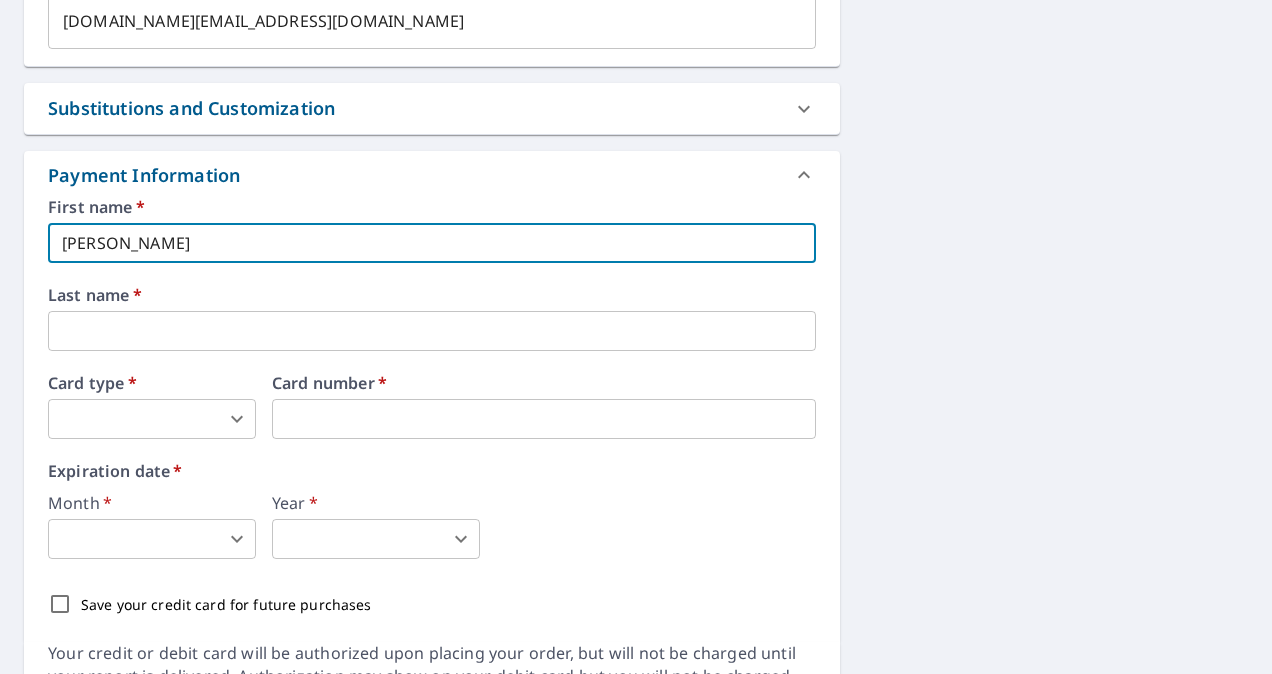 type on "Williams" 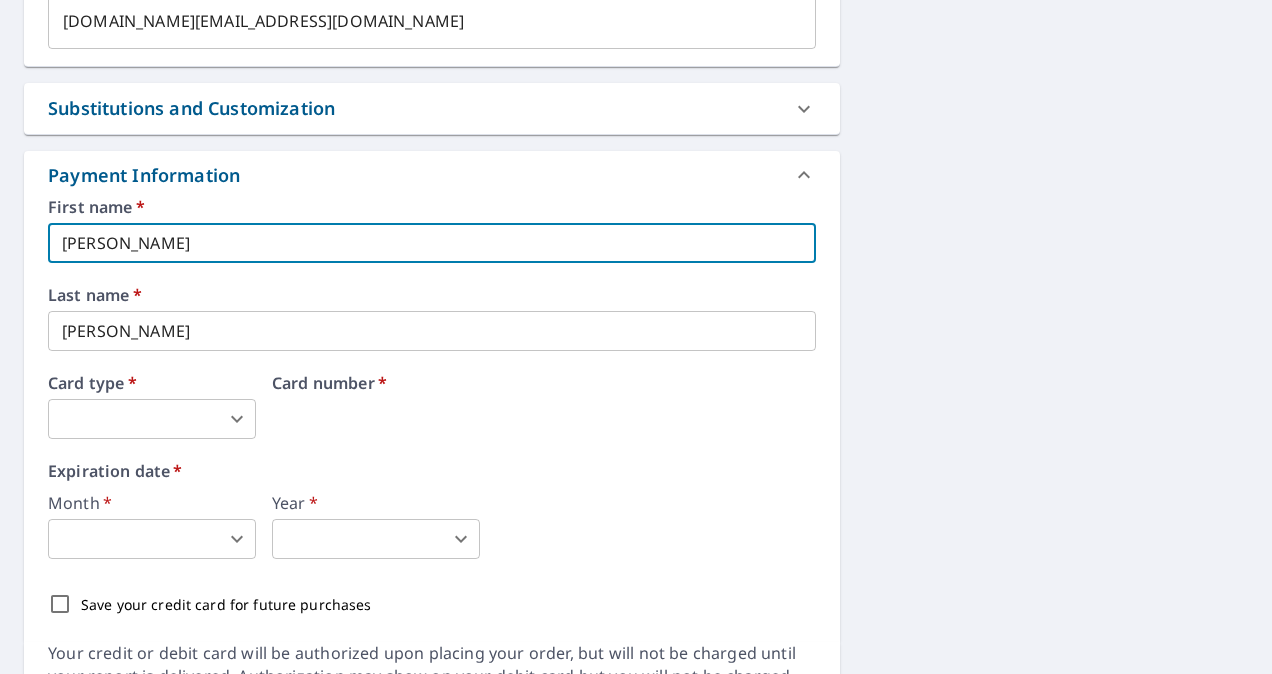 type on "Jessica" 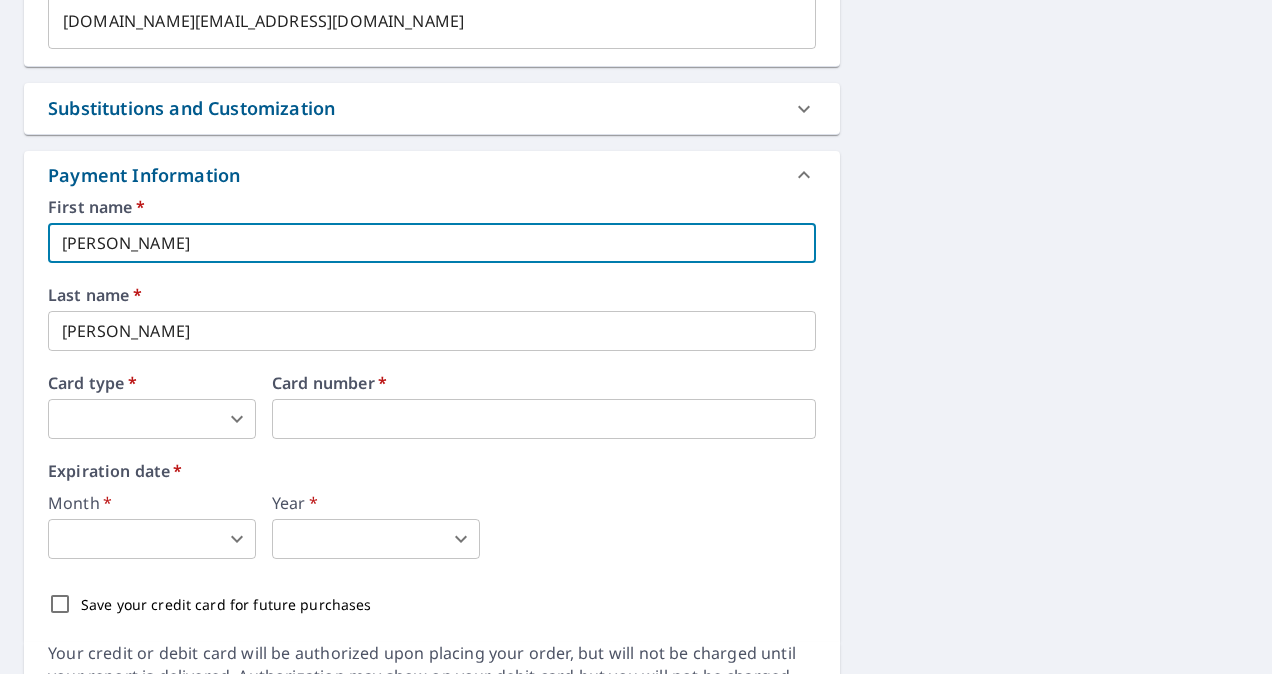 click on "JW JW
Dashboard Order History Cancel Order JW Dashboard / Finalize Order Finalize Order 10909 Beaulaine Pl Oklahoma City, OK 73114 Aerial Road A standard road map Aerial A detailed look from above Labels Labels 250 feet 50 m © 2025 TomTom, © Vexcel Imaging, © 2025 Microsoft Corporation,  © OpenStreetMap Terms PROPERTY TYPE Residential BUILDING ID 10909 Beaulaine Pl, Oklahoma City, OK, 73114 Changes to structures in last 4 years ( renovations, additions, etc. ) Include Special Instructions x ​ Claim Information Claim number ​ Claim information ​ PO number ​ Date of loss ​ Cat ID ​ Email Recipients Your reports will be sent to  blueskyroofing.info@gmail.com.  Edit Contact Information. Send a copy of the report to: blueskyroofing.info@gmail.com ​ Substitutions and Customization Roof measurement report substitutions If a Premium Report is unavailable send me an Extended Coverage 3D Report: Yes No Ask If an Extended Coverage 3D Report is unavailable send me an Extended Coverage 2D Report: *" at bounding box center [636, 337] 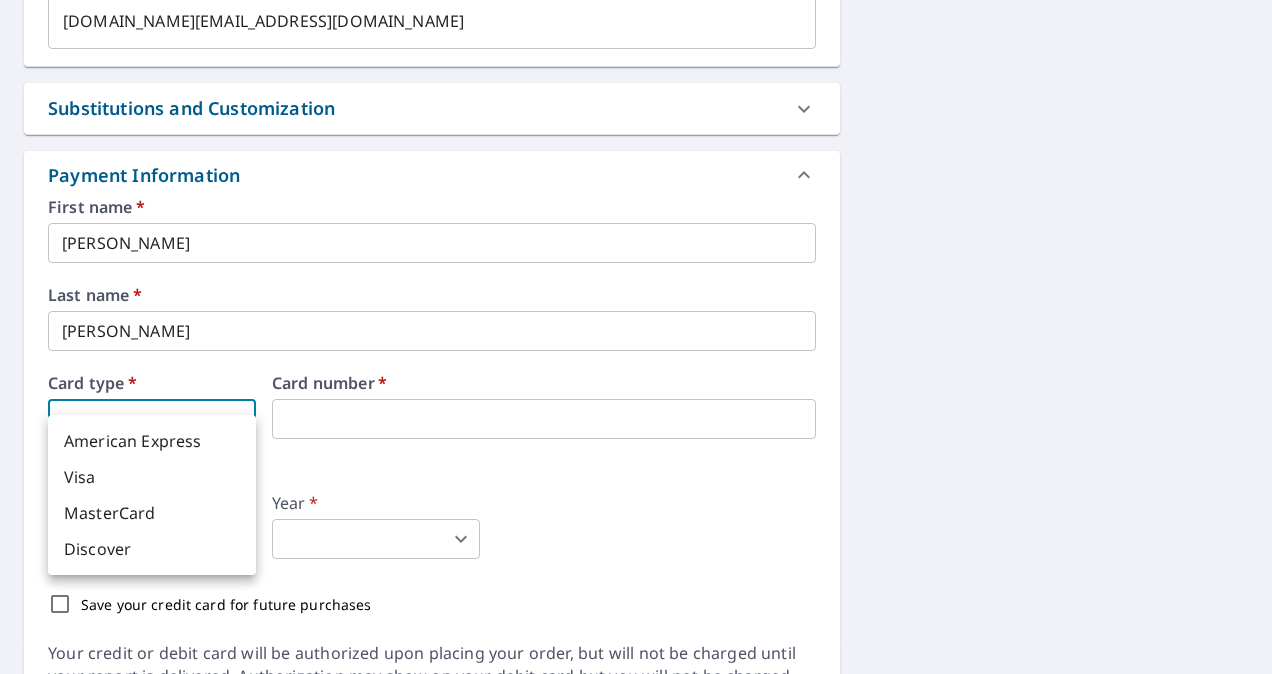 click on "Visa" at bounding box center (152, 477) 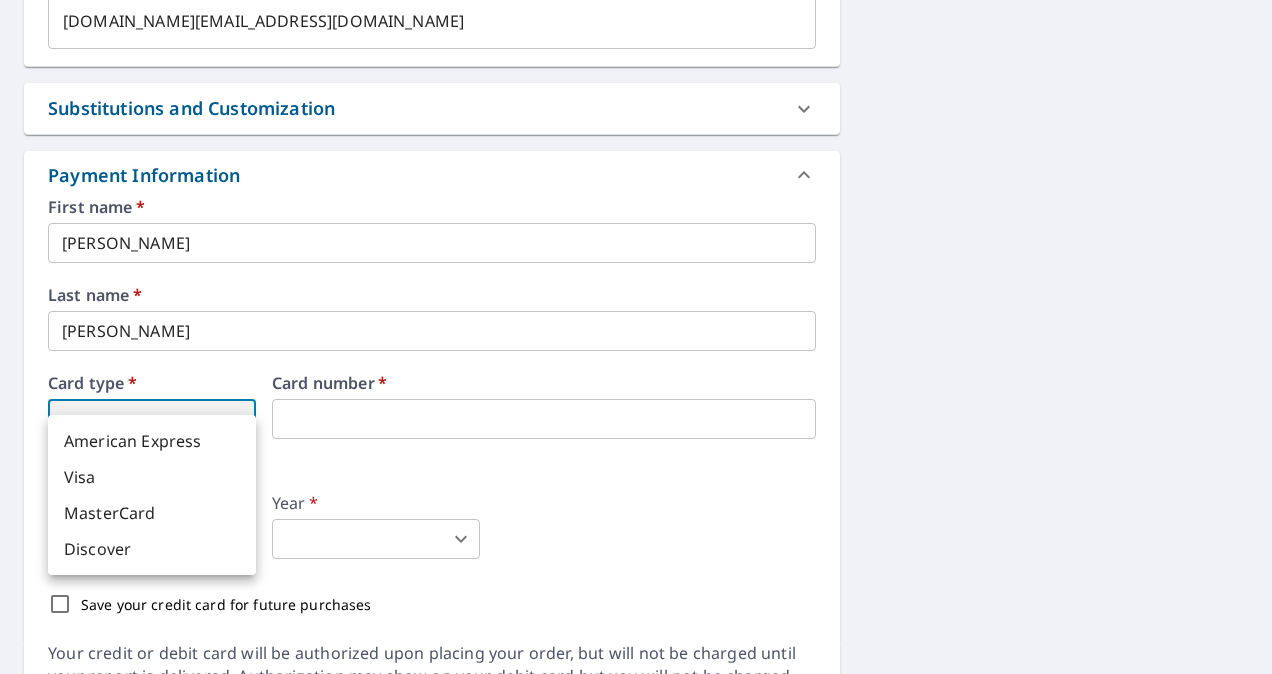 type on "2" 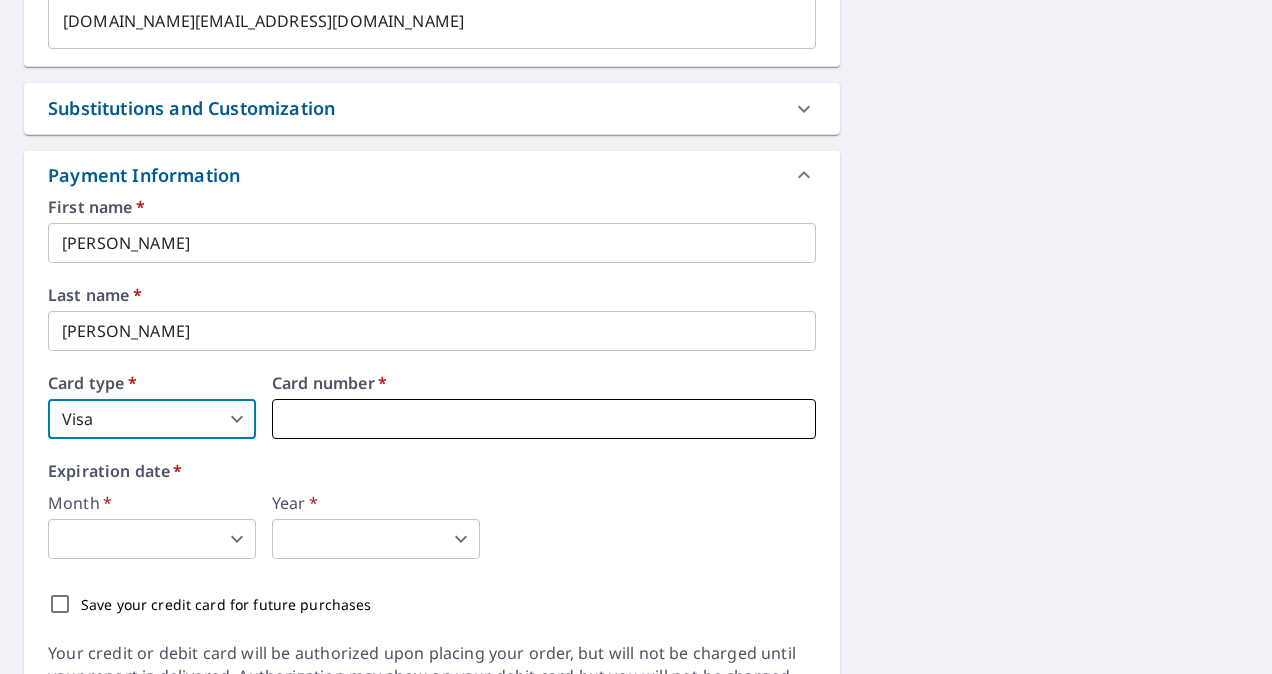 click at bounding box center [544, 419] 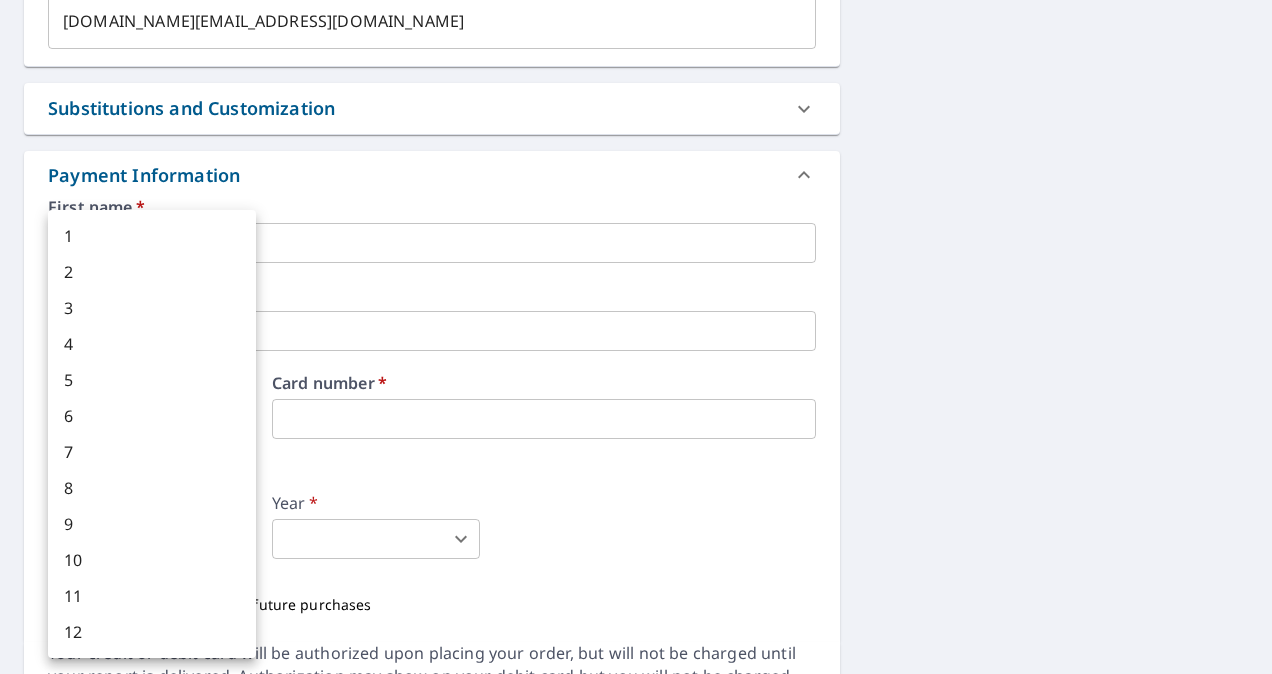 click on "JW JW
Dashboard Order History Cancel Order JW Dashboard / Finalize Order Finalize Order 10909 Beaulaine Pl Oklahoma City, OK 73114 Aerial Road A standard road map Aerial A detailed look from above Labels Labels 250 feet 50 m © 2025 TomTom, © Vexcel Imaging, © 2025 Microsoft Corporation,  © OpenStreetMap Terms PROPERTY TYPE Residential BUILDING ID 10909 Beaulaine Pl, Oklahoma City, OK, 73114 Changes to structures in last 4 years ( renovations, additions, etc. ) Include Special Instructions x ​ Claim Information Claim number ​ Claim information ​ PO number ​ Date of loss ​ Cat ID ​ Email Recipients Your reports will be sent to  blueskyroofing.info@gmail.com.  Edit Contact Information. Send a copy of the report to: blueskyroofing.info@gmail.com ​ Substitutions and Customization Roof measurement report substitutions If a Premium Report is unavailable send me an Extended Coverage 3D Report: Yes No Ask If an Extended Coverage 3D Report is unavailable send me an Extended Coverage 2D Report: *" at bounding box center [636, 337] 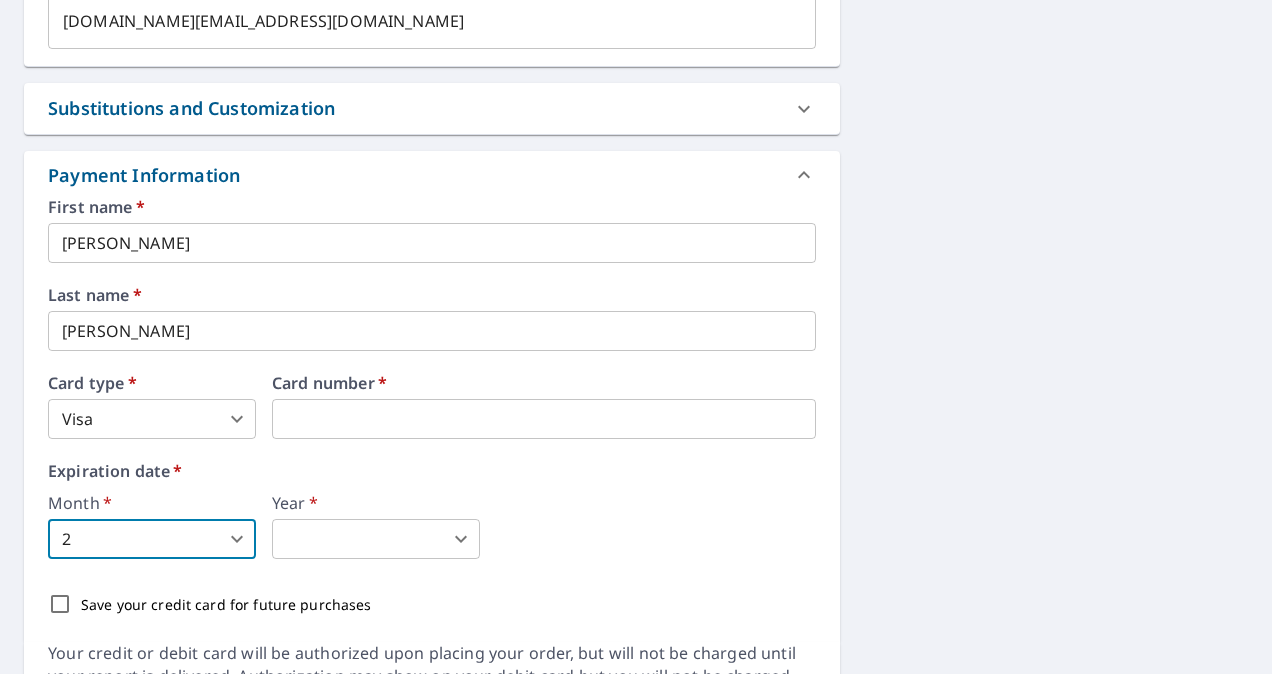 click on "JW JW
Dashboard Order History Cancel Order JW Dashboard / Finalize Order Finalize Order 10909 Beaulaine Pl Oklahoma City, OK 73114 Aerial Road A standard road map Aerial A detailed look from above Labels Labels 250 feet 50 m © 2025 TomTom, © Vexcel Imaging, © 2025 Microsoft Corporation,  © OpenStreetMap Terms PROPERTY TYPE Residential BUILDING ID 10909 Beaulaine Pl, Oklahoma City, OK, 73114 Changes to structures in last 4 years ( renovations, additions, etc. ) Include Special Instructions x ​ Claim Information Claim number ​ Claim information ​ PO number ​ Date of loss ​ Cat ID ​ Email Recipients Your reports will be sent to  blueskyroofing.info@gmail.com.  Edit Contact Information. Send a copy of the report to: blueskyroofing.info@gmail.com ​ Substitutions and Customization Roof measurement report substitutions If a Premium Report is unavailable send me an Extended Coverage 3D Report: Yes No Ask If an Extended Coverage 3D Report is unavailable send me an Extended Coverage 2D Report: *" at bounding box center [636, 337] 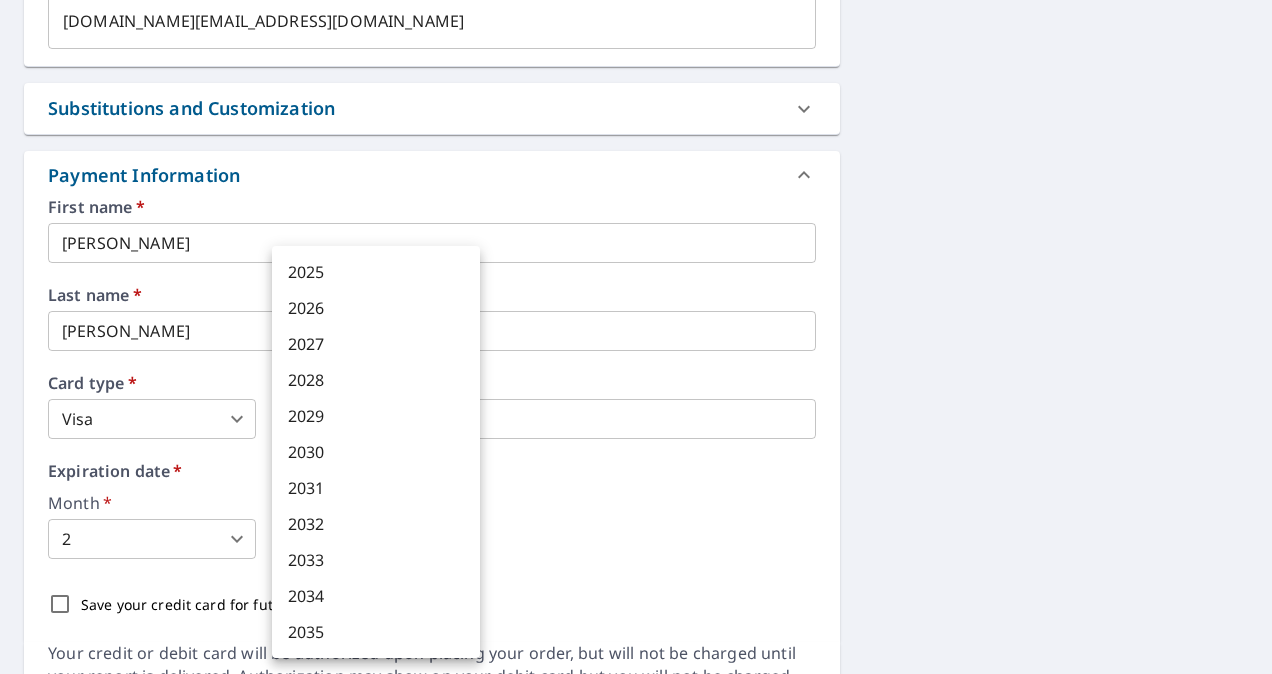 click on "2028" at bounding box center [376, 380] 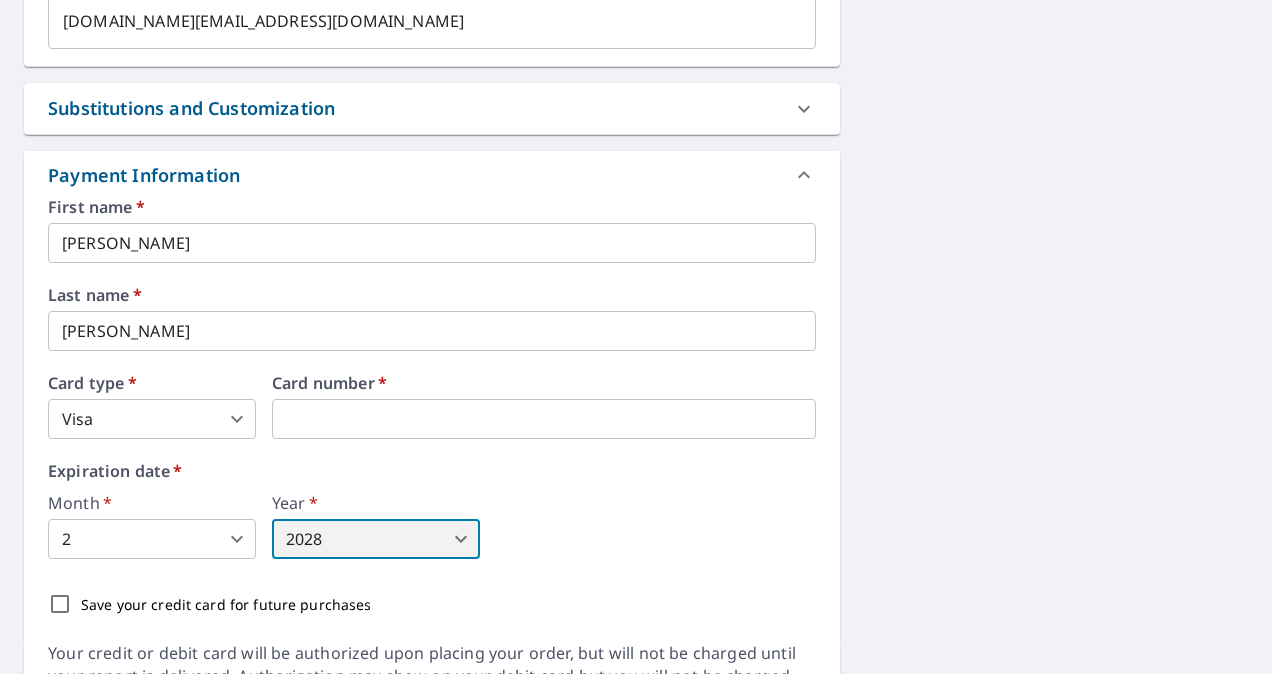 scroll, scrollTop: 1047, scrollLeft: 0, axis: vertical 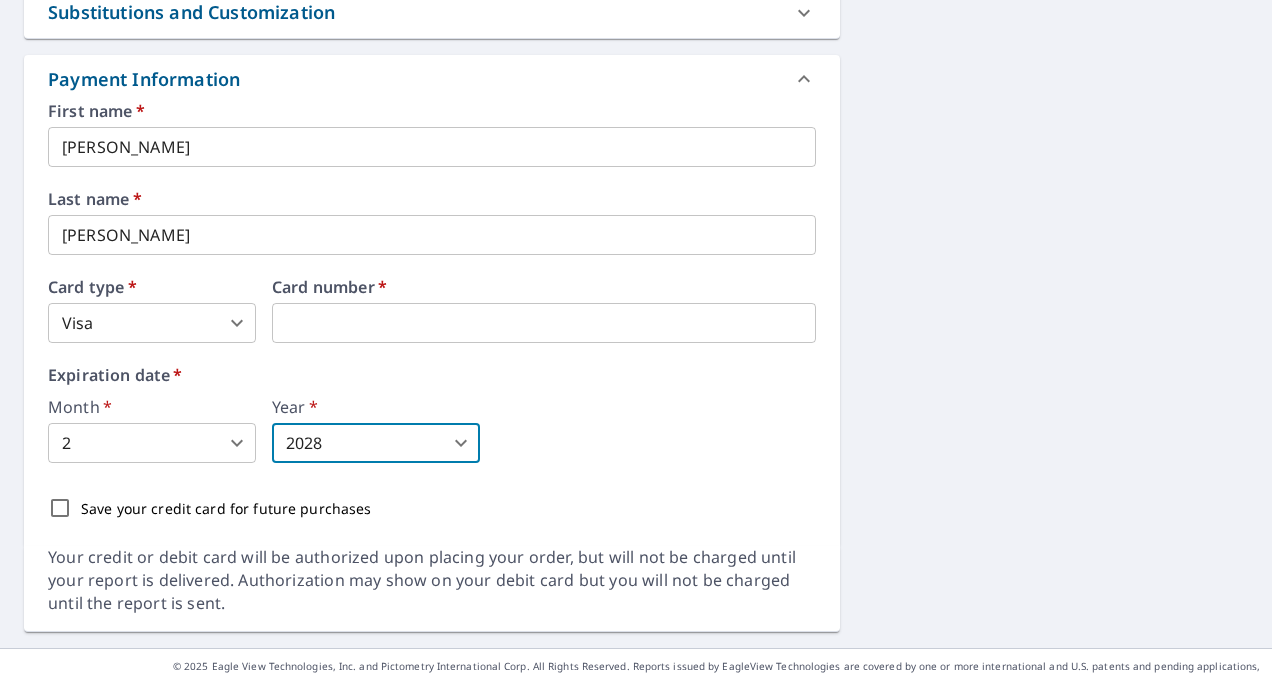 click on "Save your credit card for future purchases" at bounding box center (60, 508) 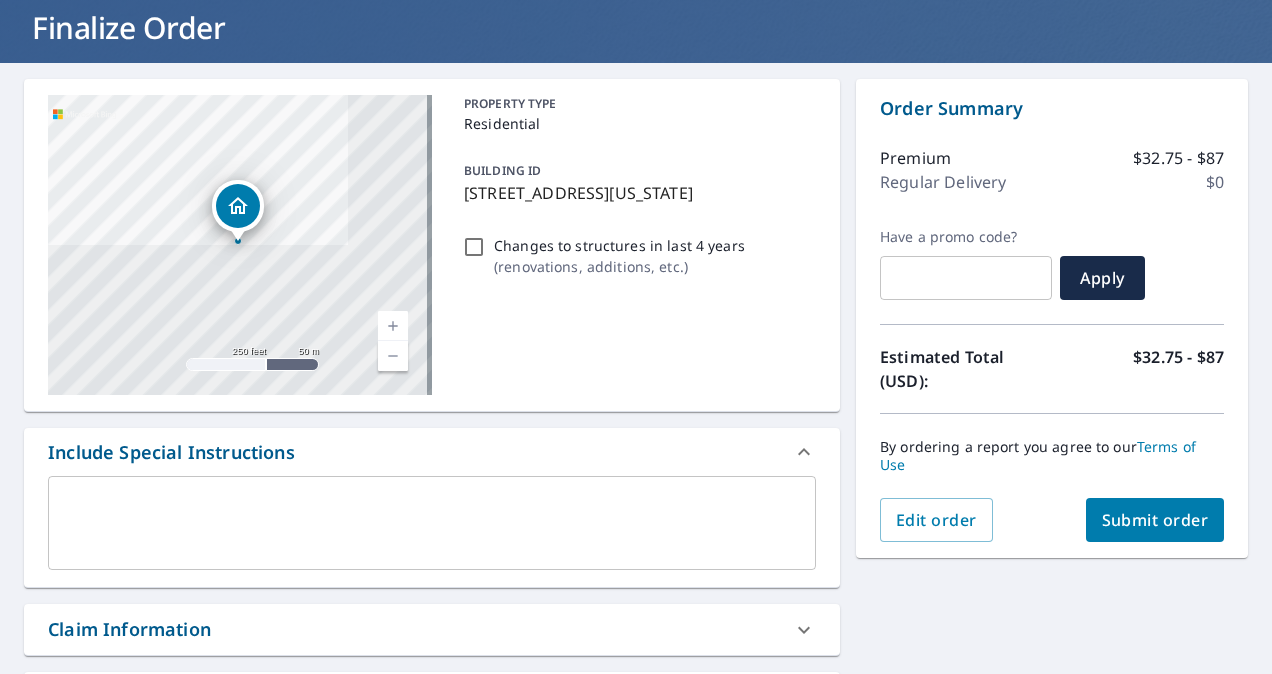 scroll, scrollTop: 129, scrollLeft: 0, axis: vertical 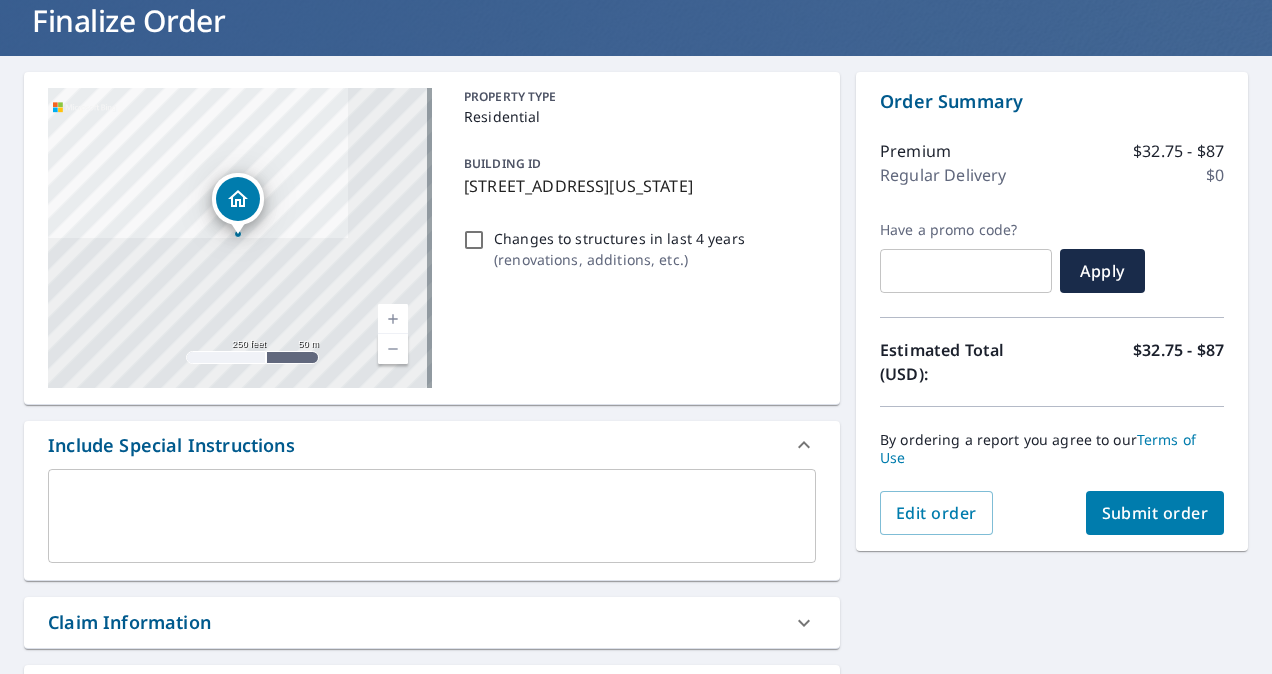 click on "Submit order" at bounding box center (1155, 513) 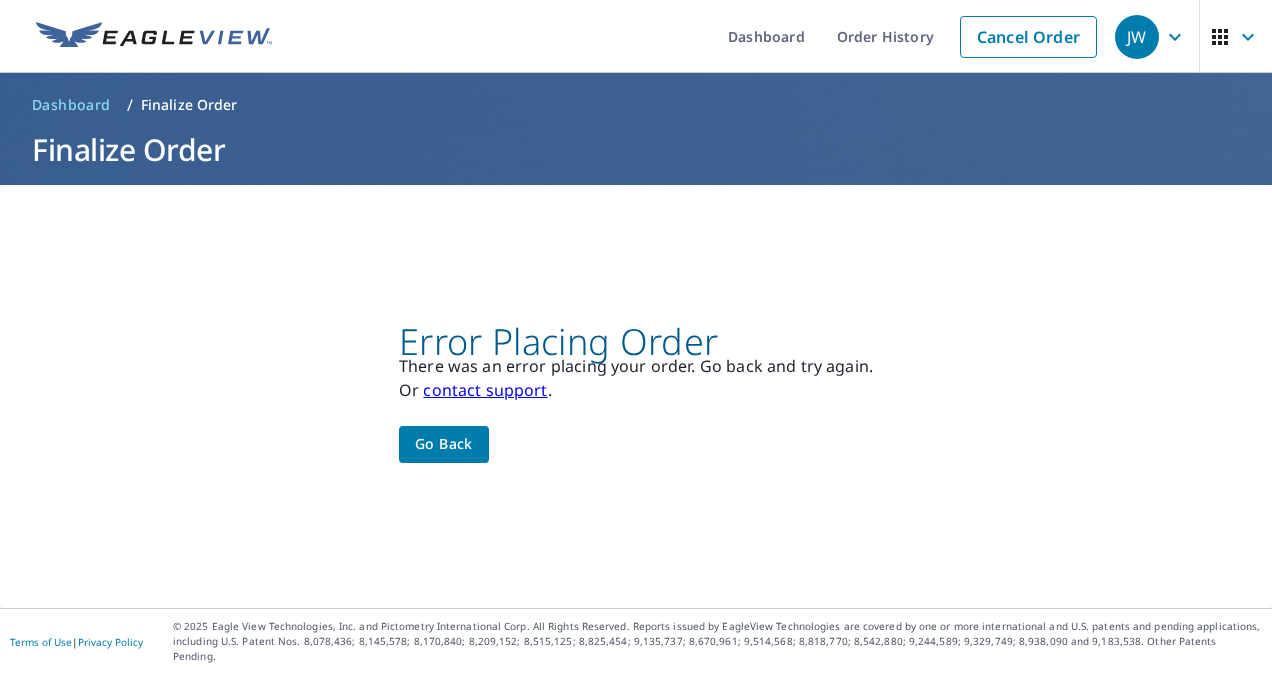 scroll, scrollTop: 0, scrollLeft: 0, axis: both 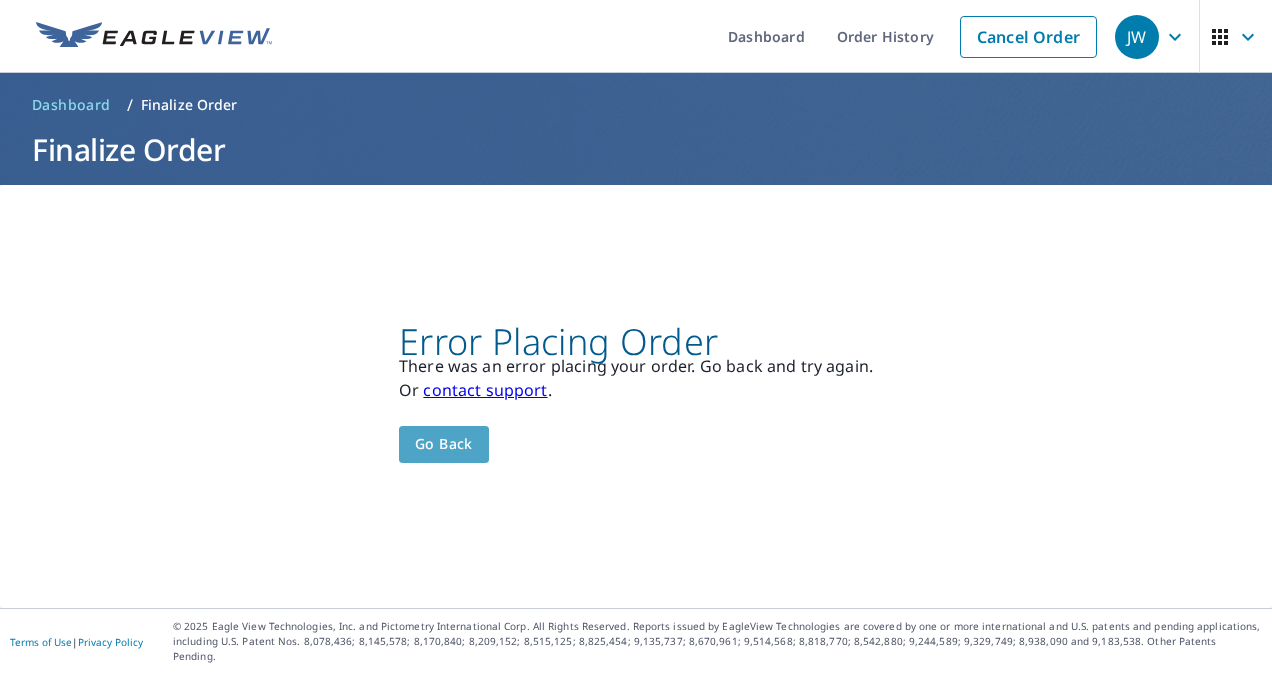 click on "Go back" at bounding box center [444, 444] 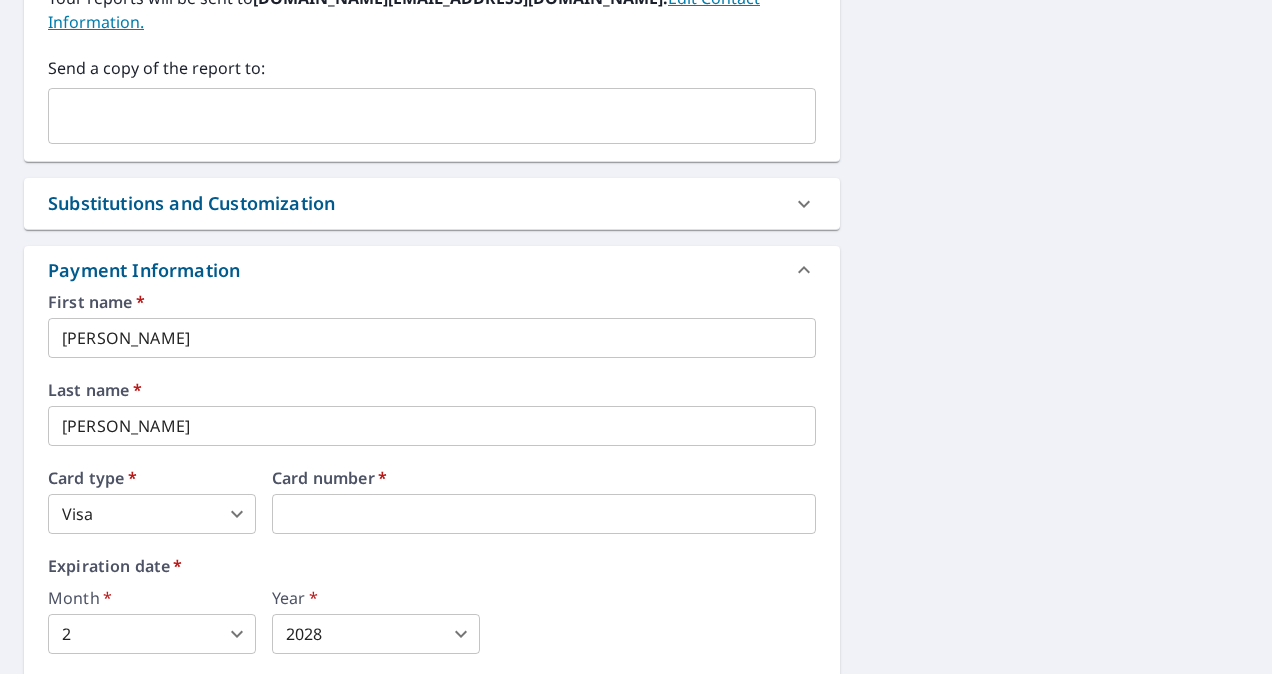 scroll, scrollTop: 863, scrollLeft: 0, axis: vertical 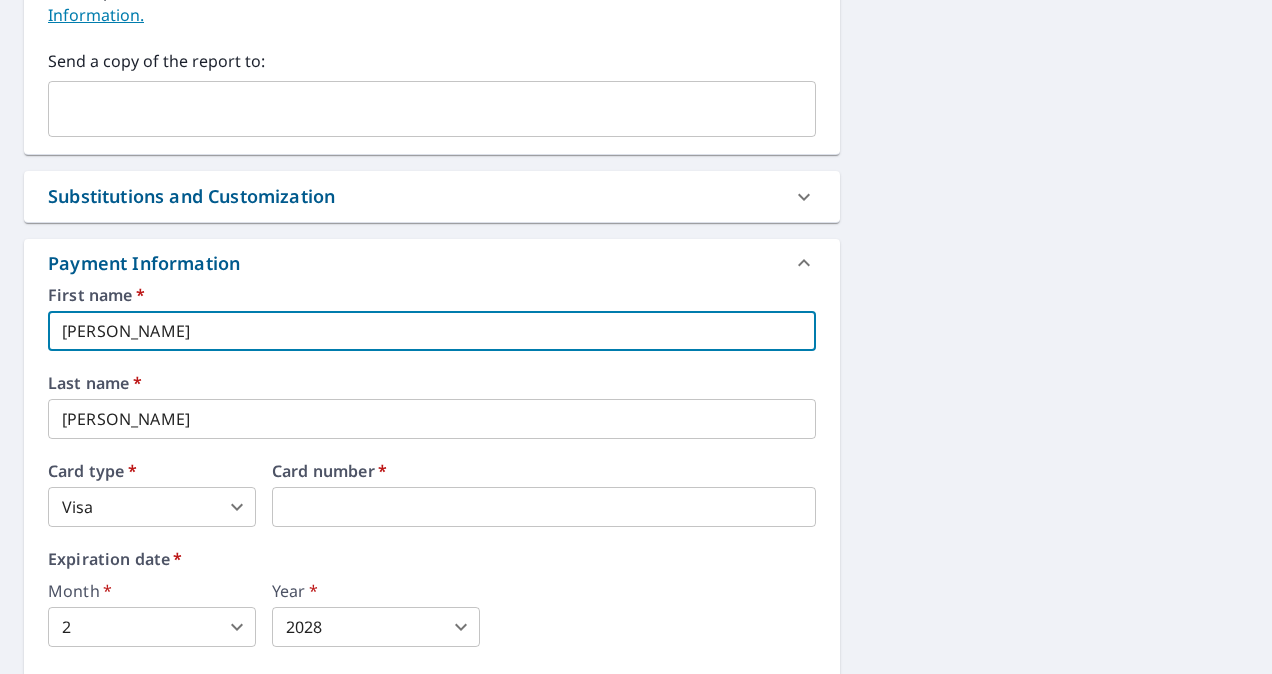 drag, startPoint x: 145, startPoint y: 310, endPoint x: 46, endPoint y: 306, distance: 99.08077 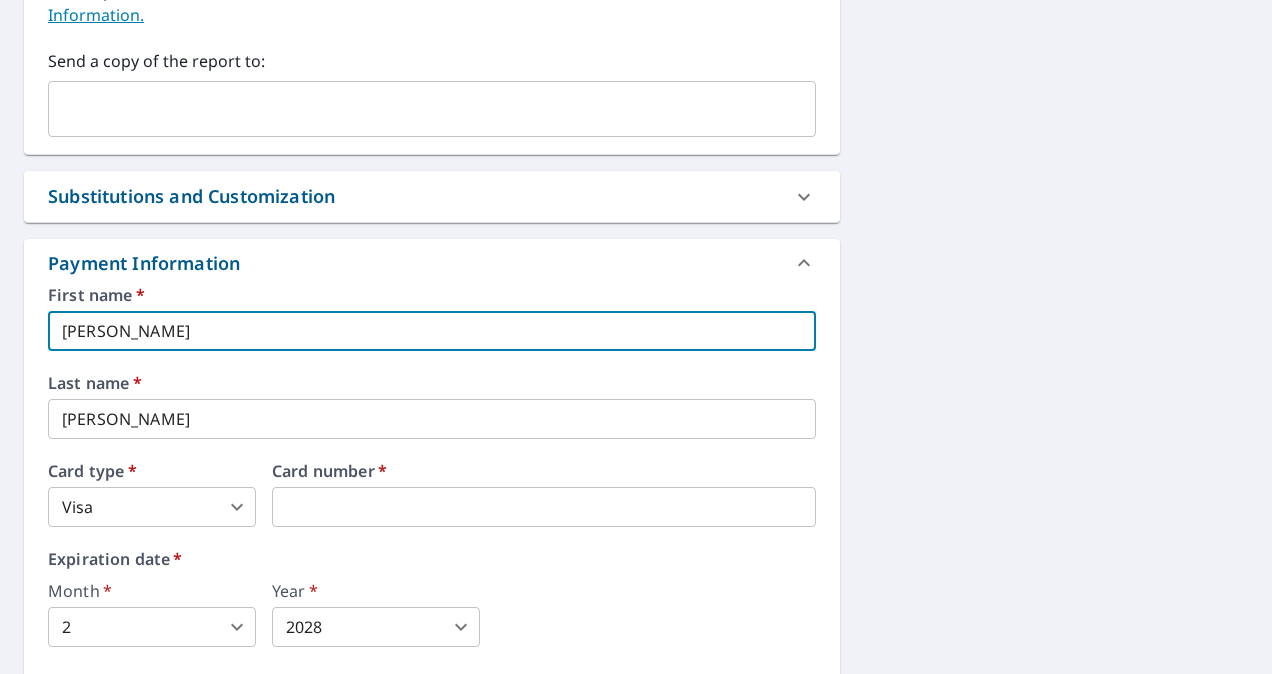 type on "Aaron" 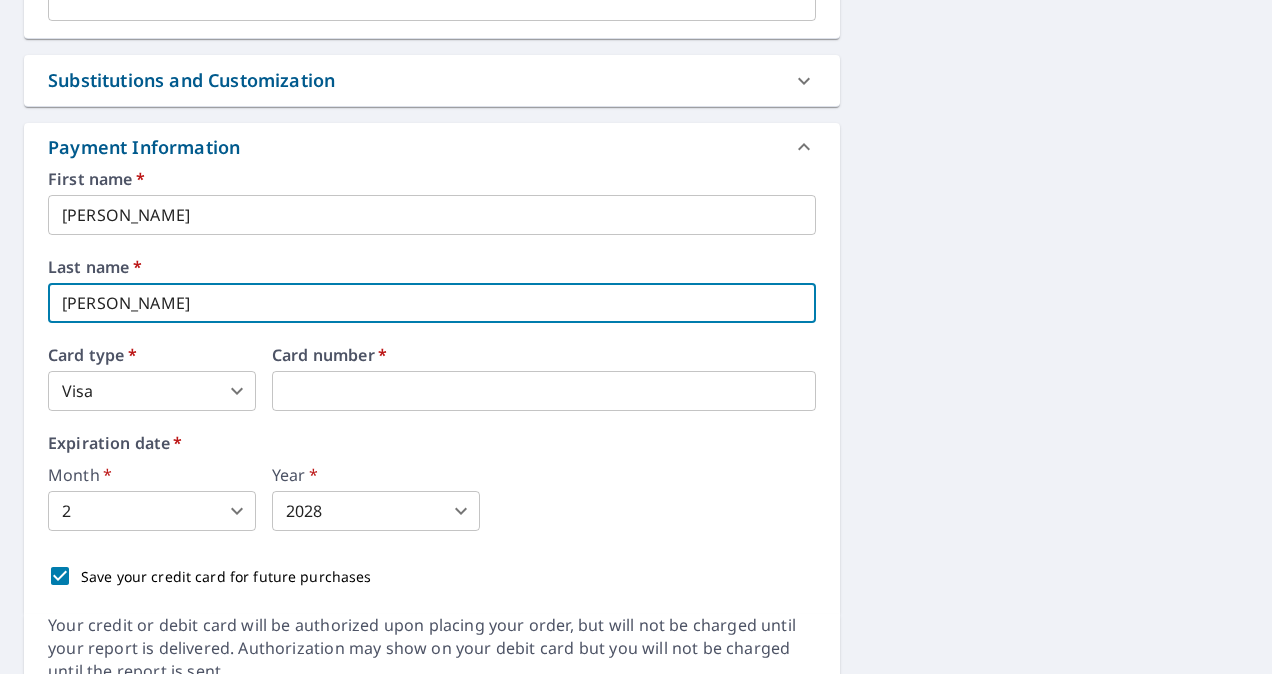 scroll, scrollTop: 1001, scrollLeft: 0, axis: vertical 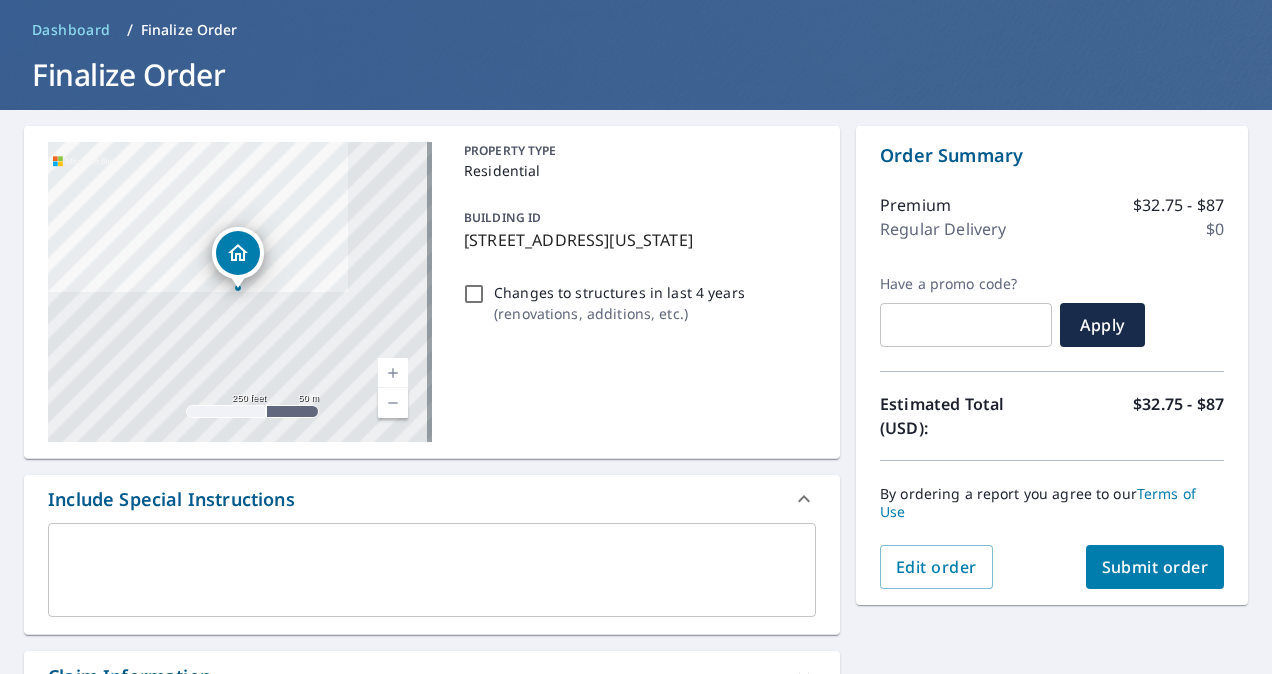 click on "Submit order" at bounding box center (1155, 567) 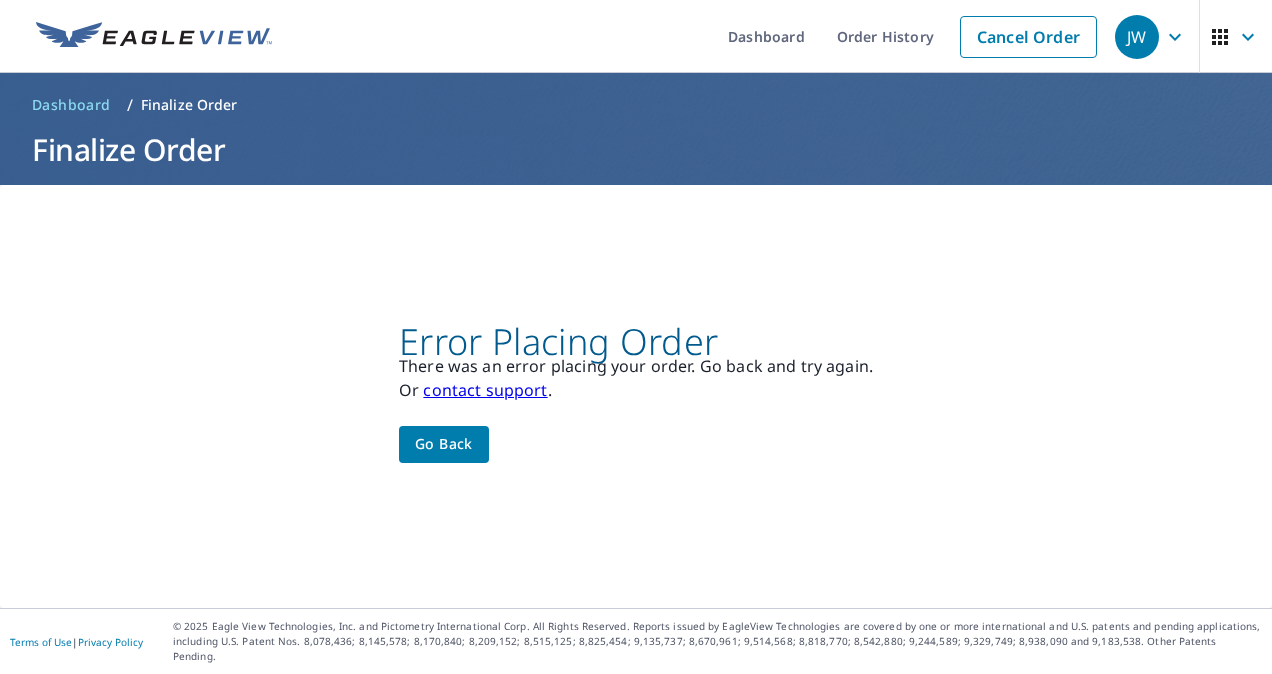scroll, scrollTop: 0, scrollLeft: 0, axis: both 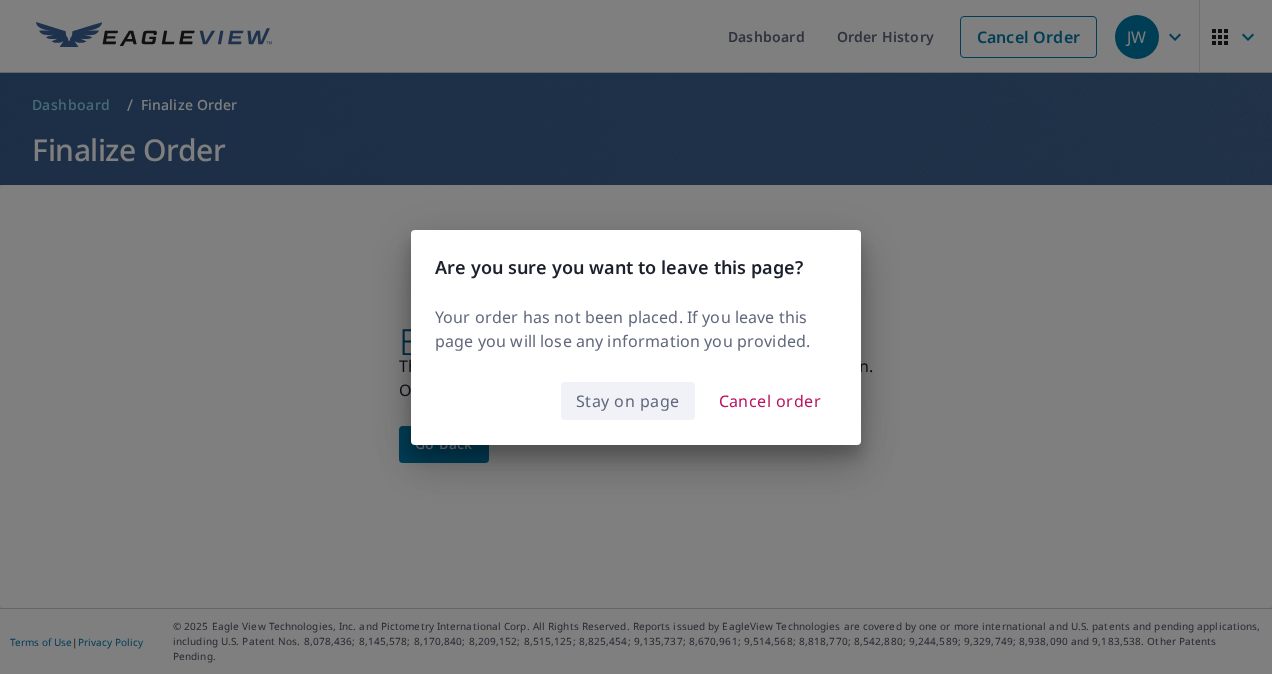 click on "Stay on page" at bounding box center [628, 401] 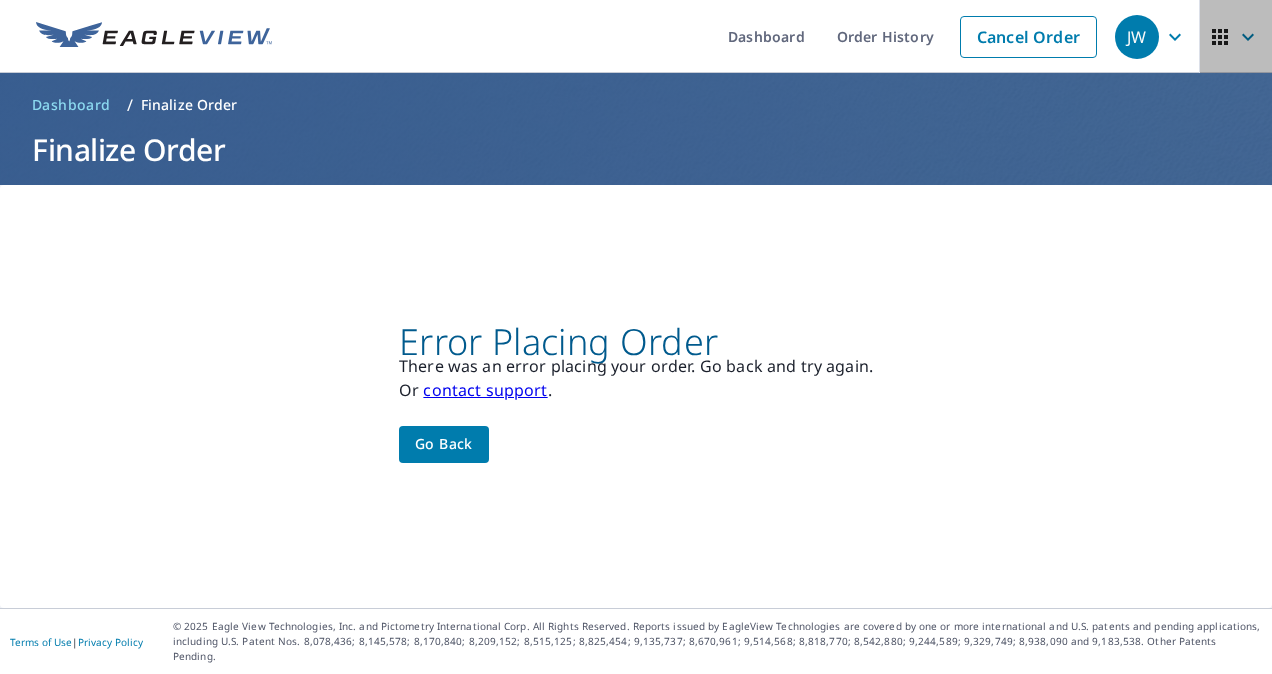 click 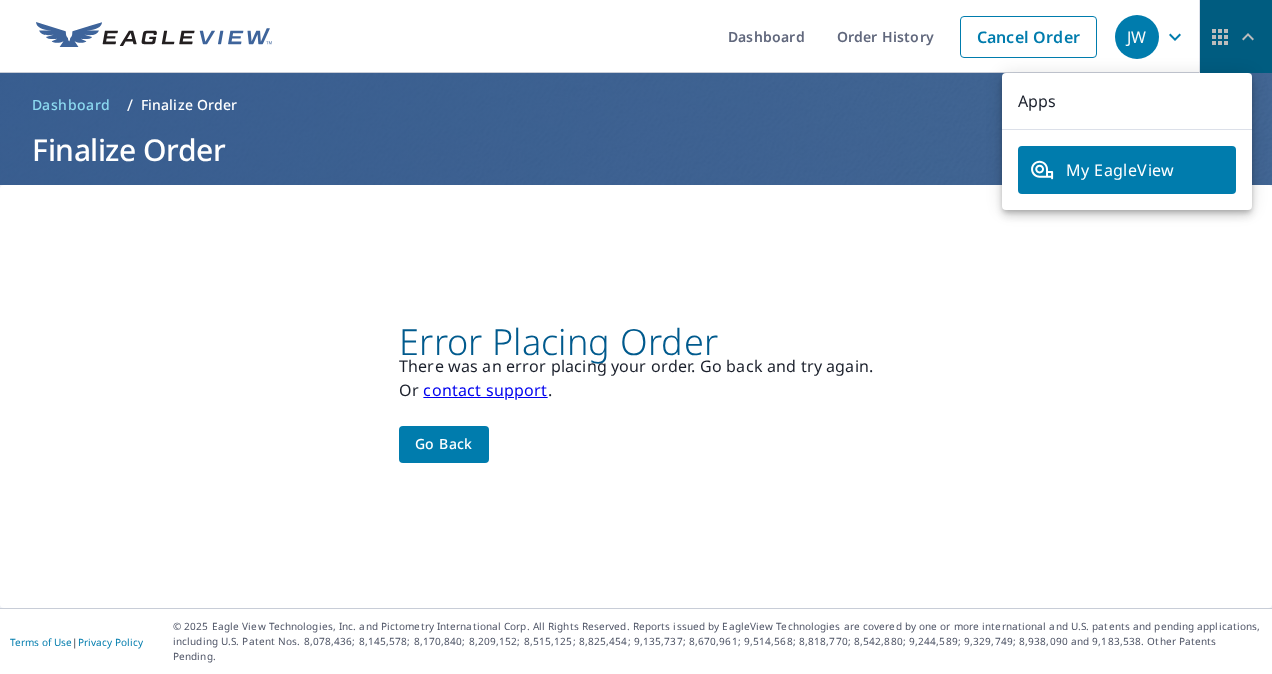 click 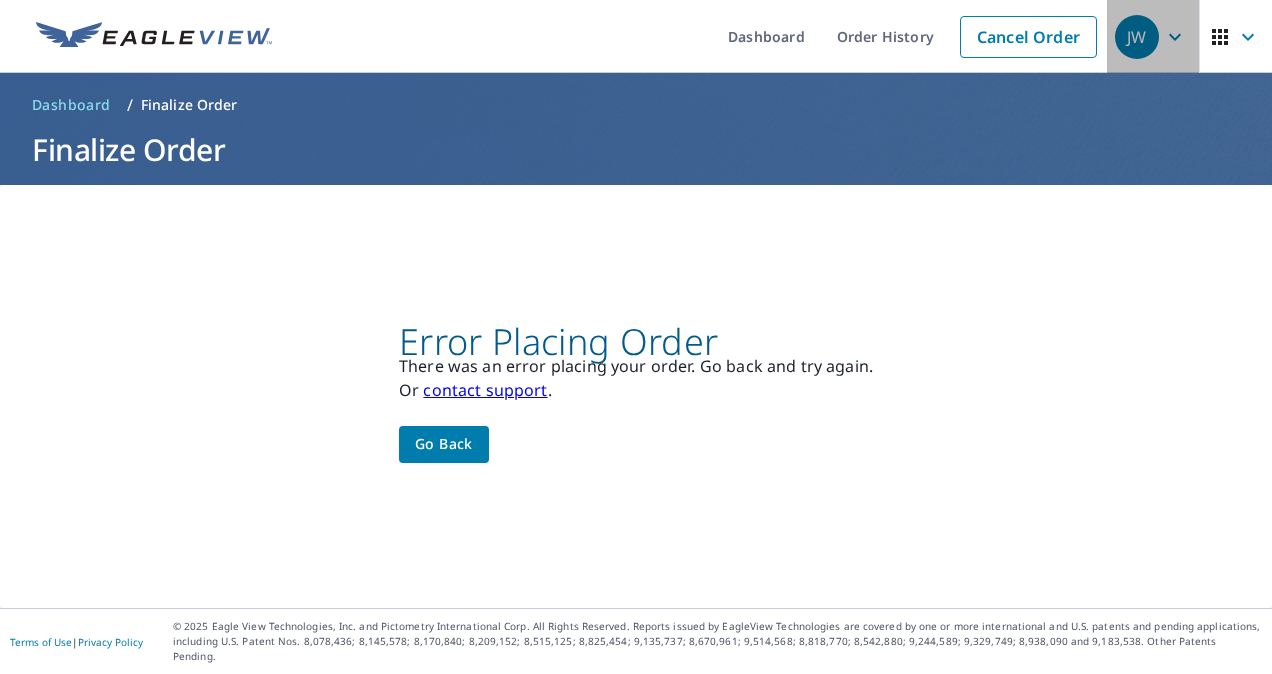 click 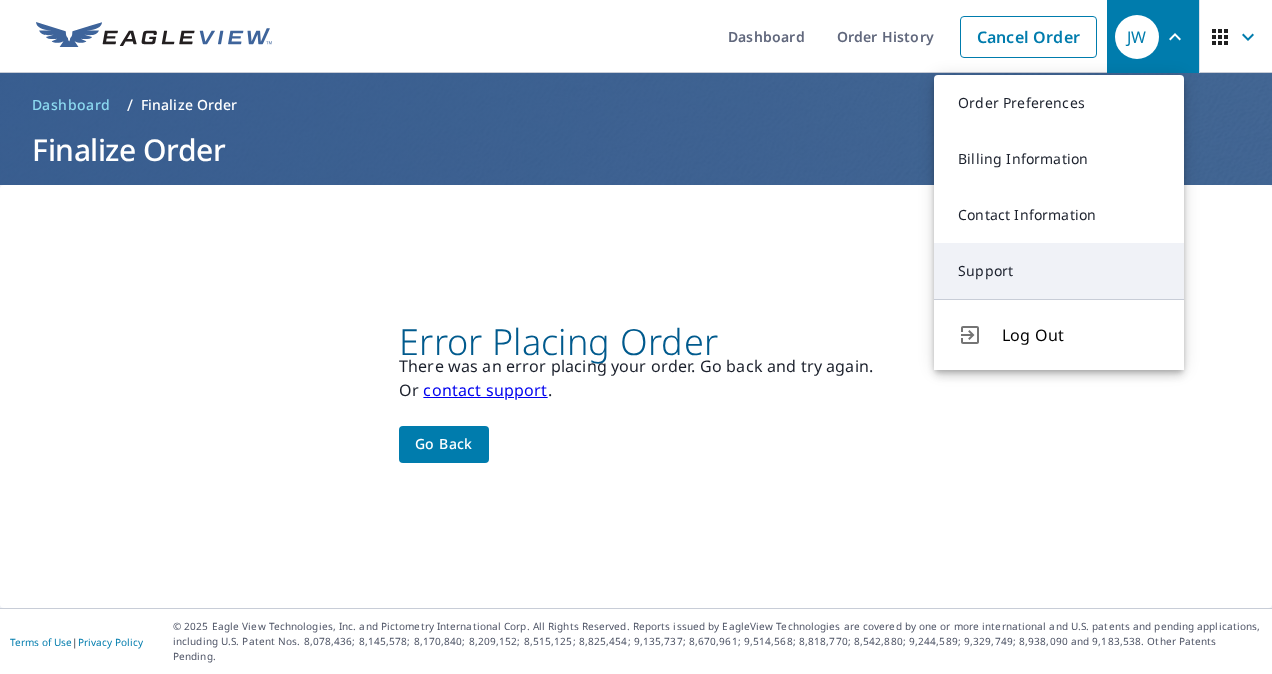 click on "Support" at bounding box center [1059, 271] 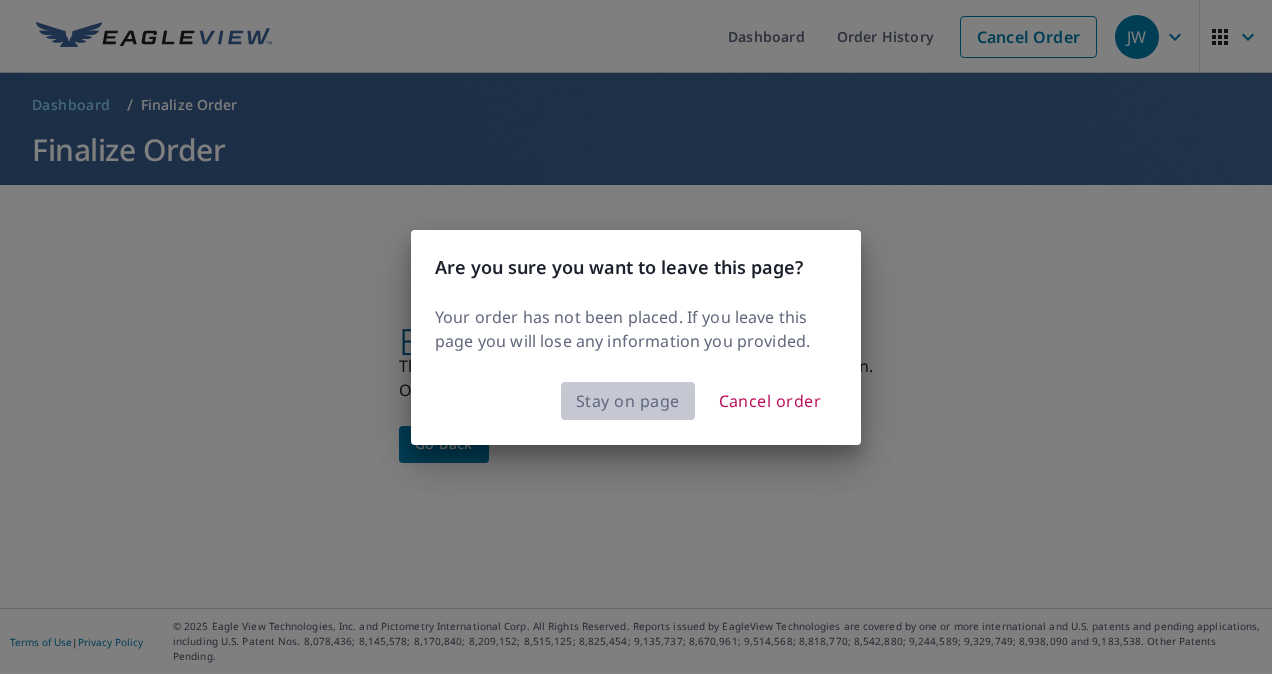 click on "Stay on page" at bounding box center [628, 401] 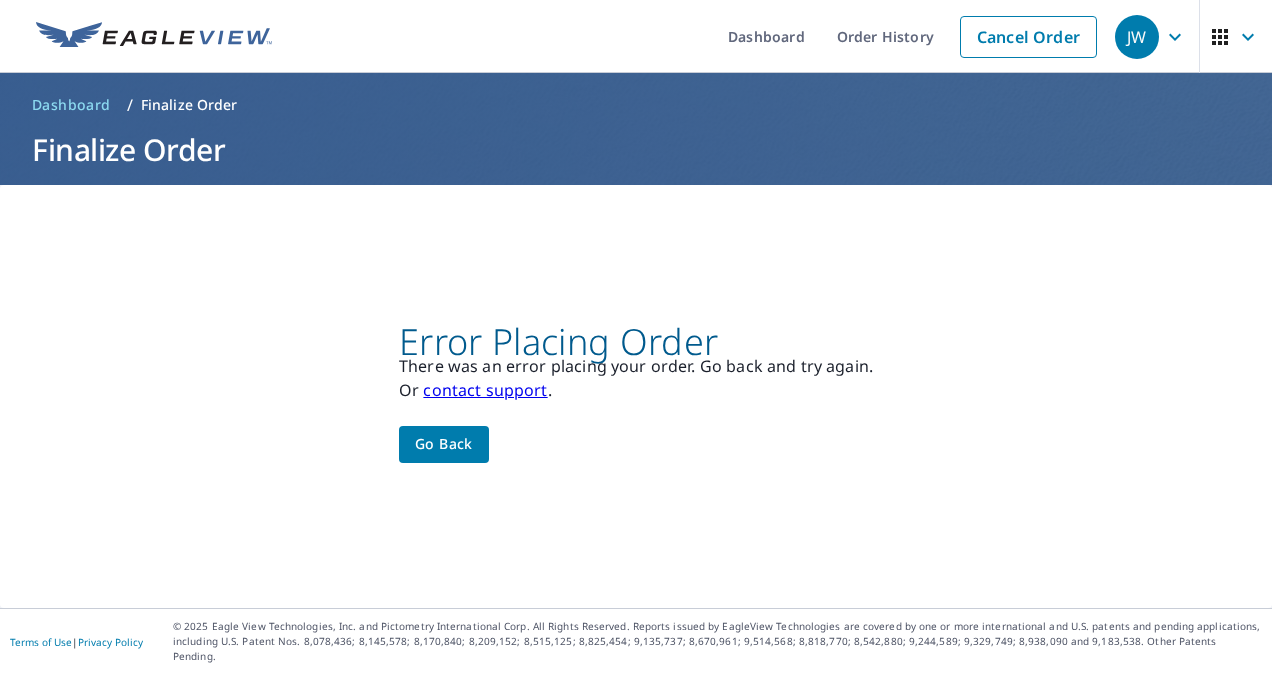 click on "Go back" at bounding box center (444, 444) 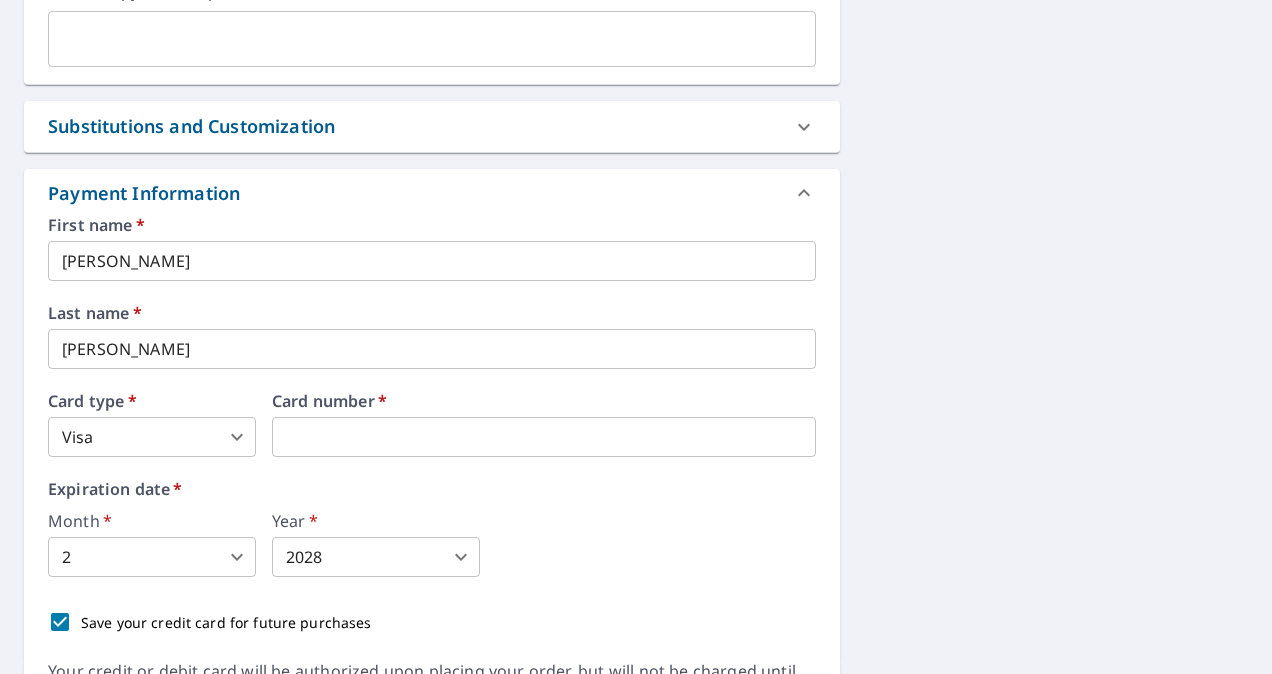 scroll, scrollTop: 935, scrollLeft: 0, axis: vertical 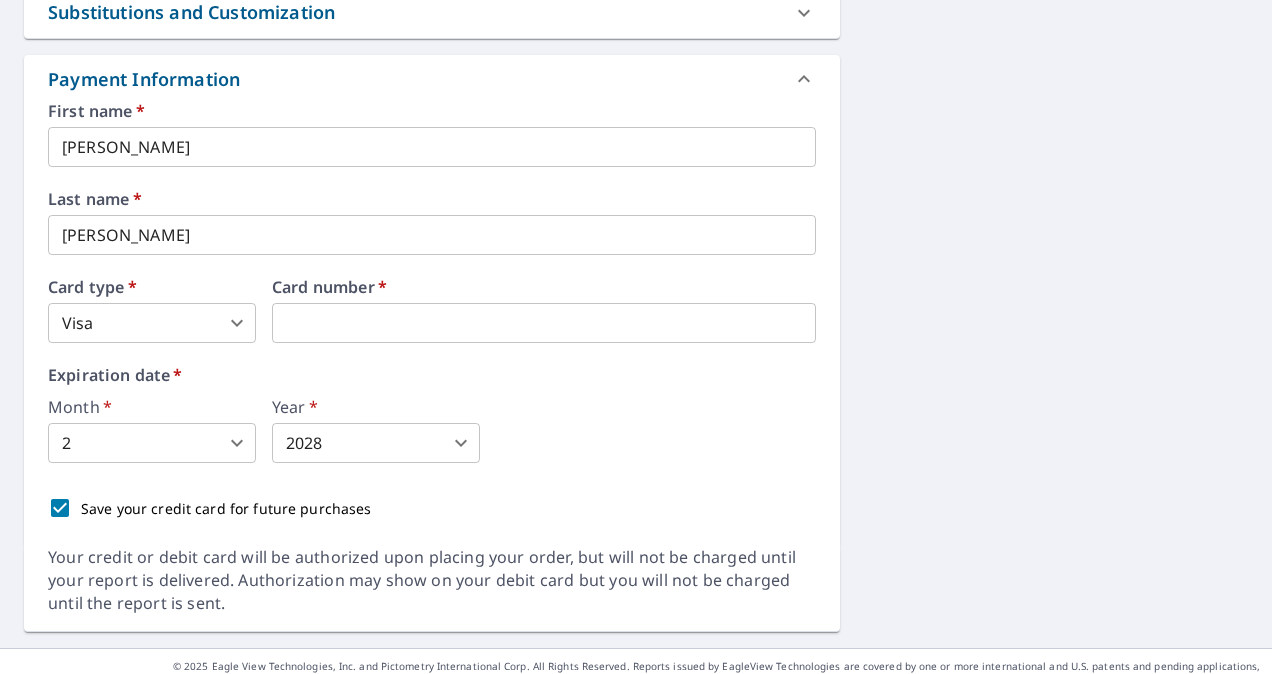 click on "Save your credit card for future purchases" at bounding box center [60, 508] 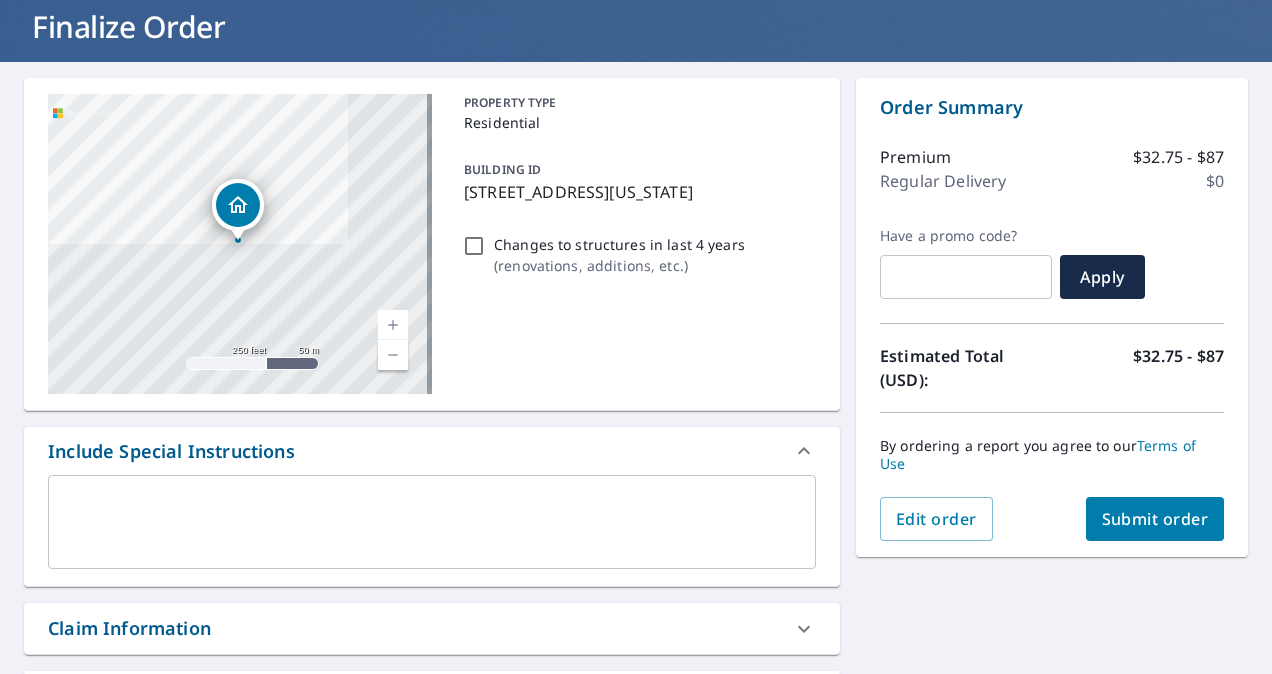 scroll, scrollTop: 124, scrollLeft: 0, axis: vertical 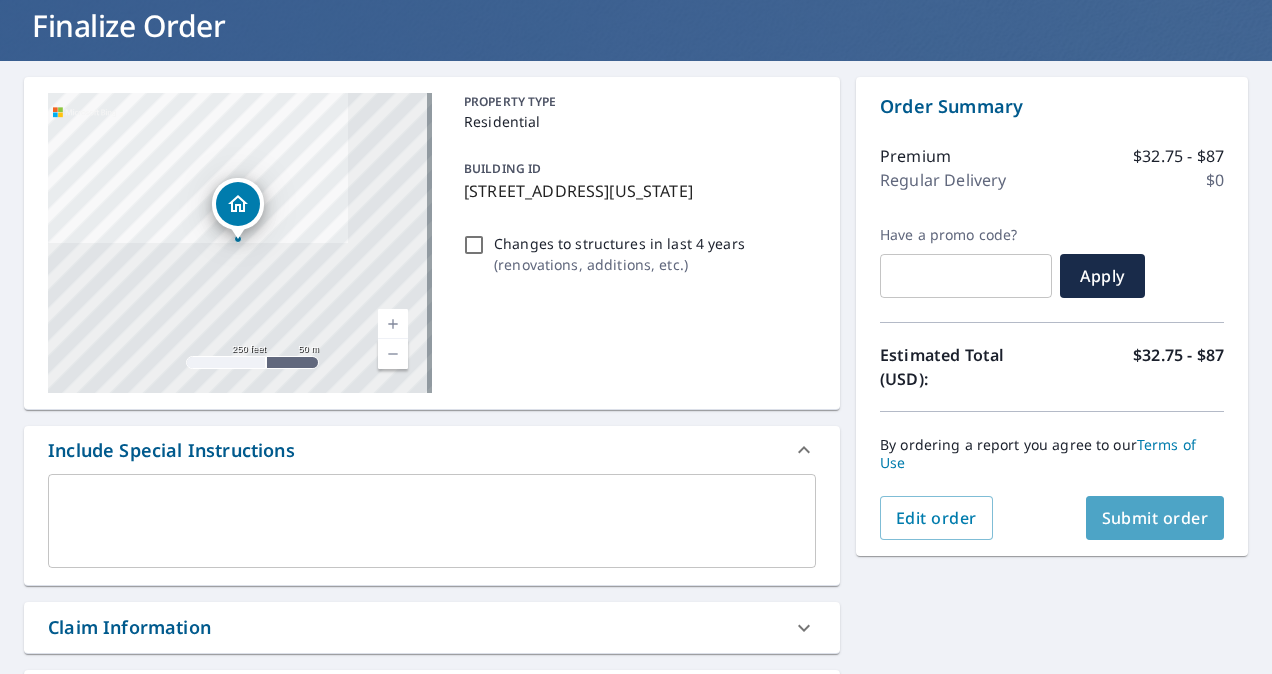 click on "Submit order" at bounding box center [1155, 518] 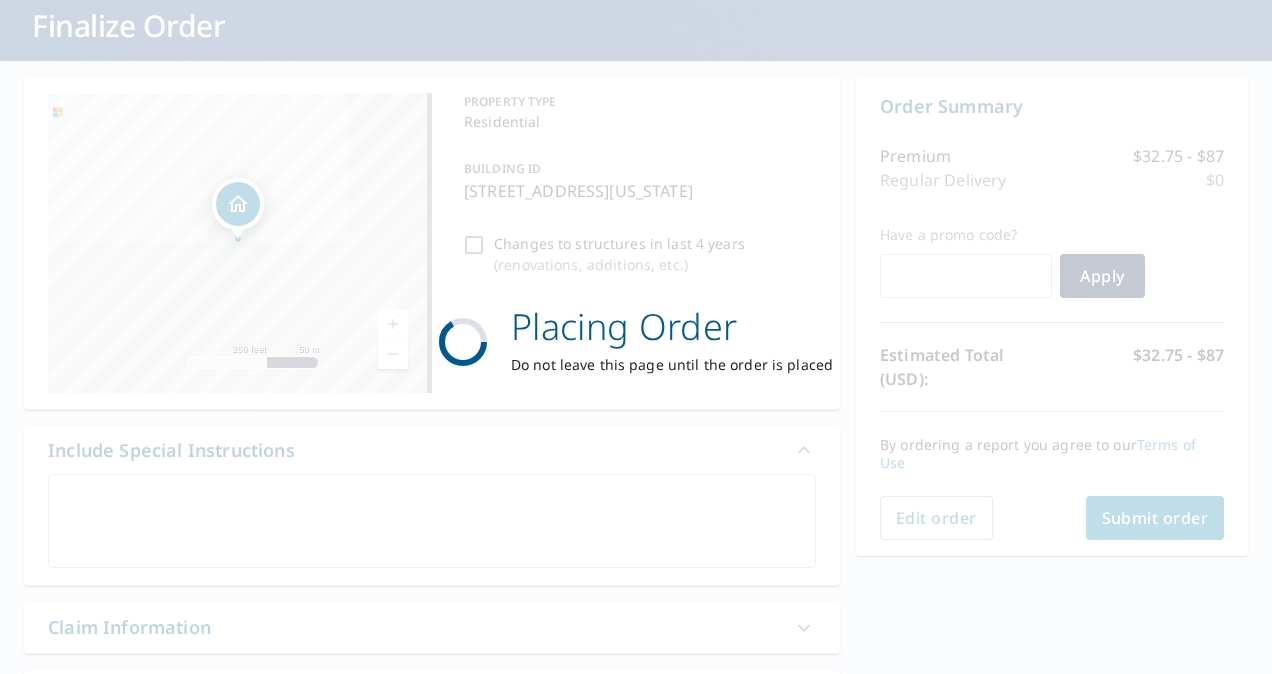 scroll, scrollTop: 0, scrollLeft: 0, axis: both 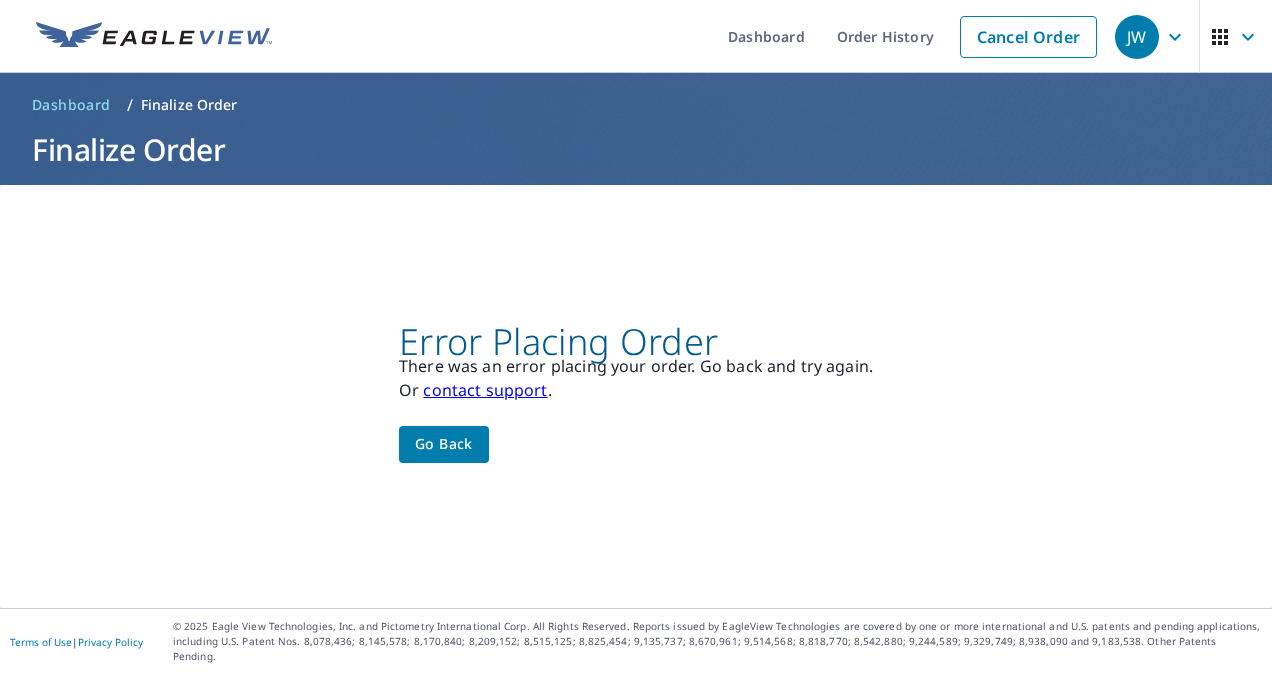 click on "contact support" at bounding box center (485, 390) 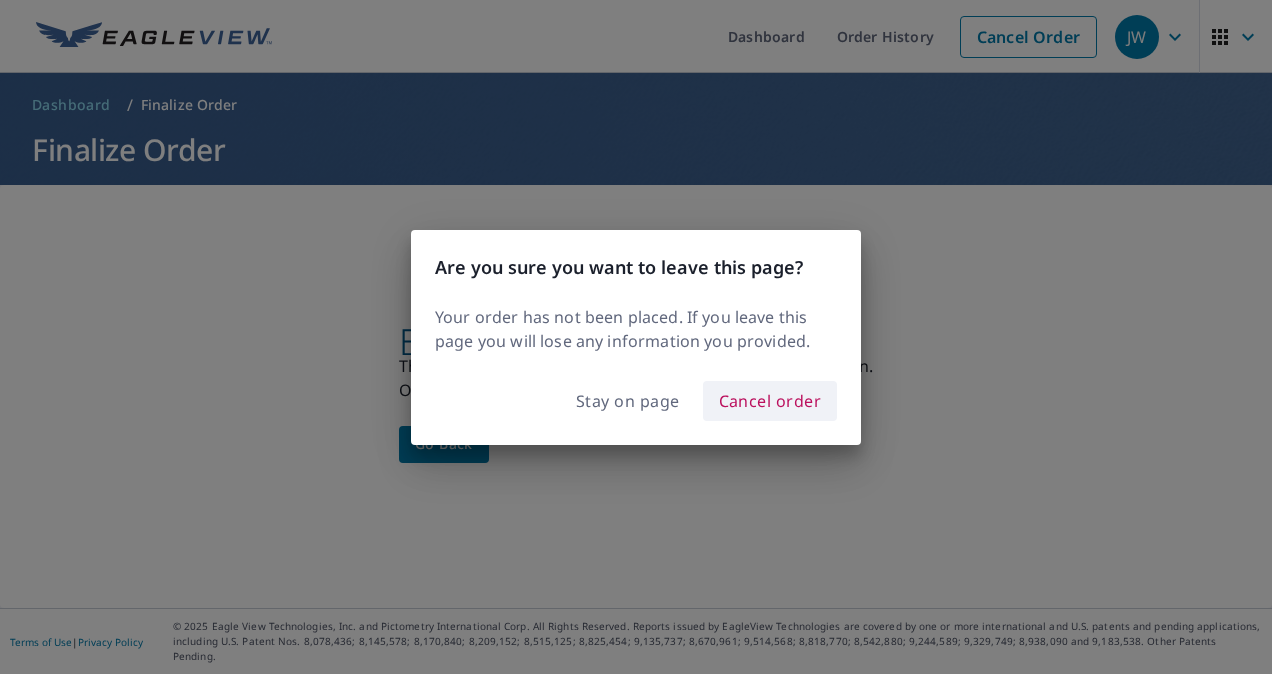 click on "Cancel order" at bounding box center [770, 401] 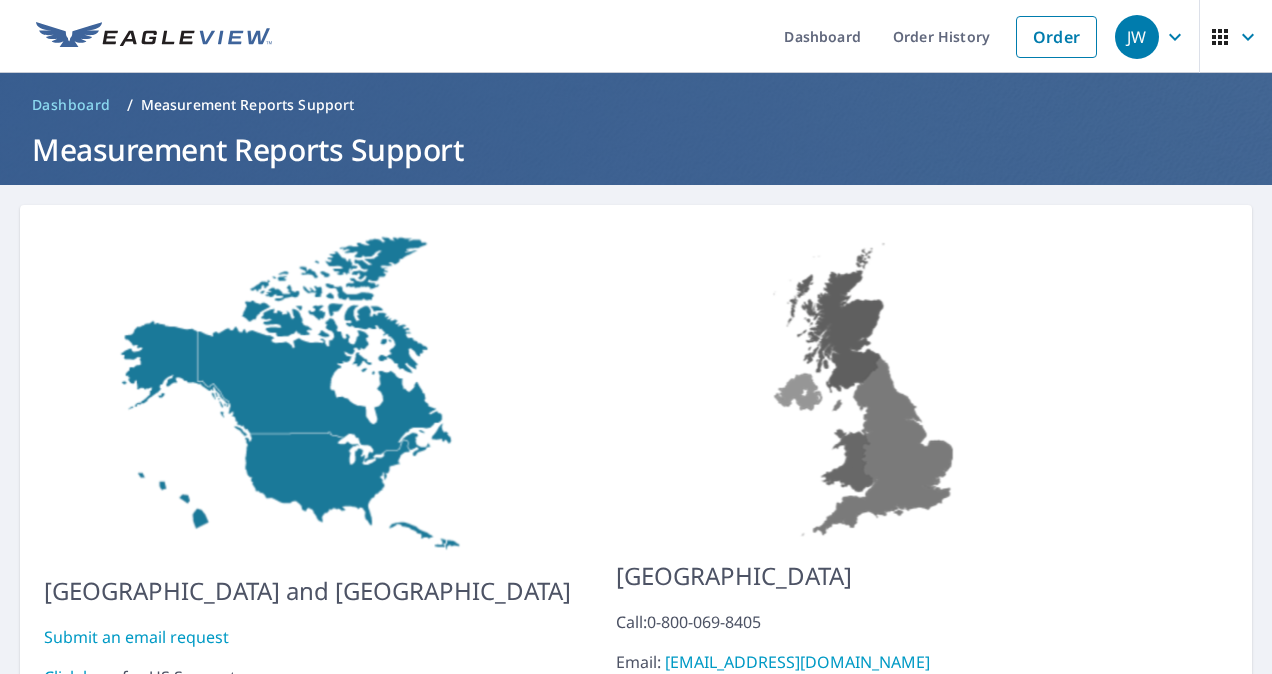 scroll, scrollTop: 135, scrollLeft: 0, axis: vertical 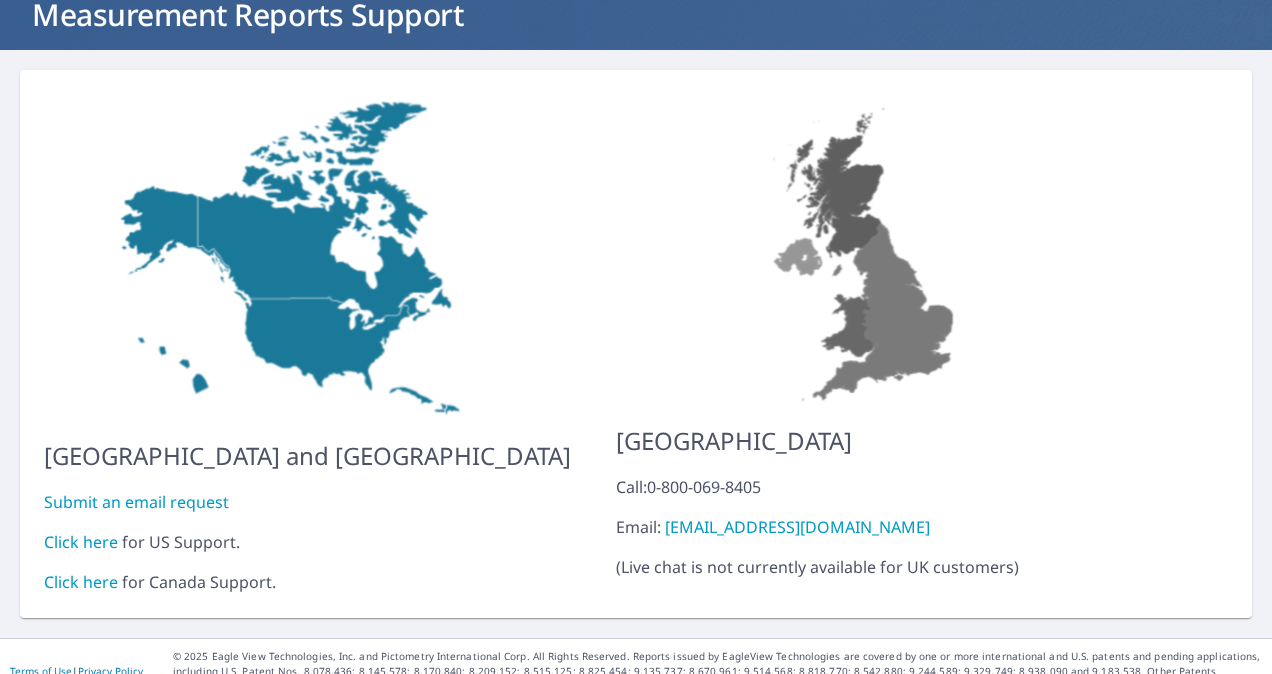 click on "Click here" at bounding box center [81, 542] 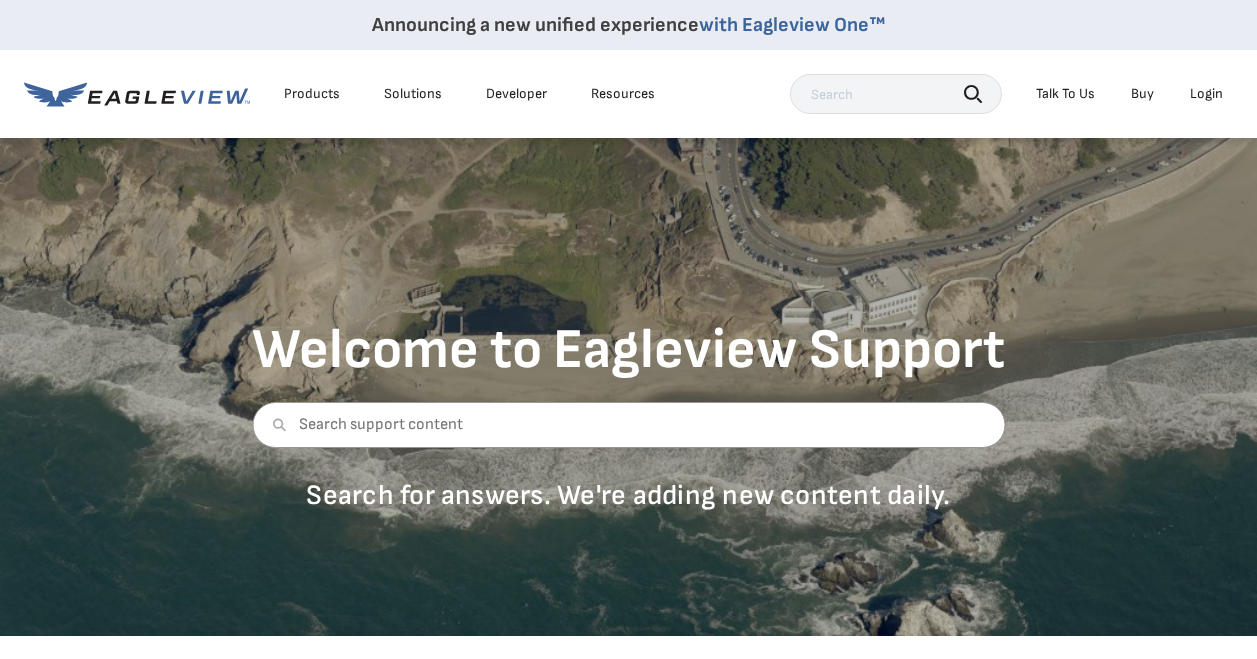 scroll, scrollTop: 0, scrollLeft: 0, axis: both 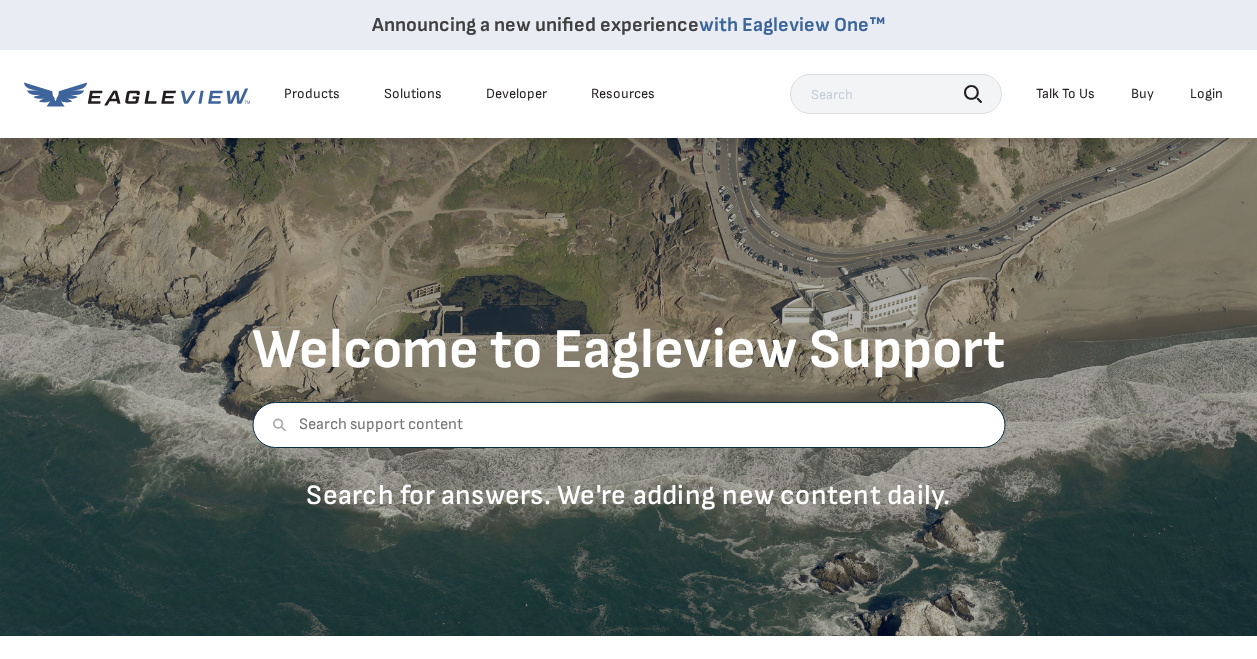 click at bounding box center (628, 425) 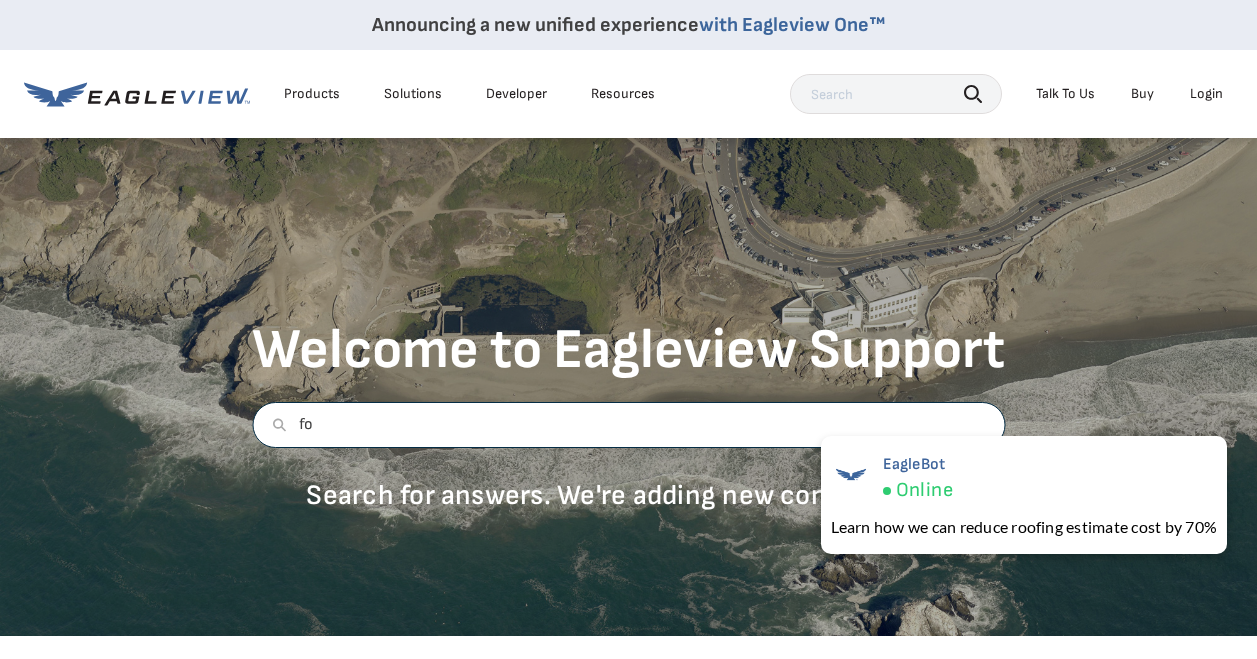type on "f" 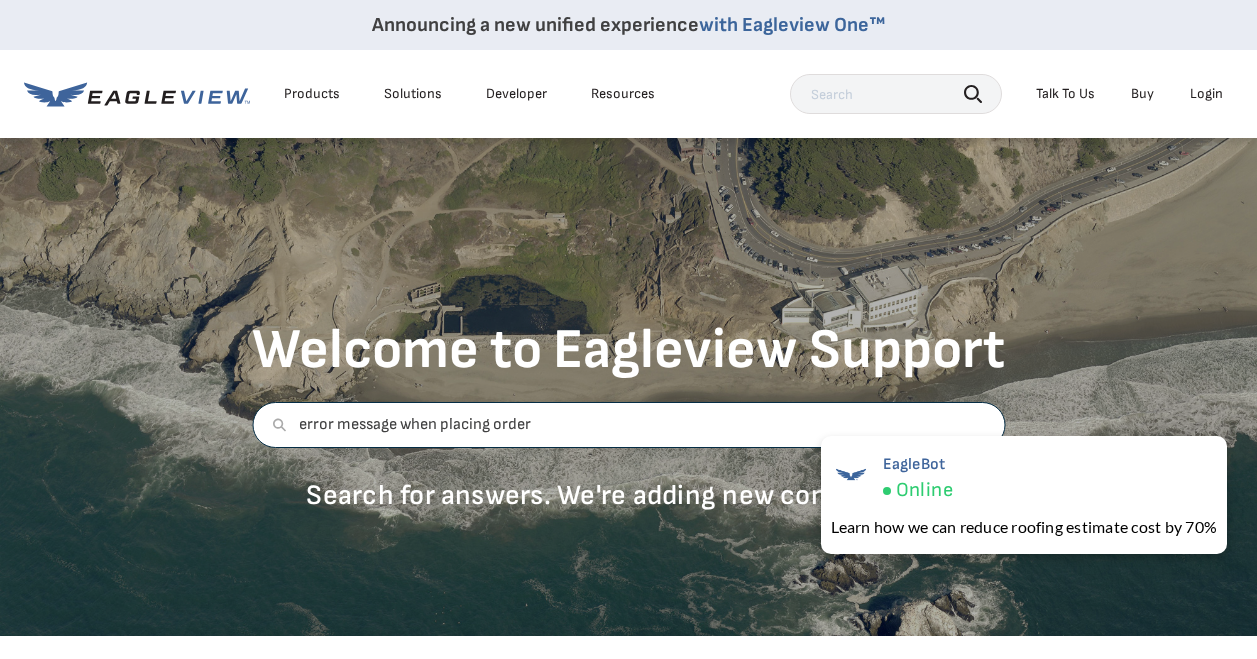 type on "error message when placing order" 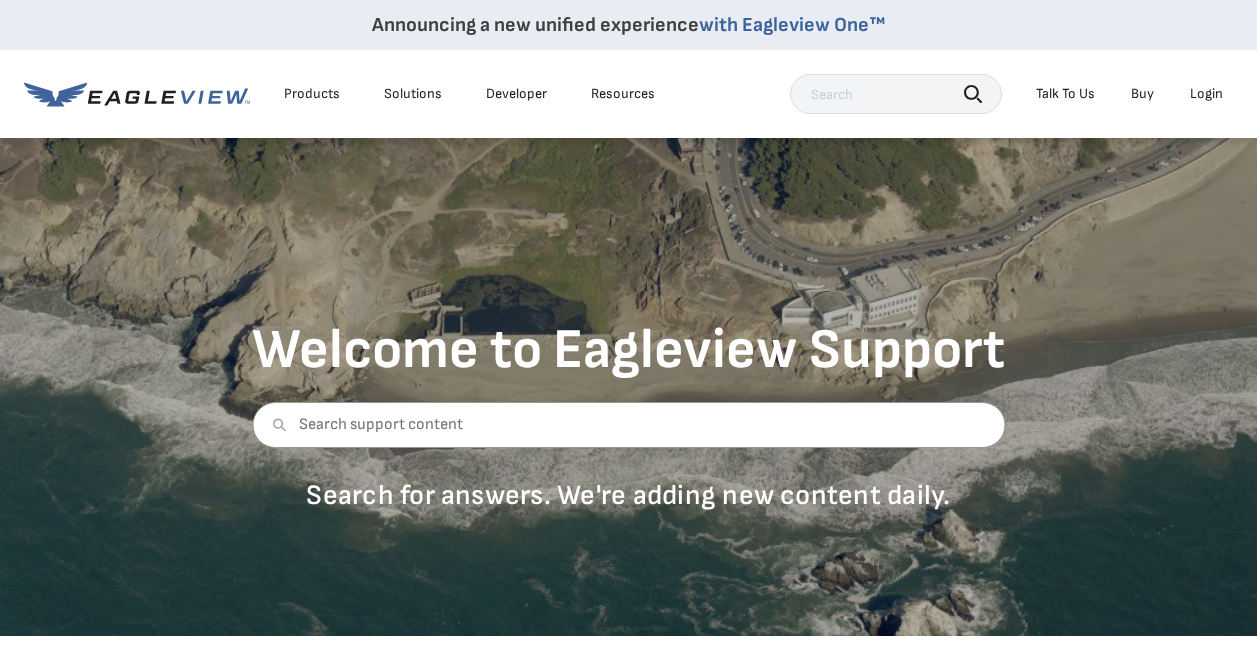 scroll, scrollTop: 0, scrollLeft: 0, axis: both 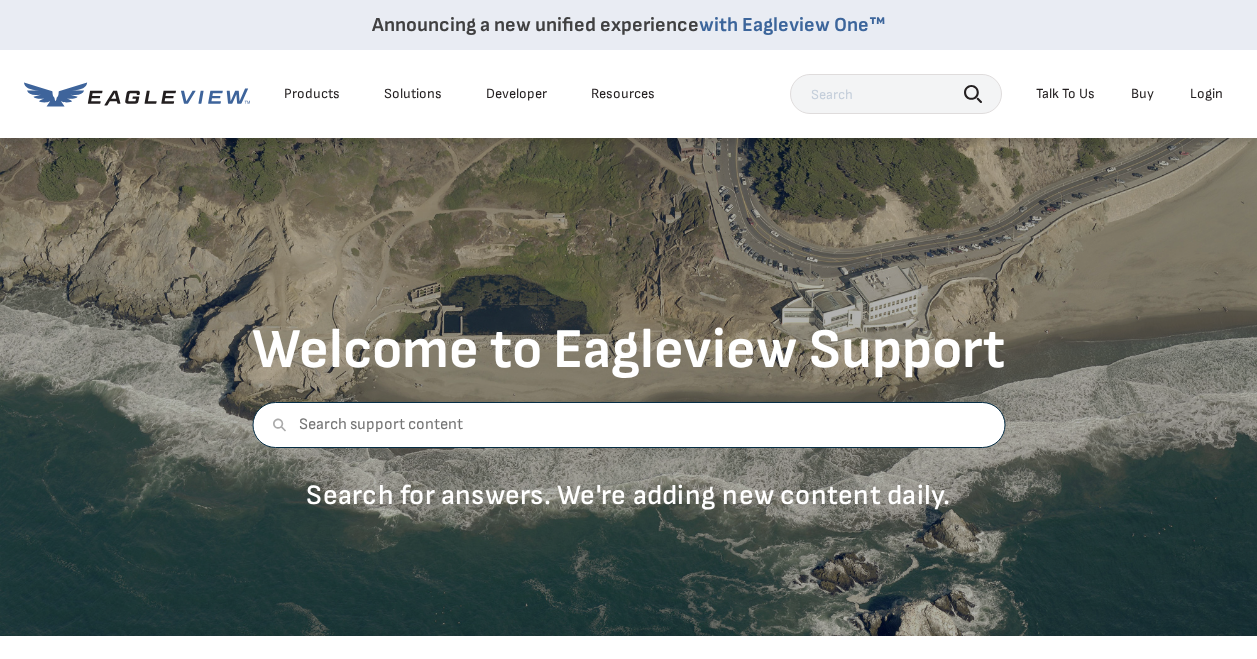click at bounding box center [628, 425] 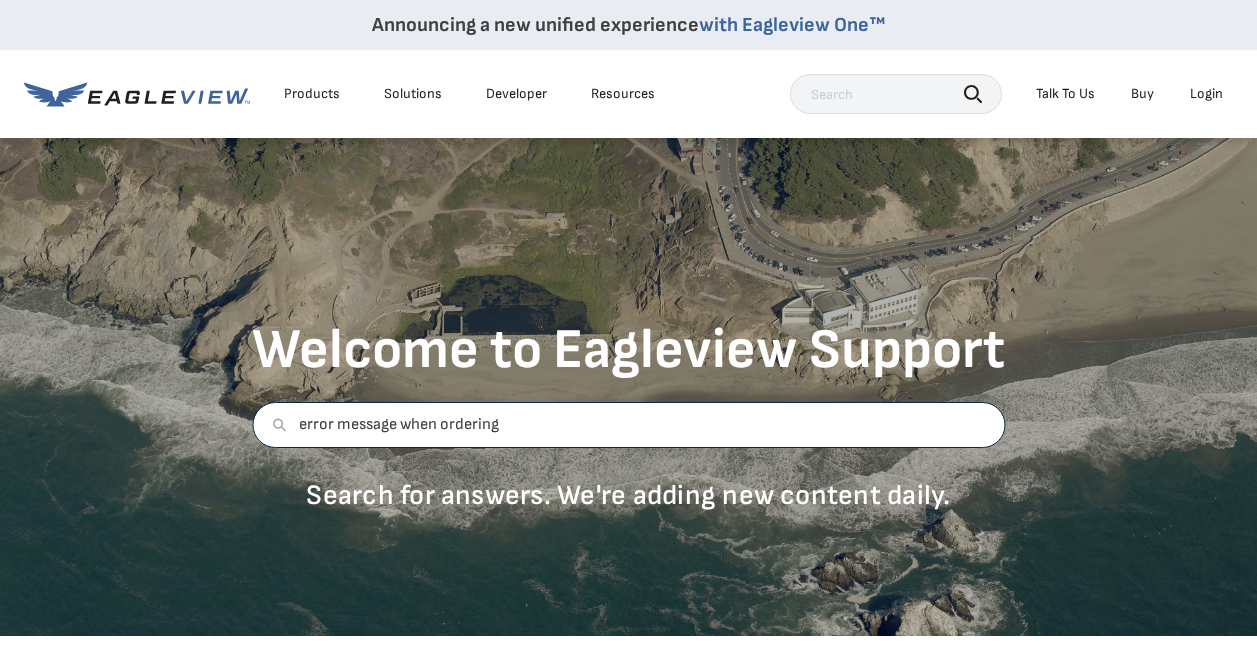 type on "error message when ordering" 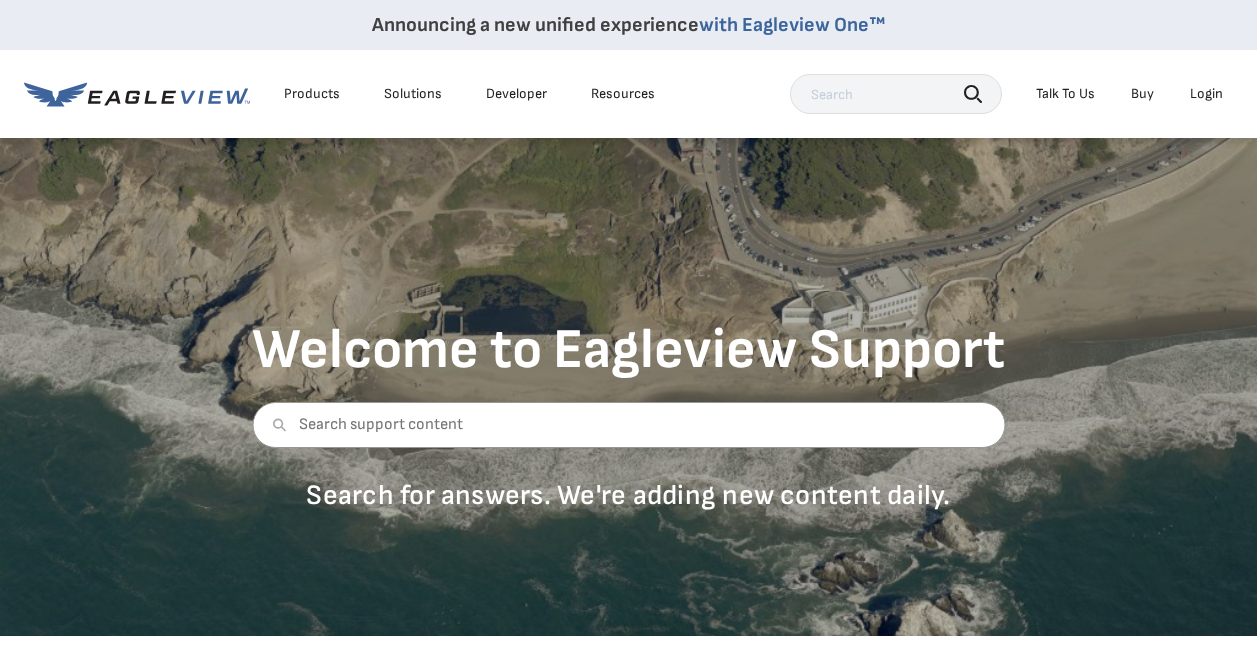 scroll, scrollTop: 0, scrollLeft: 0, axis: both 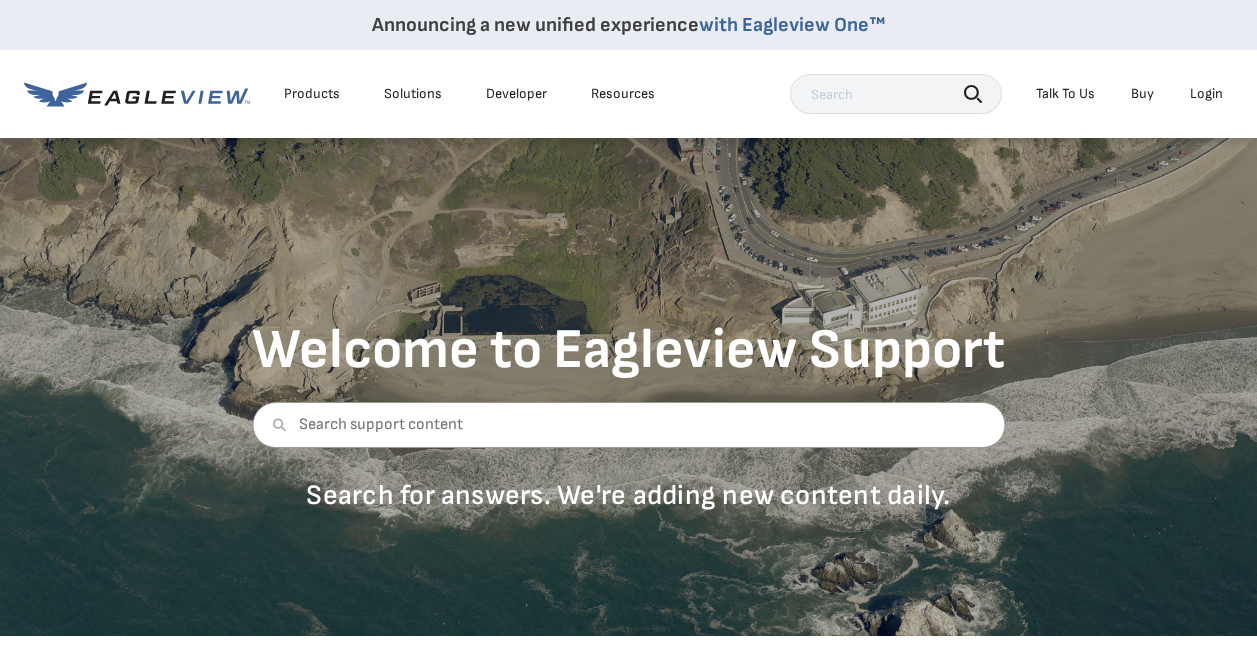 click on "Talk To Us" at bounding box center (1065, 94) 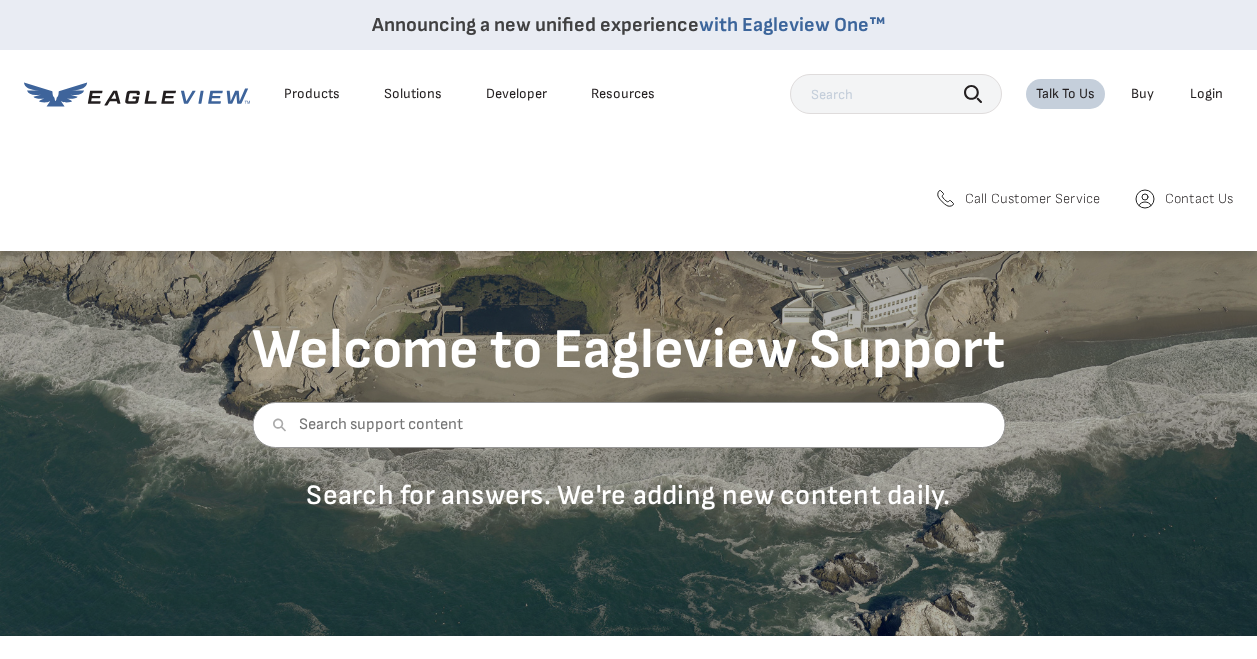 click on "Call Customer Service" at bounding box center [1033, 199] 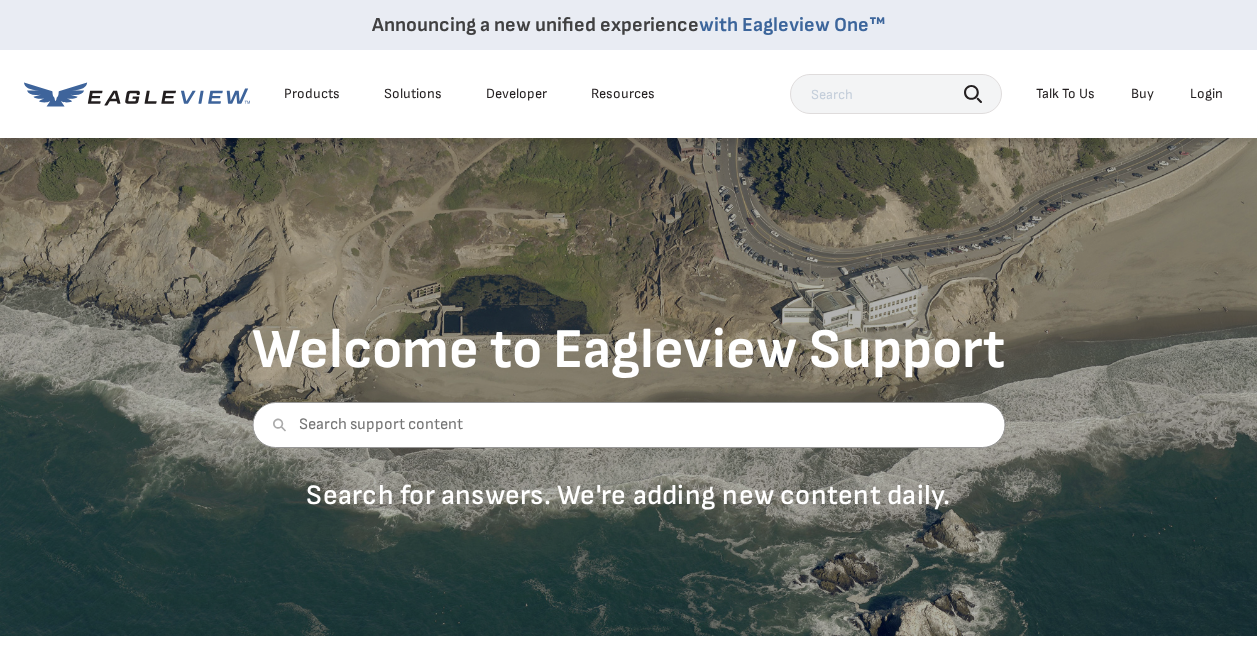 click on "Products
Solutions
Developer
Resources
Search
Talk To Us
Buy
Login" at bounding box center [628, 94] 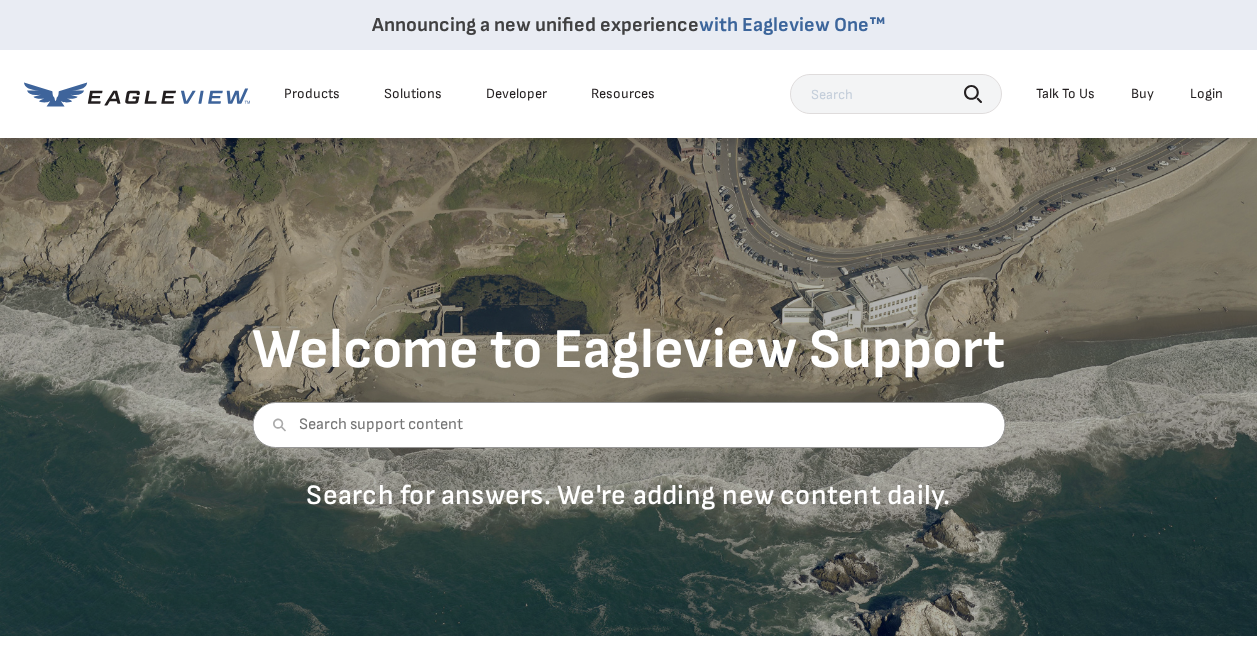 click on "Login" at bounding box center (1206, 94) 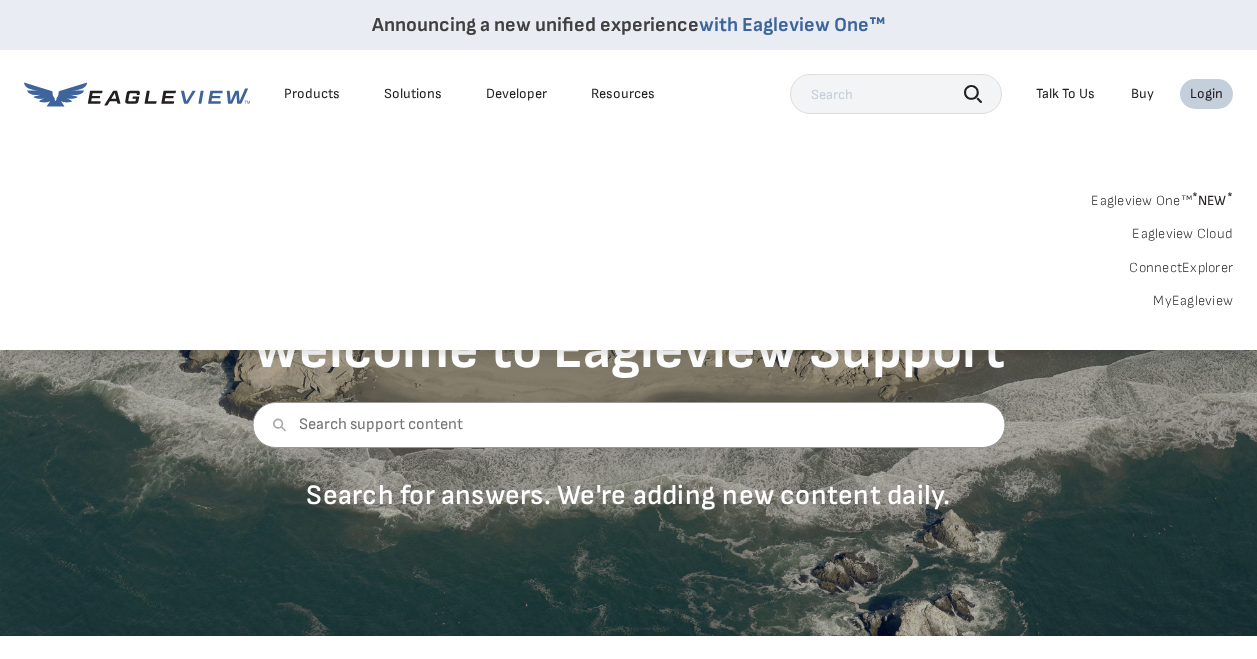 click on "Login" at bounding box center (1206, 94) 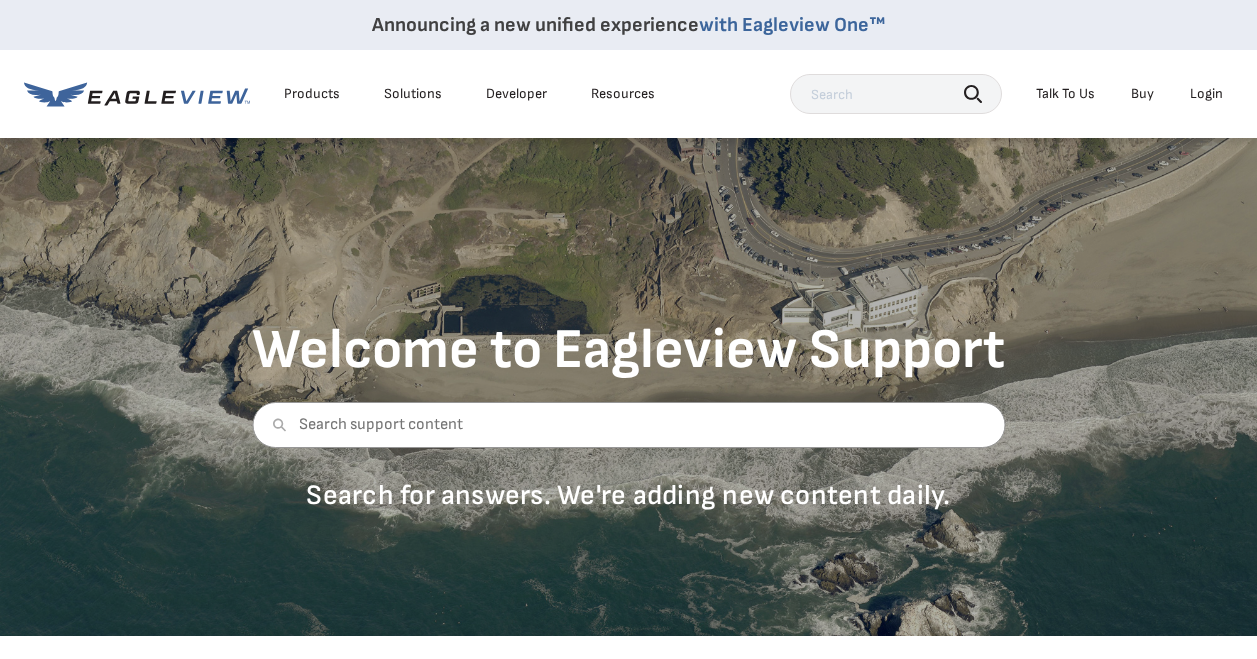 click on "Login" at bounding box center (1206, 94) 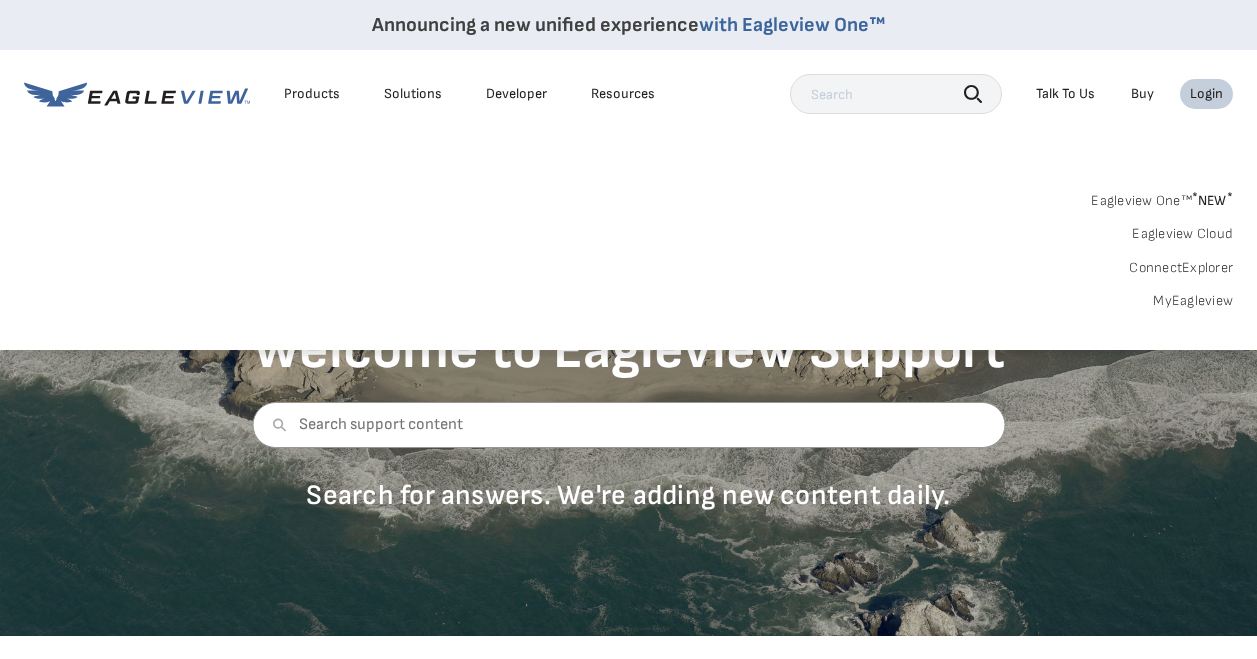 click on "Eagleview One™  * NEW *" at bounding box center (1162, 197) 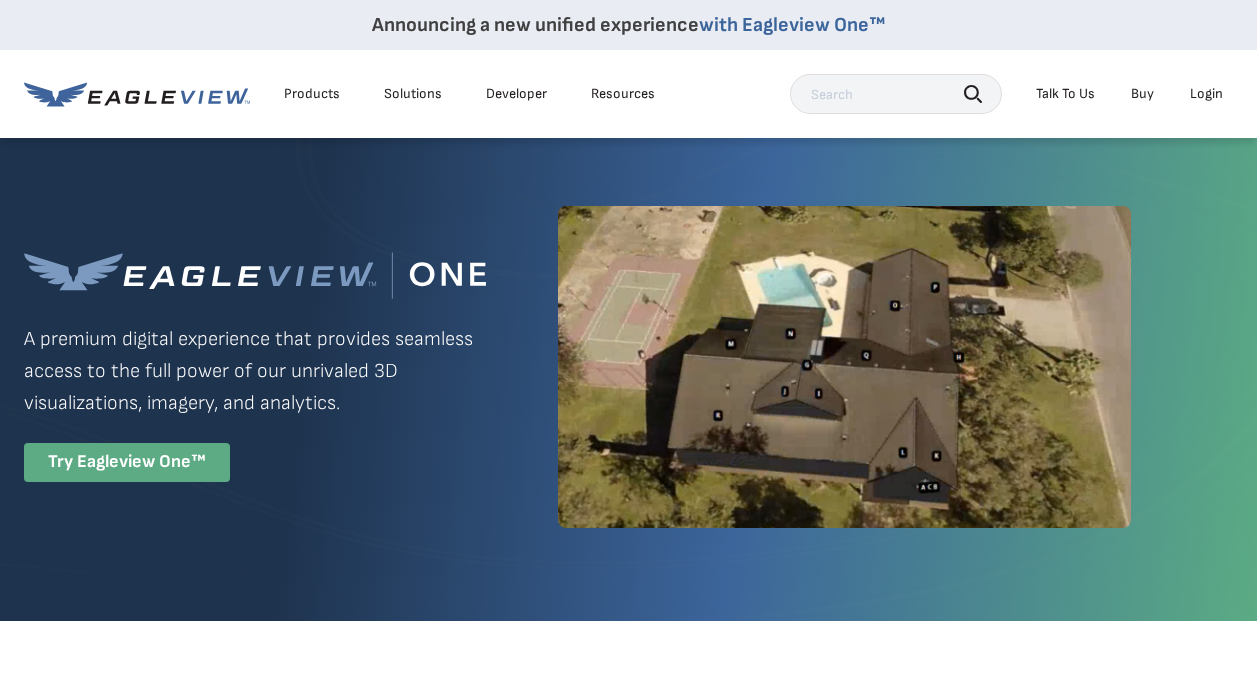 scroll, scrollTop: 0, scrollLeft: 0, axis: both 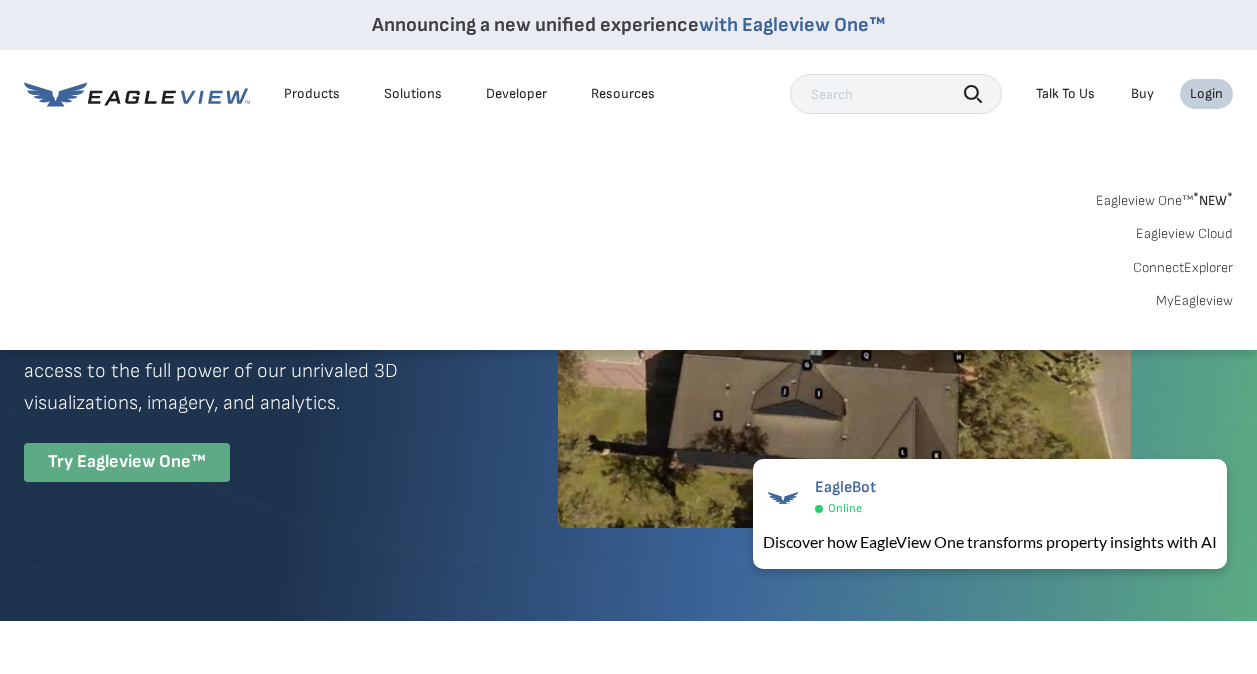 click on "MyEagleview" at bounding box center [1194, 301] 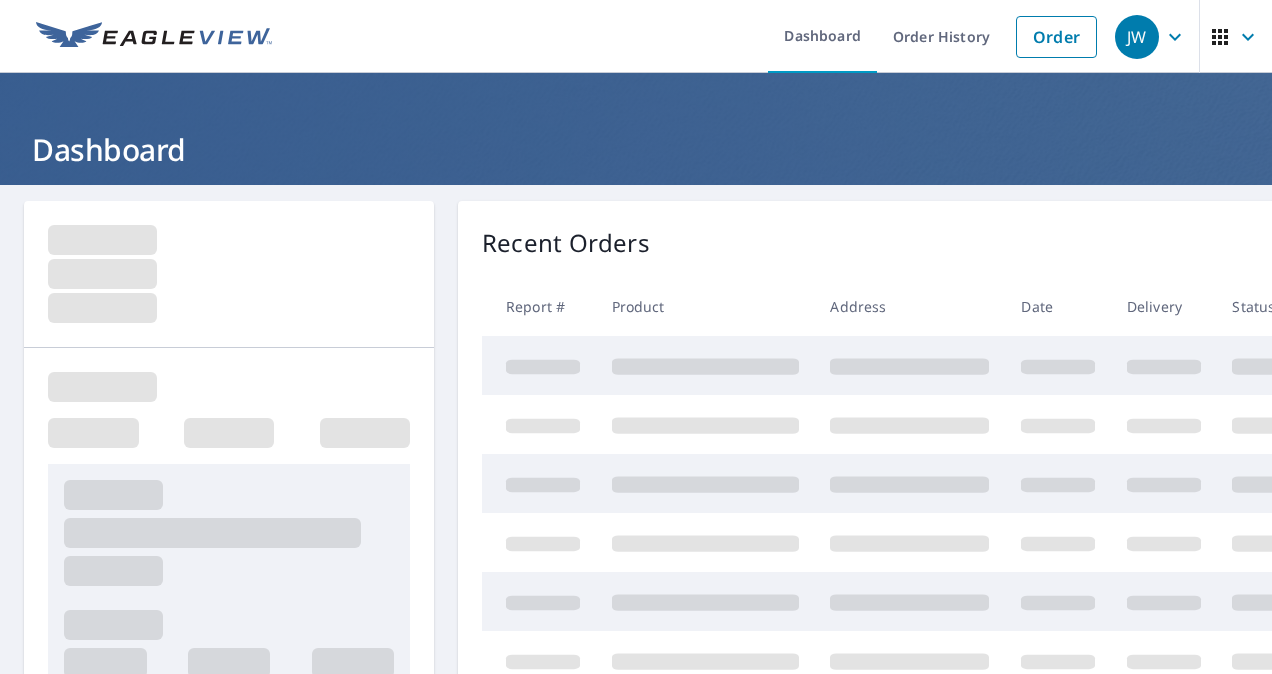 scroll, scrollTop: 0, scrollLeft: 0, axis: both 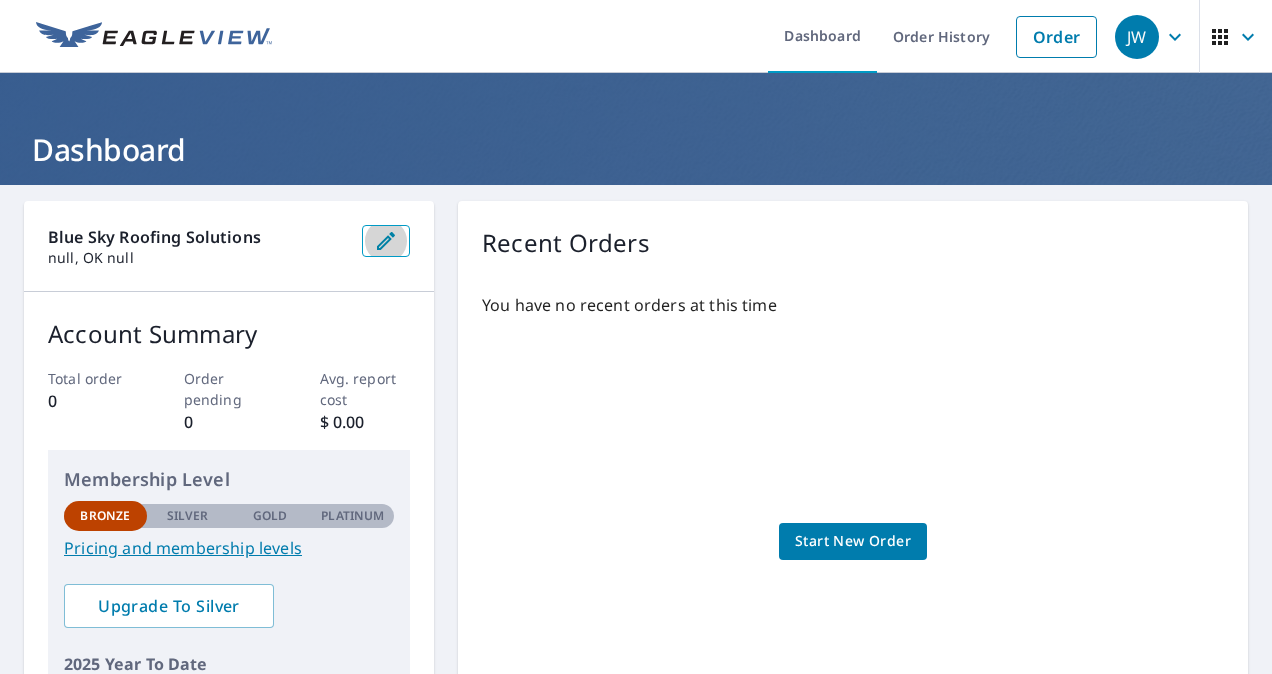 click 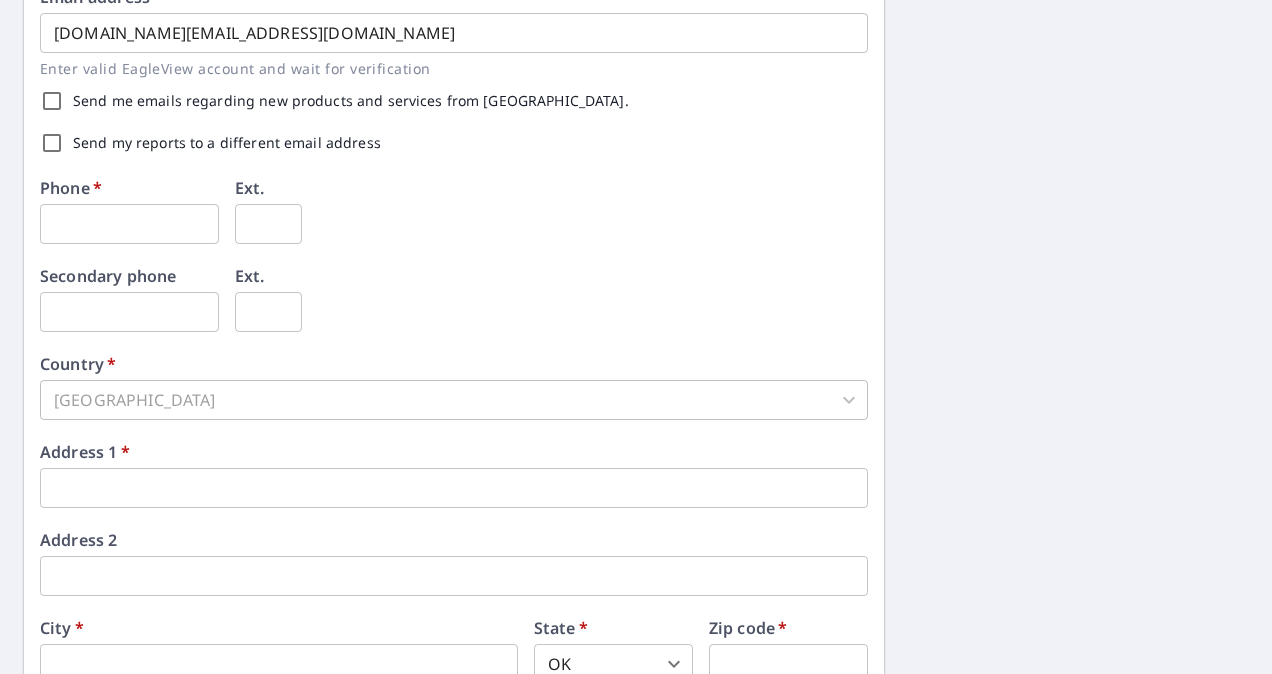scroll, scrollTop: 581, scrollLeft: 0, axis: vertical 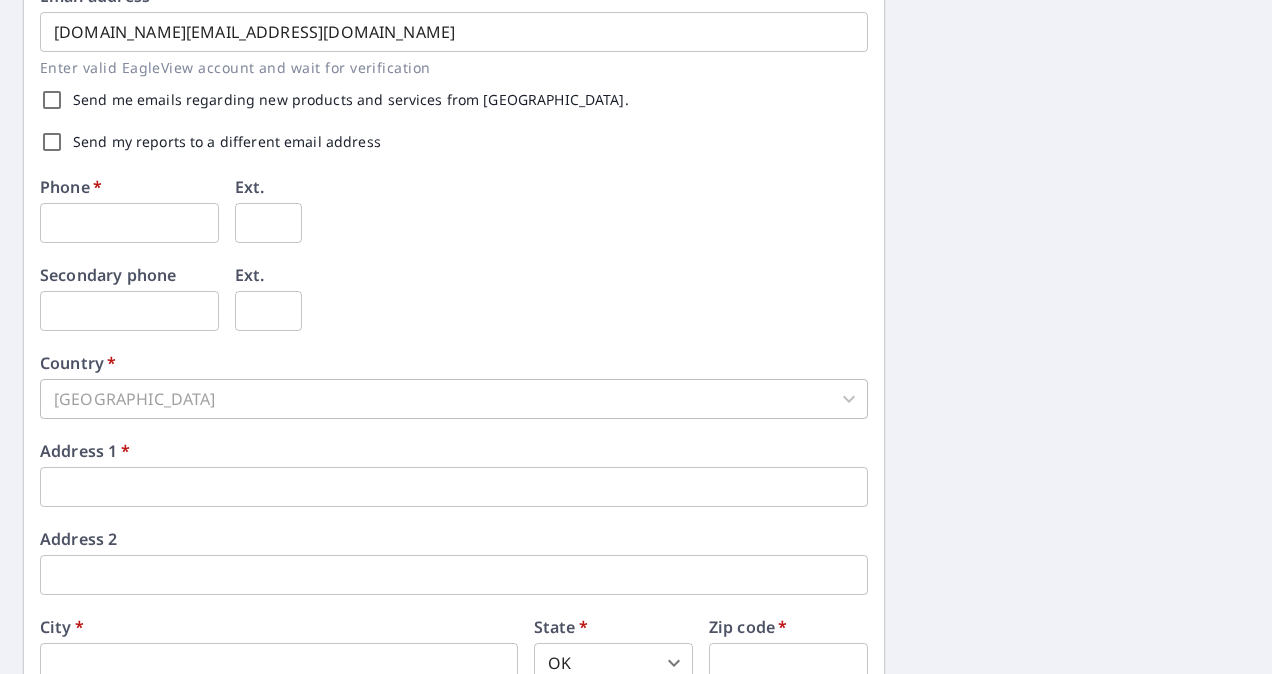 click at bounding box center [129, 223] 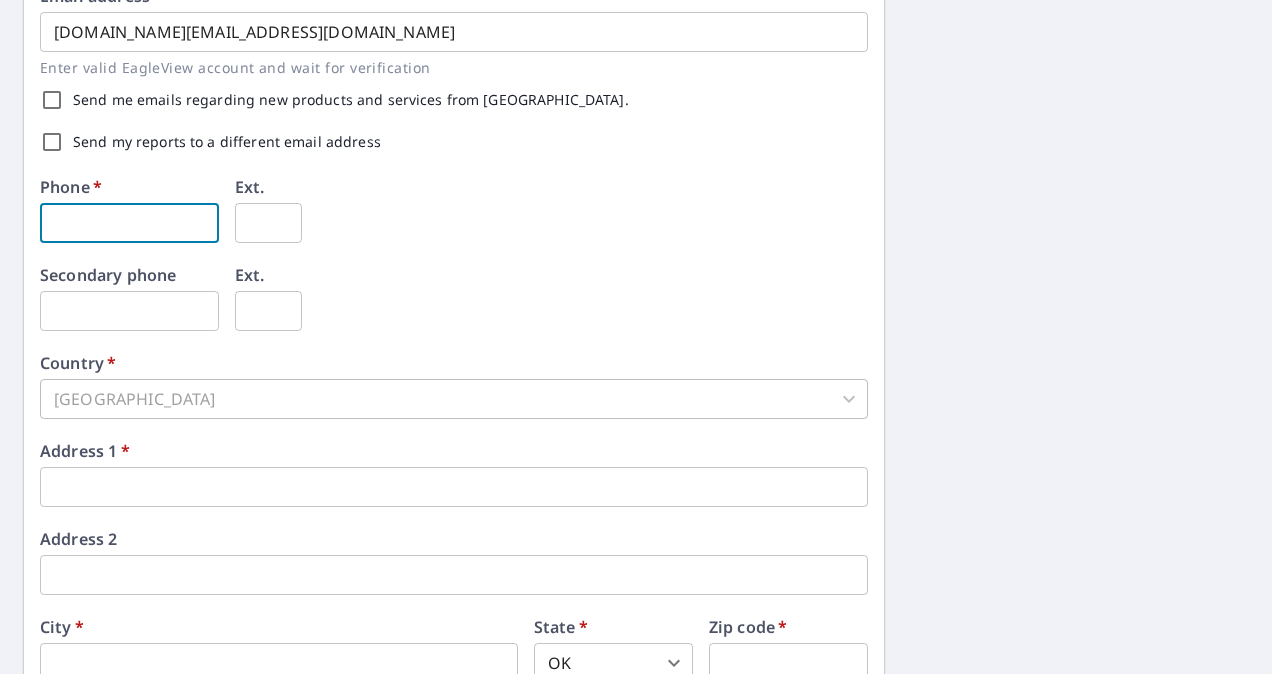 type on "405-593-8889" 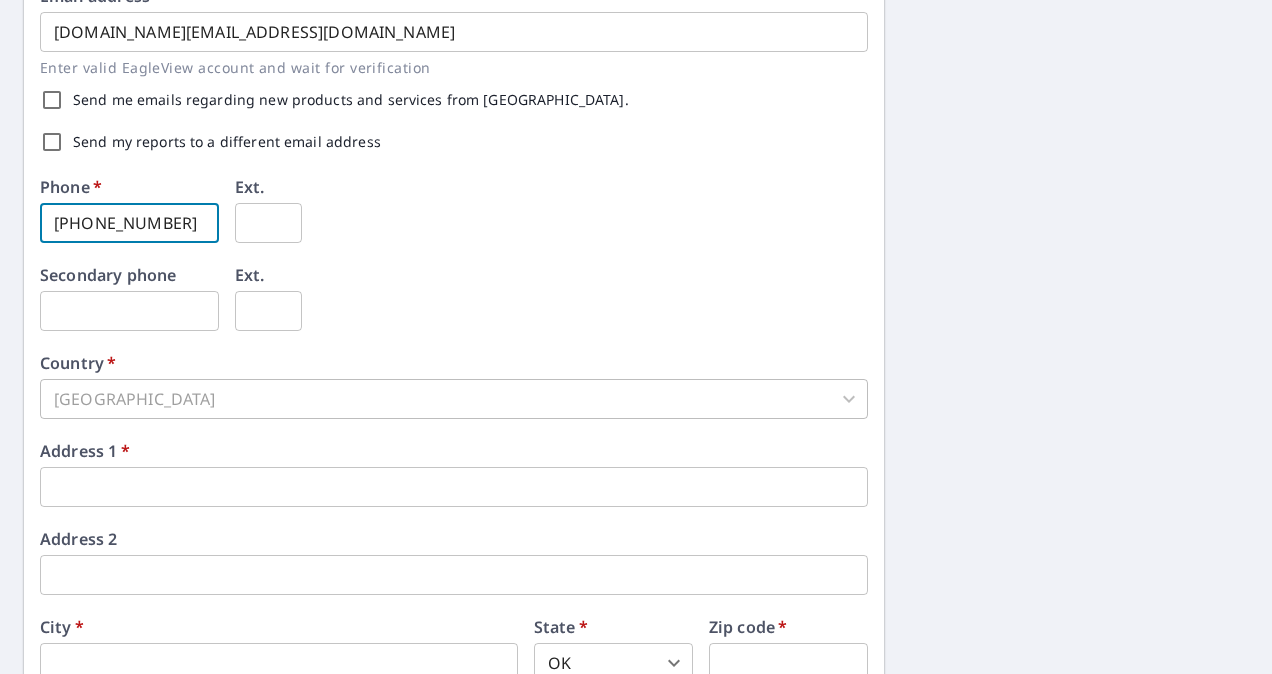 type on "2207 N Broadway" 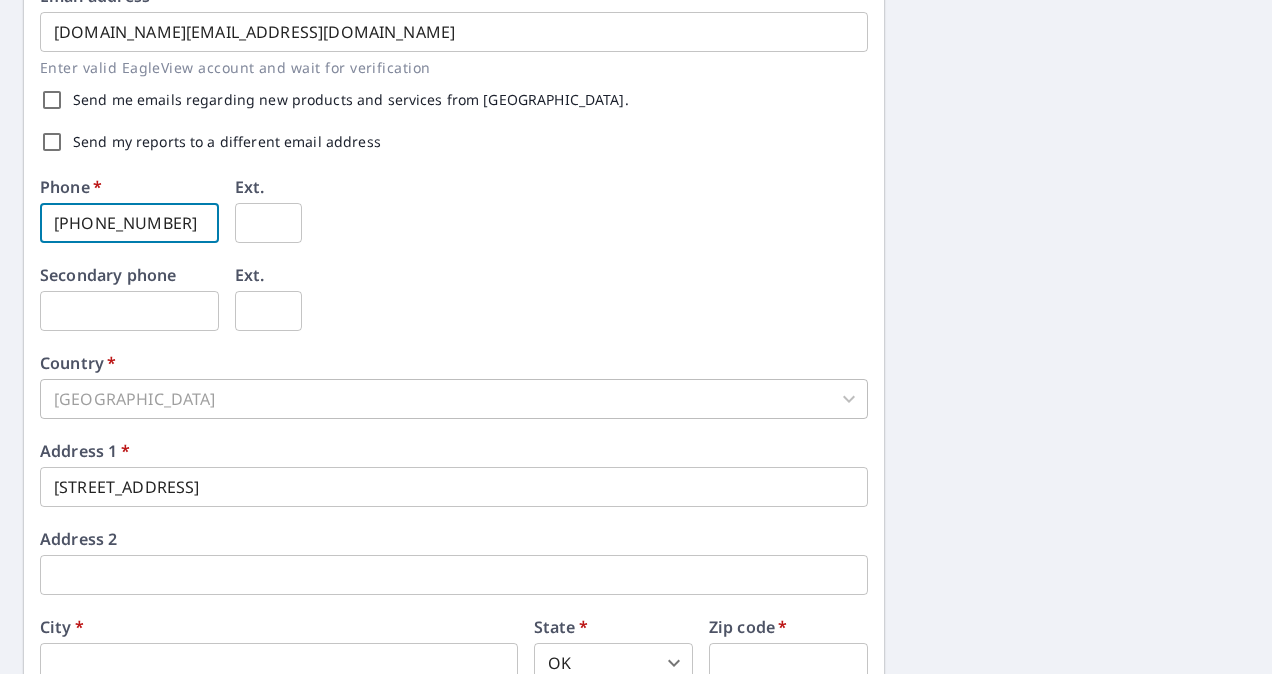 type on "Oklahoma City" 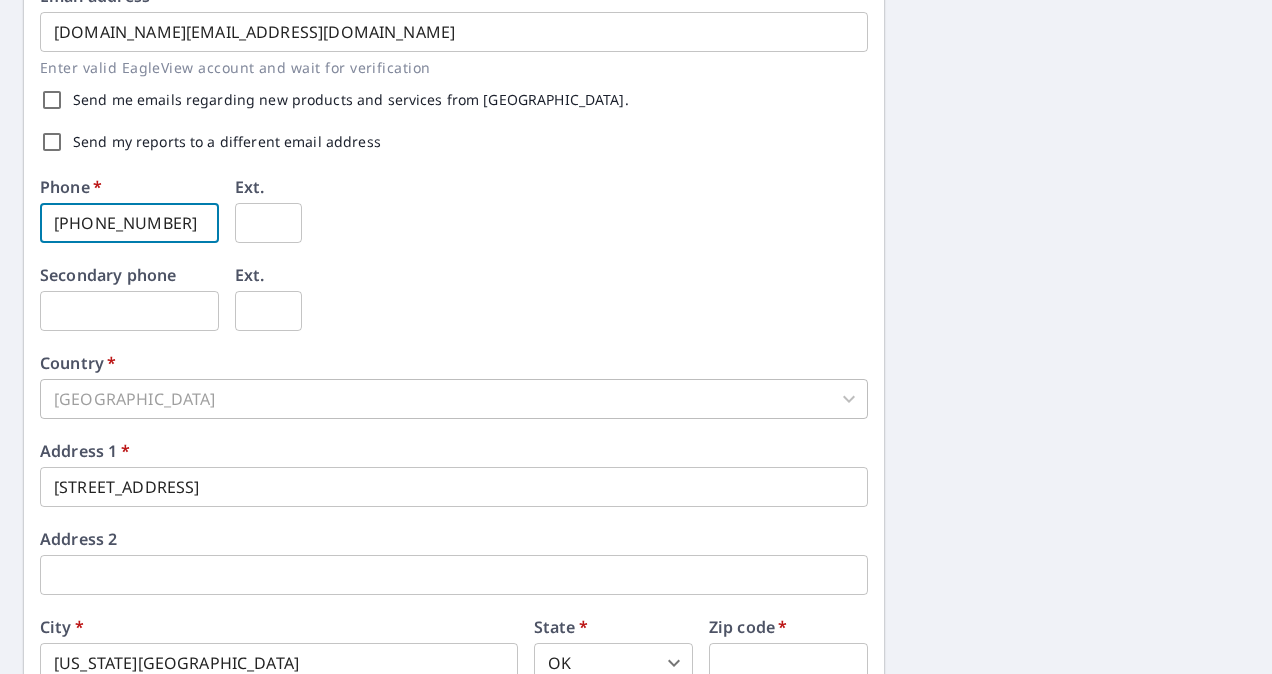 type on "73103" 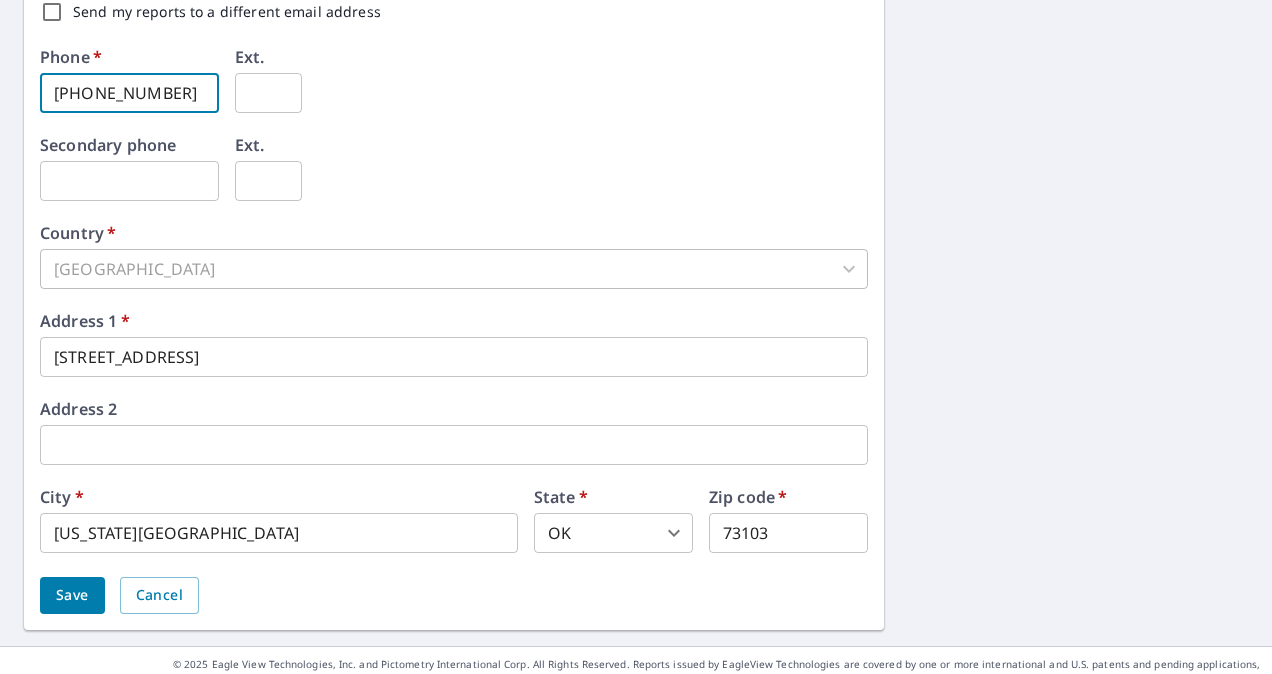 scroll, scrollTop: 733, scrollLeft: 0, axis: vertical 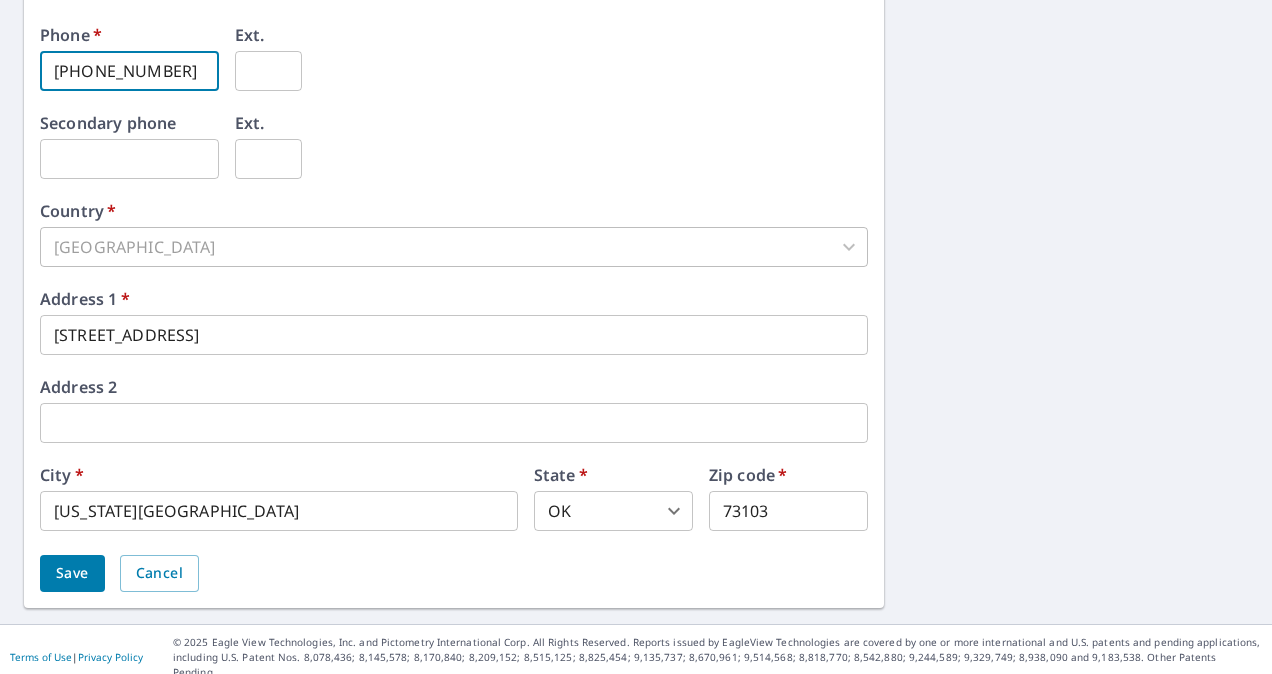 click on "Save" at bounding box center (72, 573) 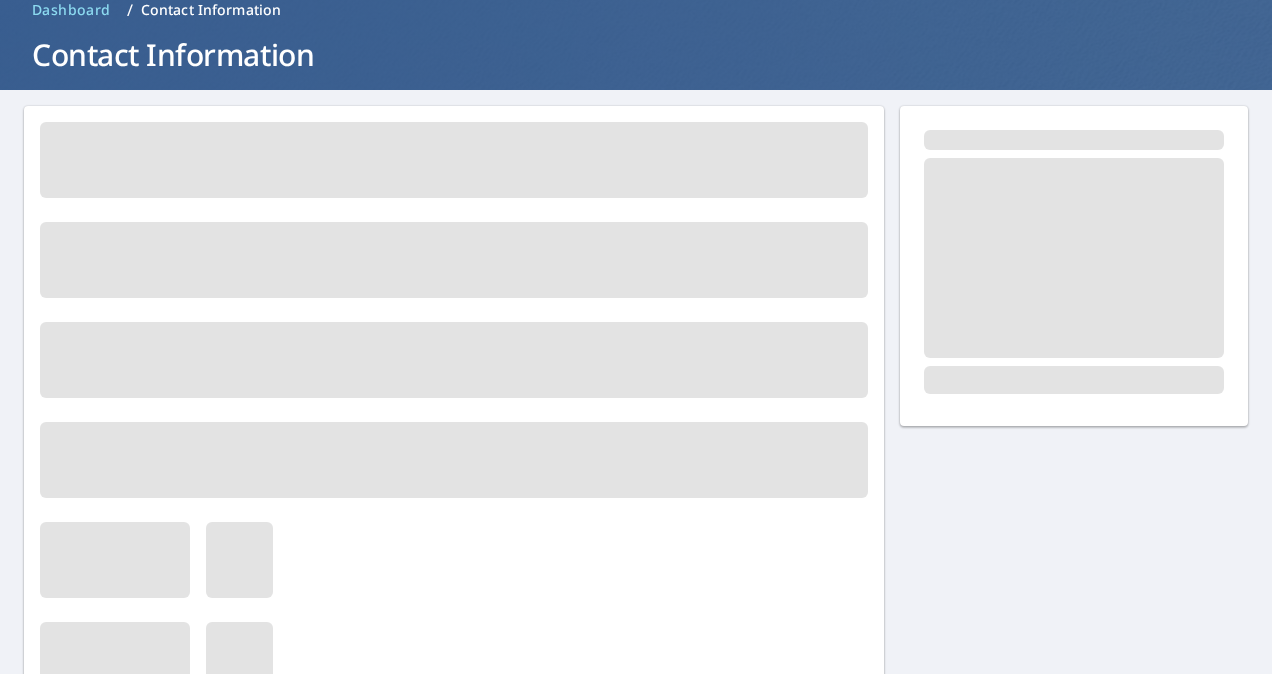 scroll, scrollTop: 0, scrollLeft: 0, axis: both 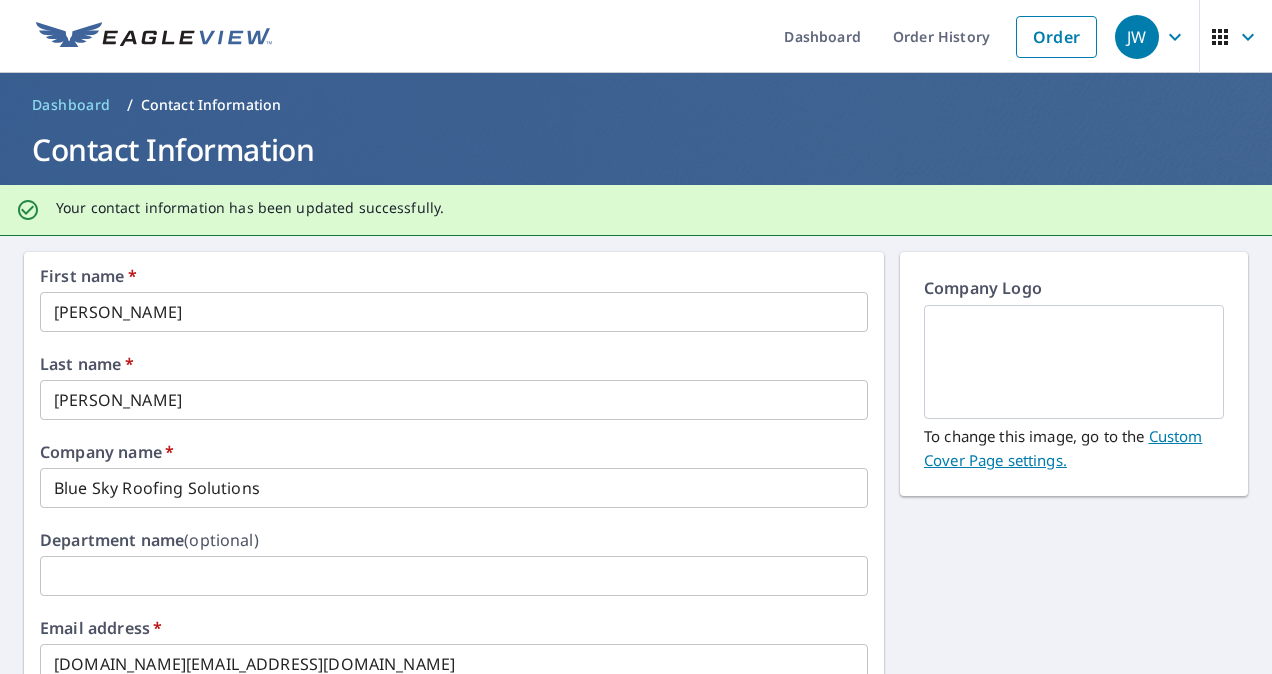 click on "Custom Cover Page settings." at bounding box center (1063, 448) 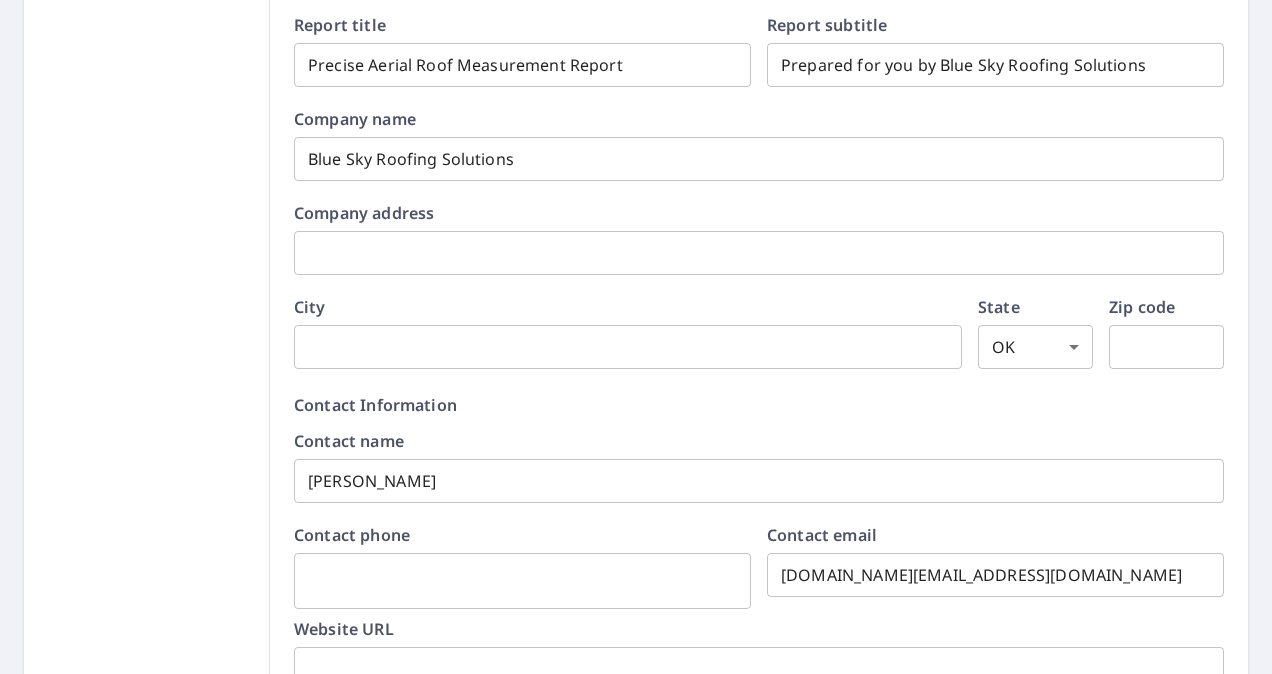 scroll, scrollTop: 467, scrollLeft: 0, axis: vertical 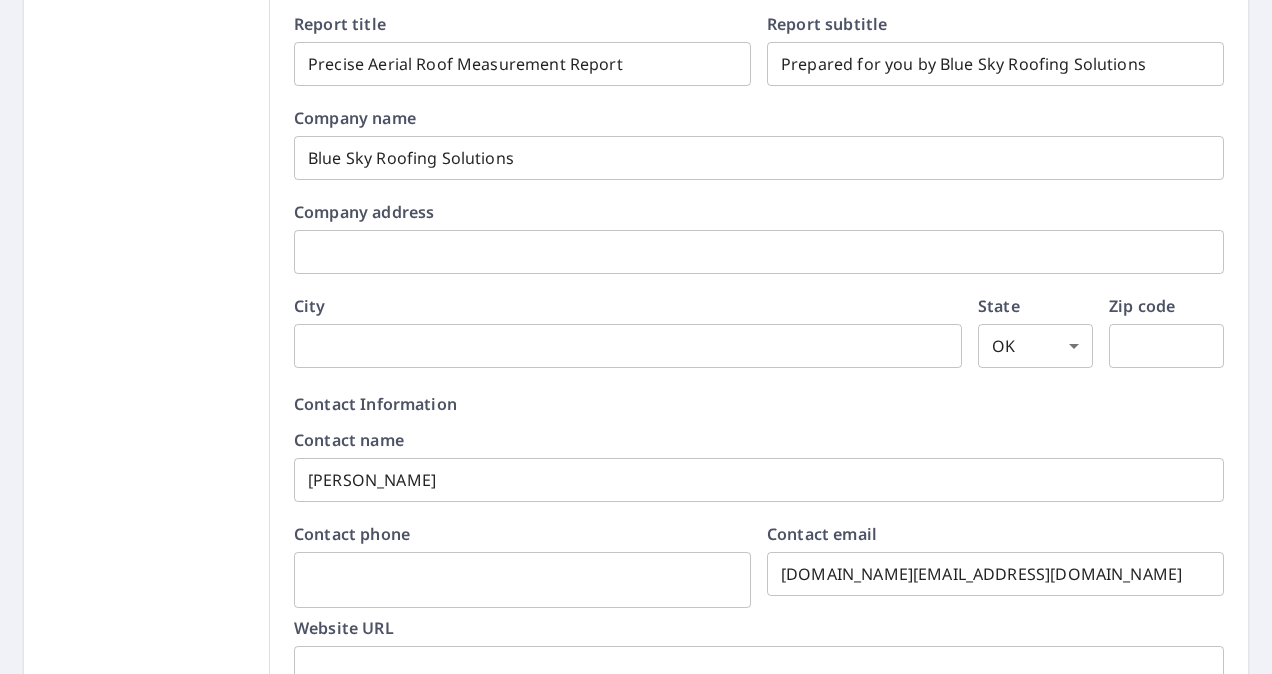 click at bounding box center (759, 252) 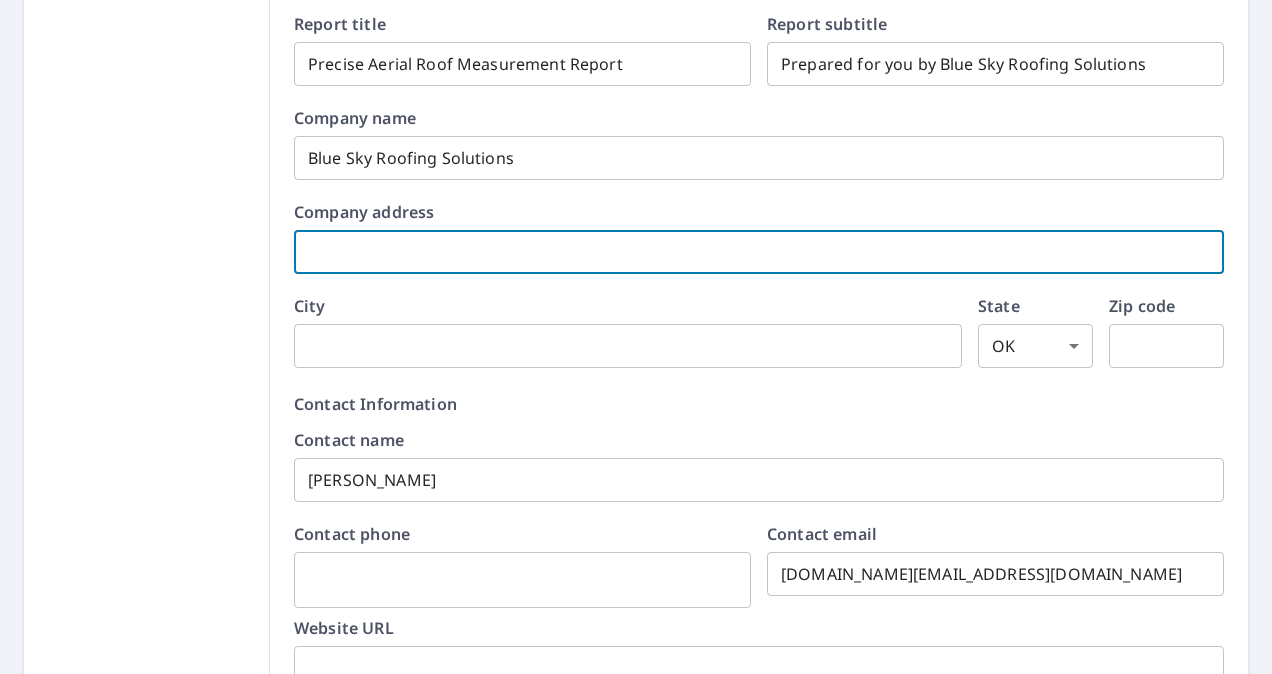 type on "2207 N Broadway" 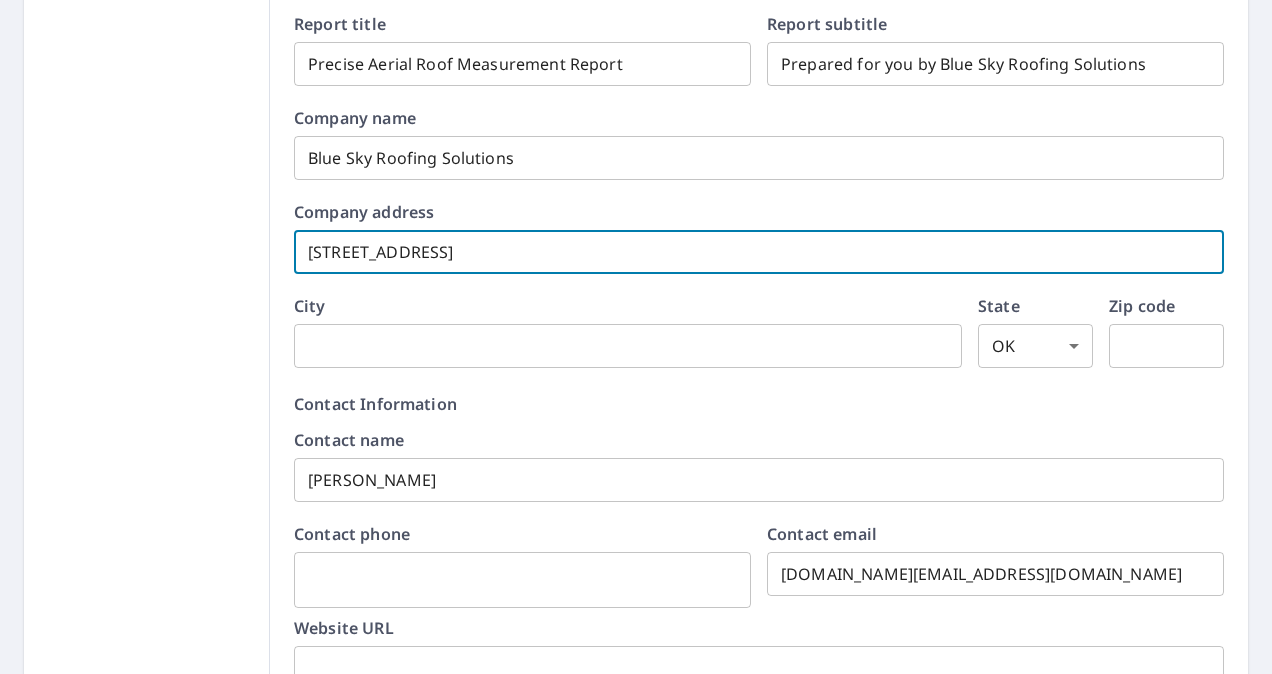 type on "Oklahoma City" 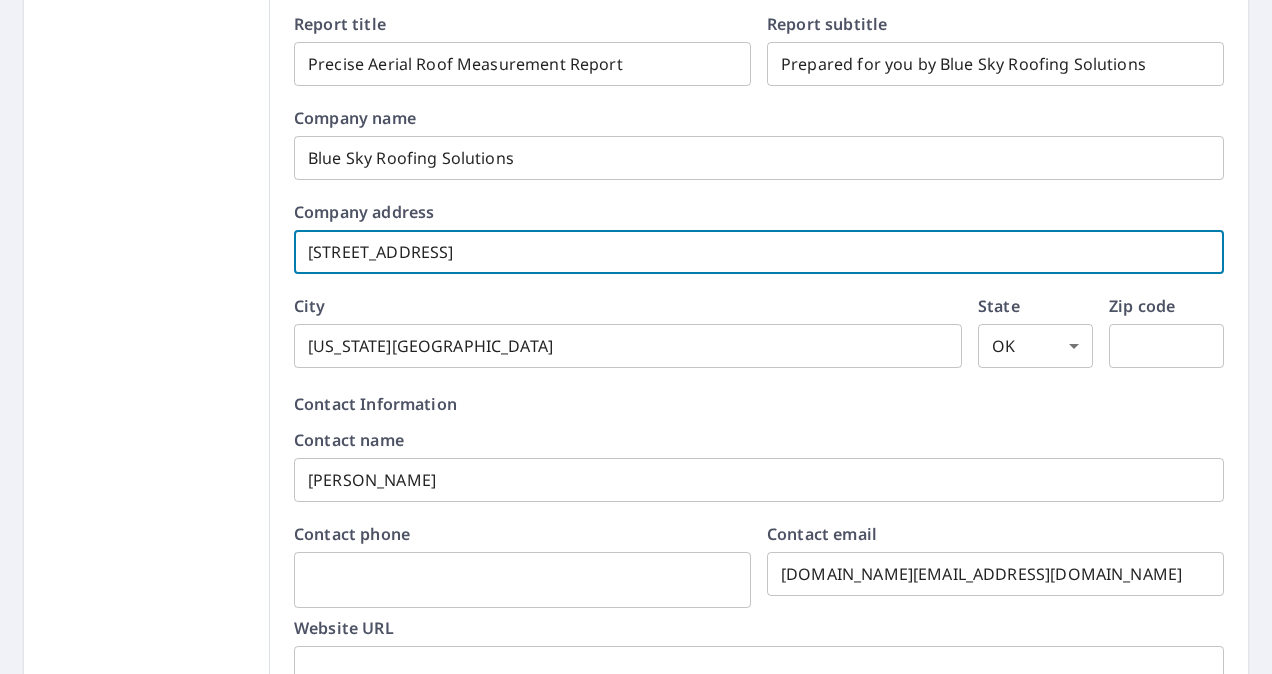 type on "73103" 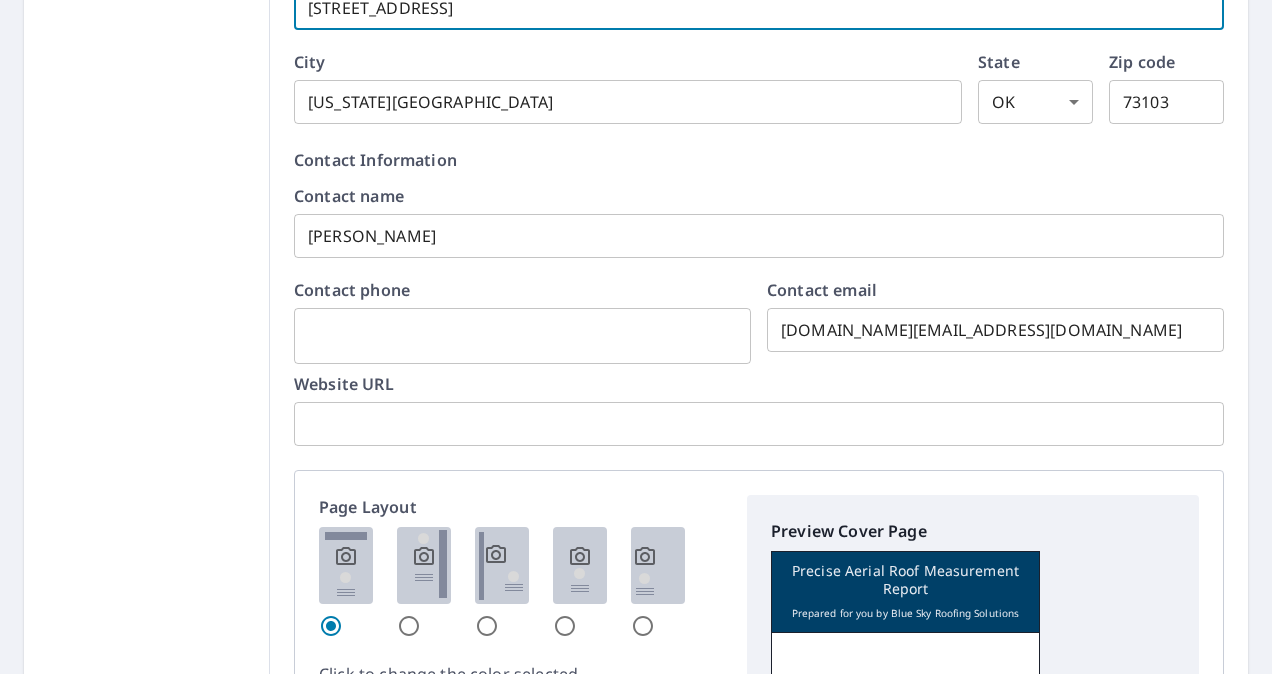 scroll, scrollTop: 712, scrollLeft: 0, axis: vertical 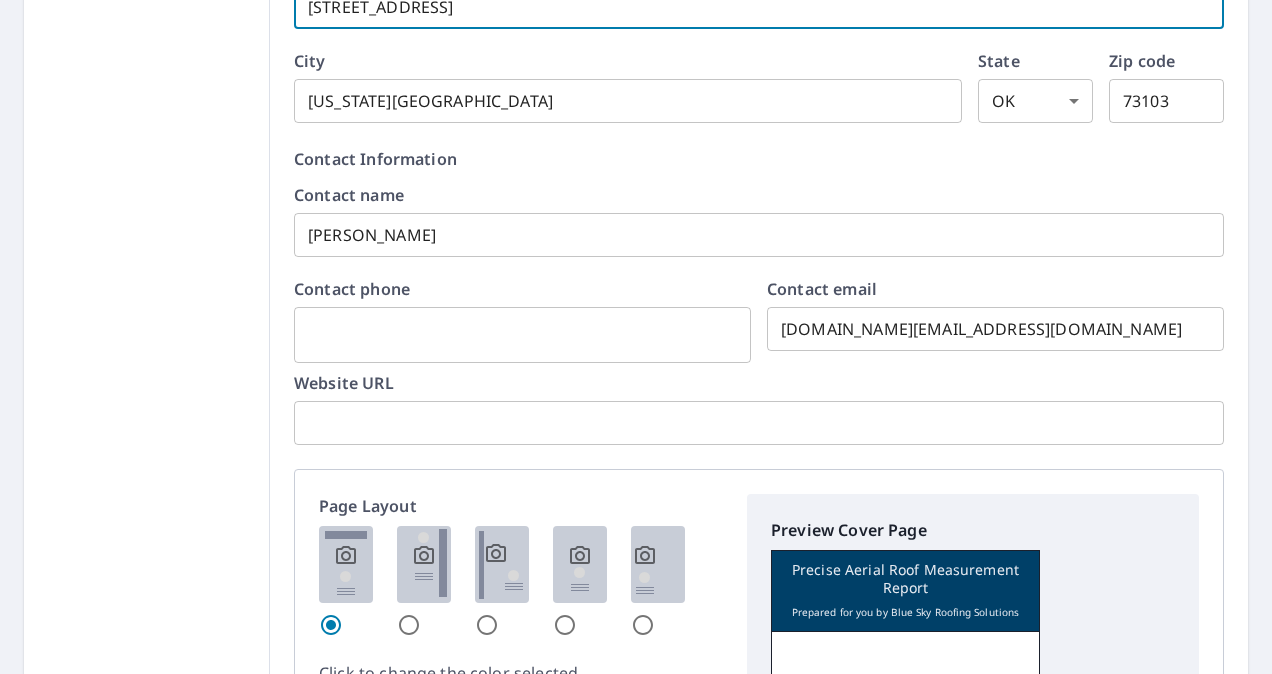 click at bounding box center (522, 335) 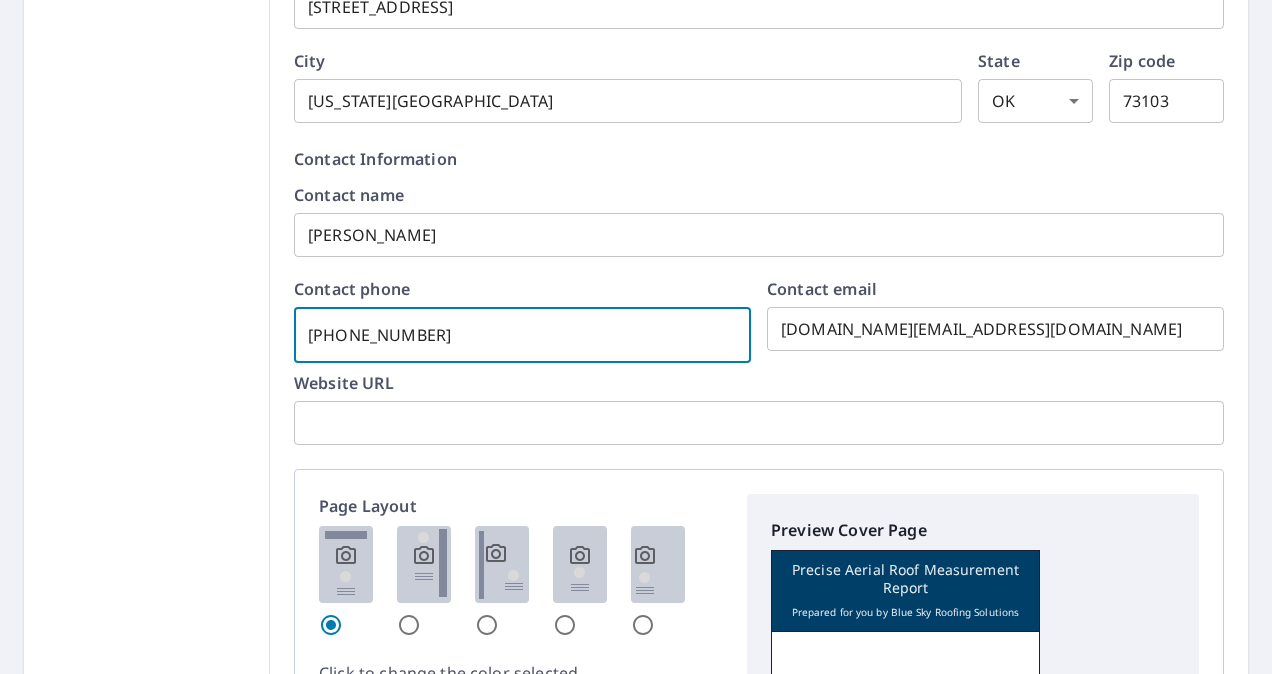 click on "240-559-3888" at bounding box center [522, 335] 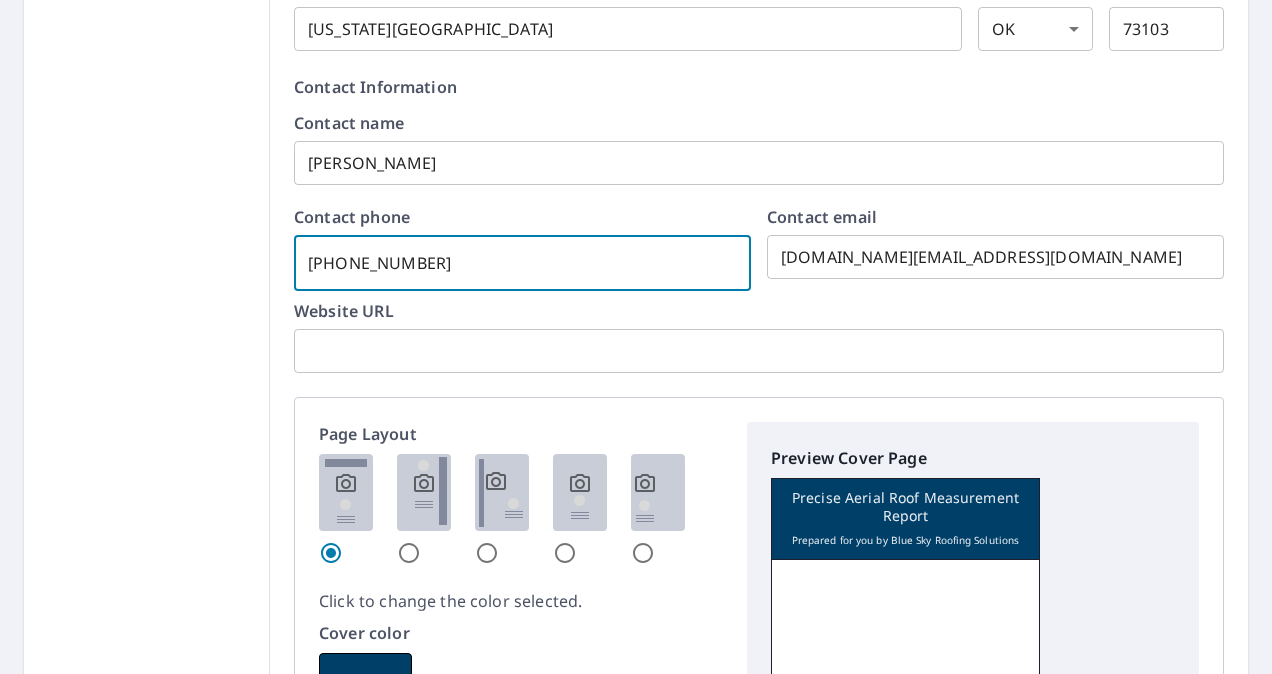 type on "405-593-8889" 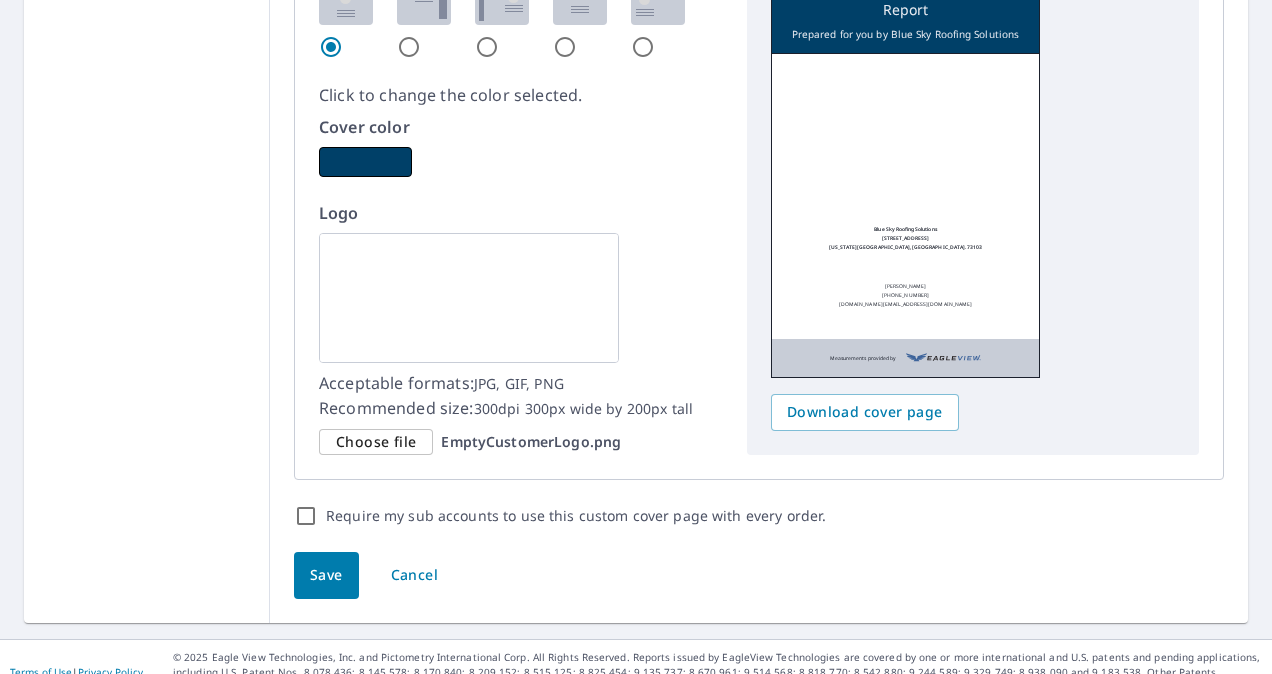 scroll, scrollTop: 1305, scrollLeft: 0, axis: vertical 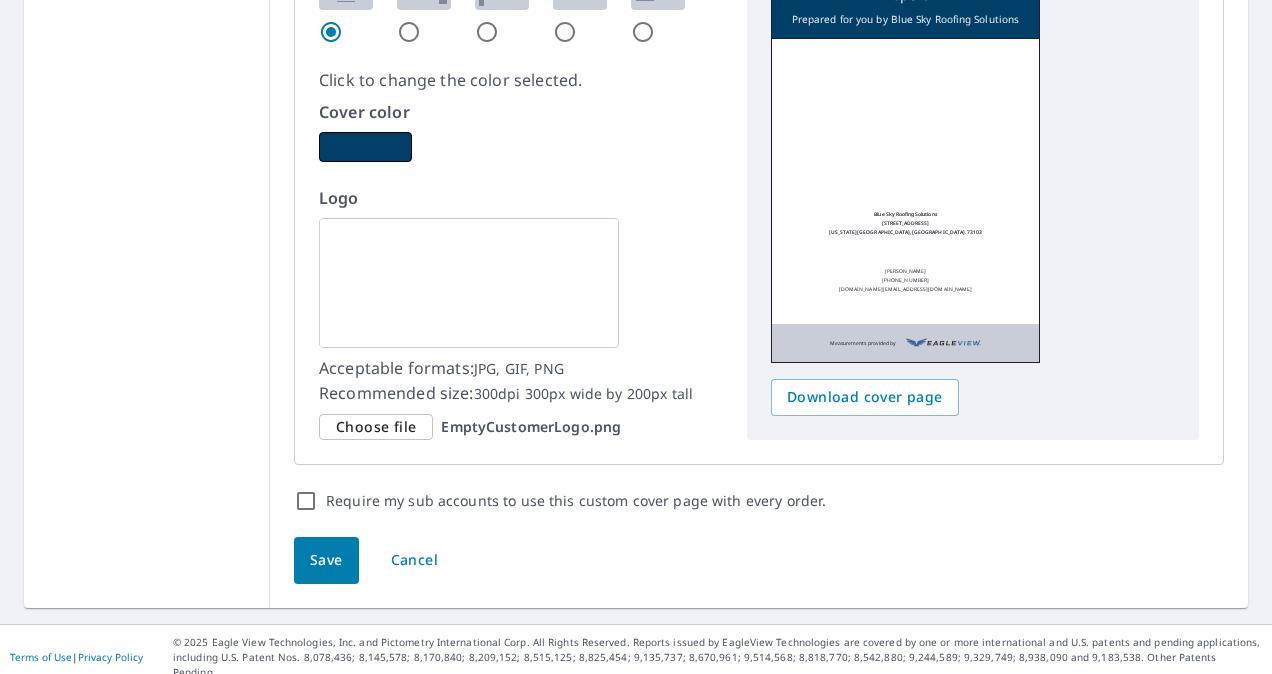 type on "www.blueskyroofingsolutions.com" 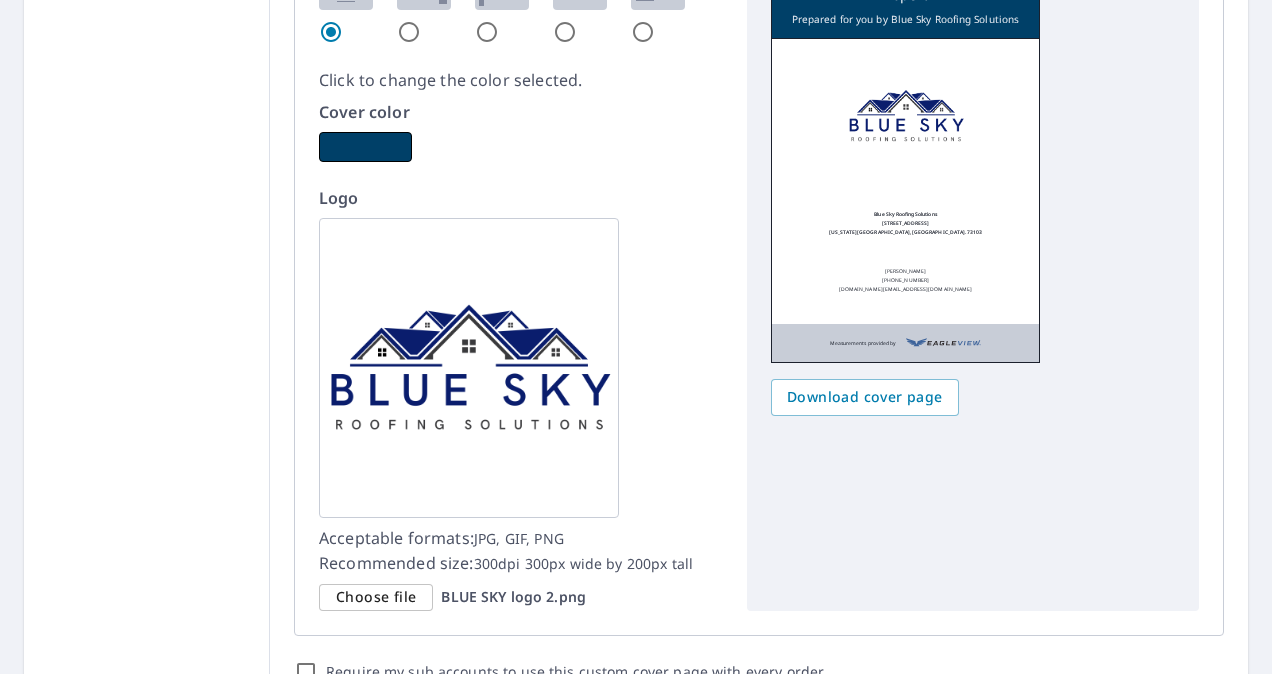 scroll, scrollTop: 1474, scrollLeft: 0, axis: vertical 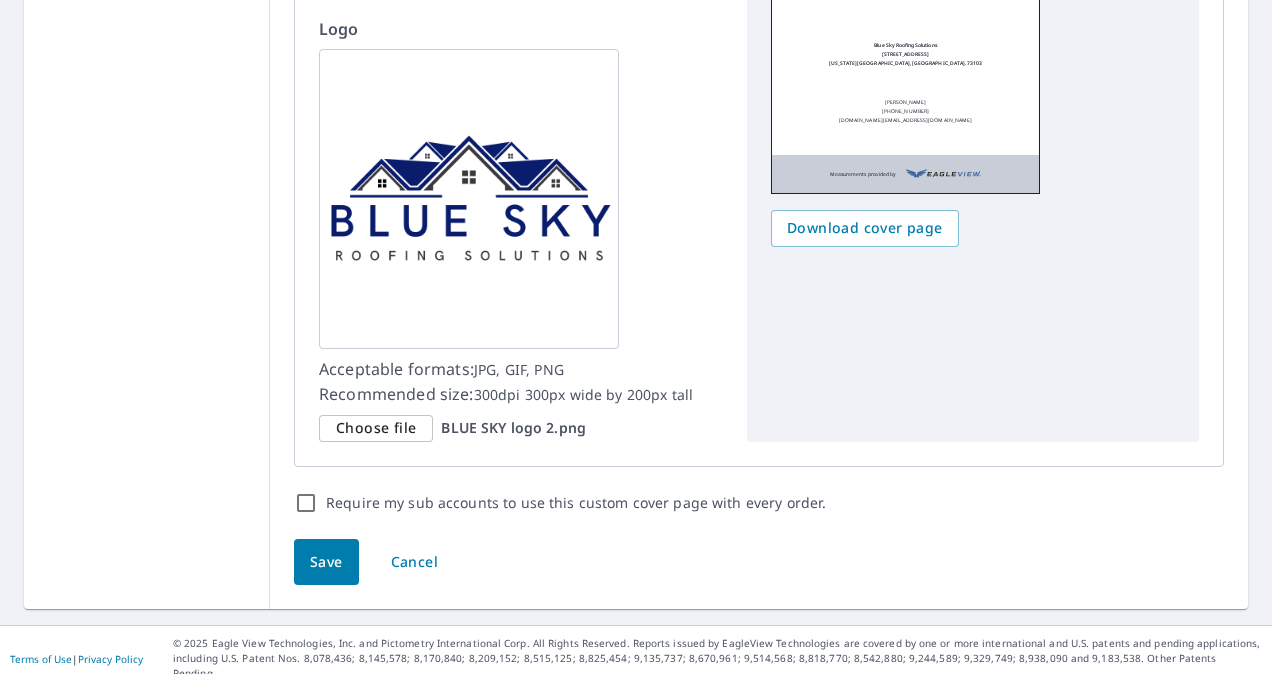click on "Save" at bounding box center [326, 562] 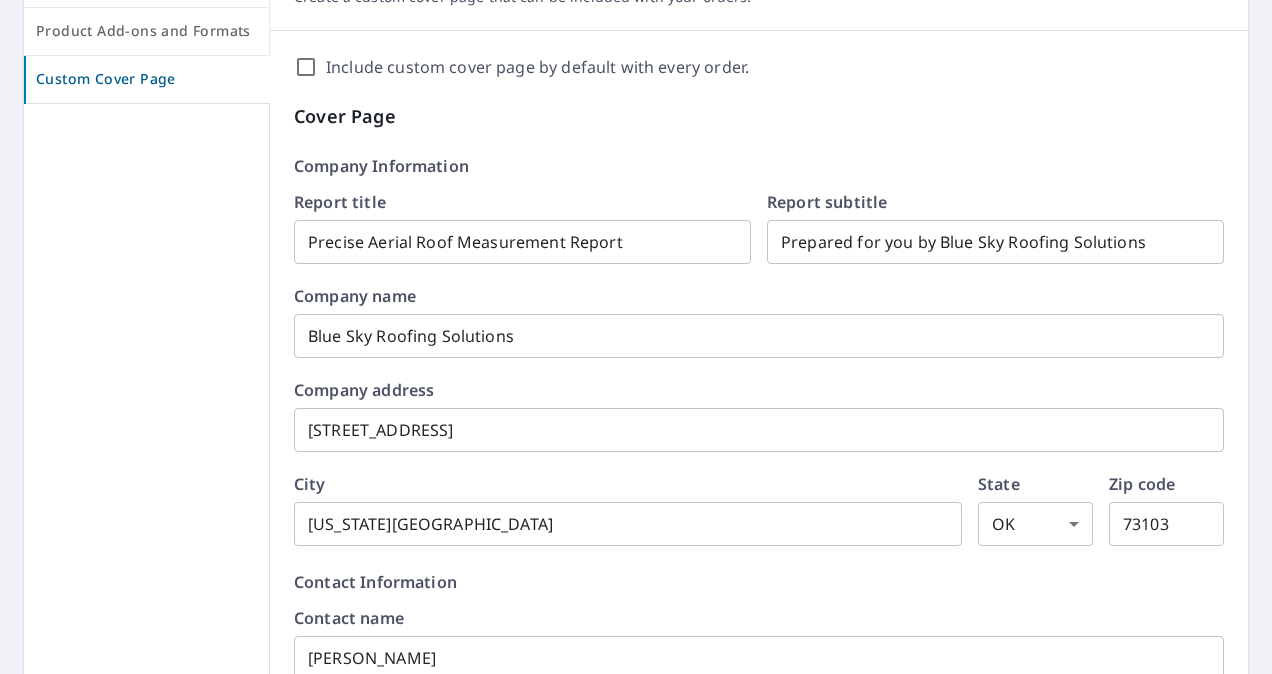 scroll, scrollTop: 0, scrollLeft: 0, axis: both 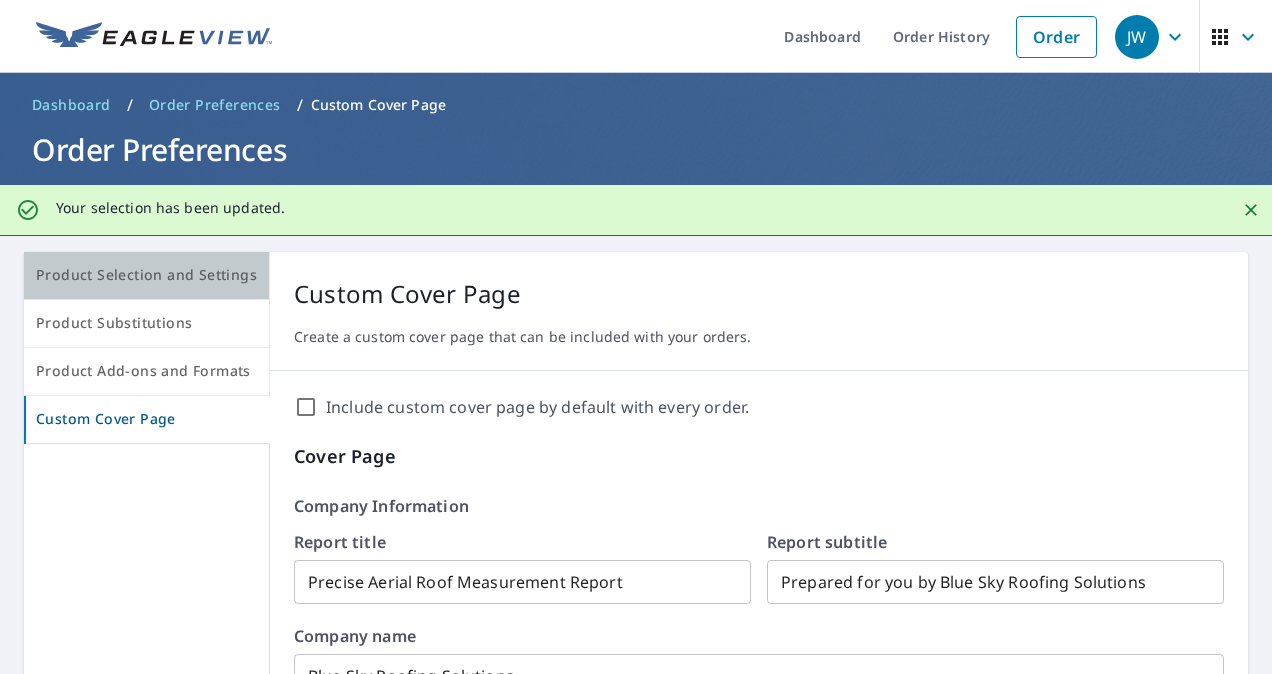 click on "Product Selection and Settings" at bounding box center (146, 275) 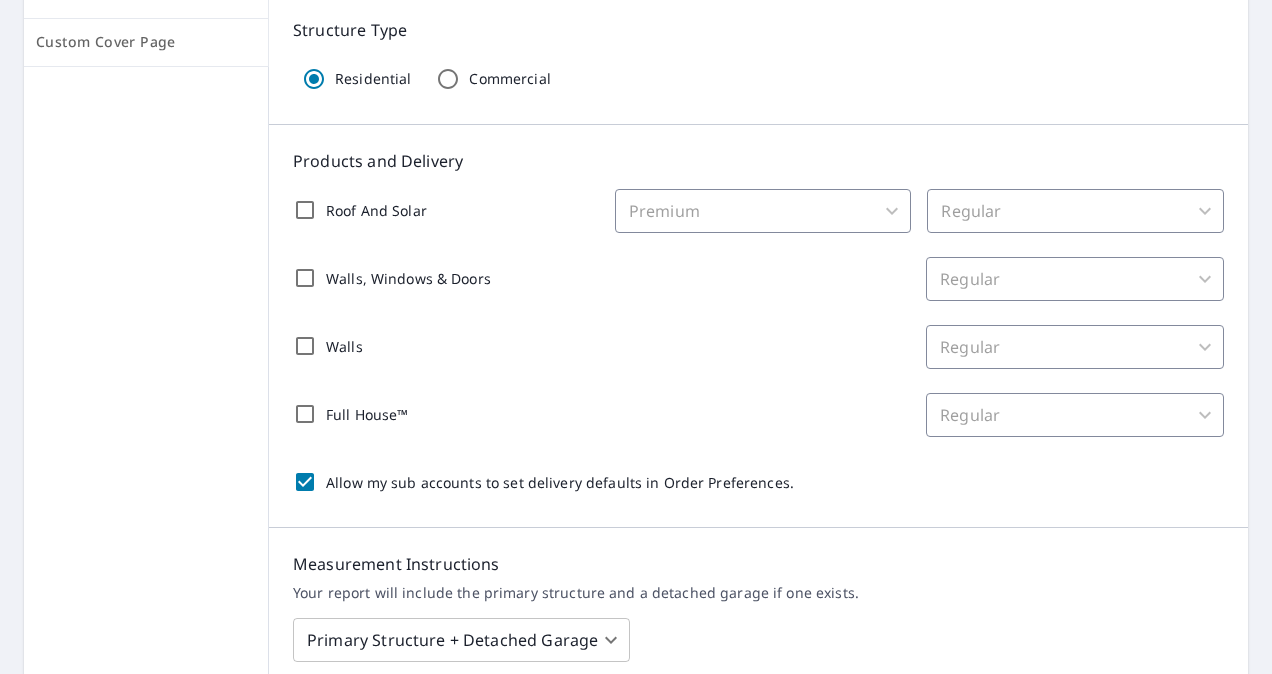 scroll, scrollTop: 327, scrollLeft: 0, axis: vertical 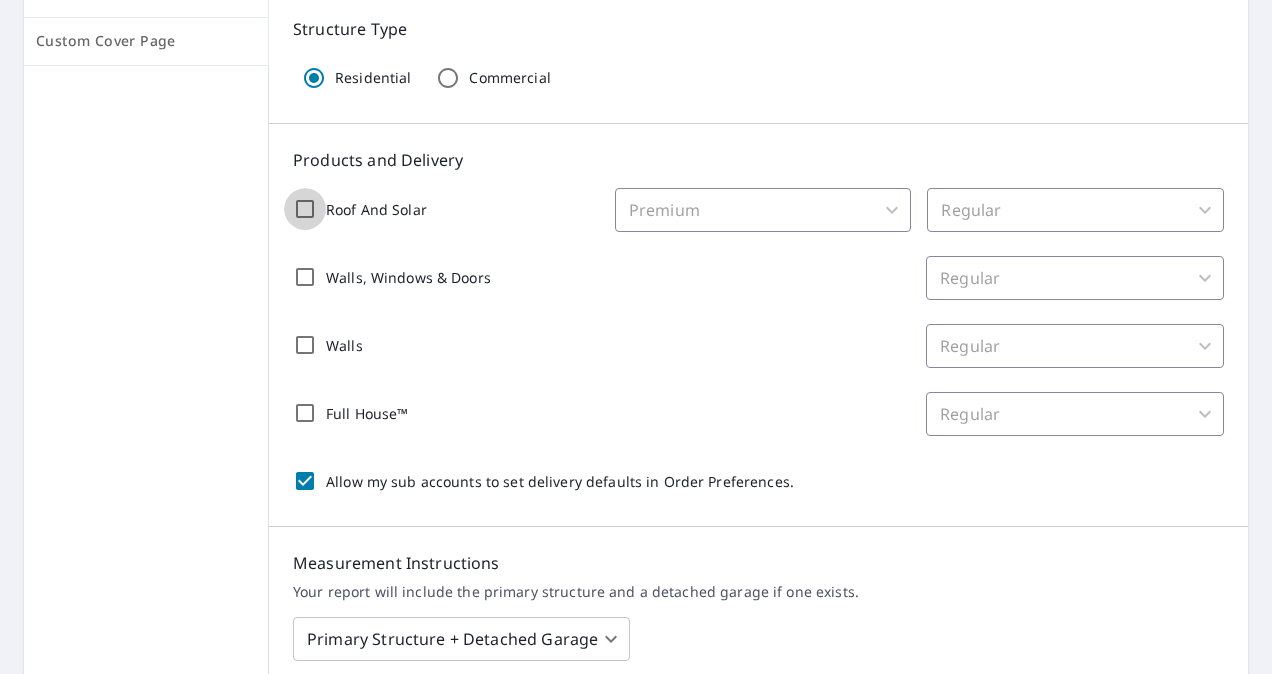click on "Roof And Solar" at bounding box center [305, 209] 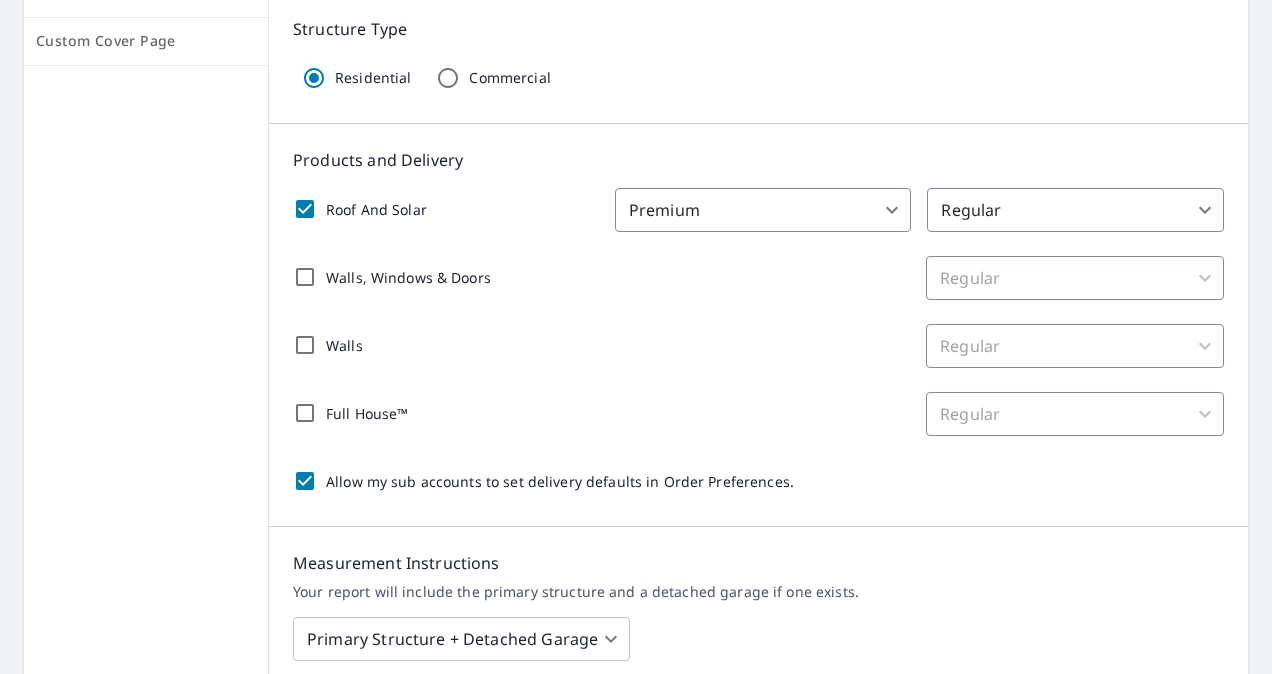 click on "JW JW
Dashboard Order History Order JW Dashboard / Order Preferences / Product Selection and Settings Order Preferences Product Selection and Settings Product Substitutions Product Add-ons and Formats Custom Cover Page Product Selection and Settings Specify the default settings EagleView should use for your orders Structure Type Residential Commercial Products and Delivery Roof And Solar Premium 31 ​ Regular 8 ​ Walls, Windows & Doors Regular 8 ​ Walls Regular 8 ​ Full House™ Regular 8 ​ Allow my sub accounts to set delivery defaults in Order Preferences. Measurement Instructions Your report will include the primary structure and a detached garage if one exists. Primary Structure + Detached Garage 1 ​ Allow my sub accounts to select the Measurement Instructions option. Additional recipients Your reports will be sent to  blueskyroofing.info@gmail.com.  Edit Contact Information. Send reports to additional email addresses: ​ Include these additional recipients on all sub account orders.  |" at bounding box center (636, 337) 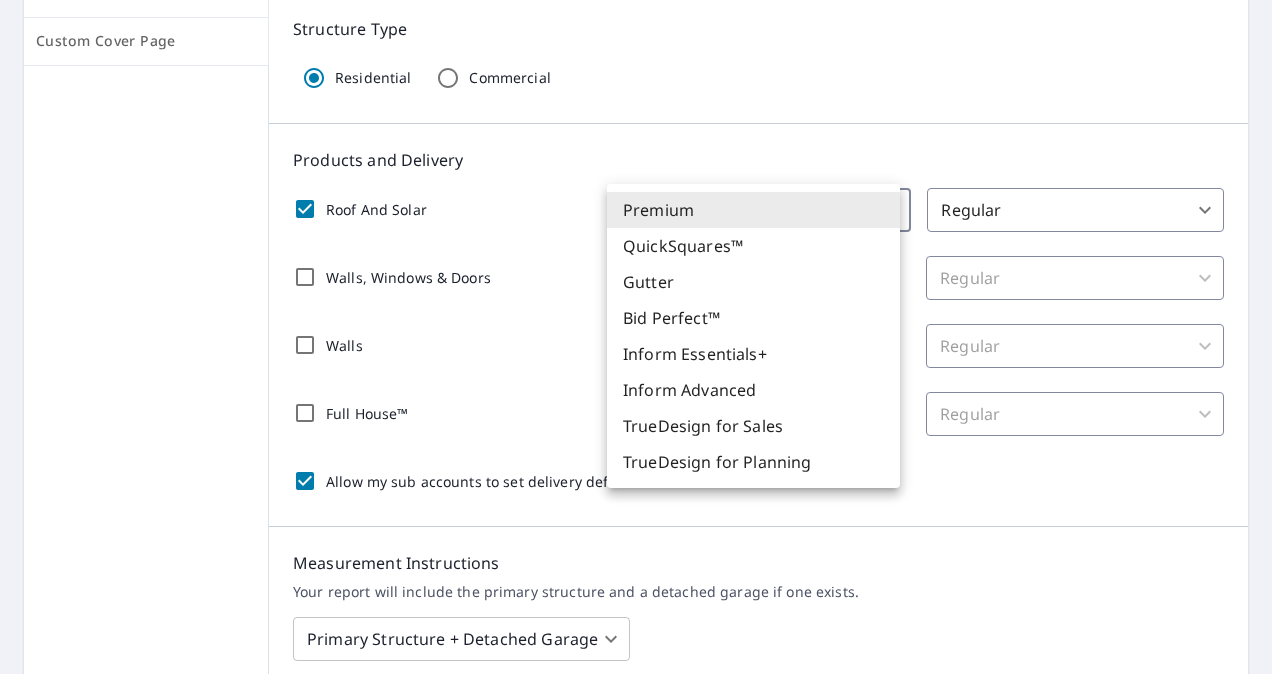 click at bounding box center [636, 337] 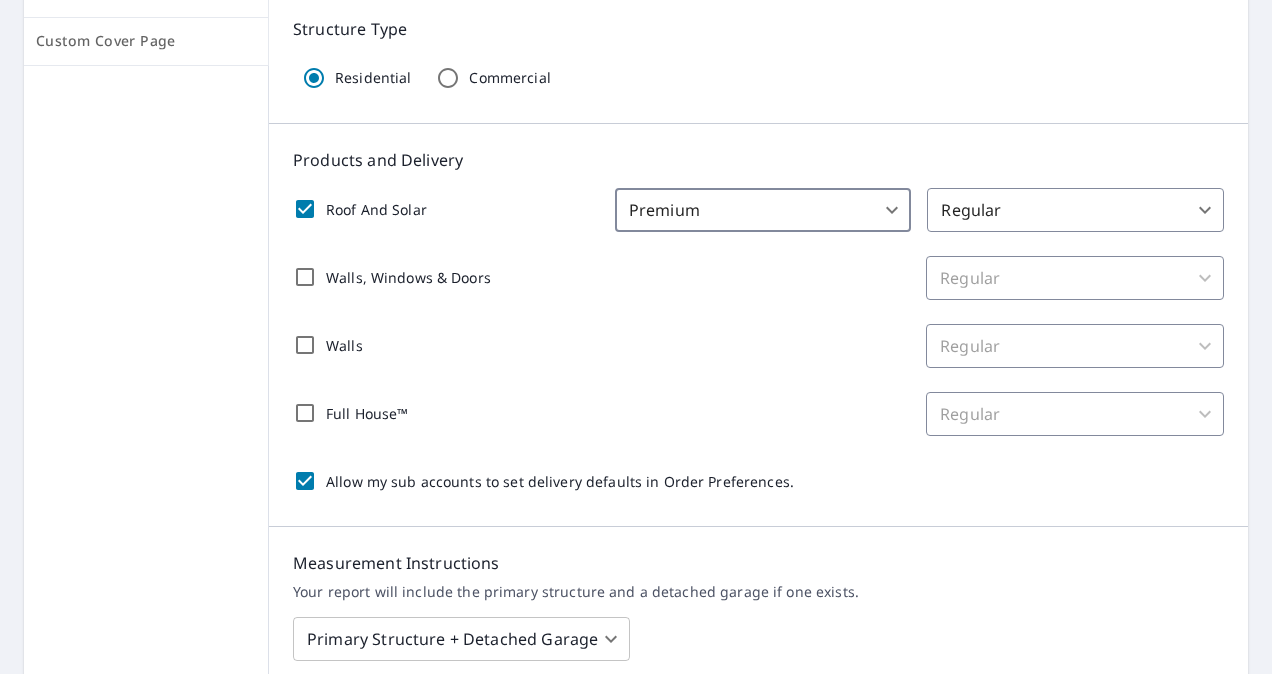 click on "JW JW
Dashboard Order History Order JW Dashboard / Order Preferences / Product Selection and Settings Order Preferences Product Selection and Settings Product Substitutions Product Add-ons and Formats Custom Cover Page Product Selection and Settings Specify the default settings EagleView should use for your orders Structure Type Residential Commercial Products and Delivery Roof And Solar Premium 31 ​ Regular 8 ​ Walls, Windows & Doors Regular 8 ​ Walls Regular 8 ​ Full House™ Regular 8 ​ Allow my sub accounts to set delivery defaults in Order Preferences. Measurement Instructions Your report will include the primary structure and a detached garage if one exists. Primary Structure + Detached Garage 1 ​ Allow my sub accounts to select the Measurement Instructions option. Additional recipients Your reports will be sent to  blueskyroofing.info@gmail.com.  Edit Contact Information. Send reports to additional email addresses: ​ Include these additional recipients on all sub account orders.  |" at bounding box center (636, 337) 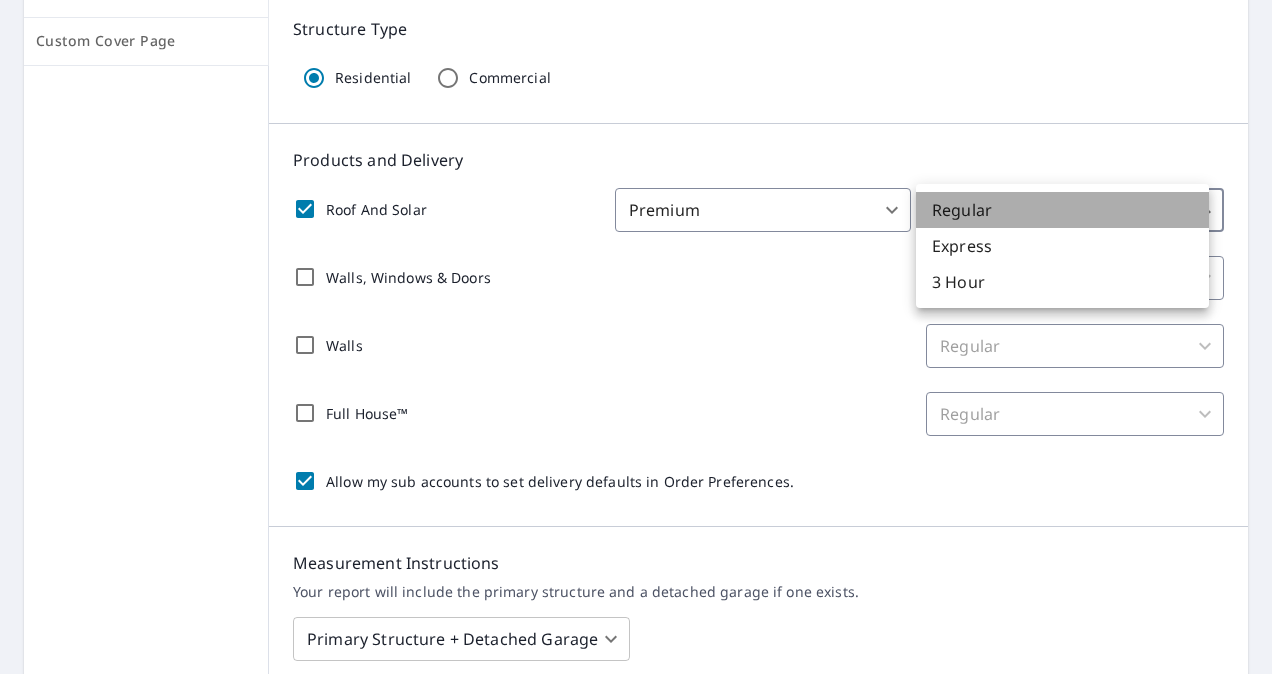 click on "Regular" at bounding box center (1062, 210) 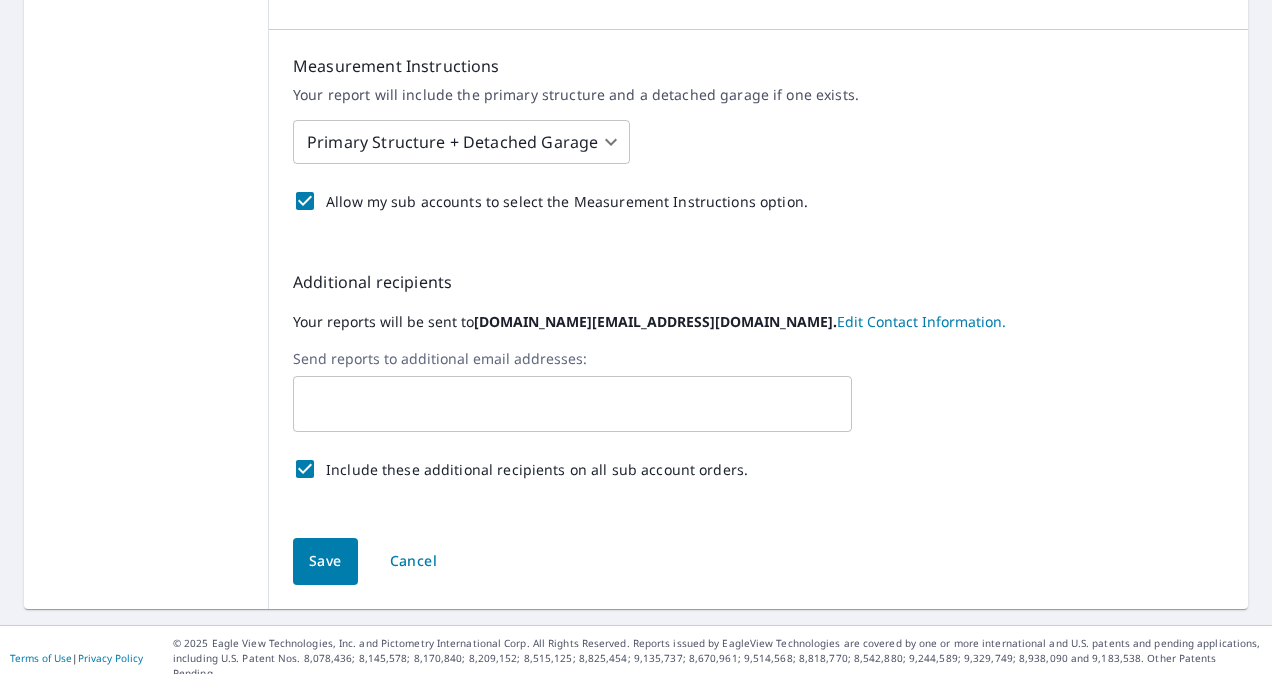 scroll, scrollTop: 825, scrollLeft: 0, axis: vertical 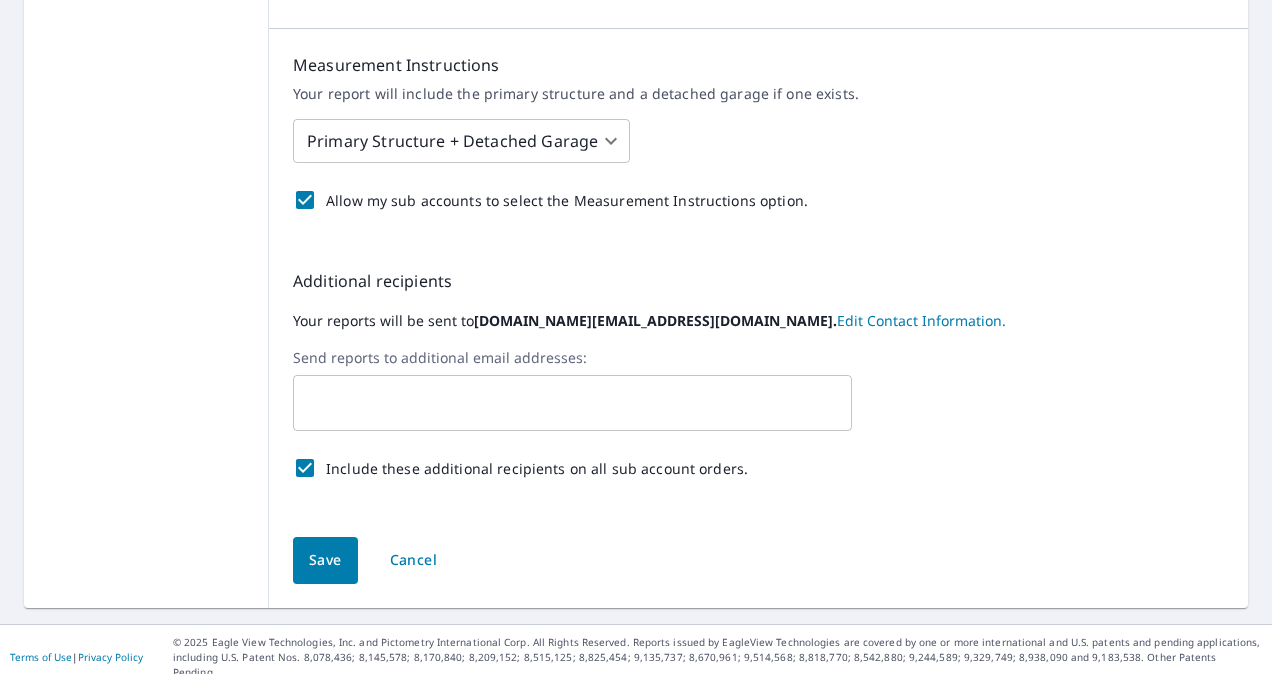 click on "Save" at bounding box center (325, 560) 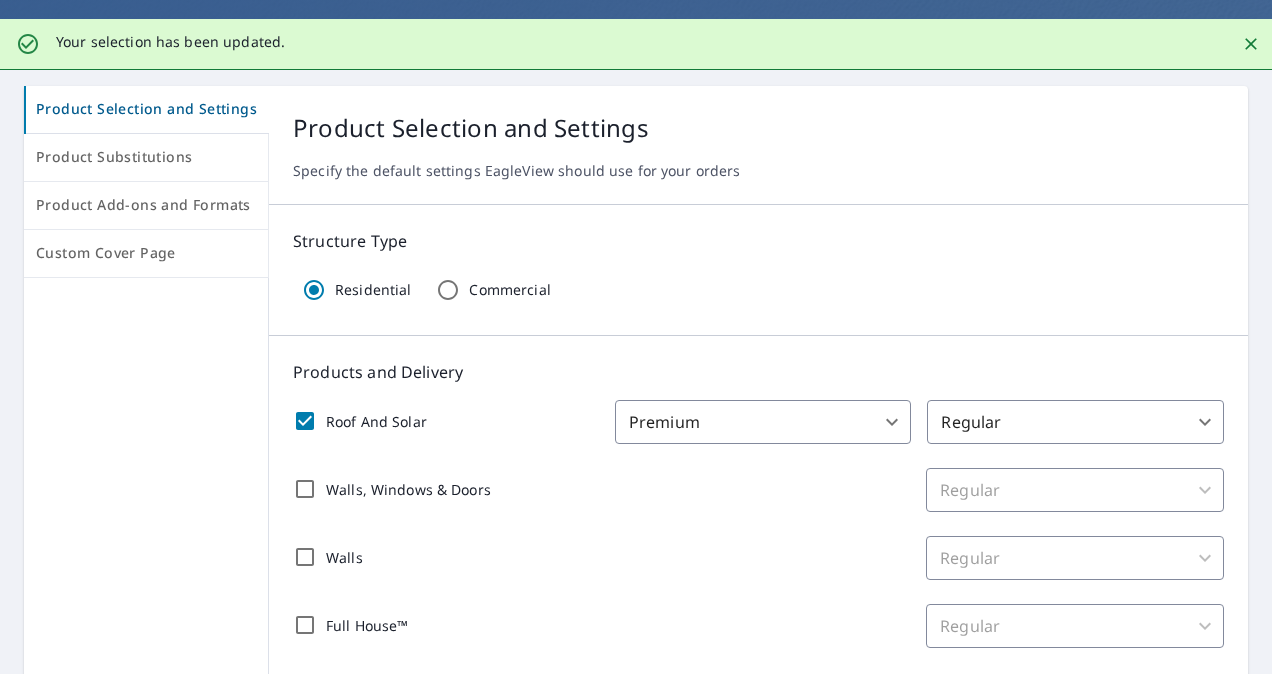 scroll, scrollTop: 0, scrollLeft: 0, axis: both 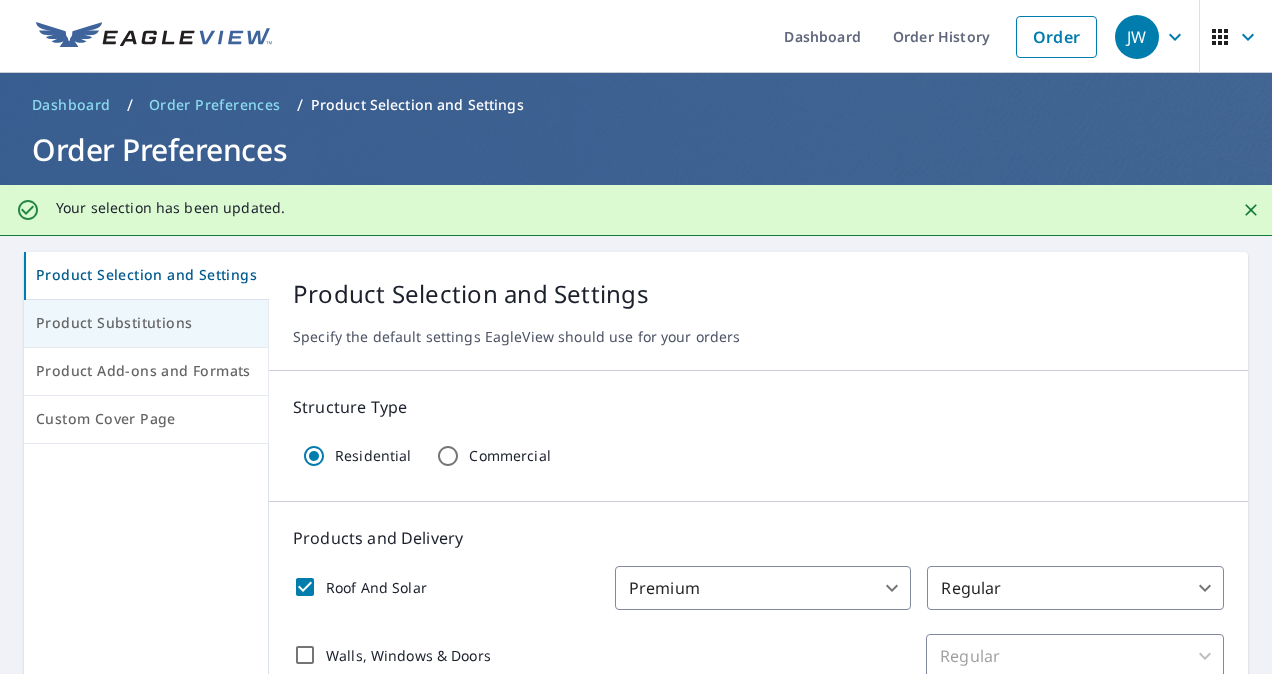 click on "Product Substitutions" at bounding box center [146, 323] 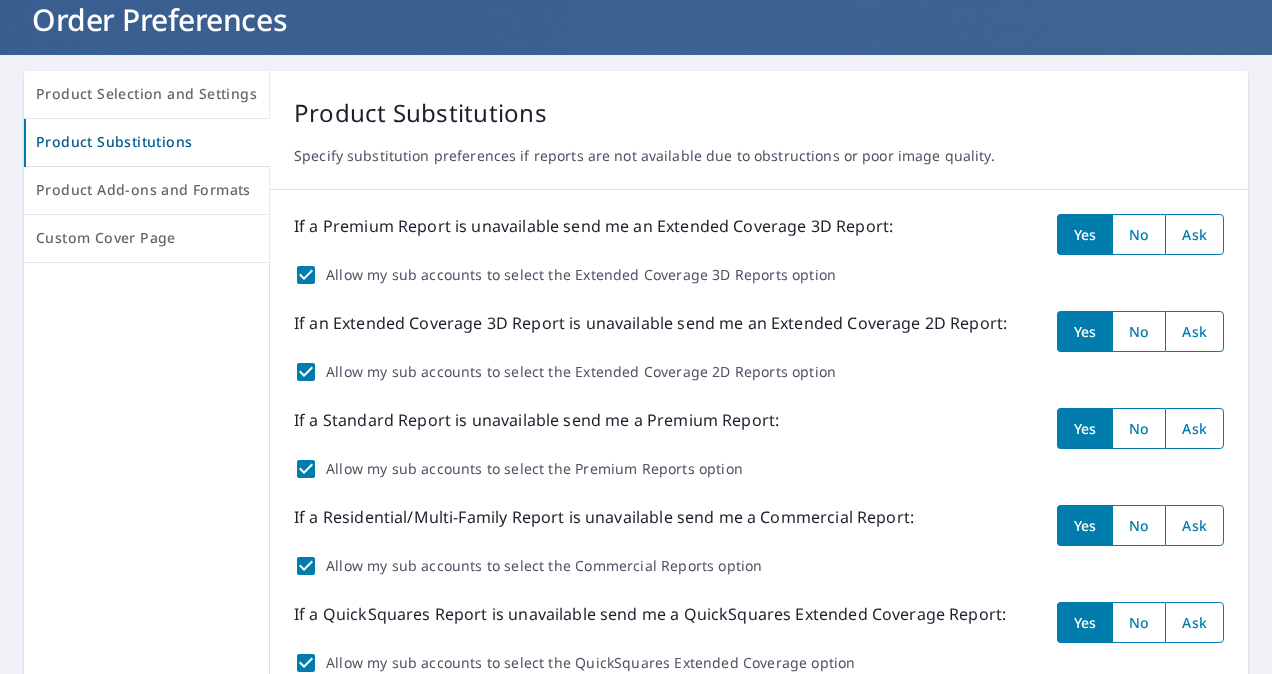 scroll, scrollTop: 132, scrollLeft: 0, axis: vertical 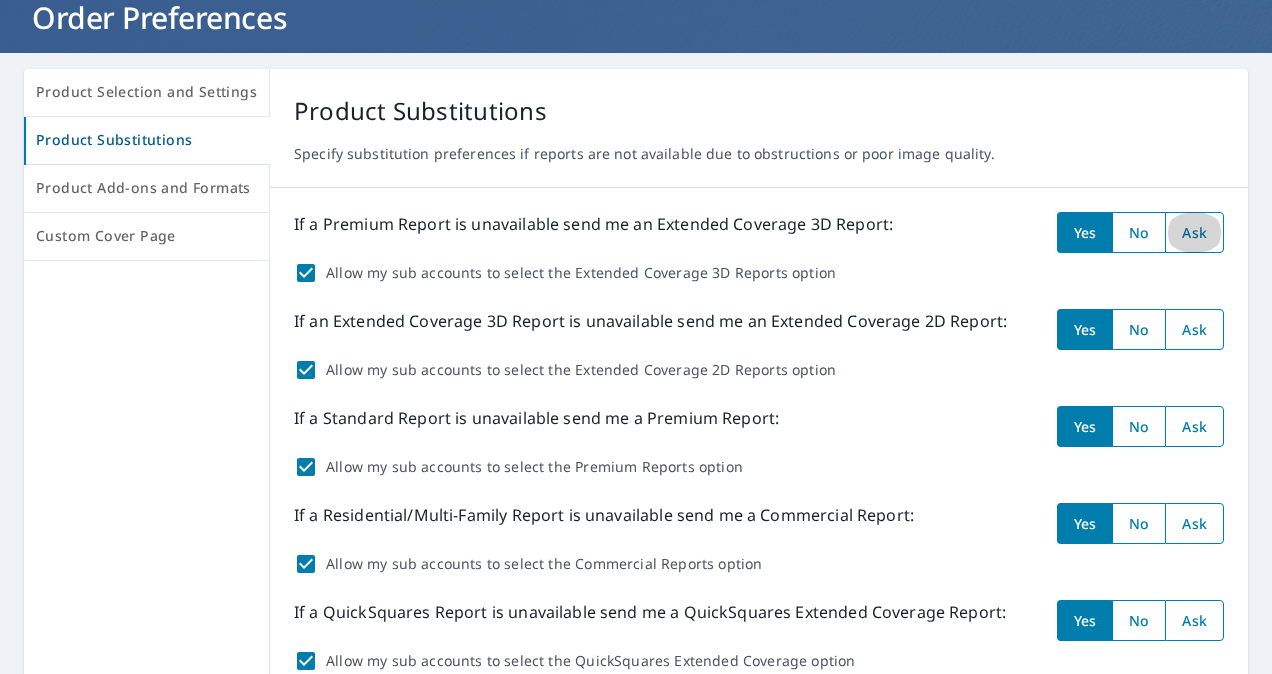 click at bounding box center (1194, 232) 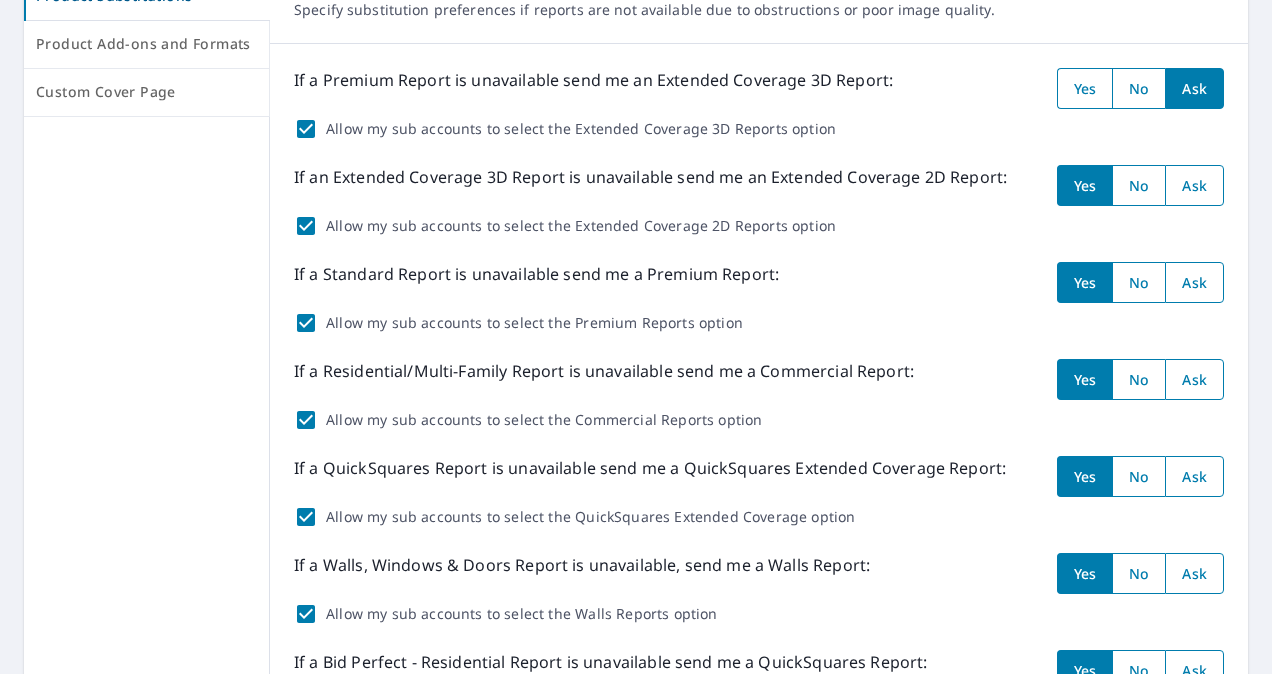 scroll, scrollTop: 283, scrollLeft: 0, axis: vertical 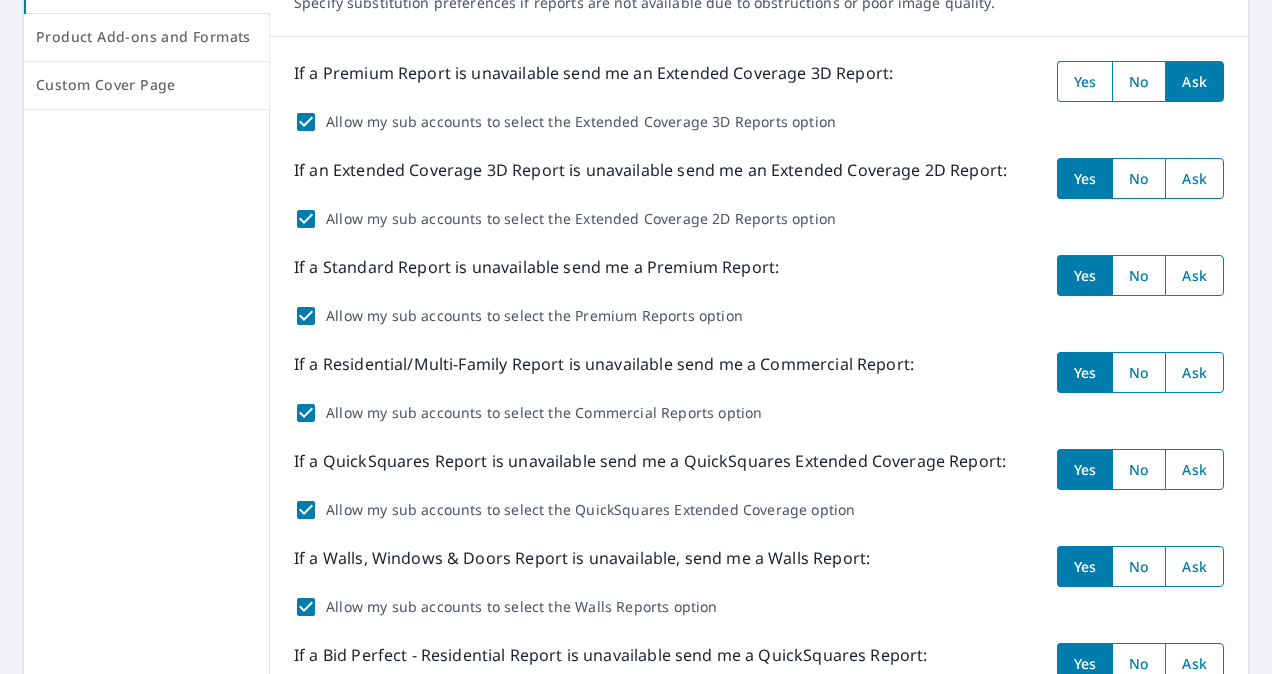 click at bounding box center (1194, 178) 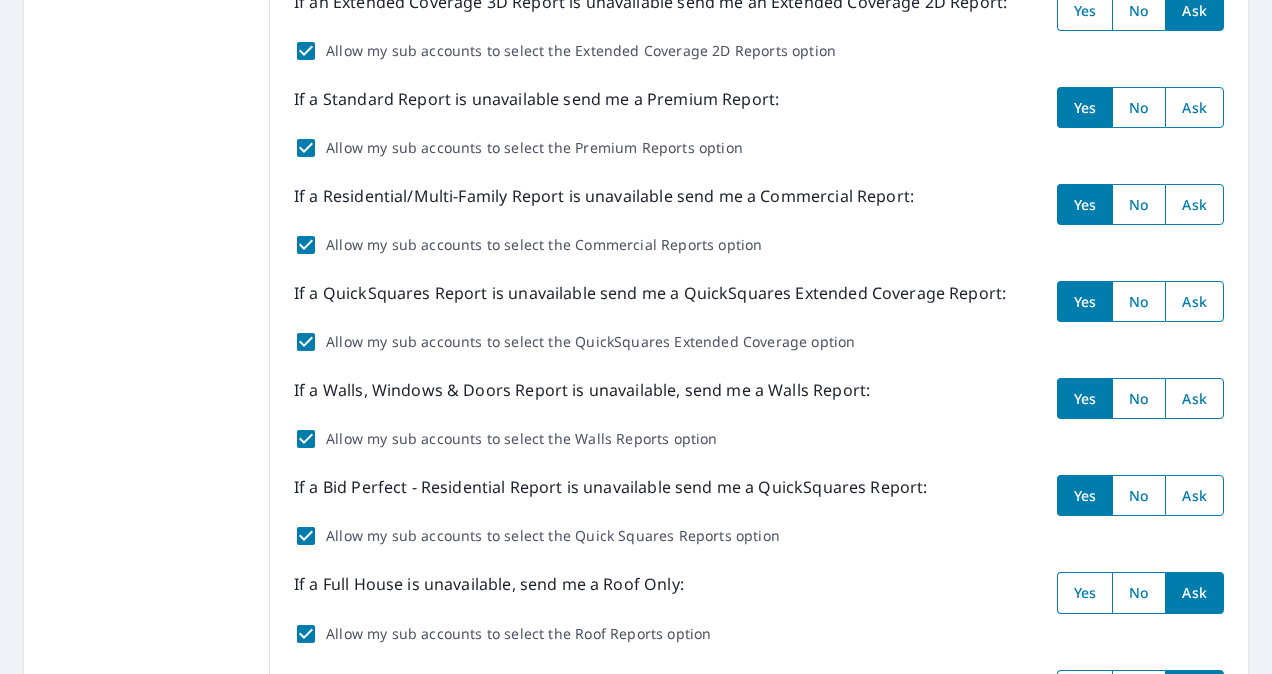scroll, scrollTop: 458, scrollLeft: 0, axis: vertical 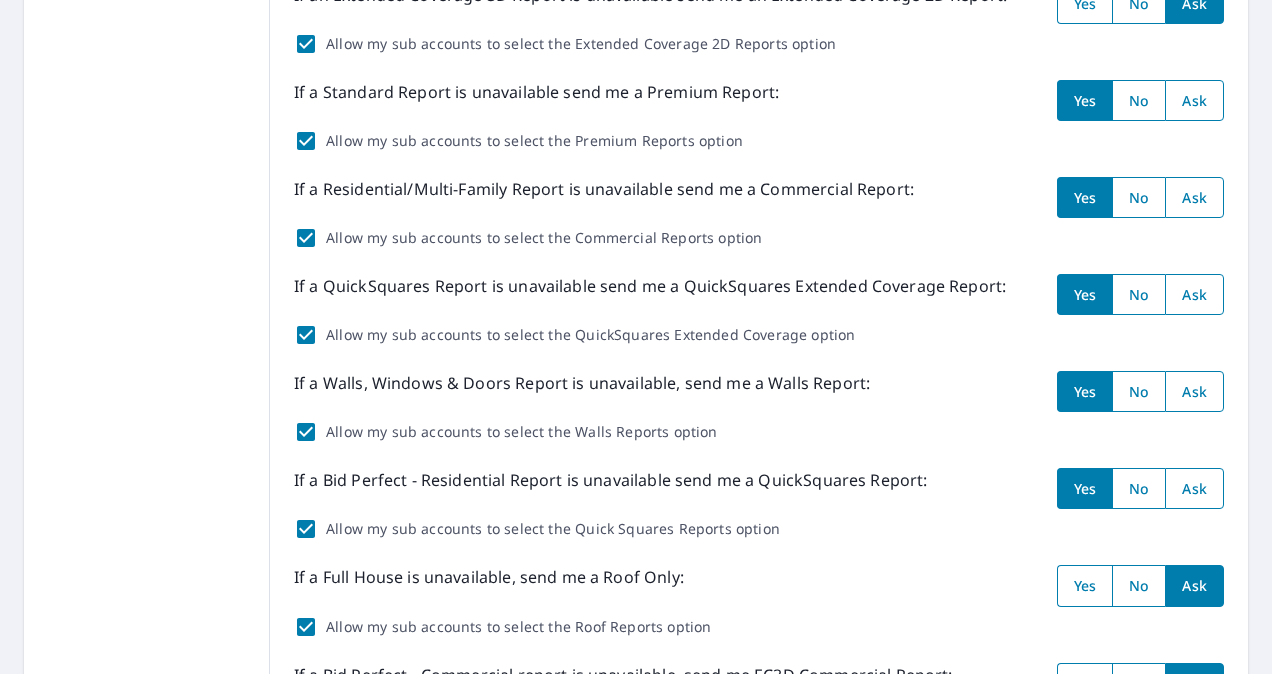 click at bounding box center (1194, 100) 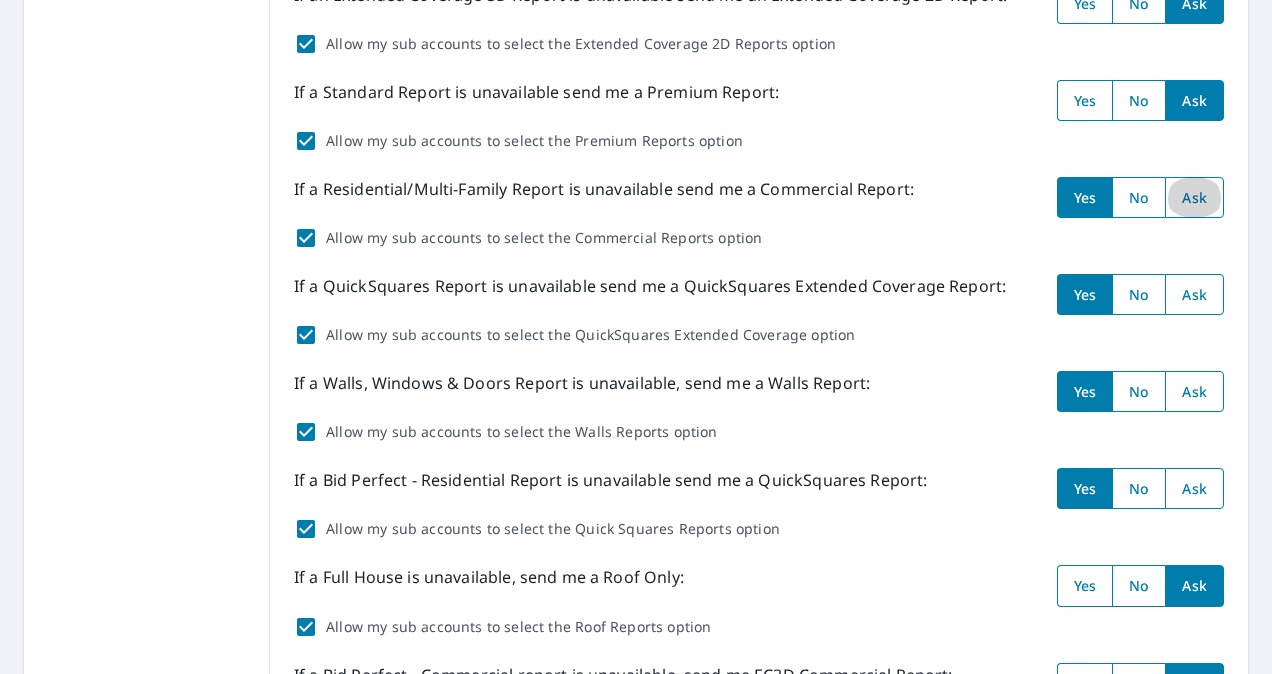 click at bounding box center [1194, 197] 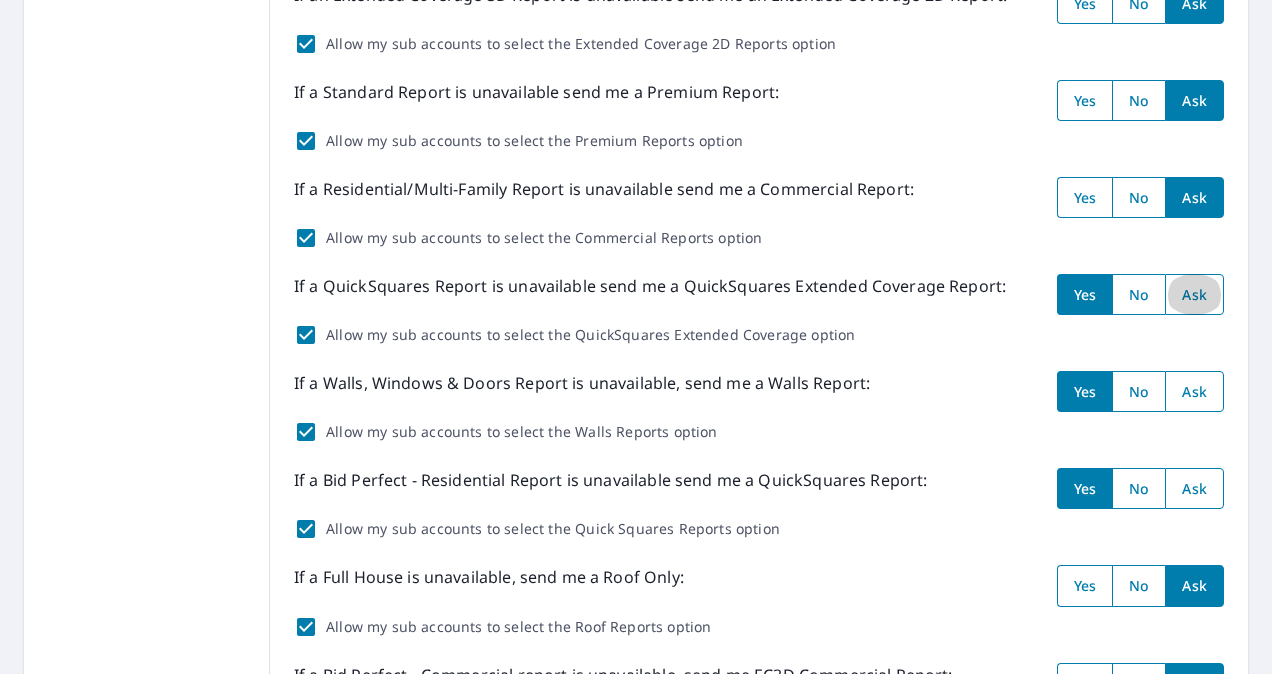 click at bounding box center (1194, 294) 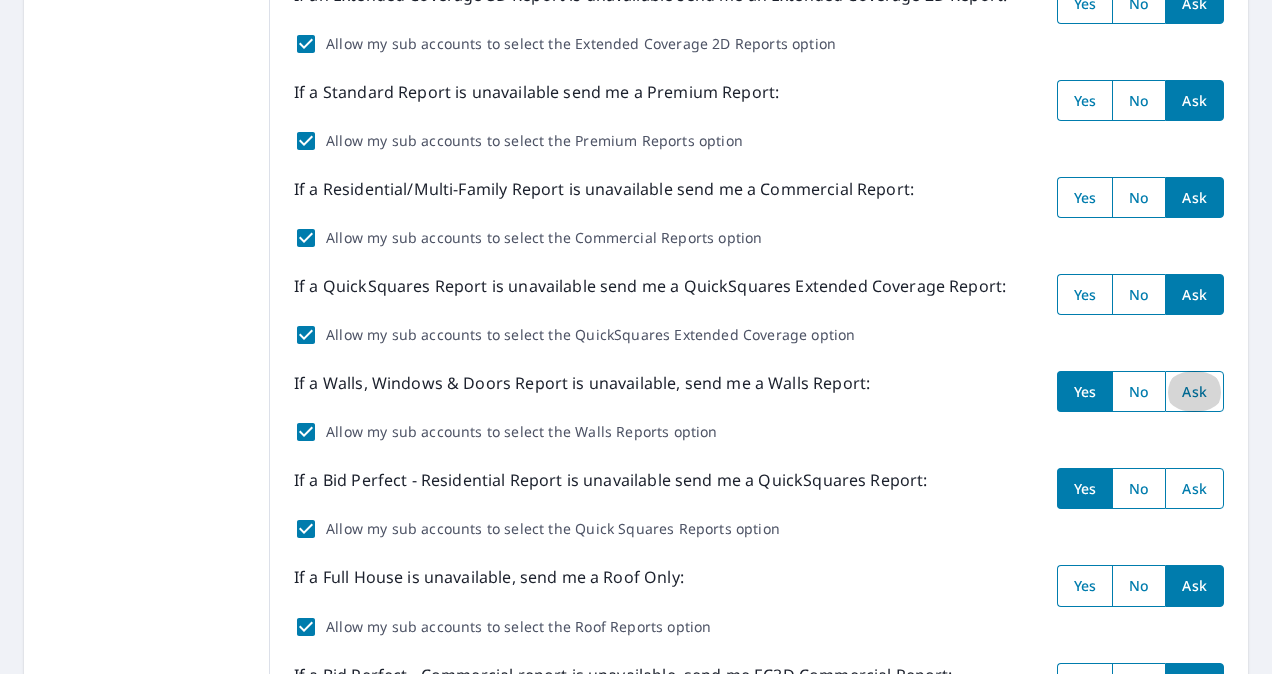 click at bounding box center (1194, 391) 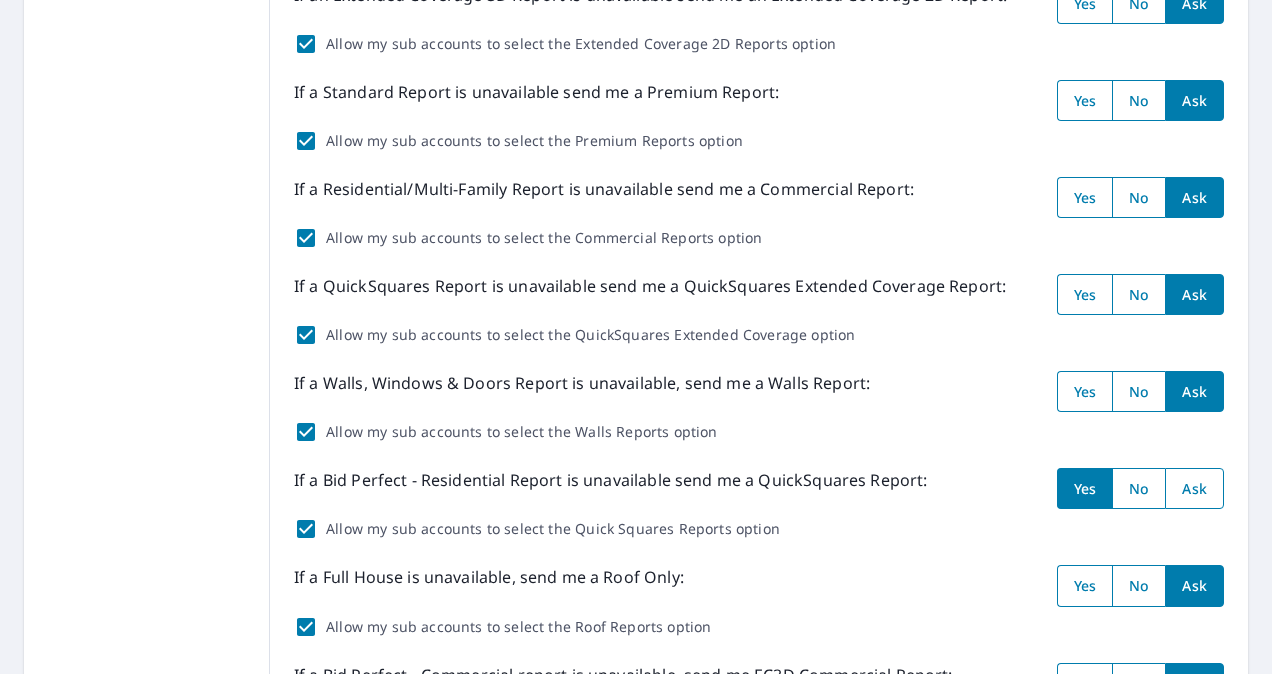 click at bounding box center (1194, 488) 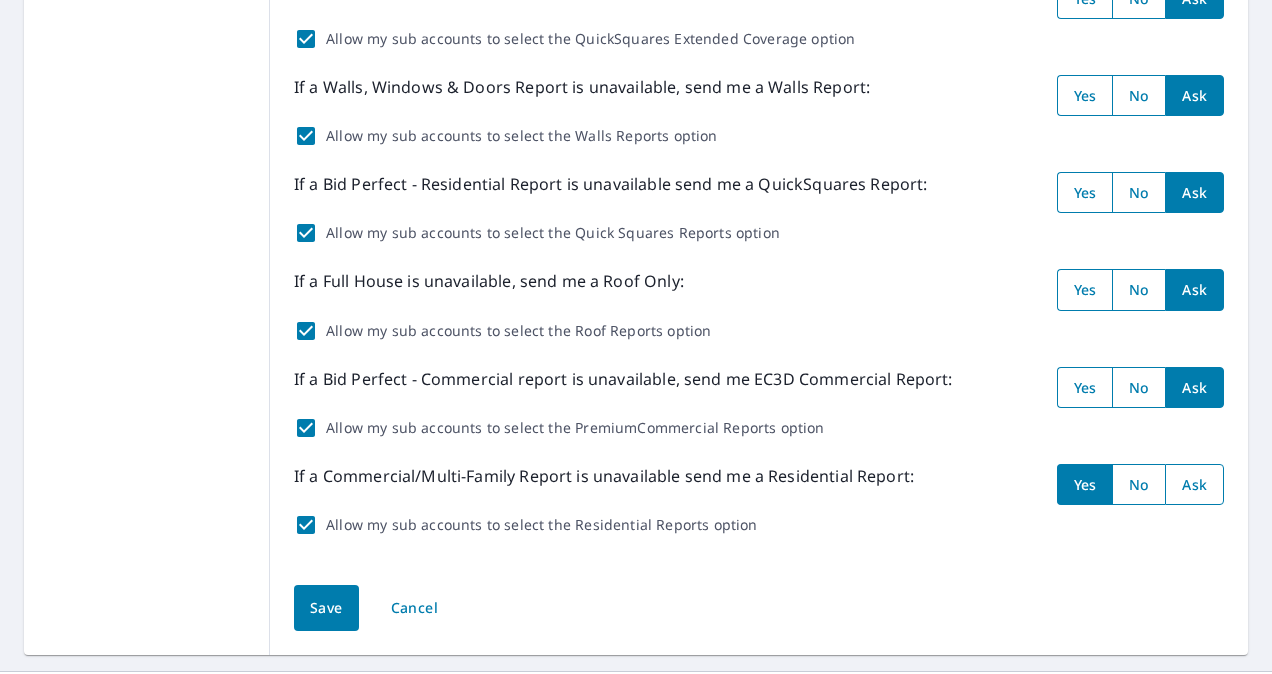 scroll, scrollTop: 802, scrollLeft: 0, axis: vertical 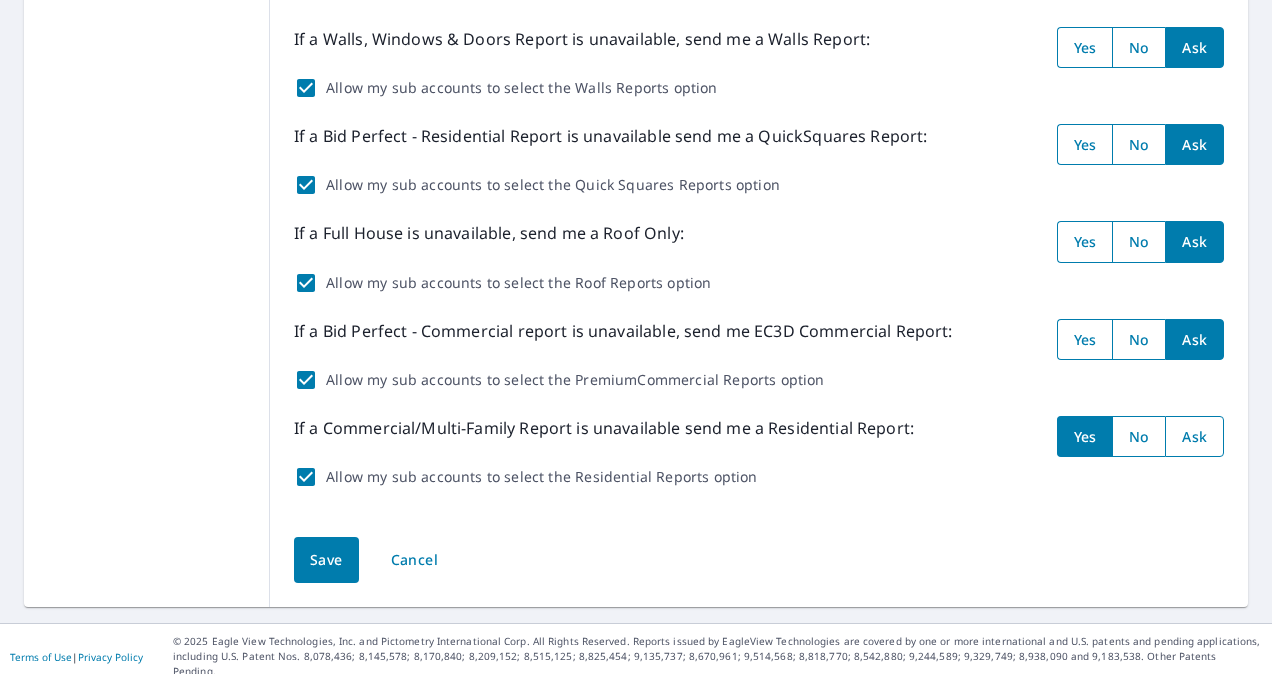 click at bounding box center (1194, 436) 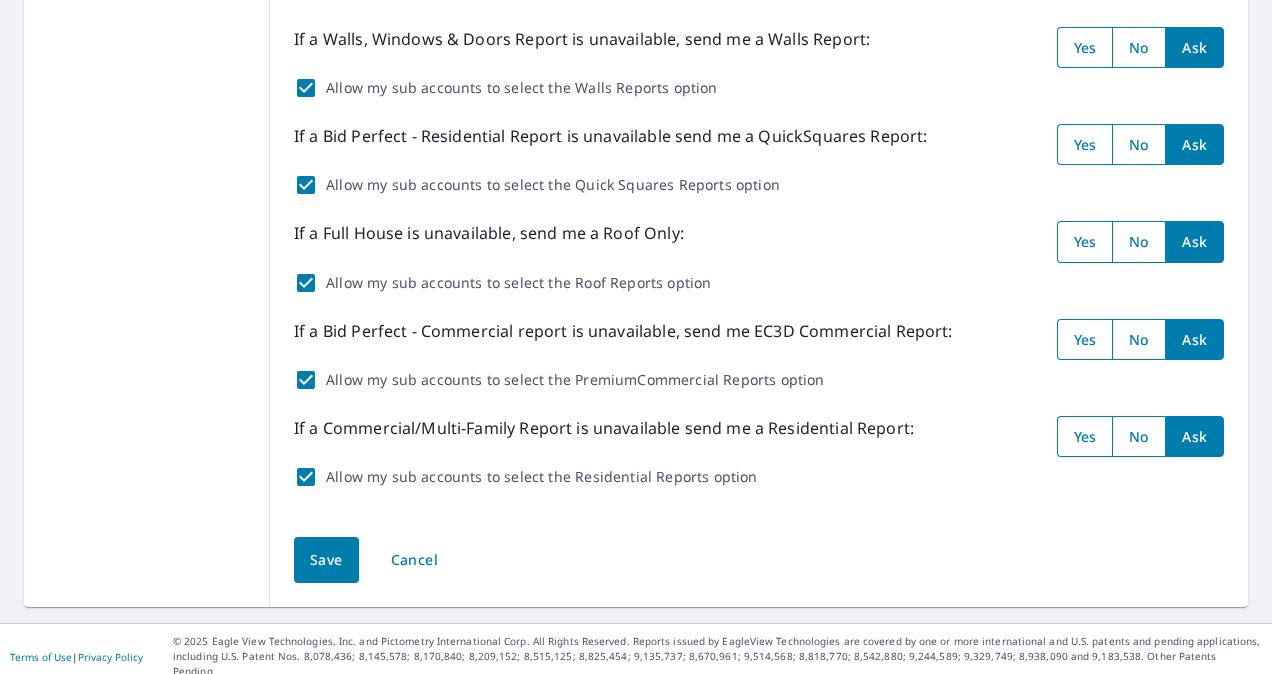 click on "Save" at bounding box center (326, 560) 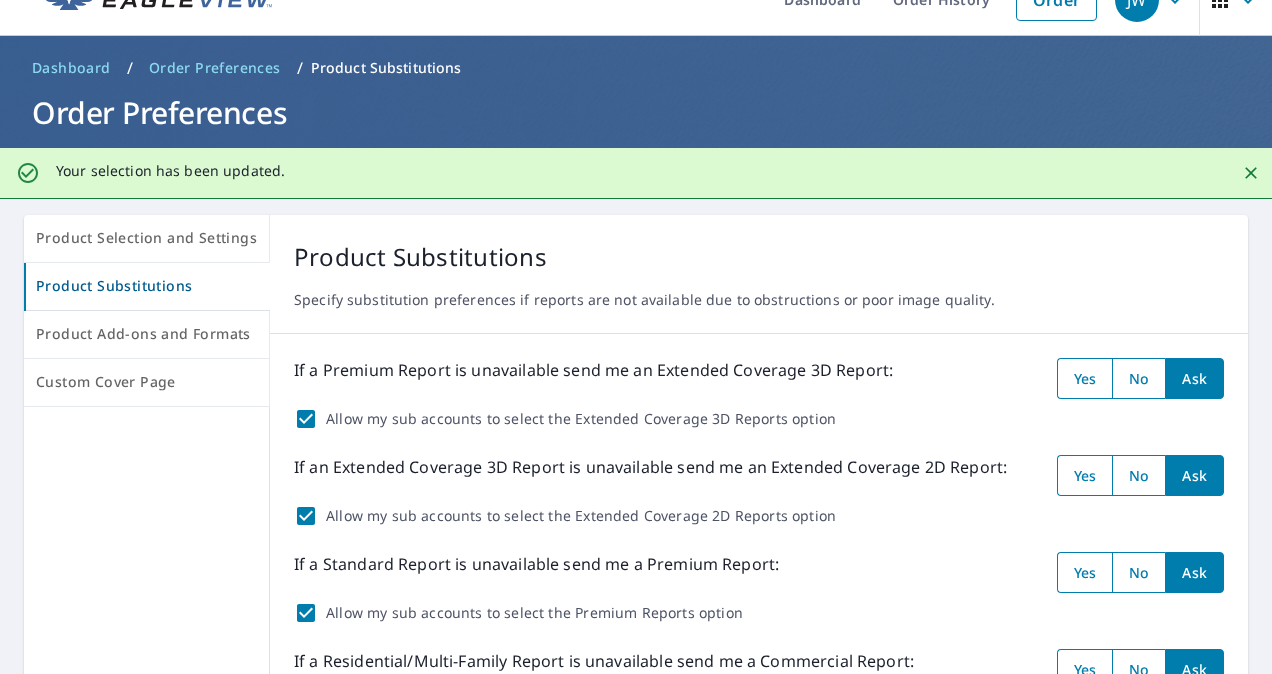scroll, scrollTop: 0, scrollLeft: 0, axis: both 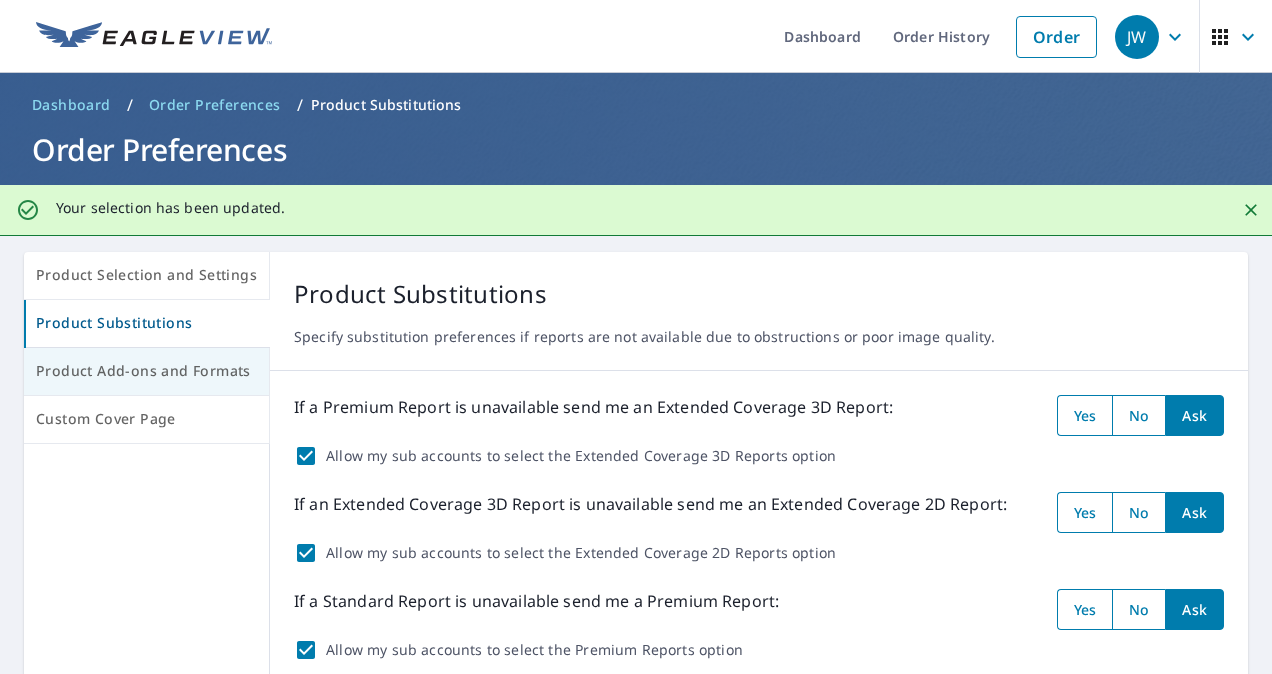 click on "Product Add-ons and Formats" at bounding box center [146, 371] 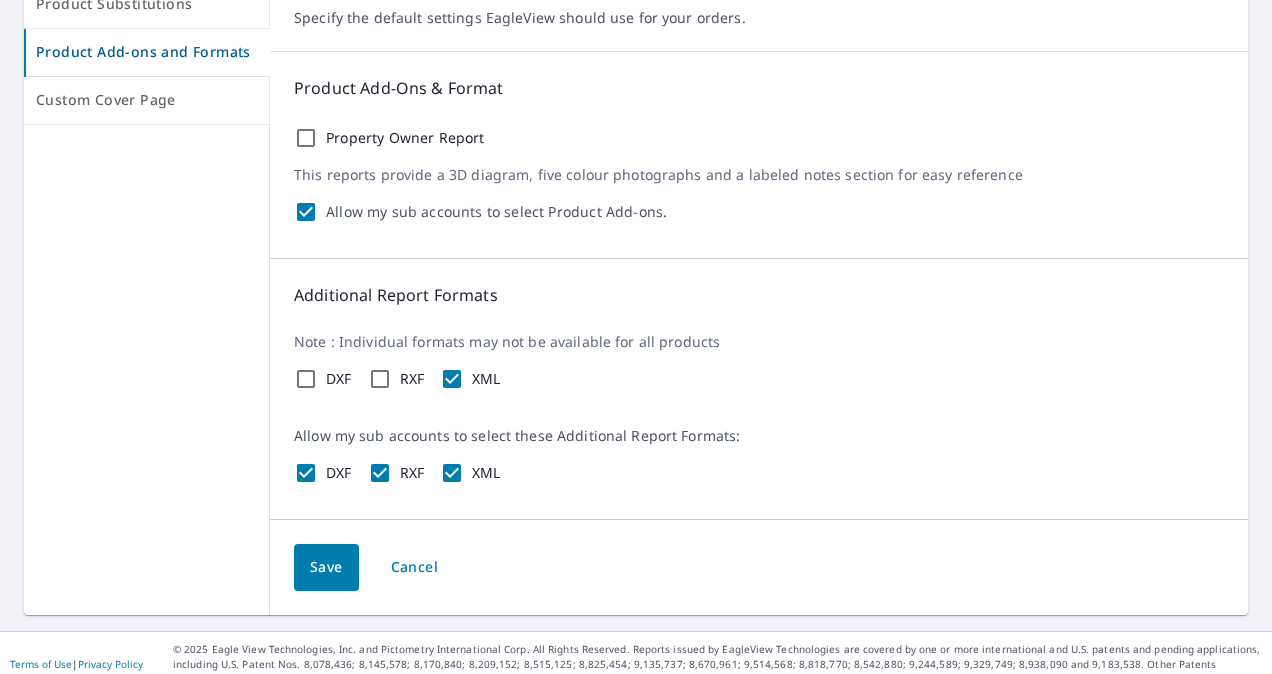 scroll, scrollTop: 275, scrollLeft: 0, axis: vertical 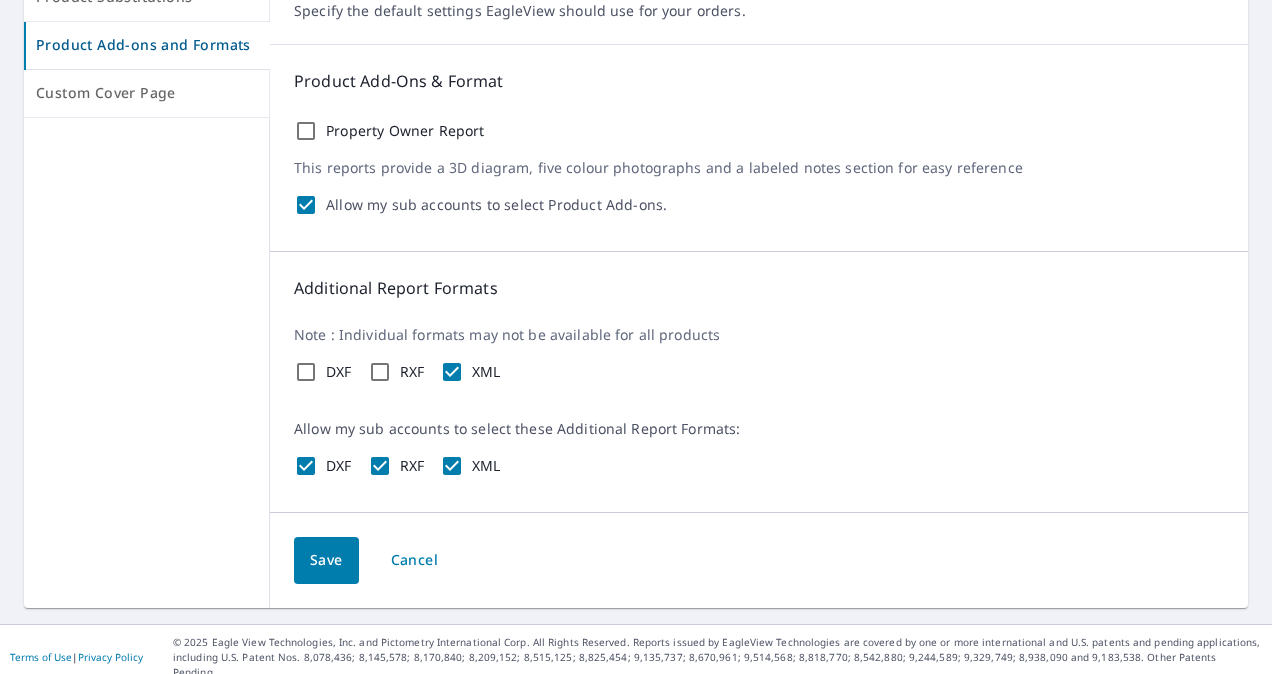 click on "Save" at bounding box center (326, 560) 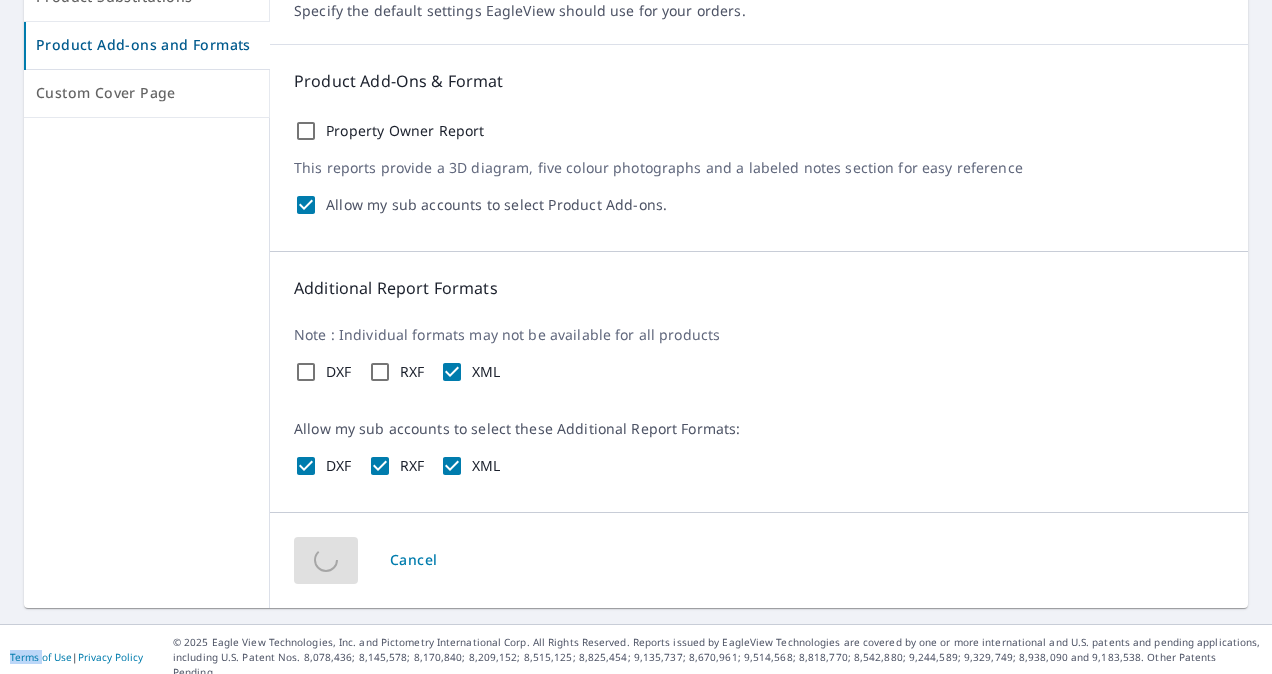 click on "Cancel" at bounding box center (759, 560) 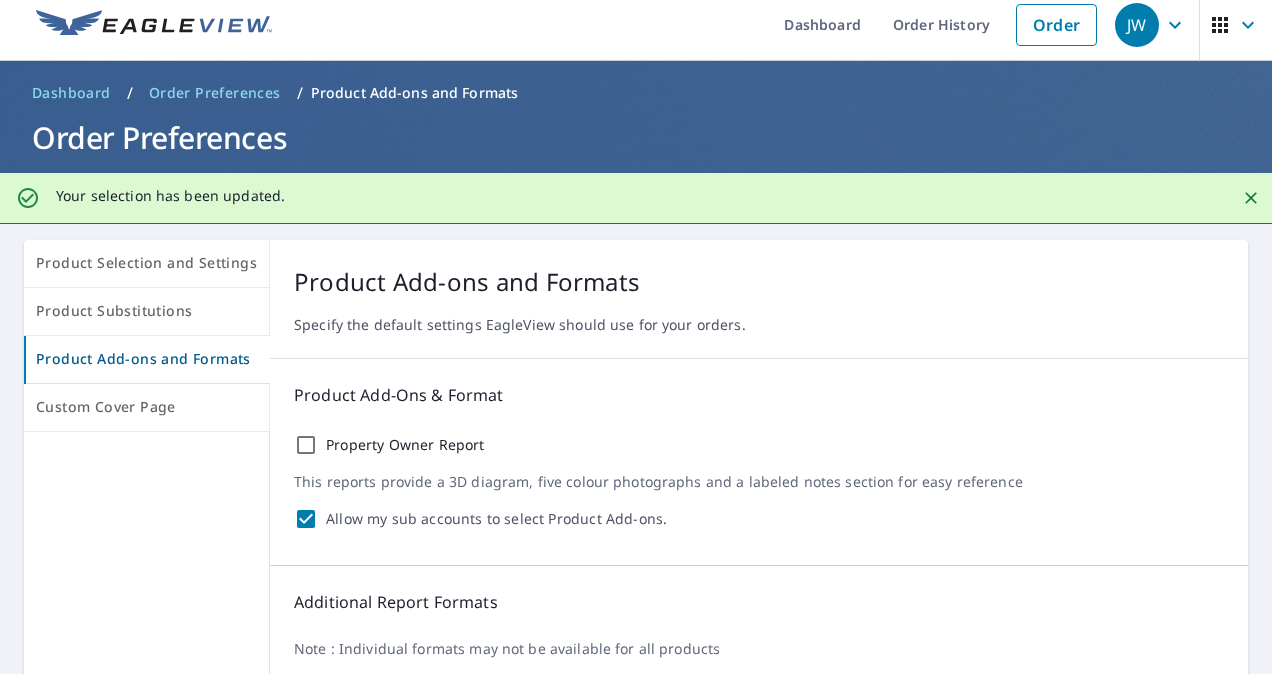 scroll, scrollTop: 0, scrollLeft: 0, axis: both 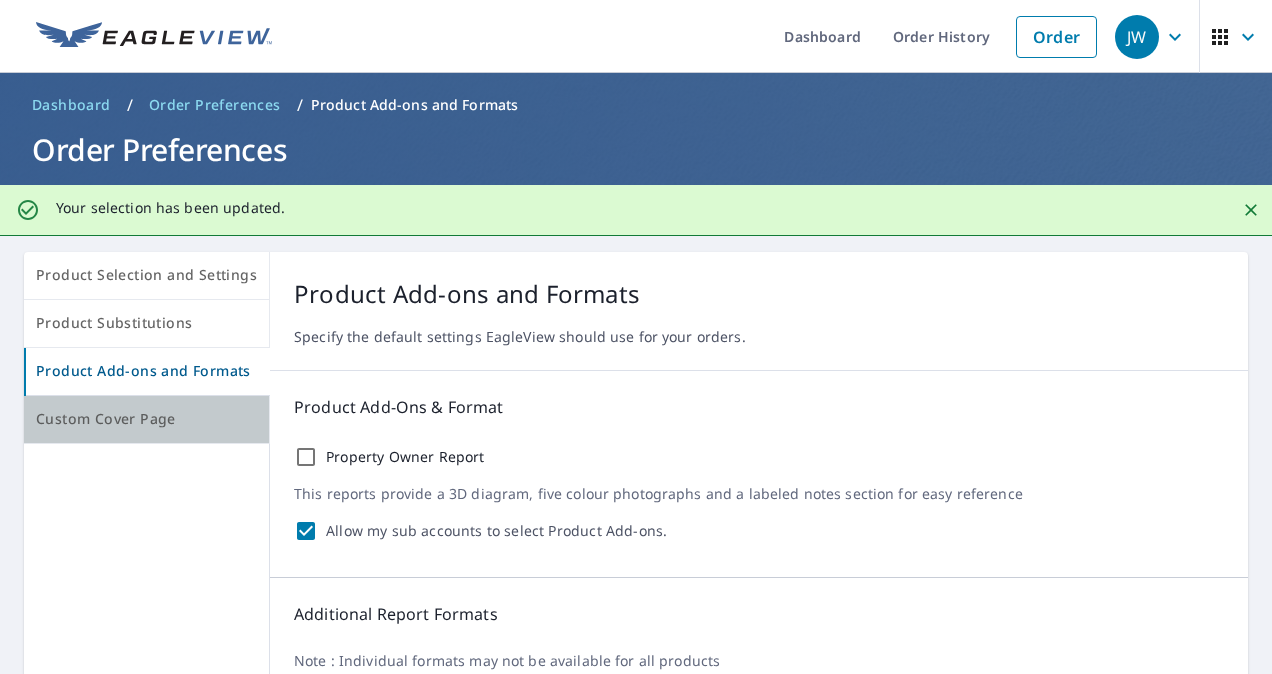 drag, startPoint x: 308, startPoint y: 551, endPoint x: 166, endPoint y: 431, distance: 185.91396 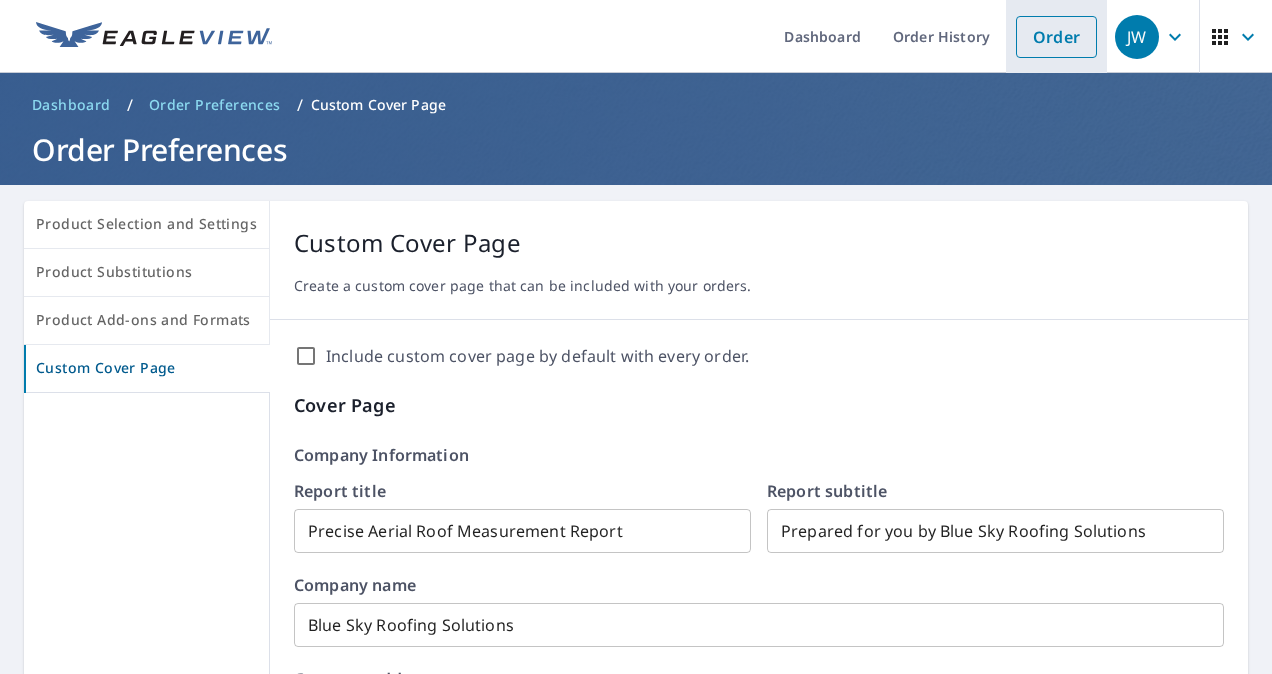click on "Order" at bounding box center [1056, 37] 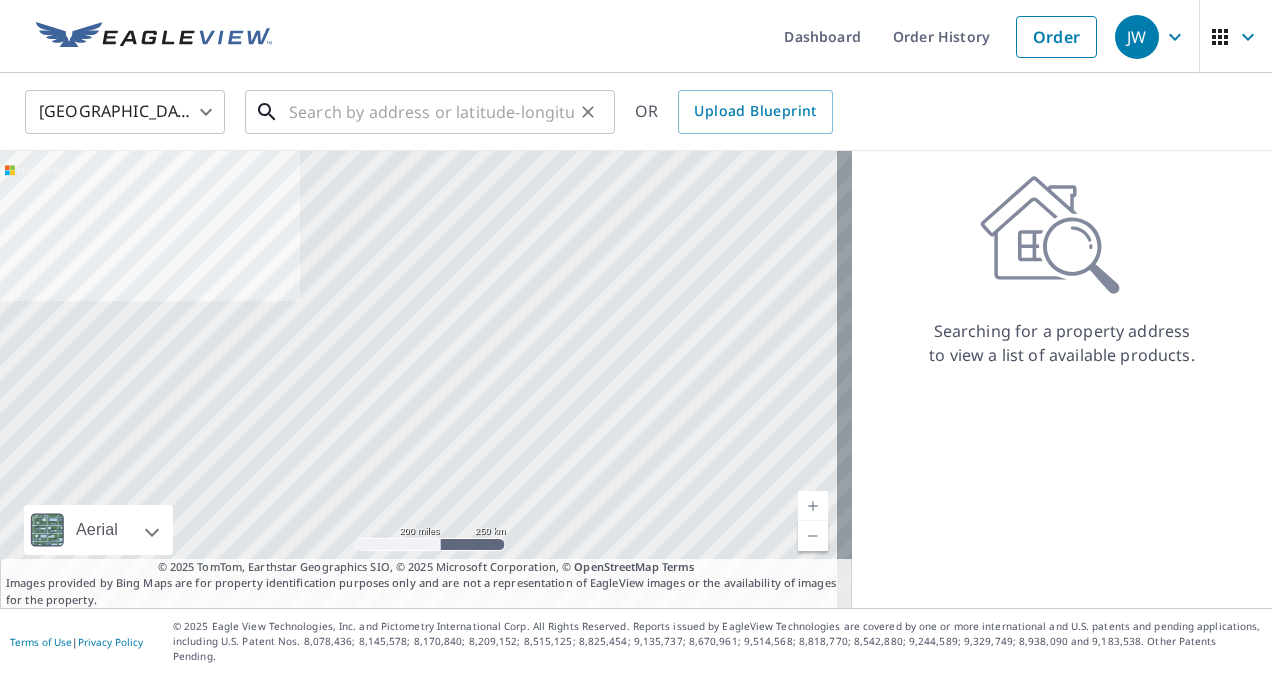 click at bounding box center (431, 112) 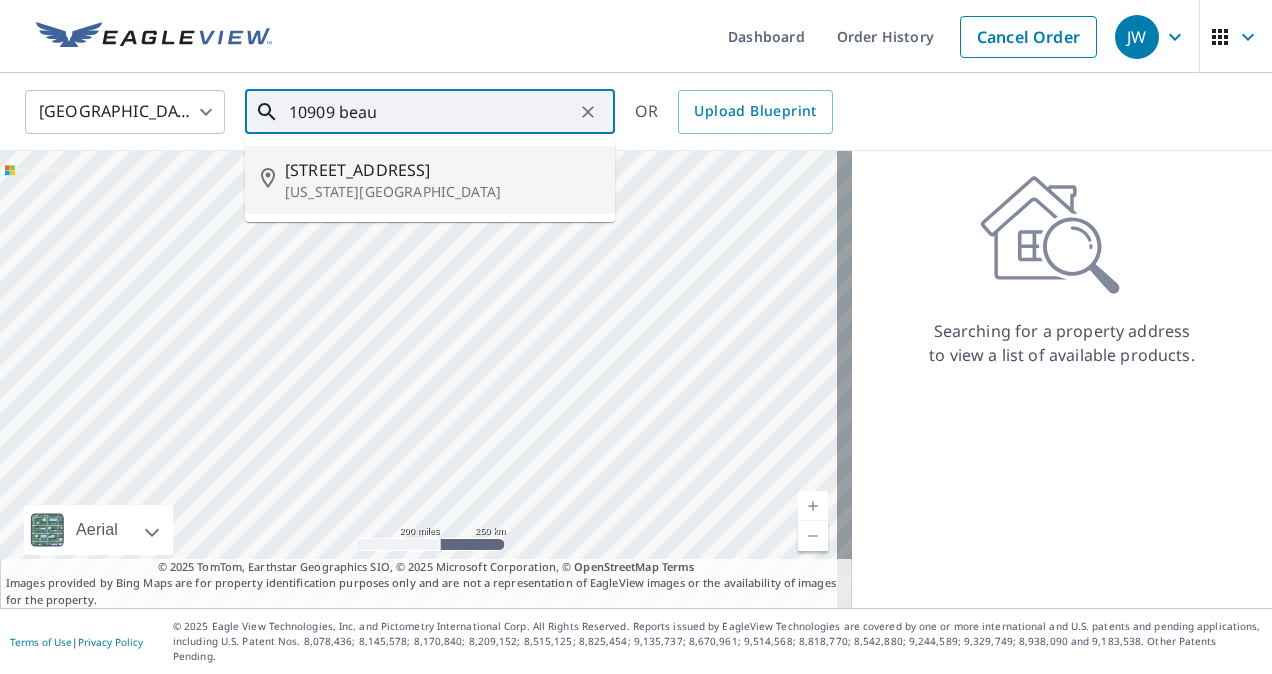 click on "10909 Beaulaine Pl" at bounding box center (442, 170) 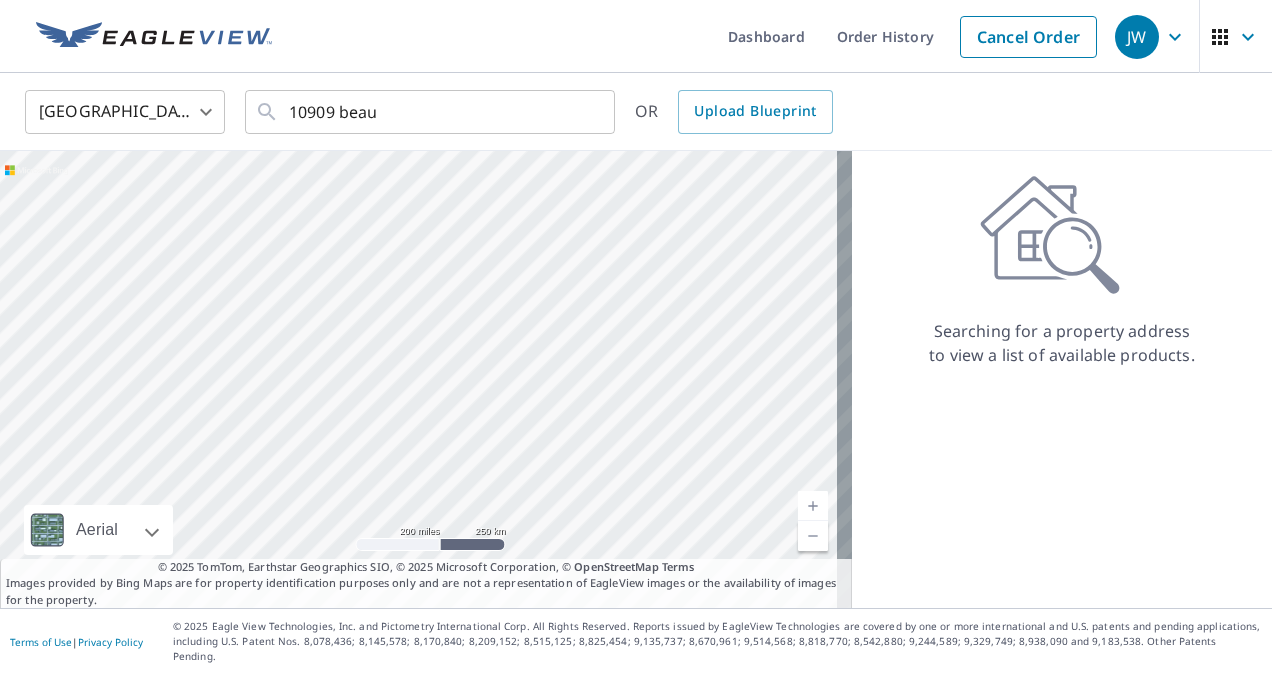 type on "10909 Beaulaine Pl Oklahoma City, OK 73114" 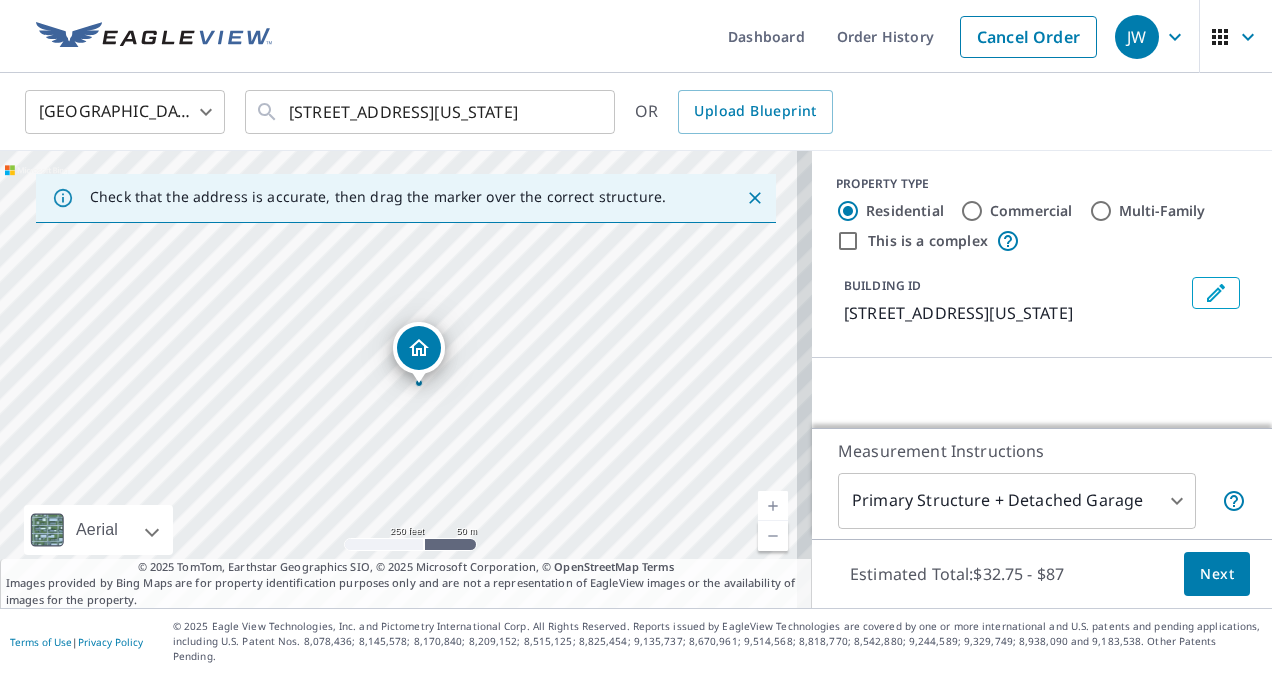 click 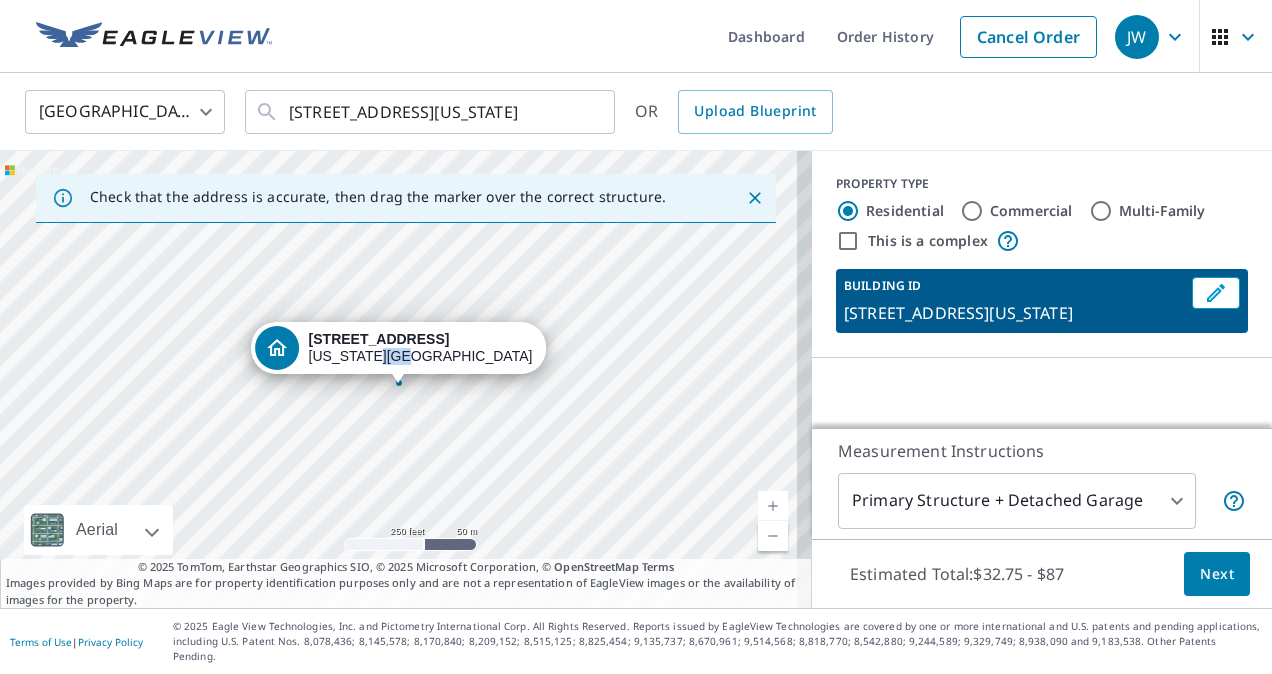 click on "10909 Beaulaine Pl Oklahoma City, OK 73114" at bounding box center [421, 348] 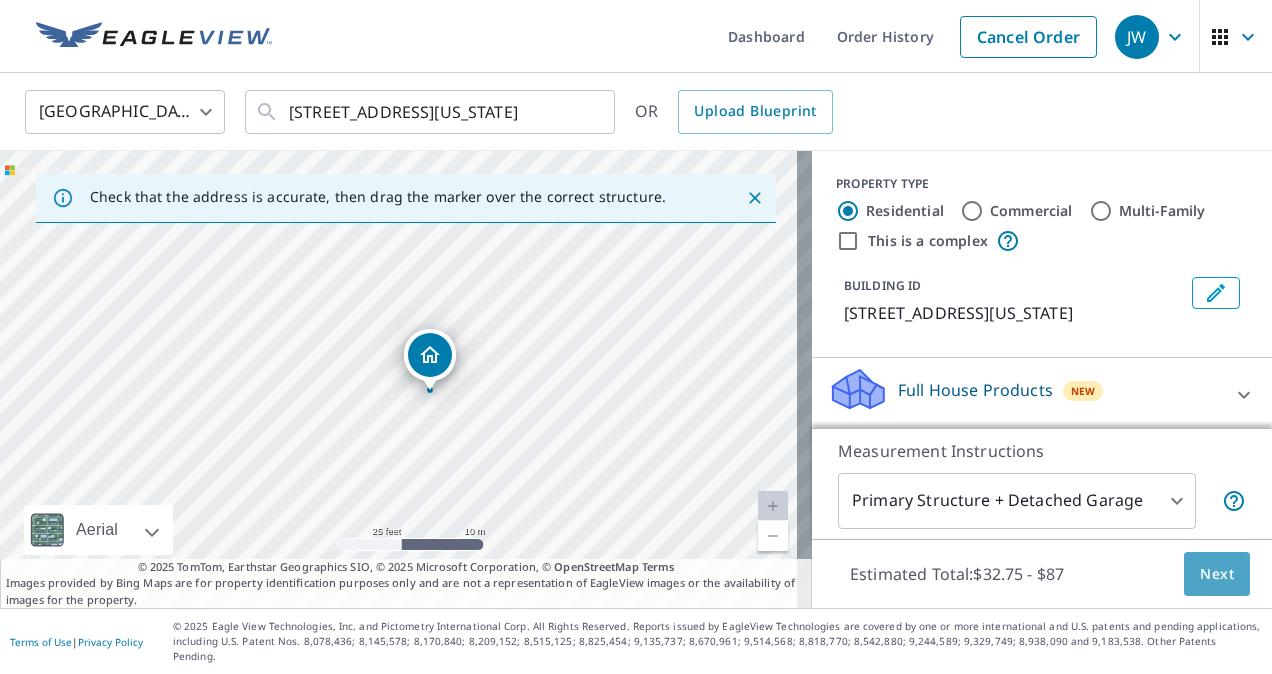 click on "Next" at bounding box center [1217, 574] 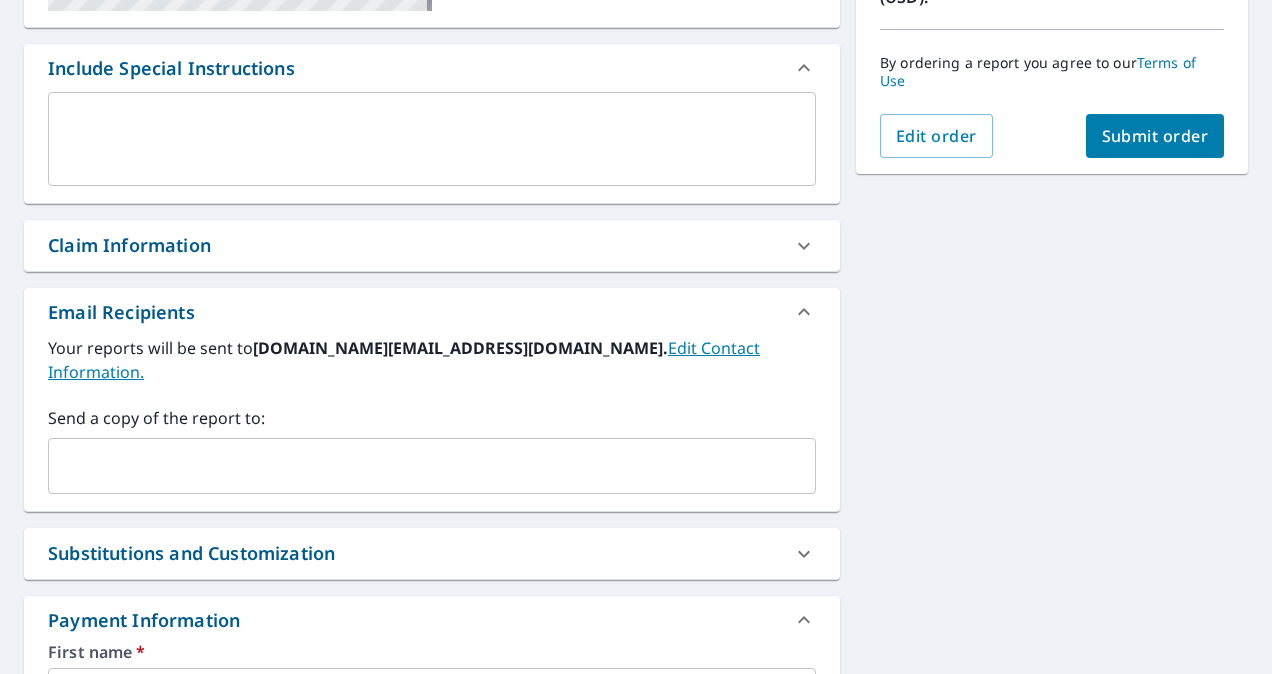 scroll, scrollTop: 518, scrollLeft: 0, axis: vertical 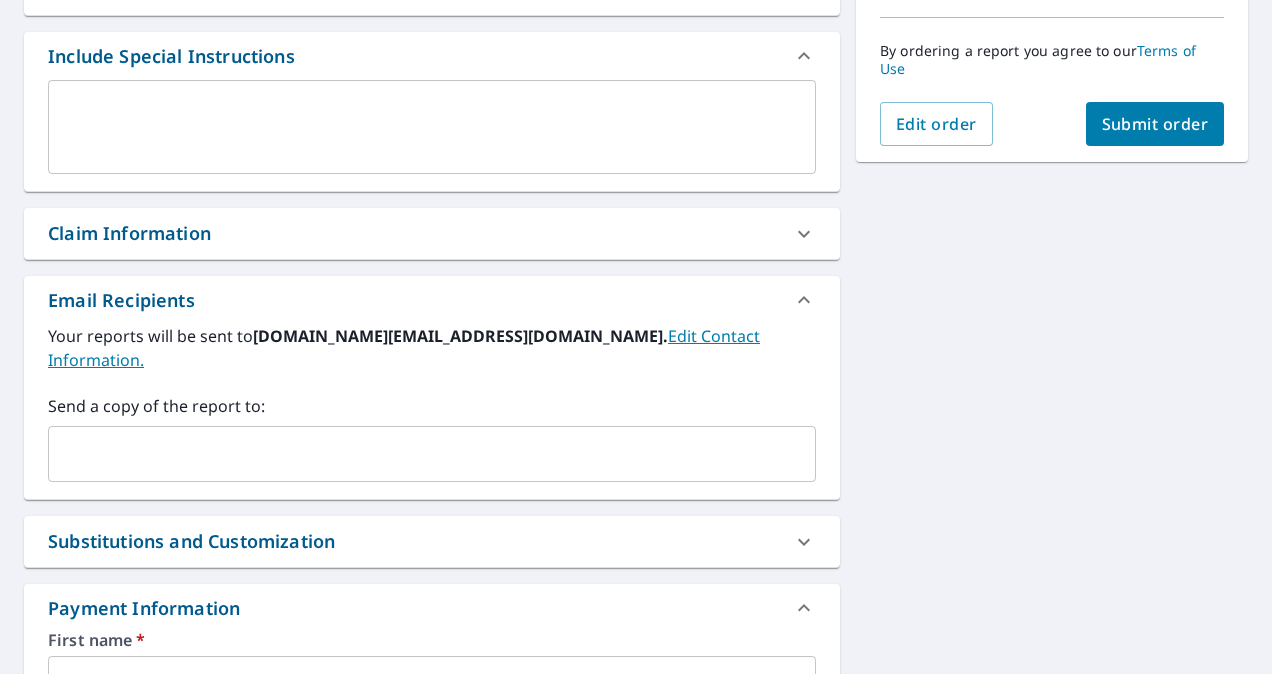 click 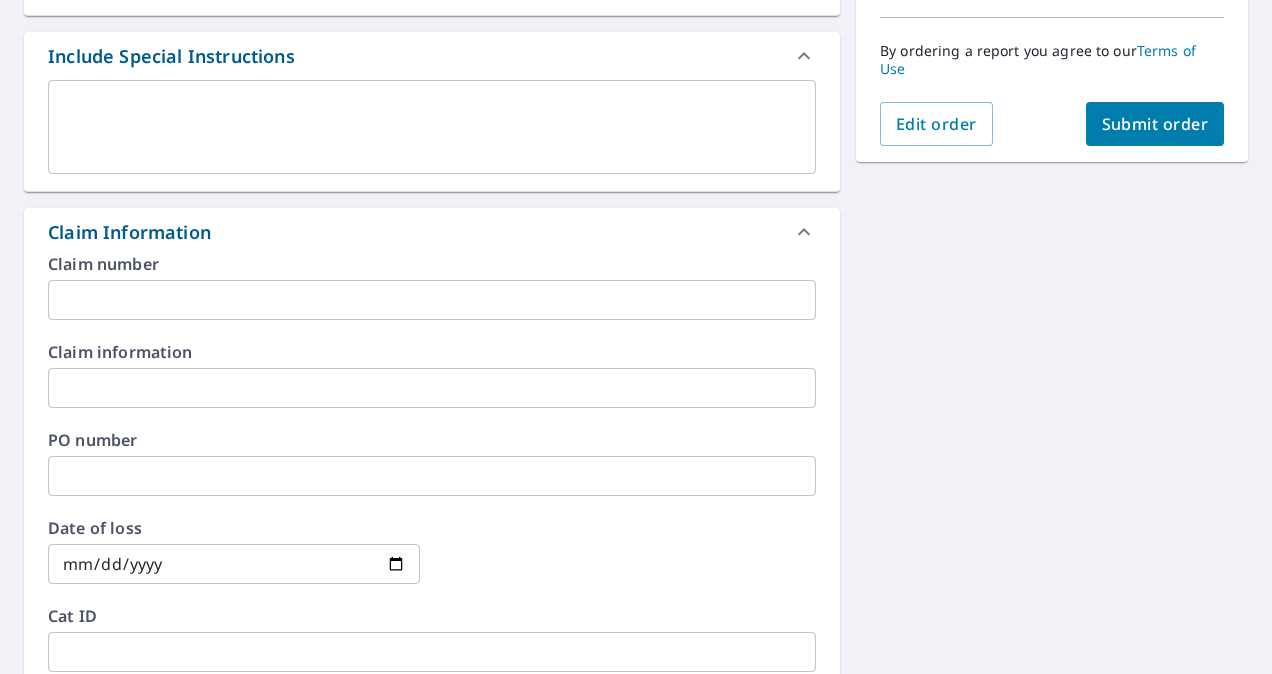 click 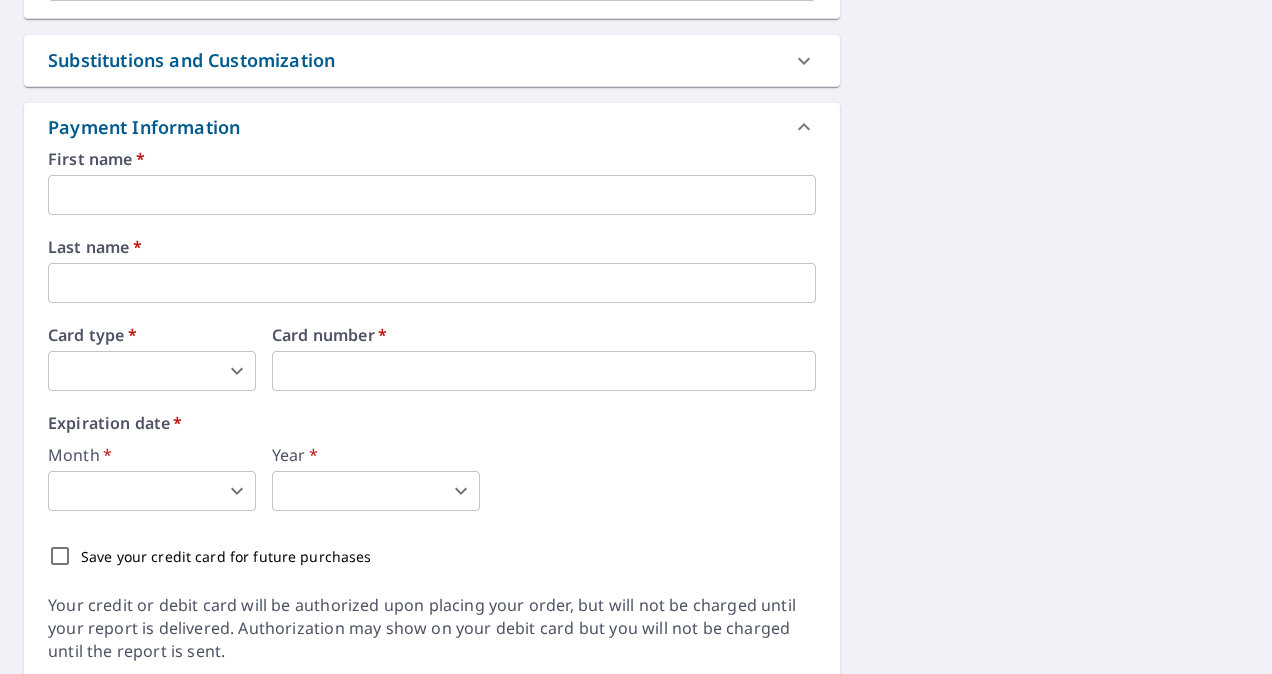 scroll, scrollTop: 1010, scrollLeft: 0, axis: vertical 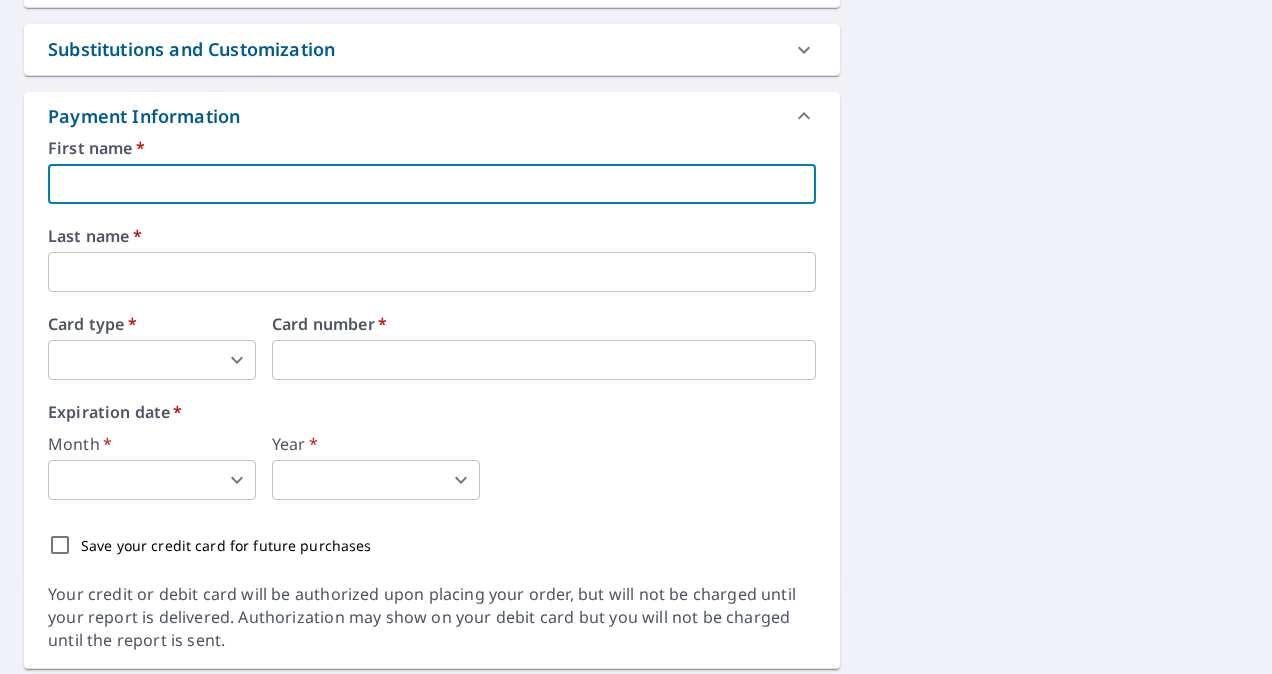 click at bounding box center [432, 184] 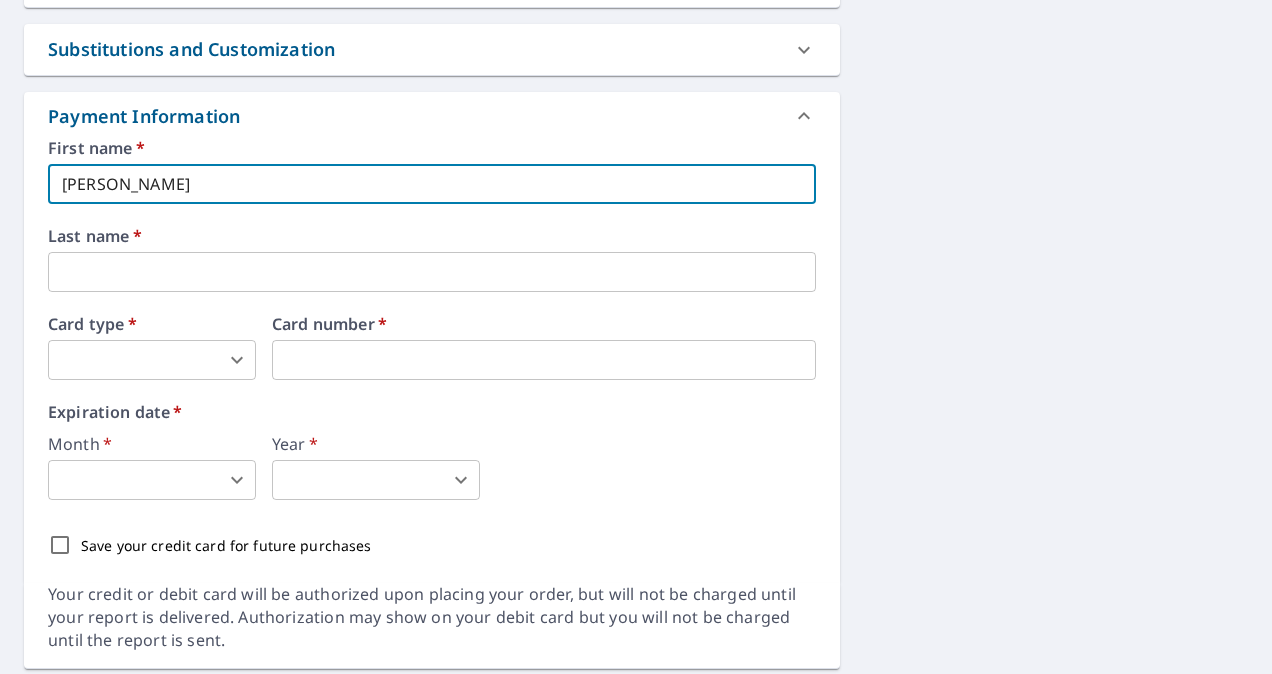 type on "[DOMAIN_NAME][EMAIL_ADDRESS][DOMAIN_NAME]" 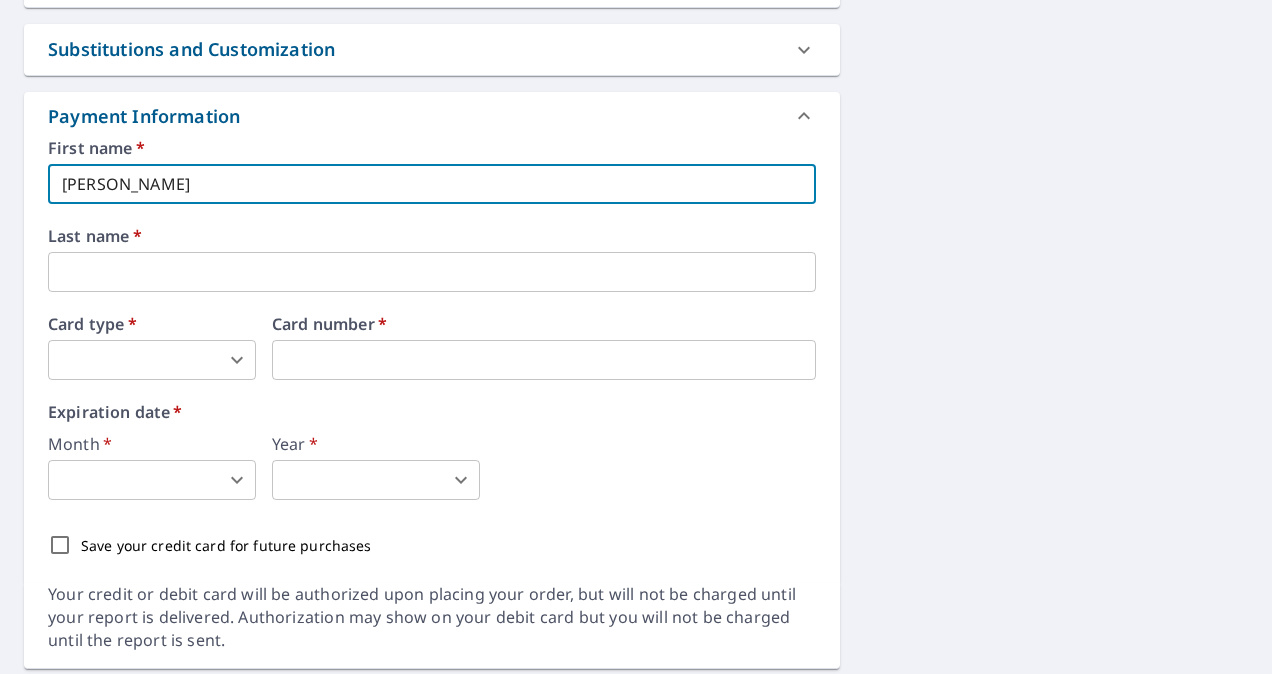 type on "[PERSON_NAME]" 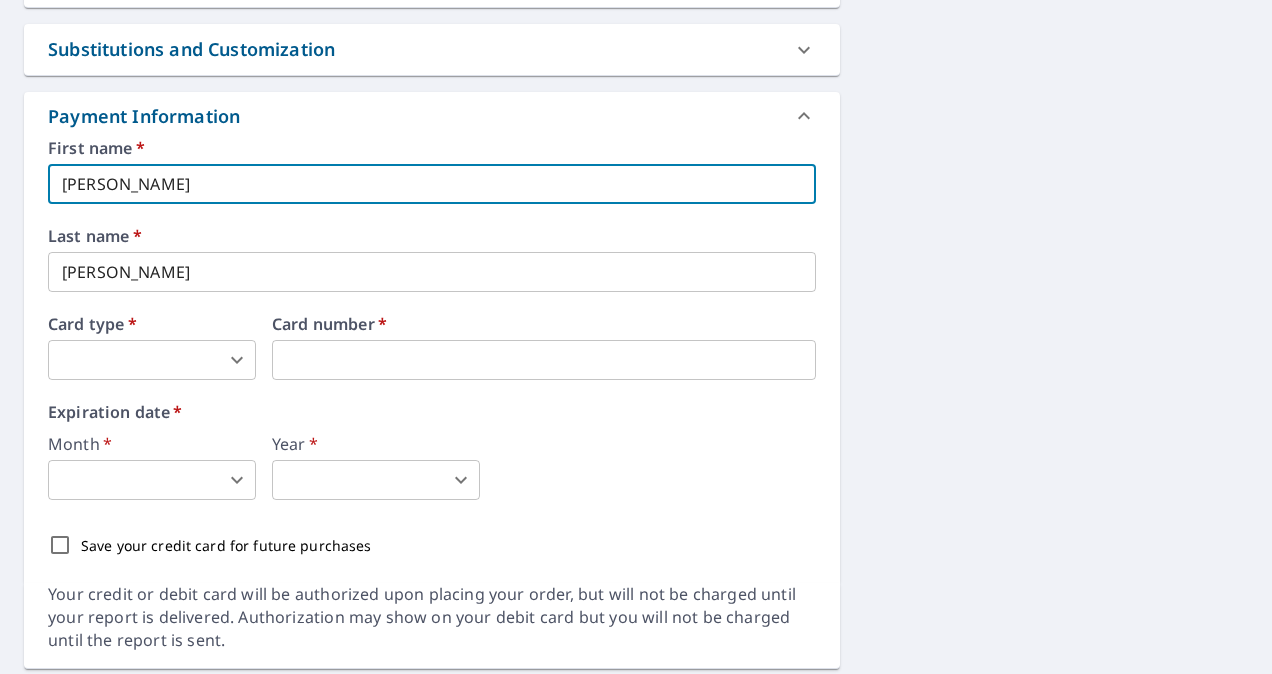 type on "[PERSON_NAME]" 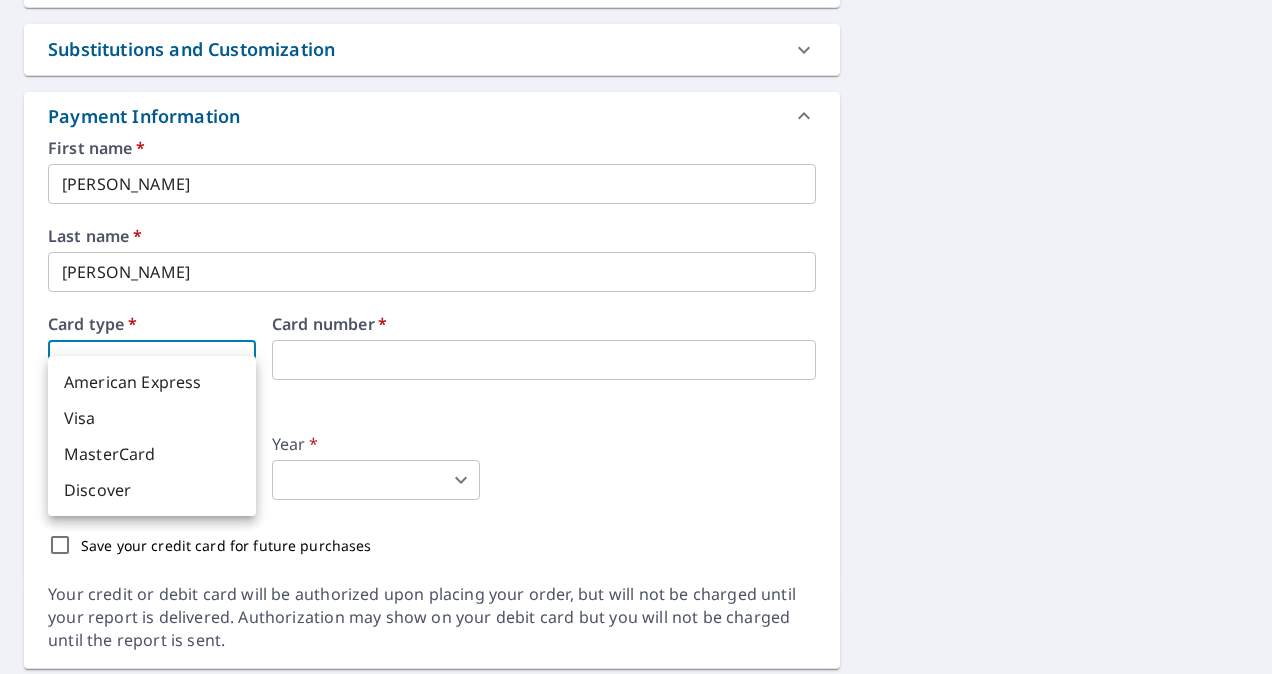 click on "Visa" at bounding box center [152, 418] 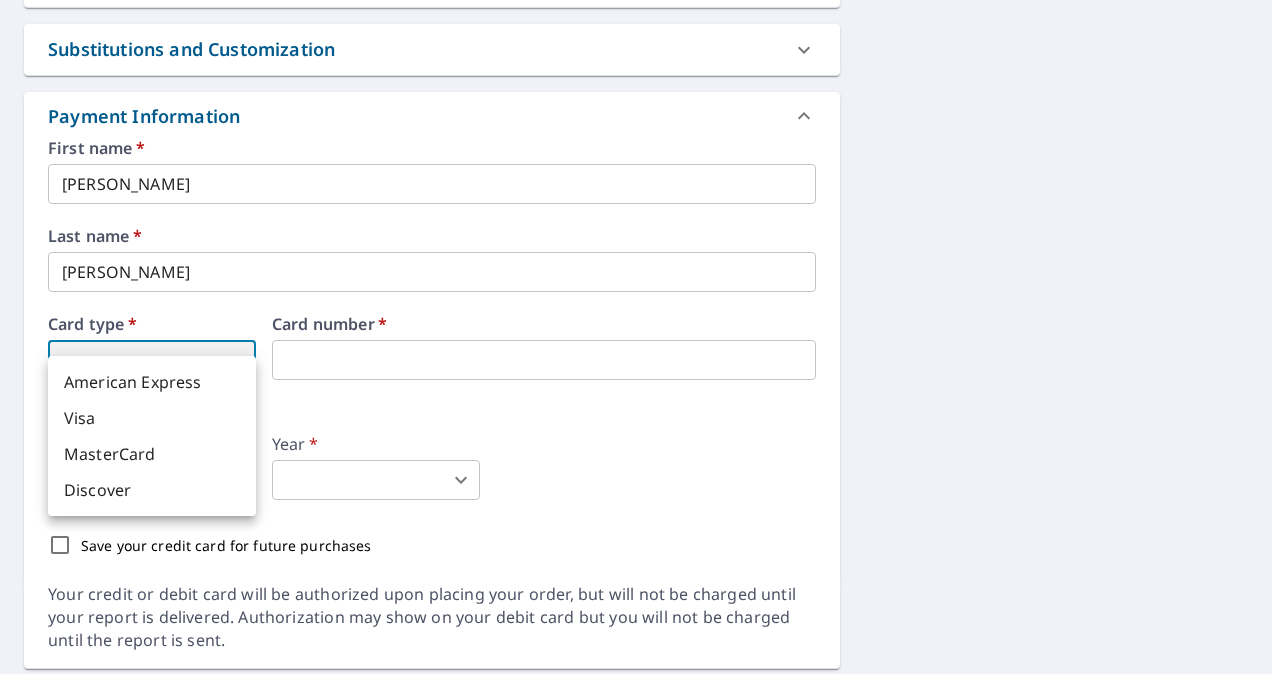 type on "2" 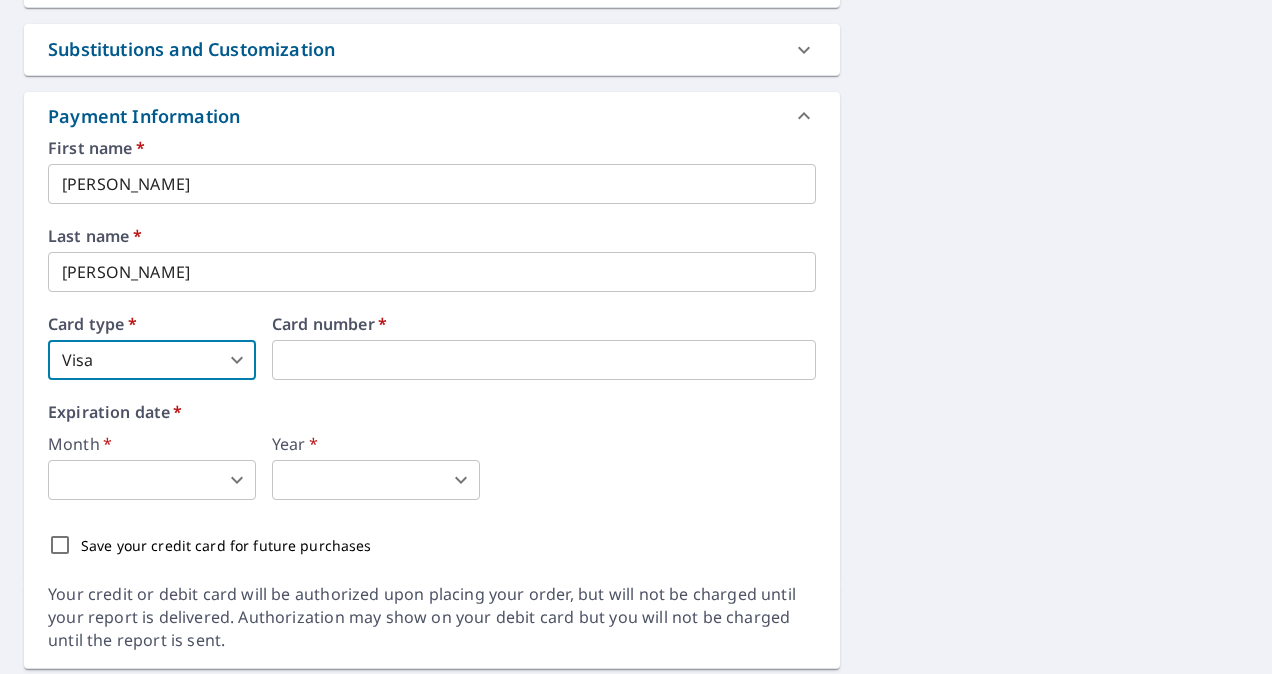 click on "Visa" at bounding box center (126, 391) 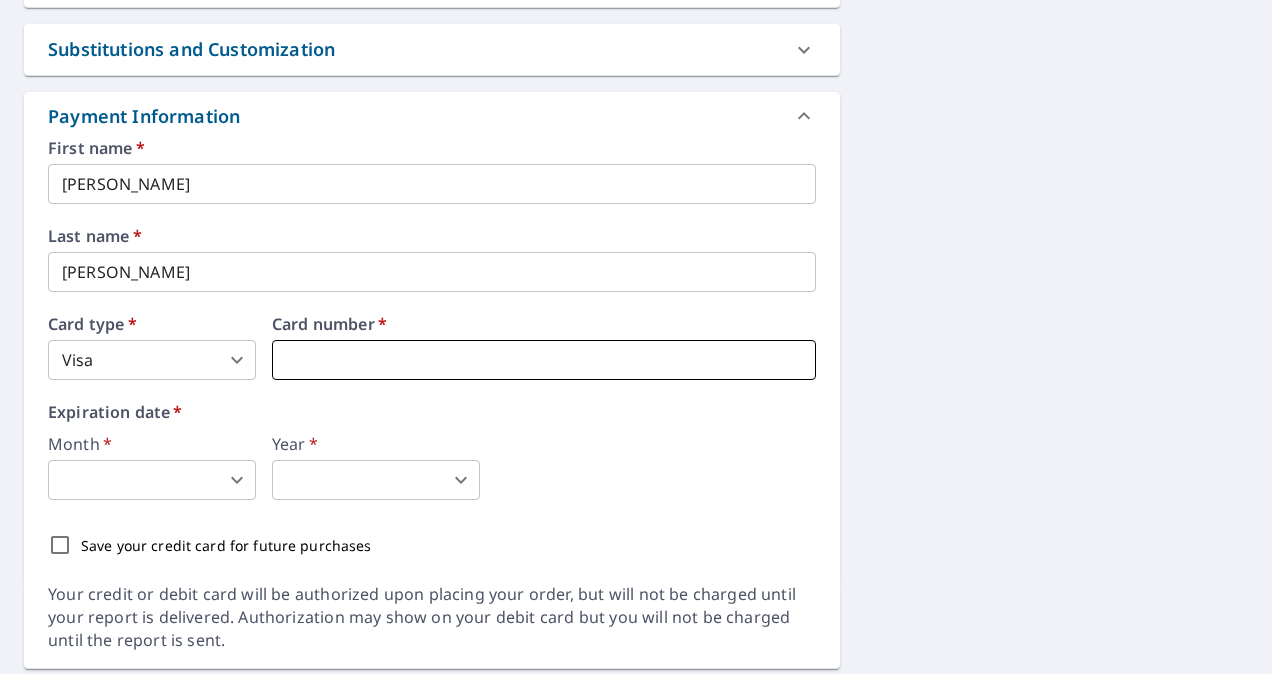 click at bounding box center (544, 360) 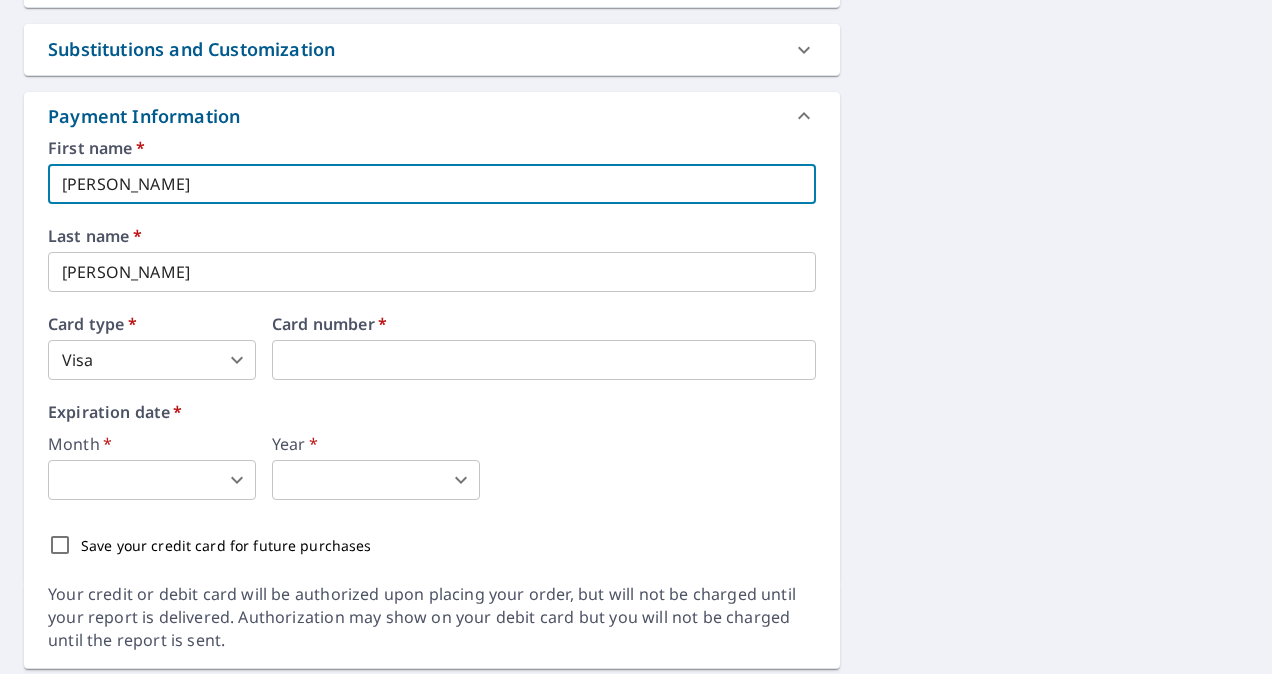 click on "[PERSON_NAME]" at bounding box center [432, 184] 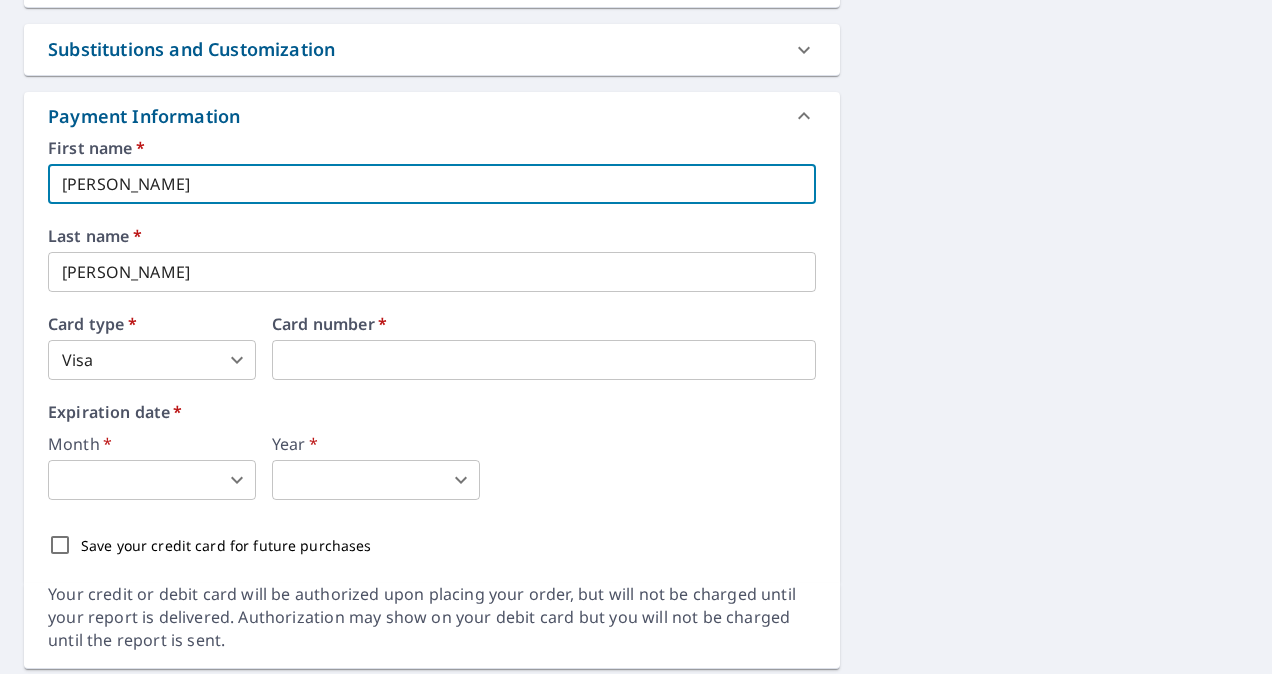 click on "[PERSON_NAME]" at bounding box center [432, 184] 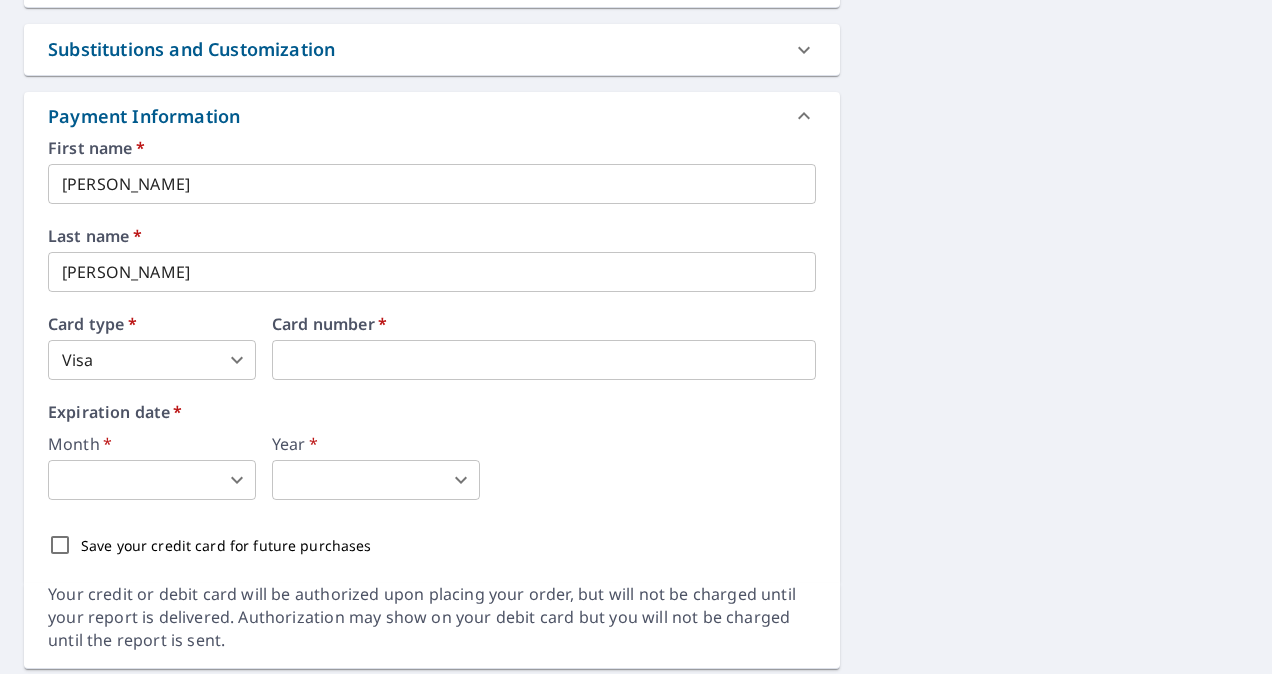 click on "JW JW
Dashboard Order History Cancel Order JW Dashboard / Finalize Order Finalize Order 10909 Beaulaine Pl Oklahoma City, OK 73114 Aerial Road A standard road map Aerial A detailed look from above Labels Labels 250 feet 50 m © 2025 TomTom, © Vexcel Imaging, © 2025 Microsoft Corporation,  © OpenStreetMap Terms PROPERTY TYPE Residential BUILDING ID 10909 Beaulaine Pl, Oklahoma City, OK, 73114 Changes to structures in last 4 years ( renovations, additions, etc. ) Include Special Instructions x ​ Claim Information Claim number ​ Claim information ​ PO number ​ Date of loss ​ Cat ID ​ Email Recipients Your reports will be sent to  blueskyroofing.info@gmail.com.  Edit Contact Information. Send a copy of the report to: blueskyroofing.info@gmail.com ​ Substitutions and Customization Roof measurement report substitutions If a Premium Report is unavailable send me an Extended Coverage 3D Report: Yes No Ask If an Extended Coverage 3D Report is unavailable send me an Extended Coverage 2D Report: *" at bounding box center (636, 337) 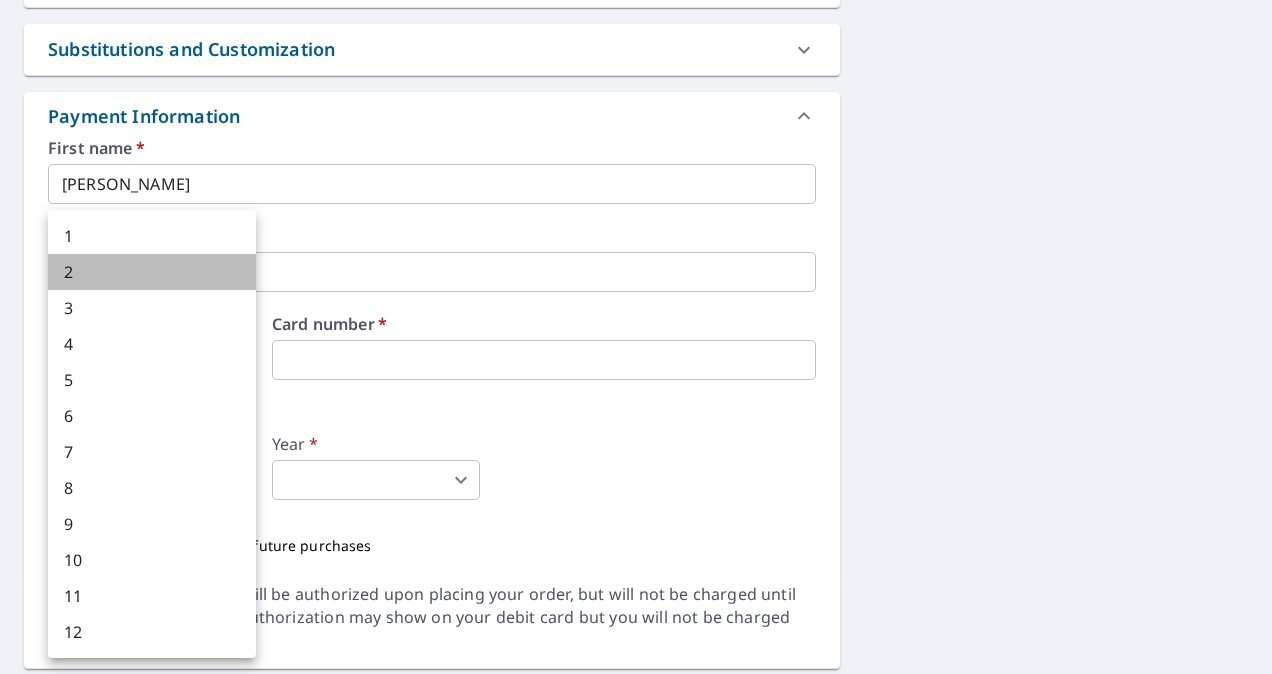 click on "2" at bounding box center [152, 272] 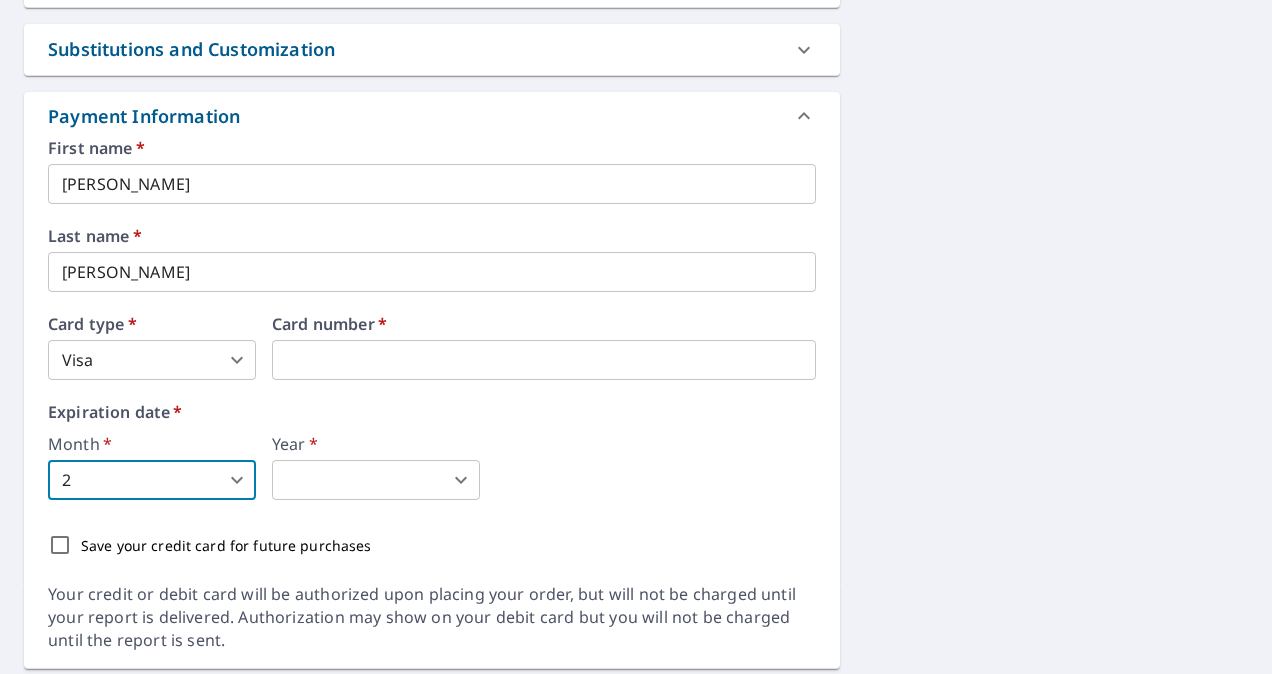 click on "JW JW
Dashboard Order History Cancel Order JW Dashboard / Finalize Order Finalize Order 10909 Beaulaine Pl Oklahoma City, OK 73114 Aerial Road A standard road map Aerial A detailed look from above Labels Labels 250 feet 50 m © 2025 TomTom, © Vexcel Imaging, © 2025 Microsoft Corporation,  © OpenStreetMap Terms PROPERTY TYPE Residential BUILDING ID 10909 Beaulaine Pl, Oklahoma City, OK, 73114 Changes to structures in last 4 years ( renovations, additions, etc. ) Include Special Instructions x ​ Claim Information Claim number ​ Claim information ​ PO number ​ Date of loss ​ Cat ID ​ Email Recipients Your reports will be sent to  blueskyroofing.info@gmail.com.  Edit Contact Information. Send a copy of the report to: blueskyroofing.info@gmail.com ​ Substitutions and Customization Roof measurement report substitutions If a Premium Report is unavailable send me an Extended Coverage 3D Report: Yes No Ask If an Extended Coverage 3D Report is unavailable send me an Extended Coverage 2D Report: *" at bounding box center [636, 337] 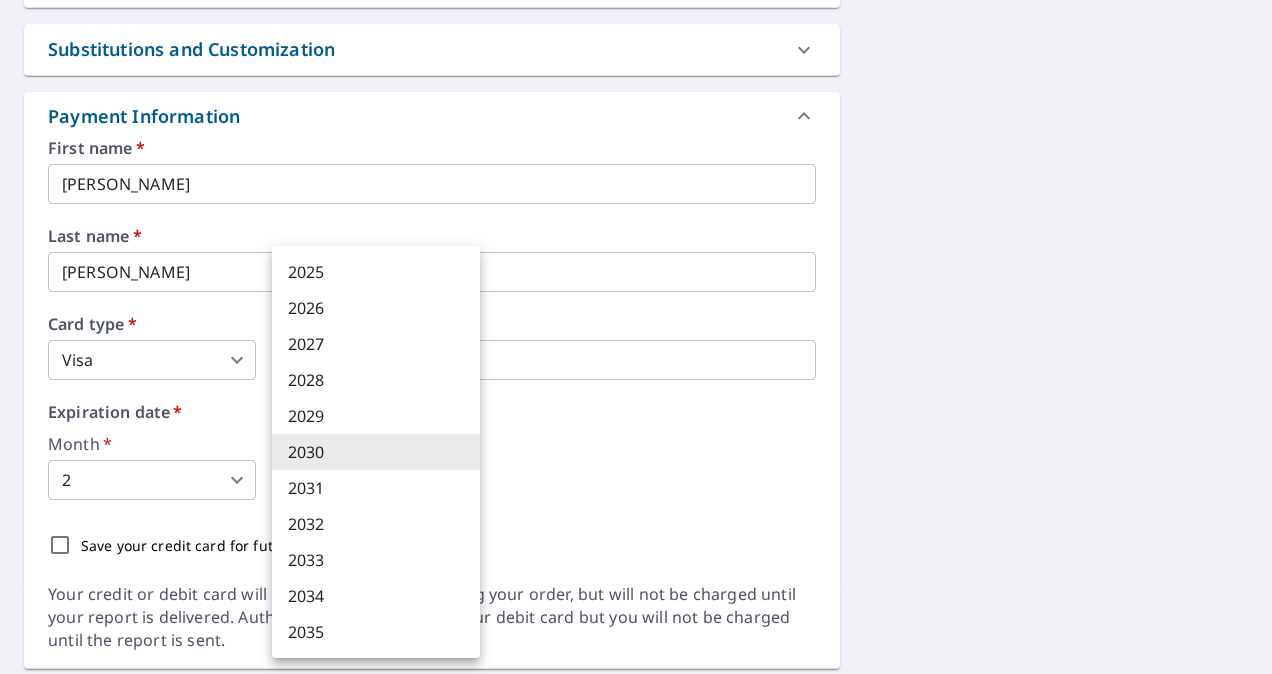 click on "JW JW
Dashboard Order History Cancel Order JW Dashboard / Finalize Order Finalize Order 10909 Beaulaine Pl Oklahoma City, OK 73114 Aerial Road A standard road map Aerial A detailed look from above Labels Labels 250 feet 50 m © 2025 TomTom, © Vexcel Imaging, © 2025 Microsoft Corporation,  © OpenStreetMap Terms PROPERTY TYPE Residential BUILDING ID 10909 Beaulaine Pl, Oklahoma City, OK, 73114 Changes to structures in last 4 years ( renovations, additions, etc. ) Include Special Instructions x ​ Claim Information Claim number ​ Claim information ​ PO number ​ Date of loss ​ Cat ID ​ Email Recipients Your reports will be sent to  blueskyroofing.info@gmail.com.  Edit Contact Information. Send a copy of the report to: blueskyroofing.info@gmail.com ​ Substitutions and Customization Roof measurement report substitutions If a Premium Report is unavailable send me an Extended Coverage 3D Report: Yes No Ask If an Extended Coverage 3D Report is unavailable send me an Extended Coverage 2D Report: *" at bounding box center (636, 337) 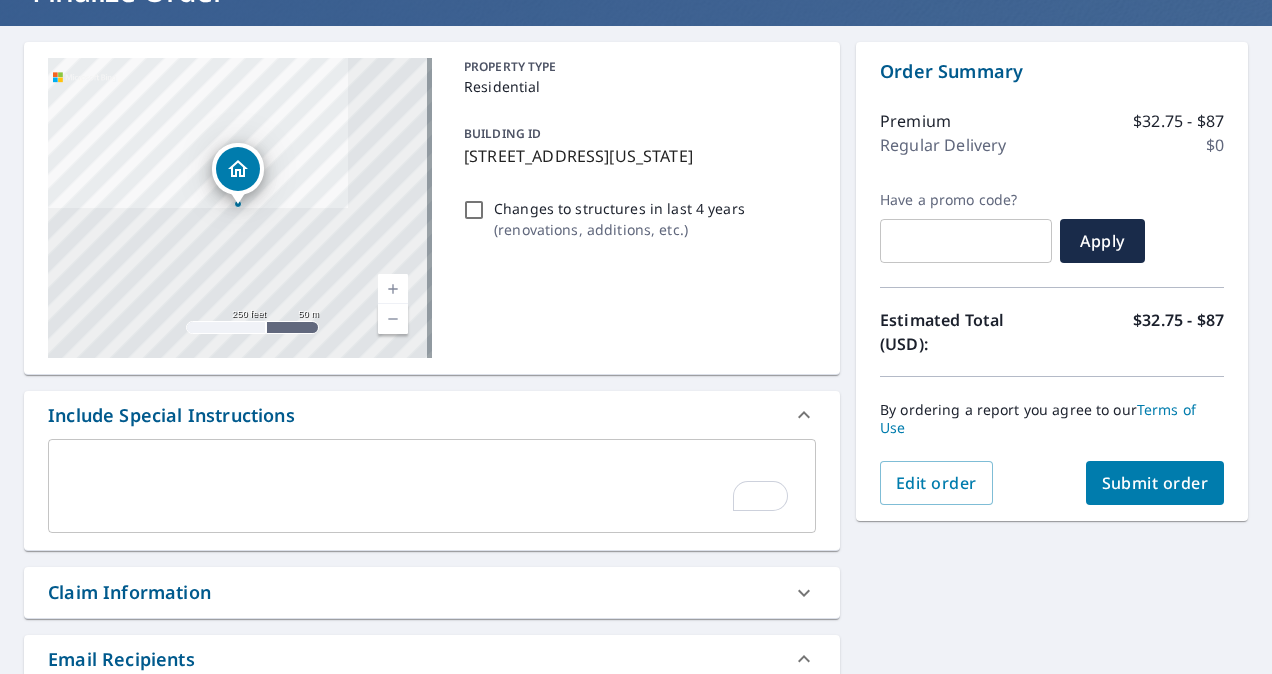 scroll, scrollTop: 158, scrollLeft: 0, axis: vertical 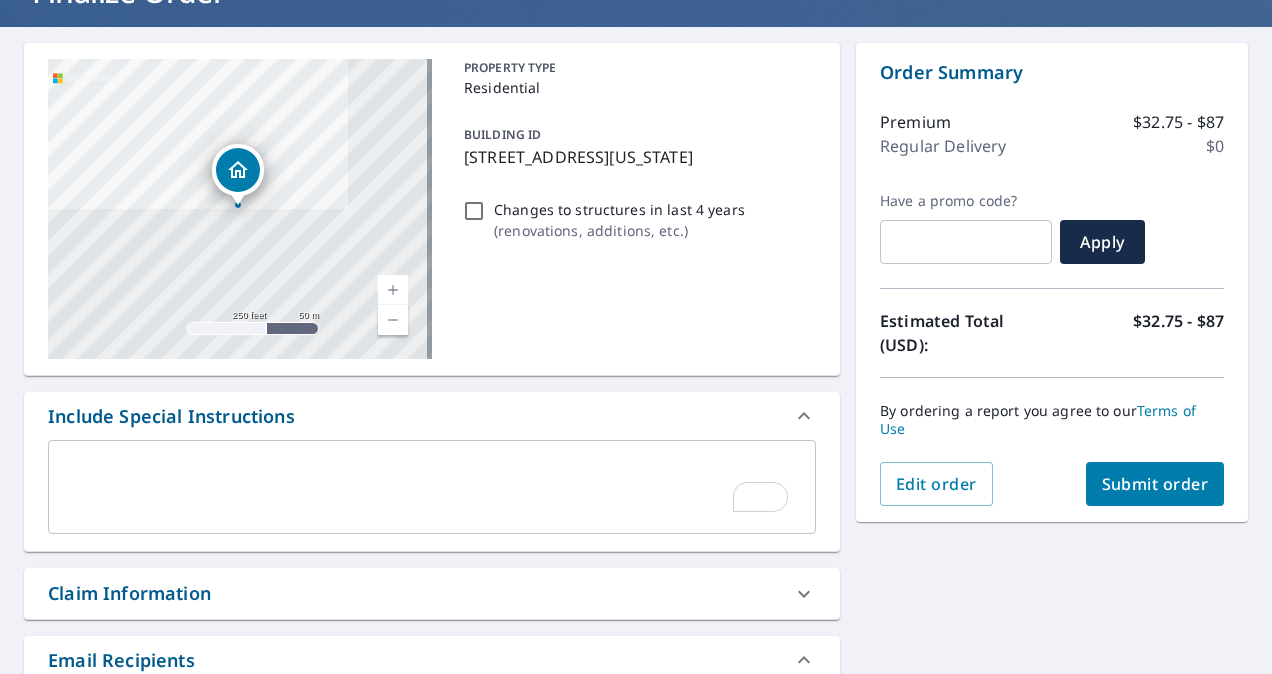 click on "Submit order" at bounding box center [1155, 484] 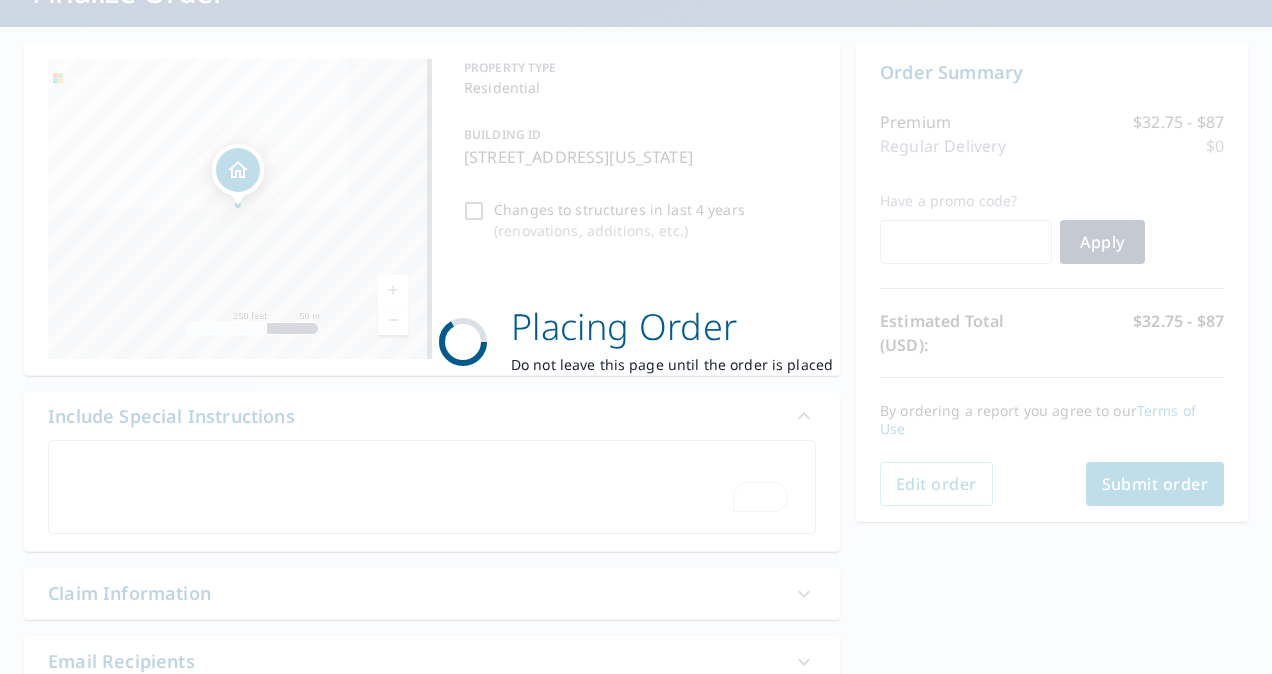 scroll, scrollTop: 0, scrollLeft: 0, axis: both 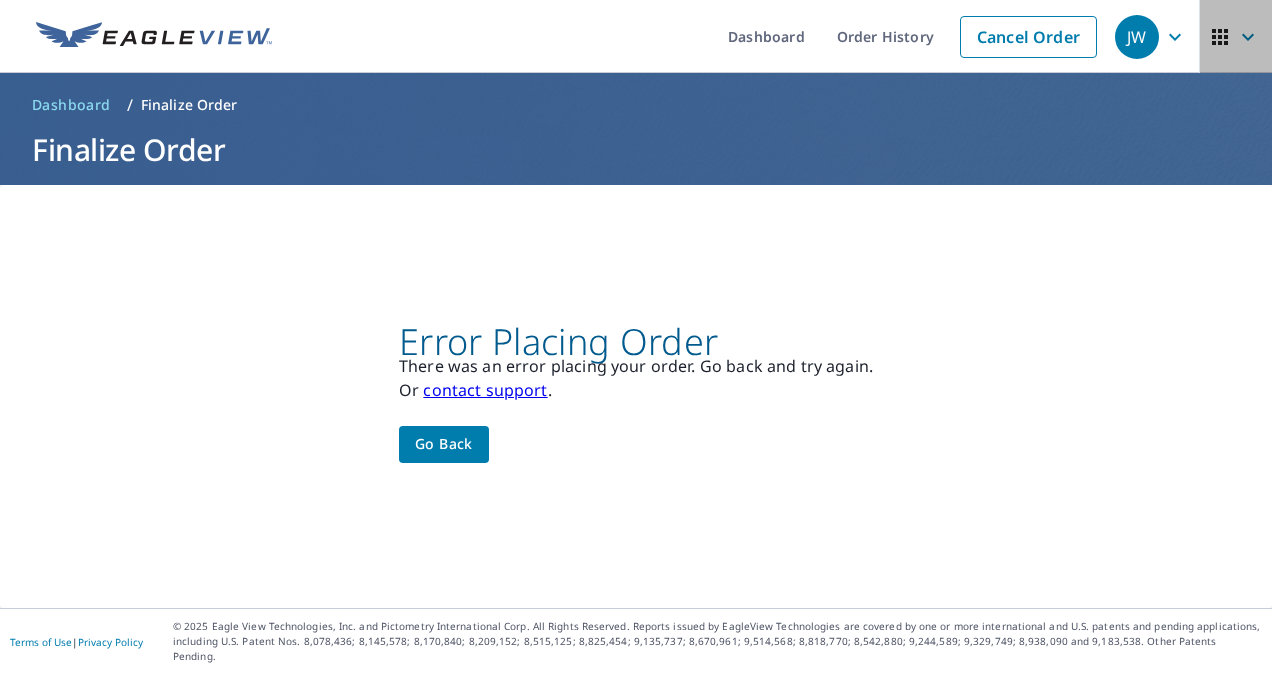 click 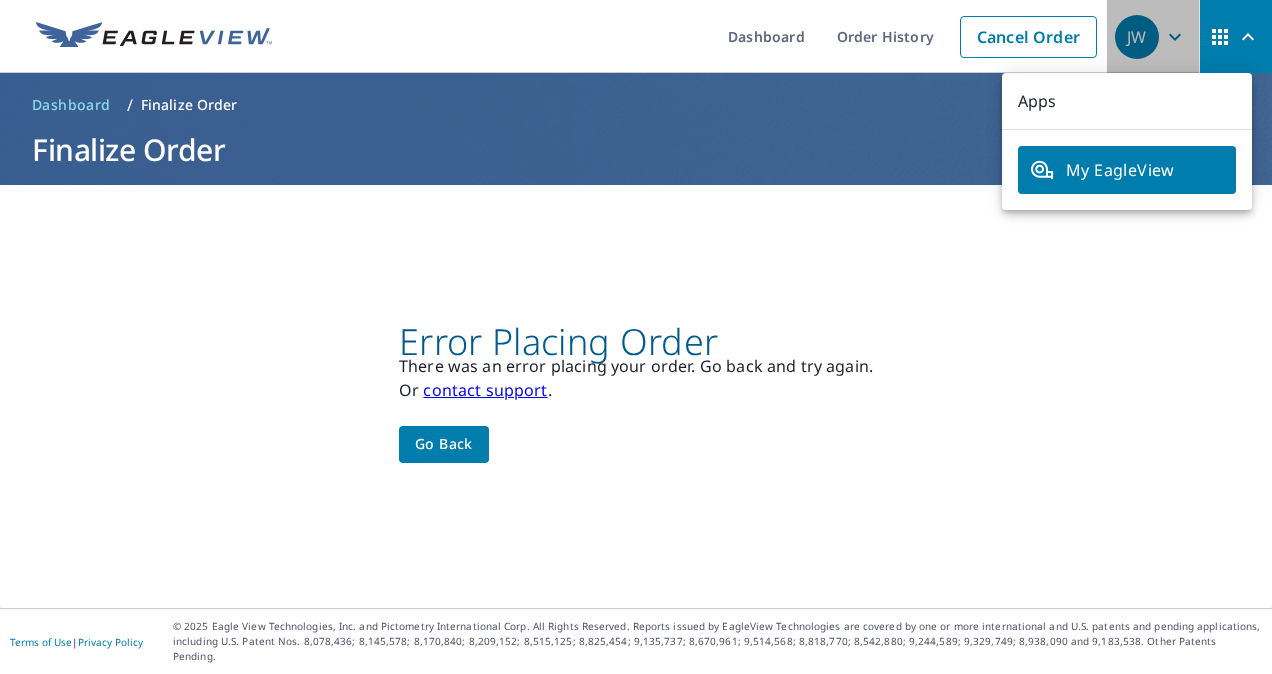 click 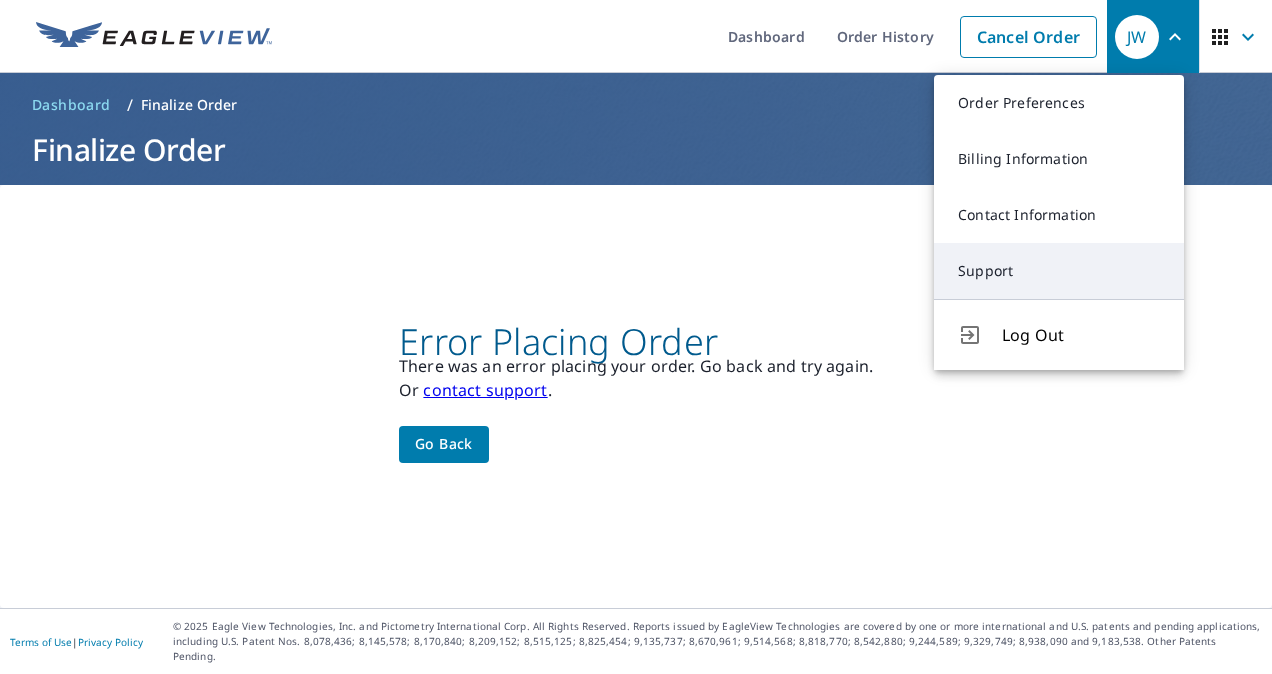 click on "Support" at bounding box center [1059, 271] 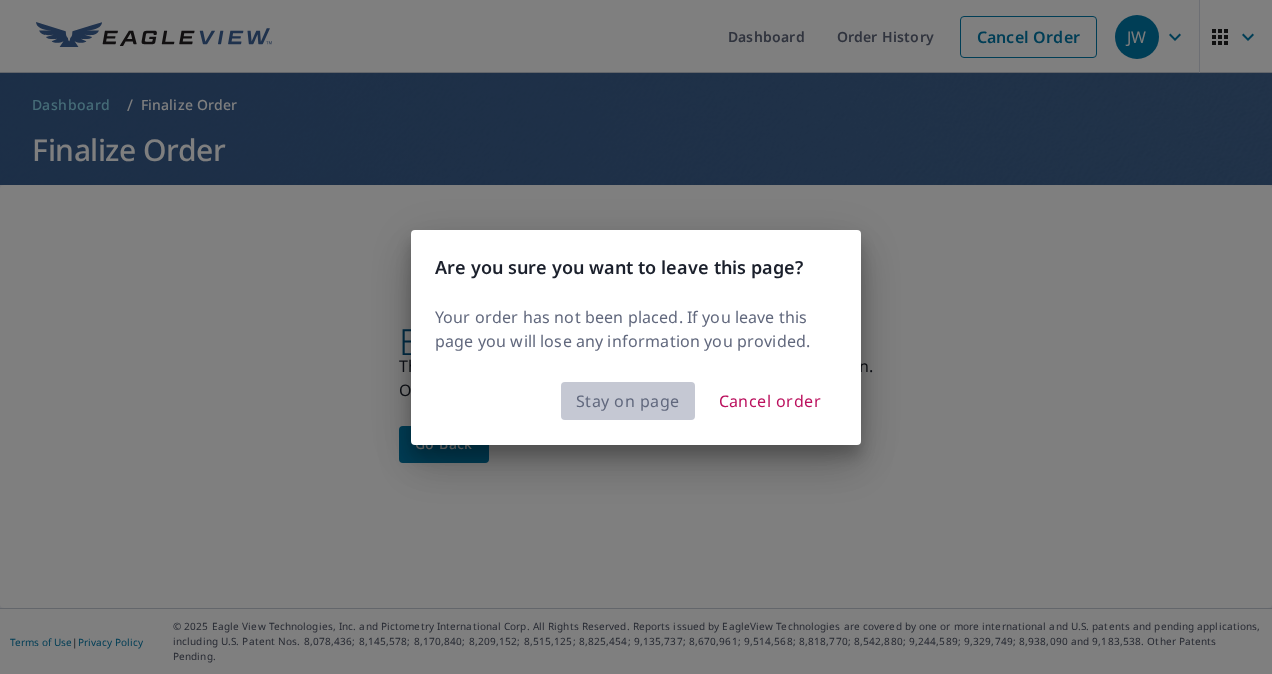 click on "Stay on page" at bounding box center (628, 401) 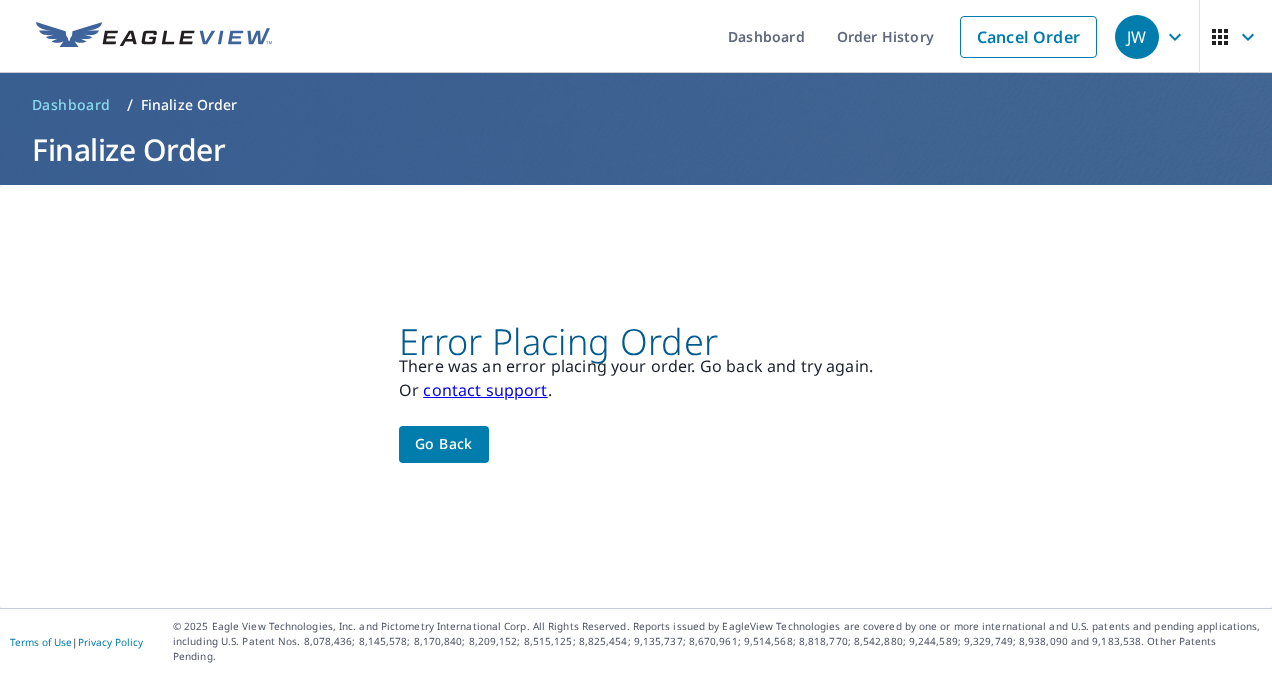 click on "JW" at bounding box center [1153, 37] 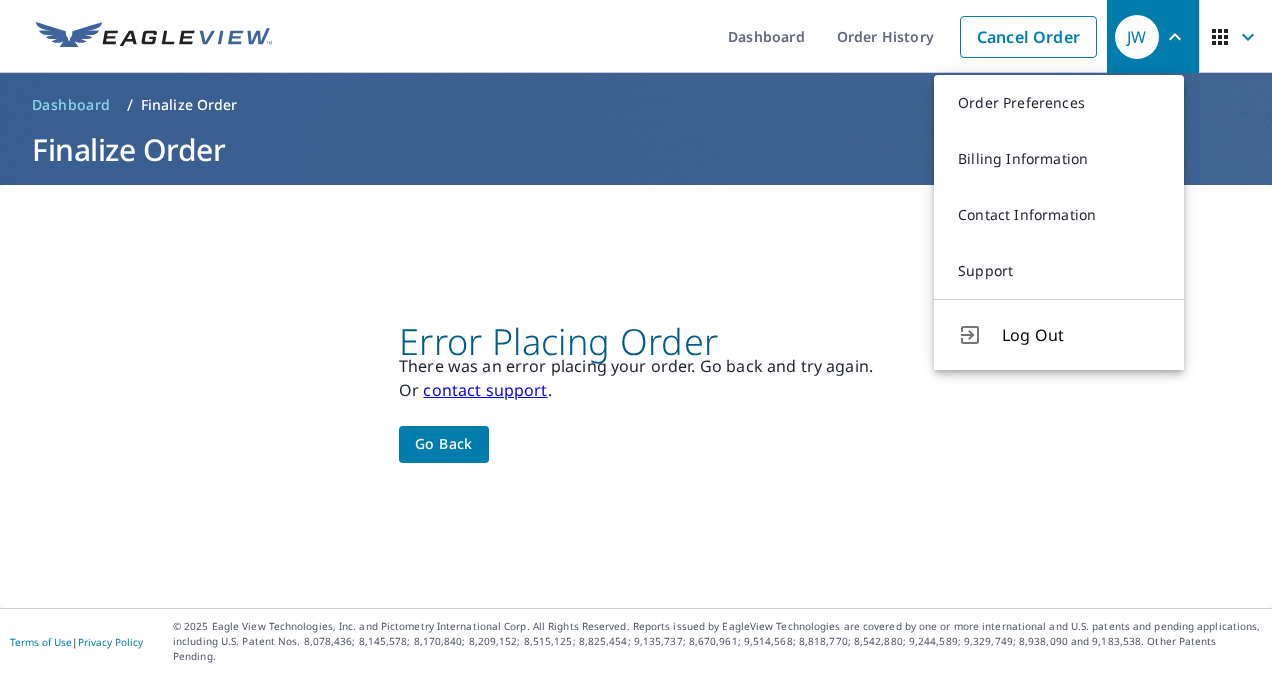 click on "JW" at bounding box center (1153, 37) 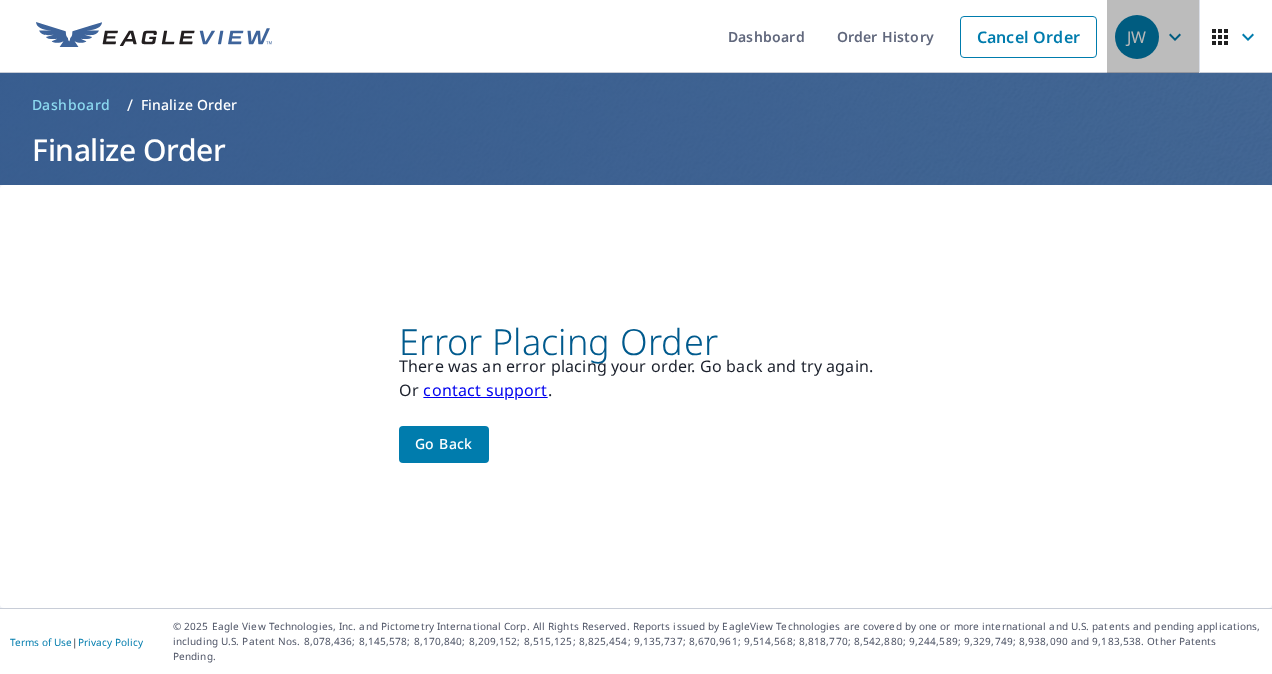 click 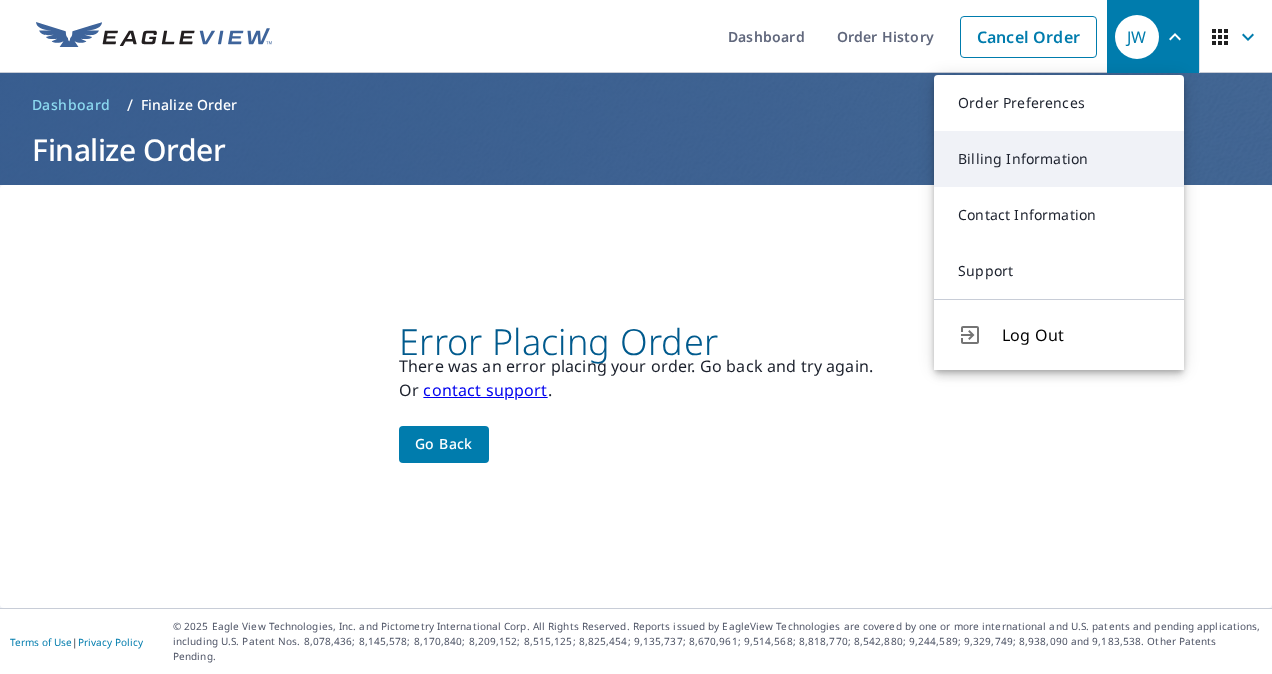 click on "Billing Information" at bounding box center [1059, 159] 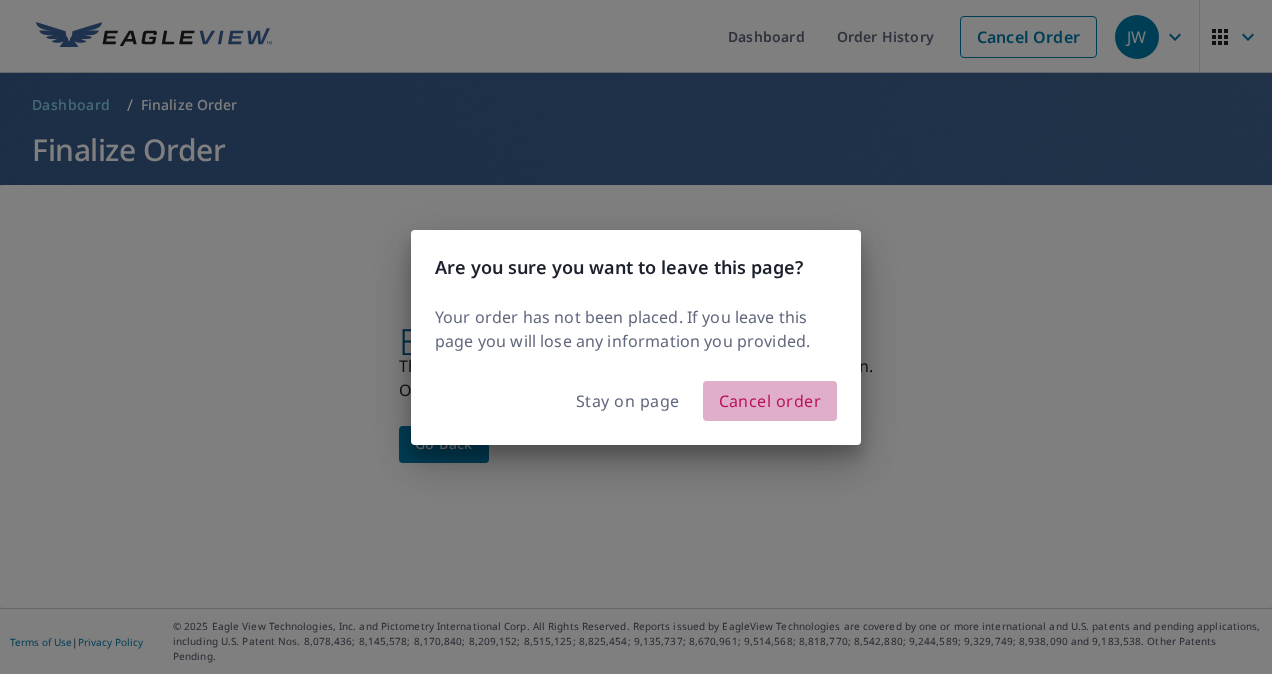 click on "Cancel order" at bounding box center (770, 401) 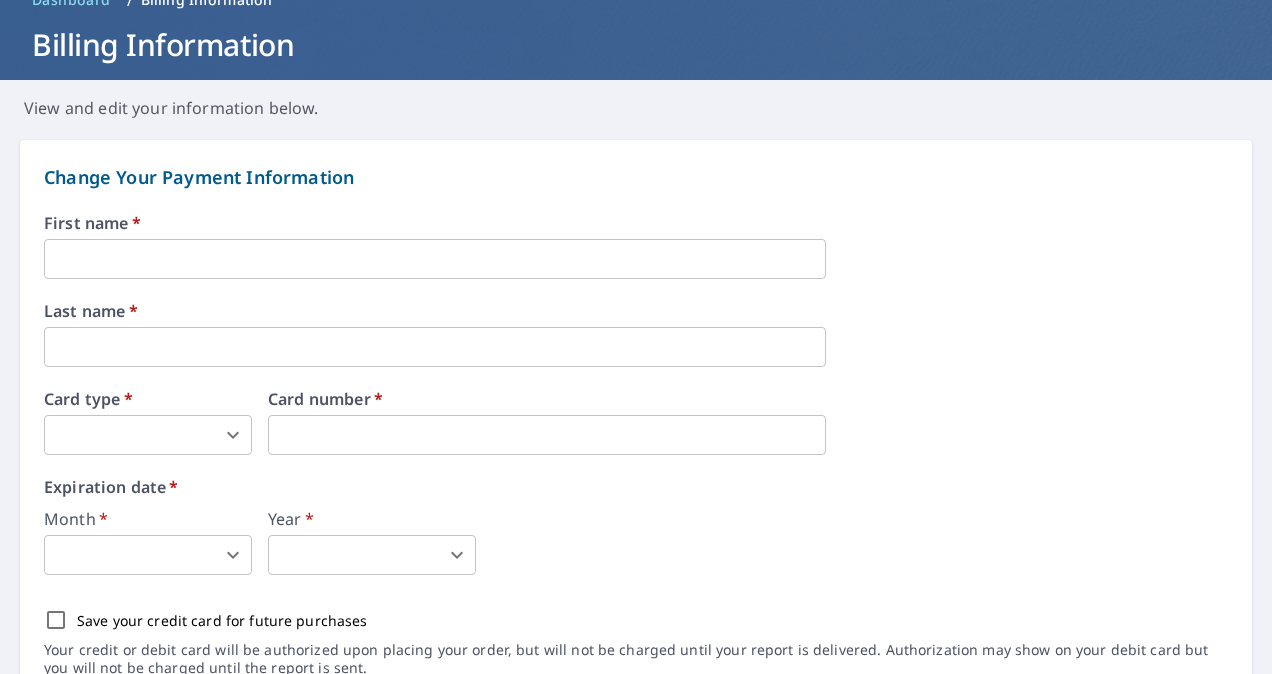 scroll, scrollTop: 136, scrollLeft: 0, axis: vertical 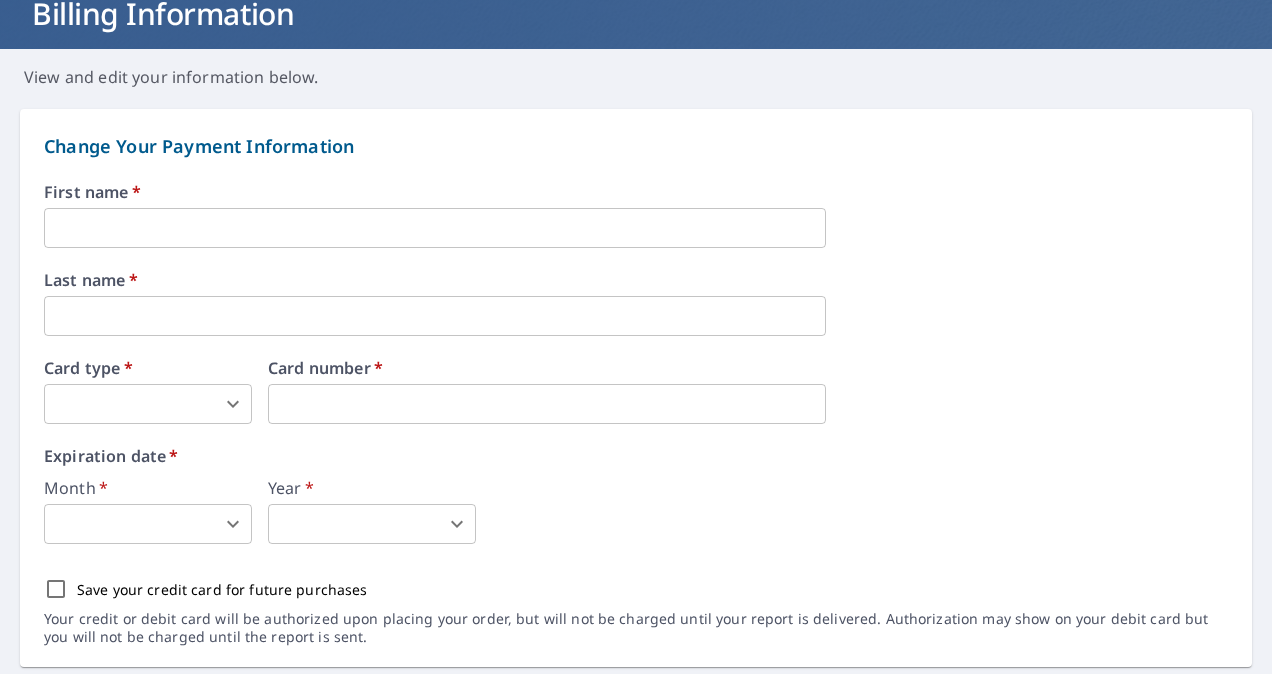 click at bounding box center (435, 228) 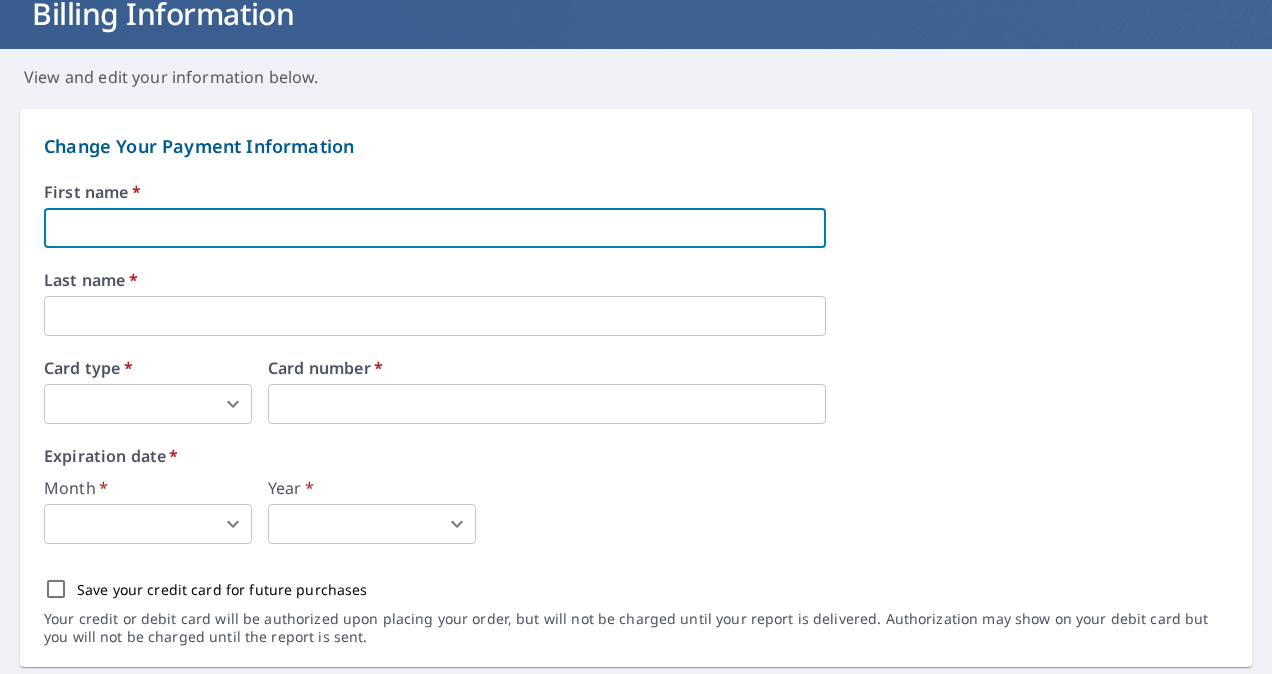 type on "Aaron" 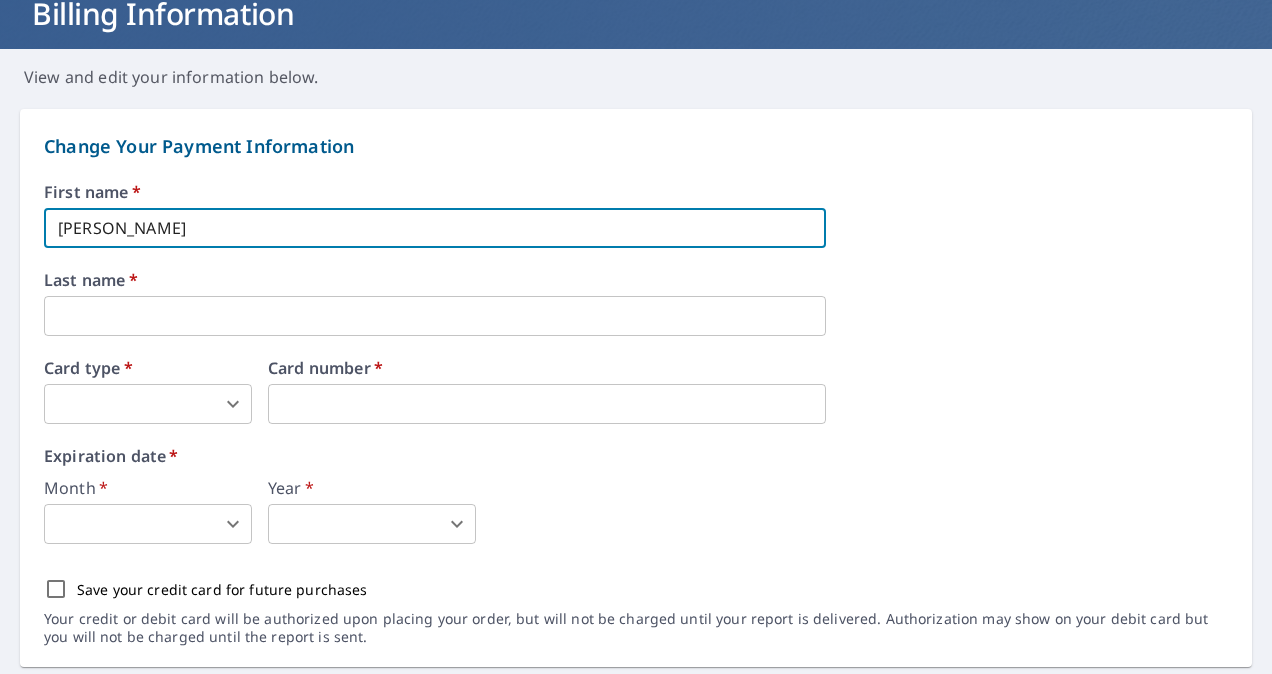 type on "[PERSON_NAME]" 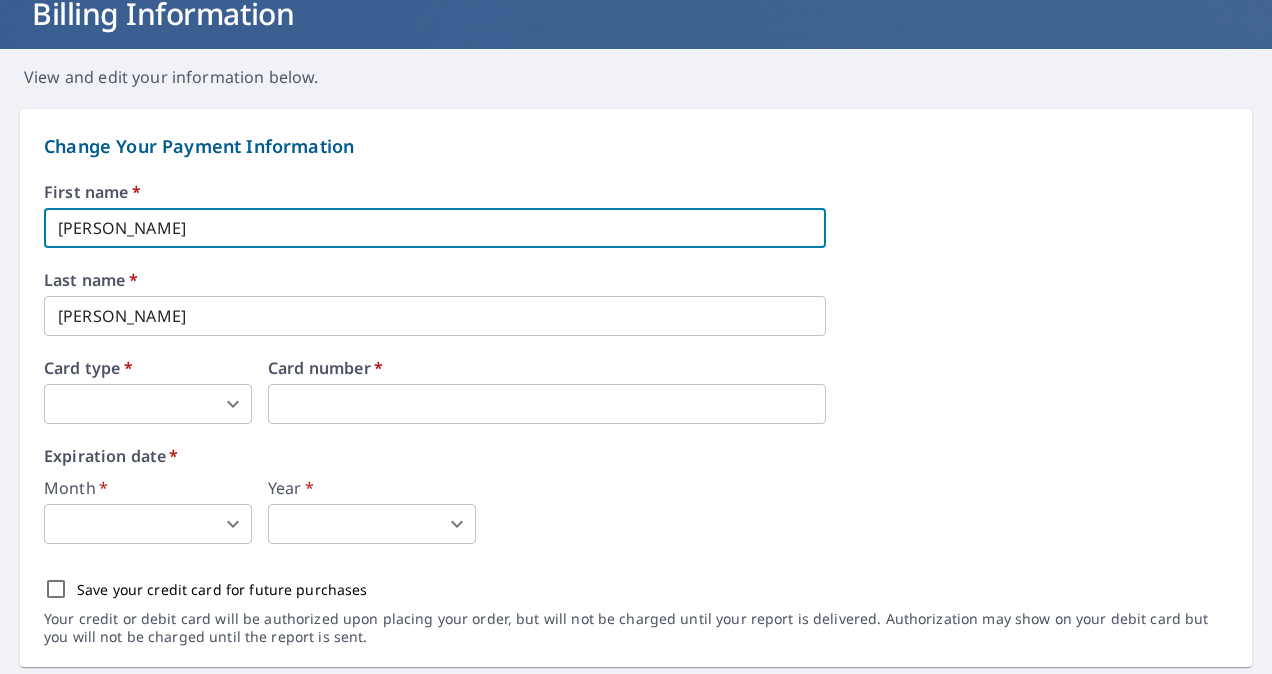 type on "[STREET_ADDRESS]" 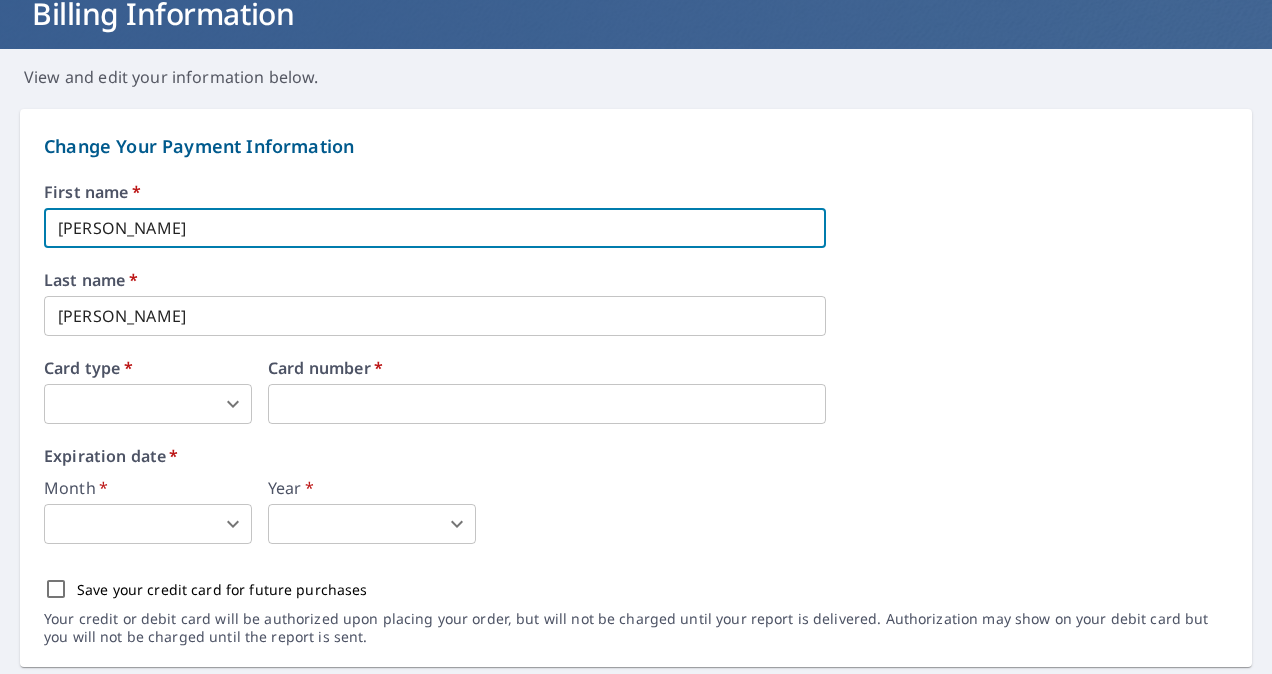 type on "[PERSON_NAME]" 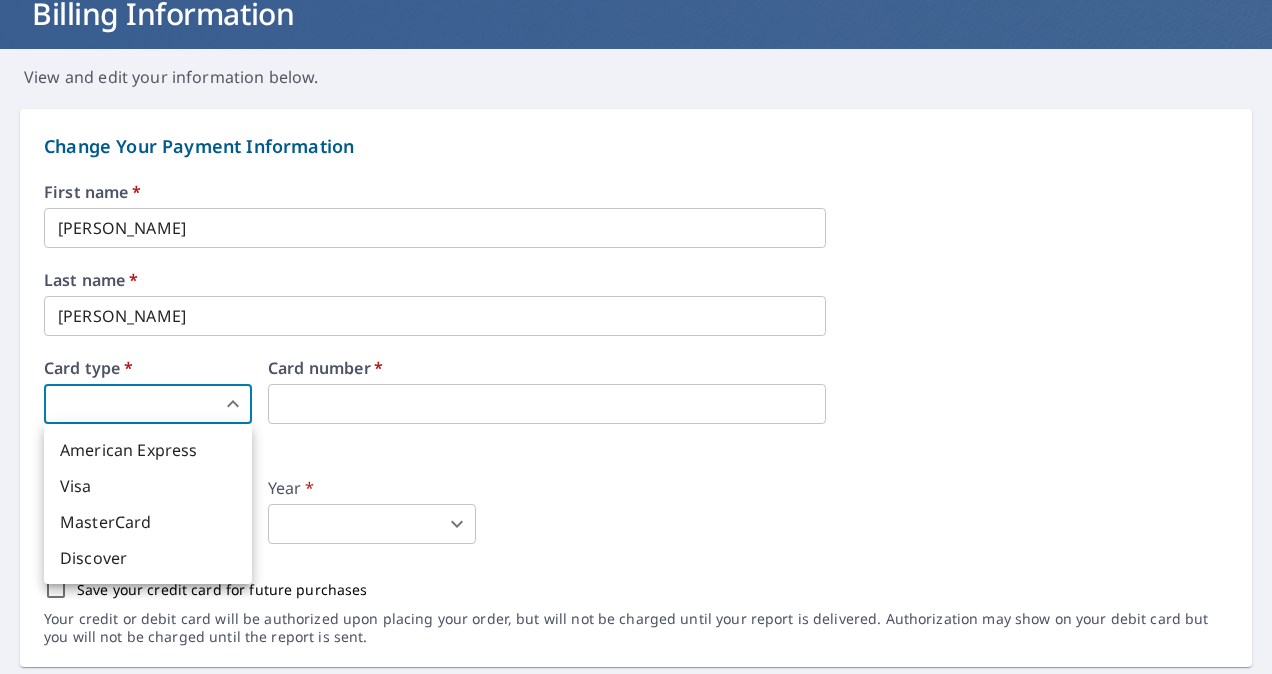 click on "JW JW
Dashboard Order History Order JW Dashboard / Billing Information Billing Information View and edit your information below. Change Your Payment Information First name   * Jessica ​ Last name   * Williams ​ Card type   * ​ 0 ​ Card number   * Expiration date   * Month   * ​ 0 ​ Year   * ​ 0 ​ Save your credit card for future purchases Your credit or debit card will be authorized upon placing your order, but will not be charged until your report is delivered. Authorization may show on your debit card but you will not be charged until the report is sent. Change Your Billing Address Please verify the billing address matches the payment information. Billing email   * blueskyroofing.info@gmail.com ​ Company   * Blue Sky Roofing Solutions ​ Country   * United States US ​ Phone 405-476-8577 ​ Ext. ​ Secondary phone ​ Ext. ​ Address 2207 N Broadway ​ City okla ​ State OK OK ​ Zip code 73103 ​ Save Cancel Terms of Use  |  Privacy Policy" at bounding box center [636, 337] 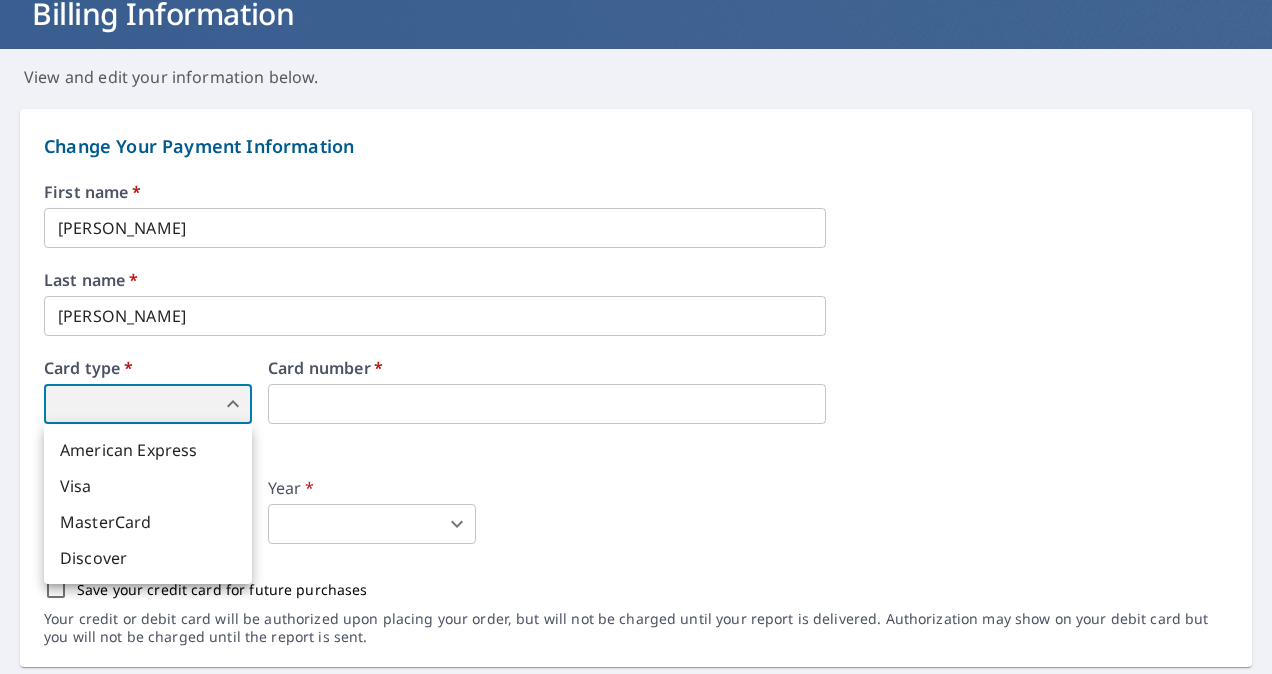 type on "2" 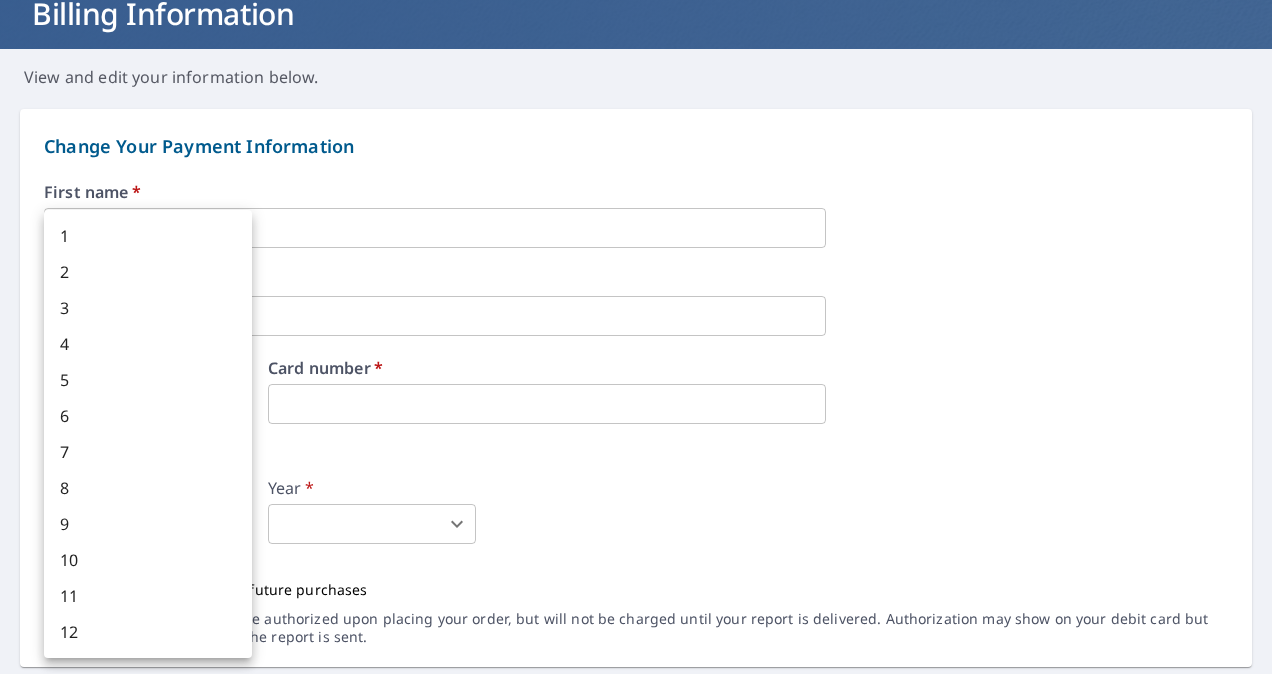 click on "JW JW
Dashboard Order History Order JW Dashboard / Billing Information Billing Information View and edit your information below. Change Your Payment Information First name   * Jessica ​ Last name   * Williams ​ Card type   * Visa 2 ​ Card number   * Expiration date   * Month   * ​ 0 ​ Year   * ​ 0 ​ Save your credit card for future purchases Your credit or debit card will be authorized upon placing your order, but will not be charged until your report is delivered. Authorization may show on your debit card but you will not be charged until the report is sent. Change Your Billing Address Please verify the billing address matches the payment information. Billing email   * blueskyroofing.info@gmail.com ​ Company   * Blue Sky Roofing Solutions ​ Country   * United States US ​ Phone 405-476-8577 ​ Ext. ​ Secondary phone ​ Ext. ​ Address 2207 N Broadway ​ City okla ​ State OK OK ​ Zip code 73103 ​ Save Cancel Terms of Use  |  Privacy Policy" at bounding box center [636, 337] 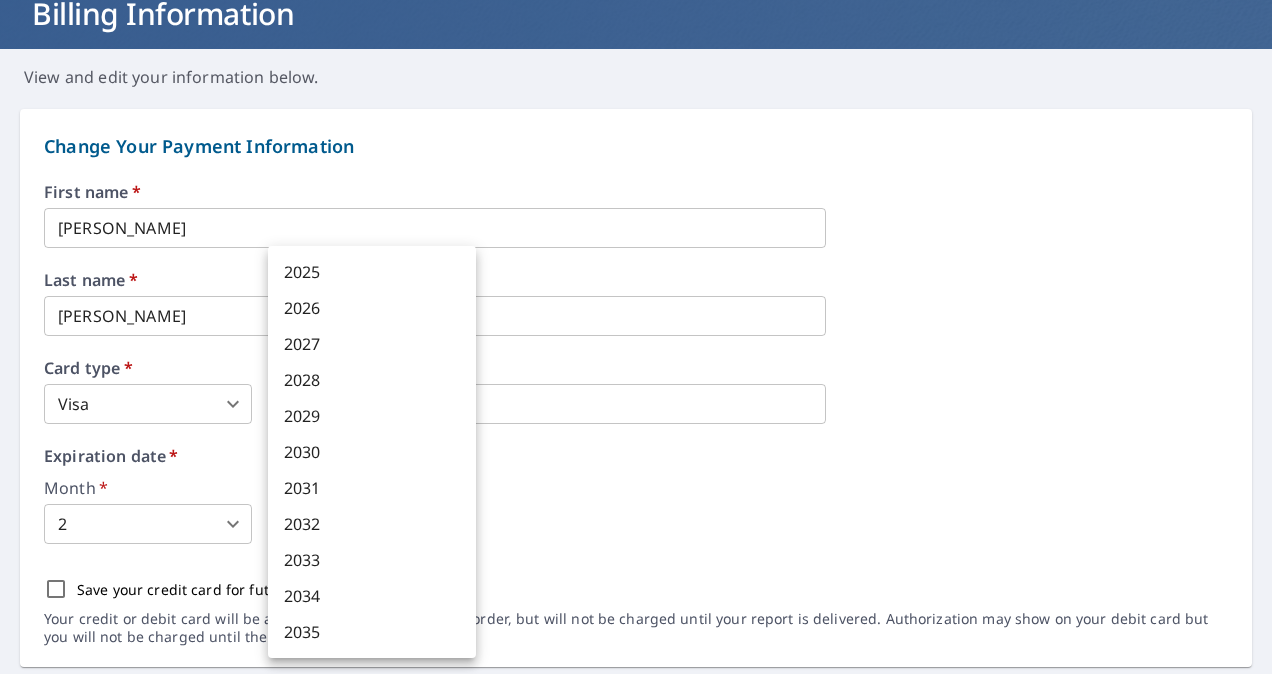 click on "JW JW
Dashboard Order History Order JW Dashboard / Billing Information Billing Information View and edit your information below. Change Your Payment Information First name   * Jessica ​ Last name   * Williams ​ Card type   * Visa 2 ​ Card number   * Expiration date   * Month   * 2 2 ​ Year   * ​ 0 ​ Save your credit card for future purchases Your credit or debit card will be authorized upon placing your order, but will not be charged until your report is delivered. Authorization may show on your debit card but you will not be charged until the report is sent. Change Your Billing Address Please verify the billing address matches the payment information. Billing email   * blueskyroofing.info@gmail.com ​ Company   * Blue Sky Roofing Solutions ​ Country   * United States US ​ Phone 405-476-8577 ​ Ext. ​ Secondary phone ​ Ext. ​ Address 2207 N Broadway ​ City okla ​ State OK OK ​ Zip code 73103 ​ Save Cancel Terms of Use  |  Privacy Policy" at bounding box center (636, 337) 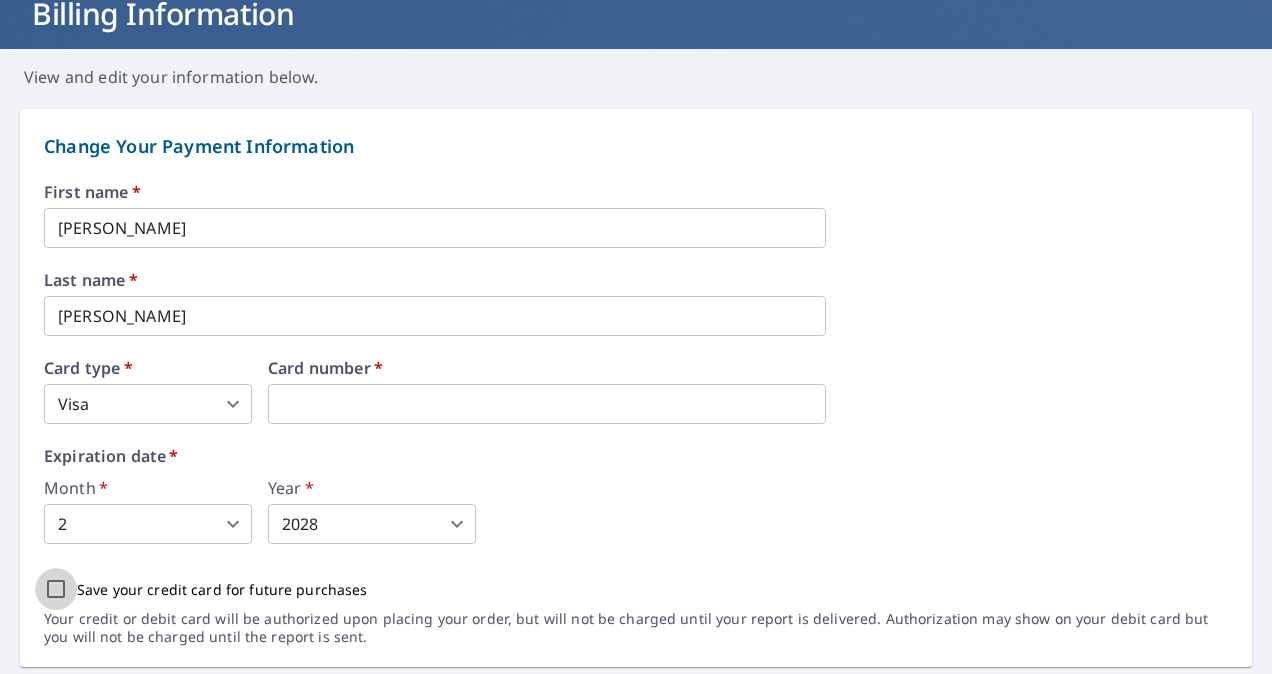 click on "Save your credit card for future purchases" at bounding box center (56, 589) 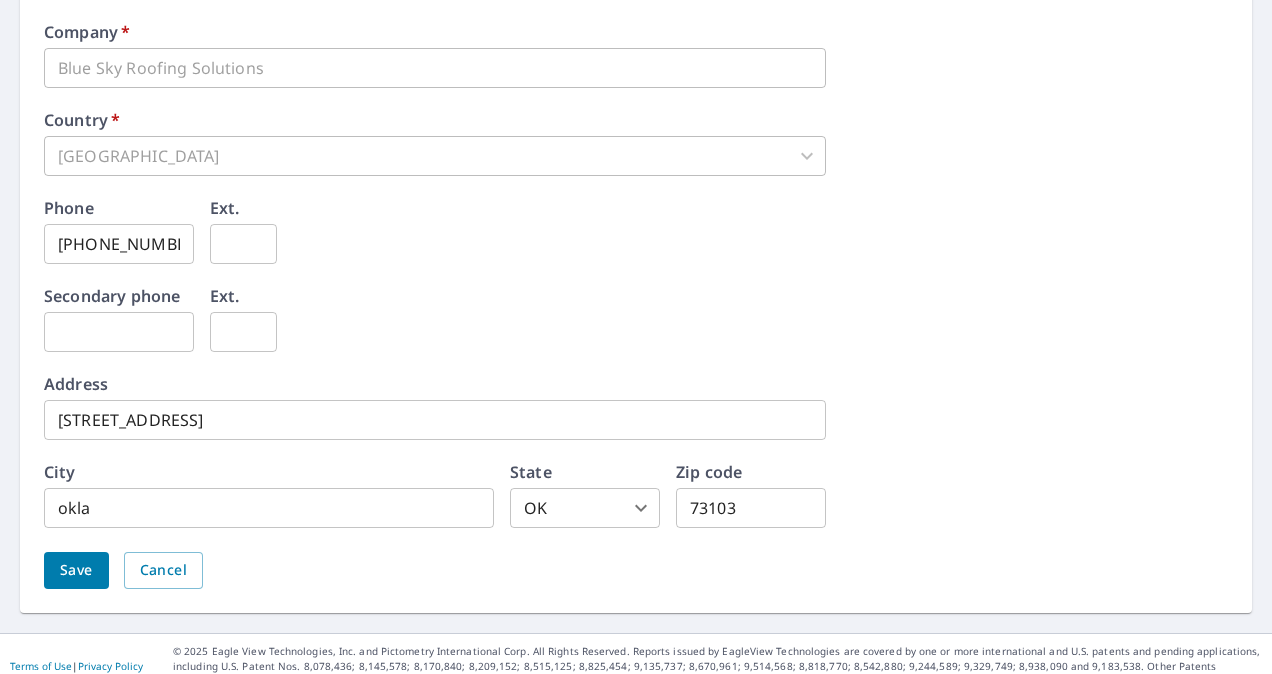scroll, scrollTop: 1021, scrollLeft: 0, axis: vertical 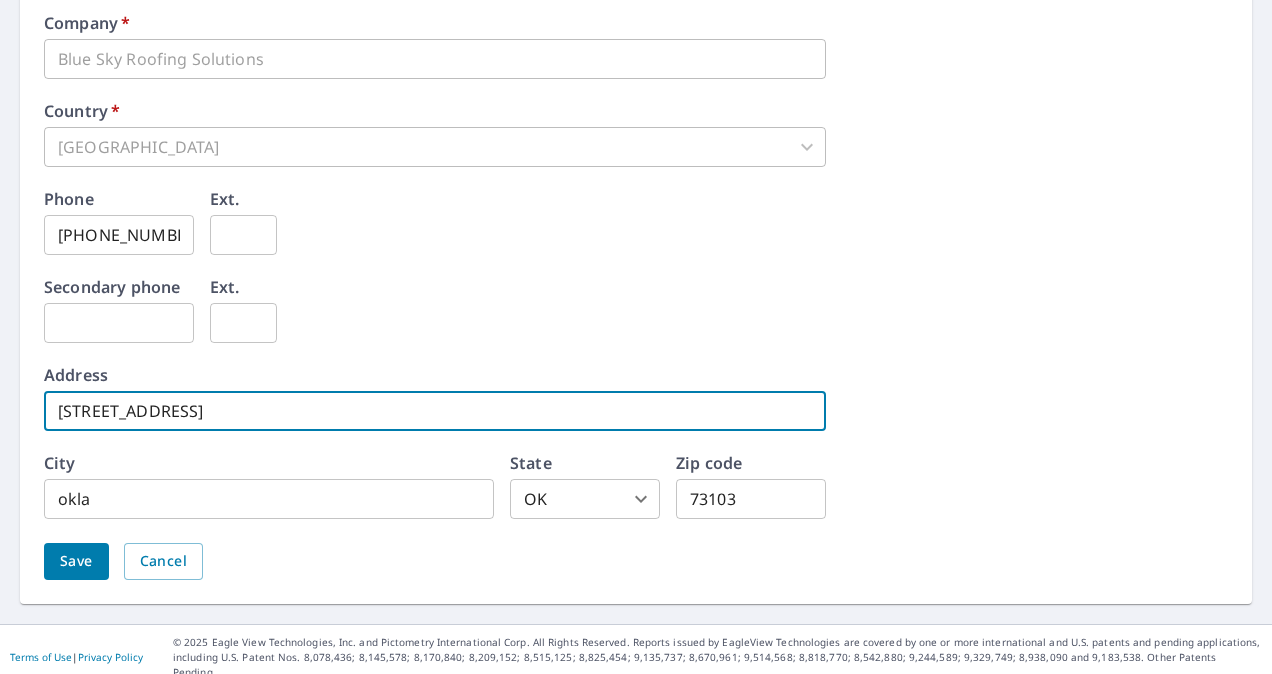 click on "[STREET_ADDRESS]" at bounding box center (435, 411) 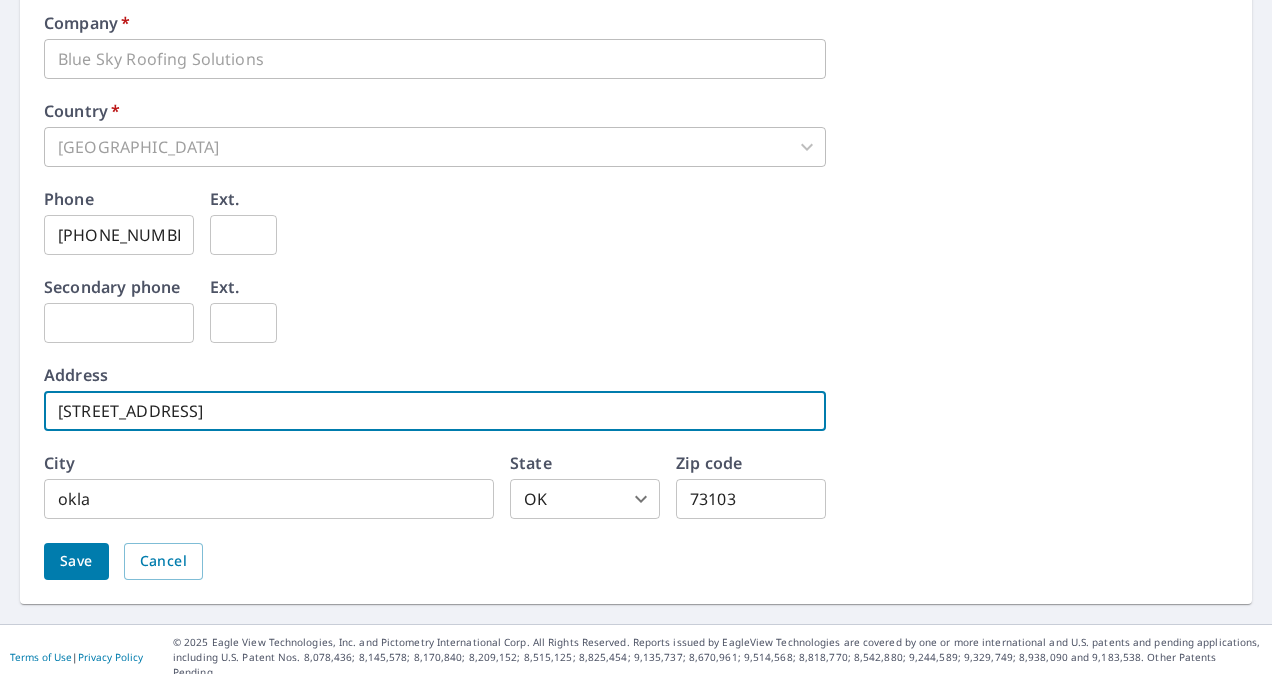 drag, startPoint x: 246, startPoint y: 407, endPoint x: 14, endPoint y: 419, distance: 232.31013 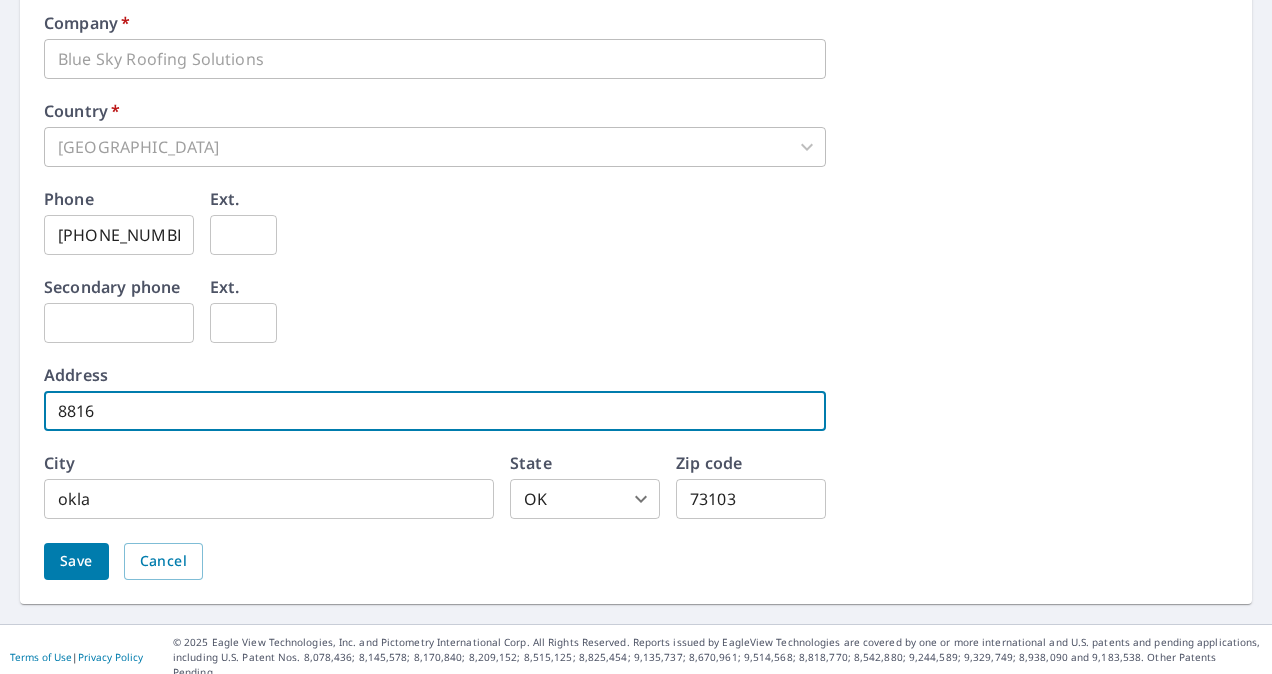 type on "[STREET_ADDRESS]" 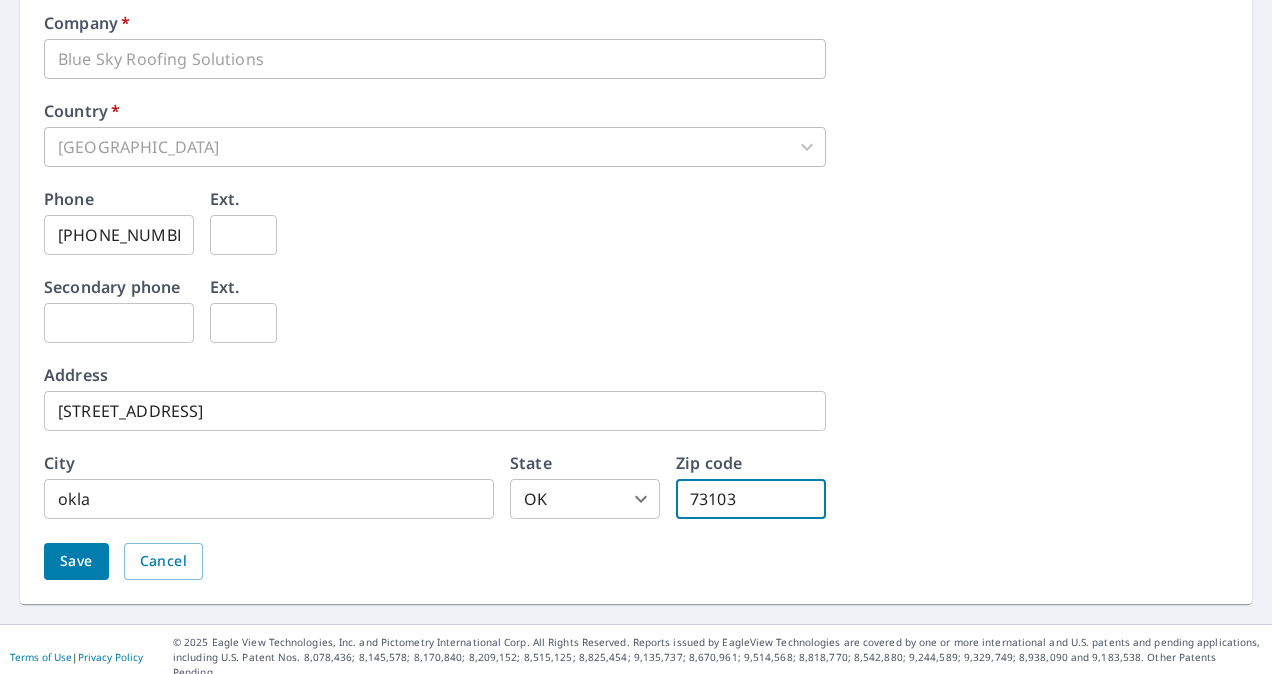 click on "73103" at bounding box center (751, 499) 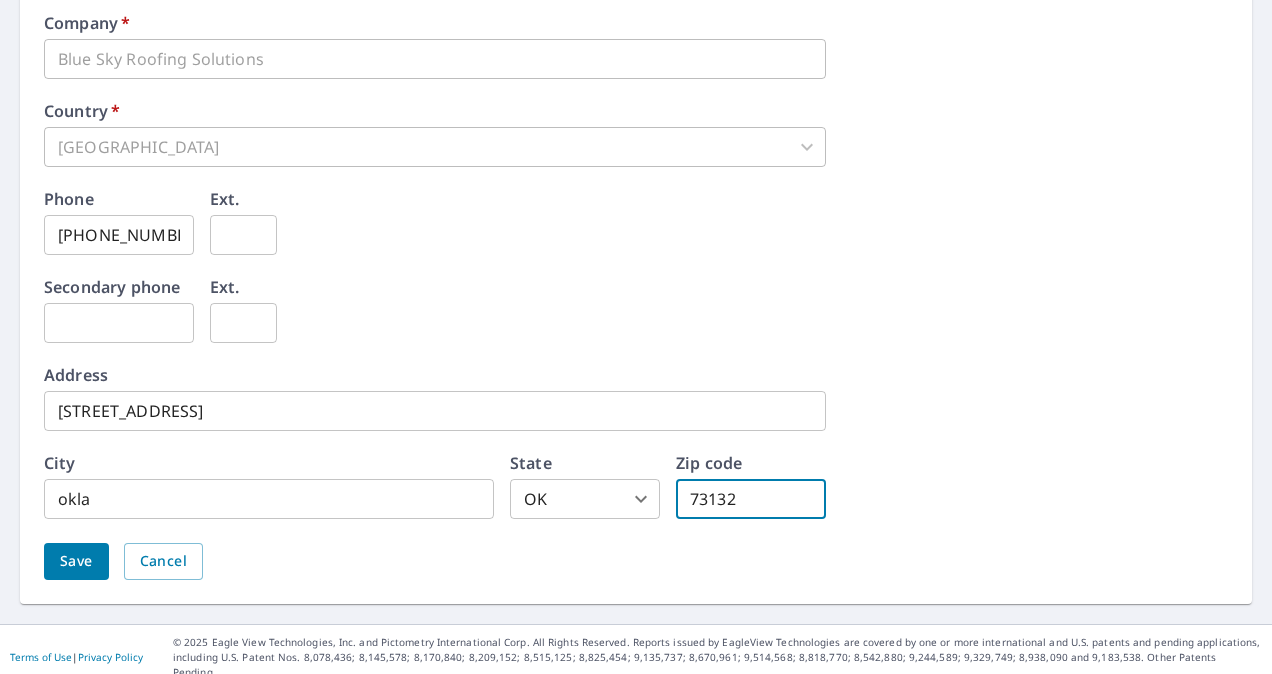 type on "73132" 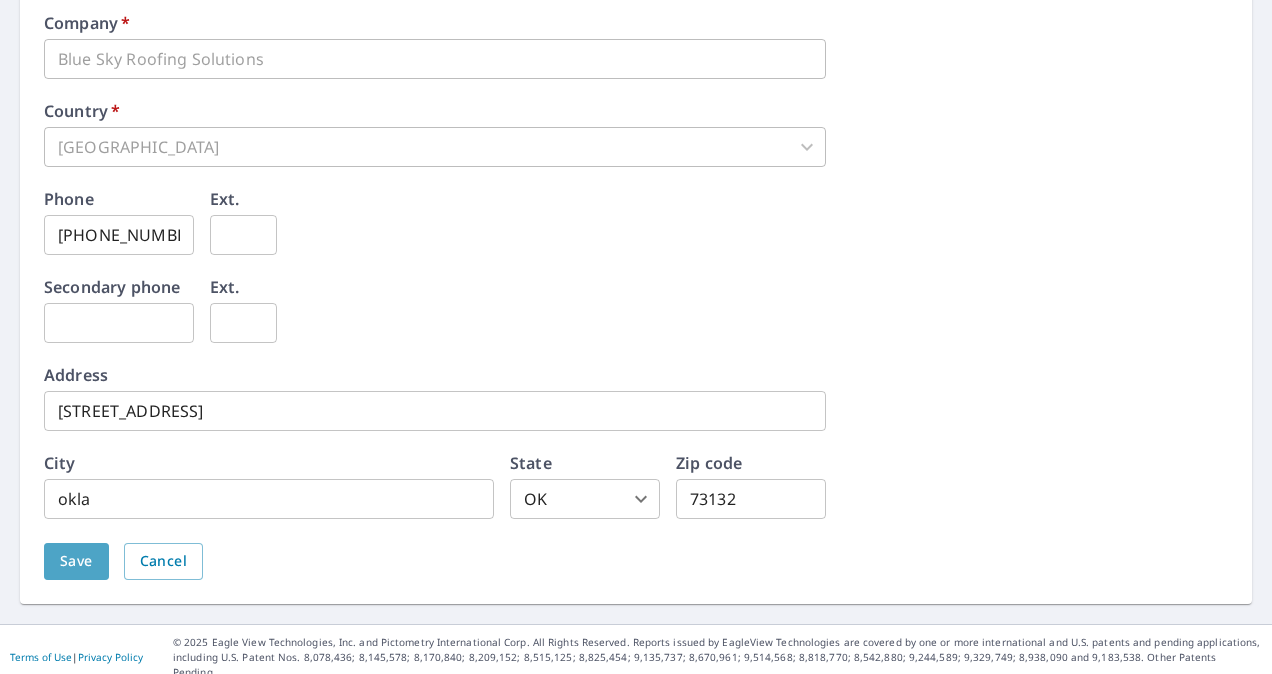 click on "Save" at bounding box center (76, 561) 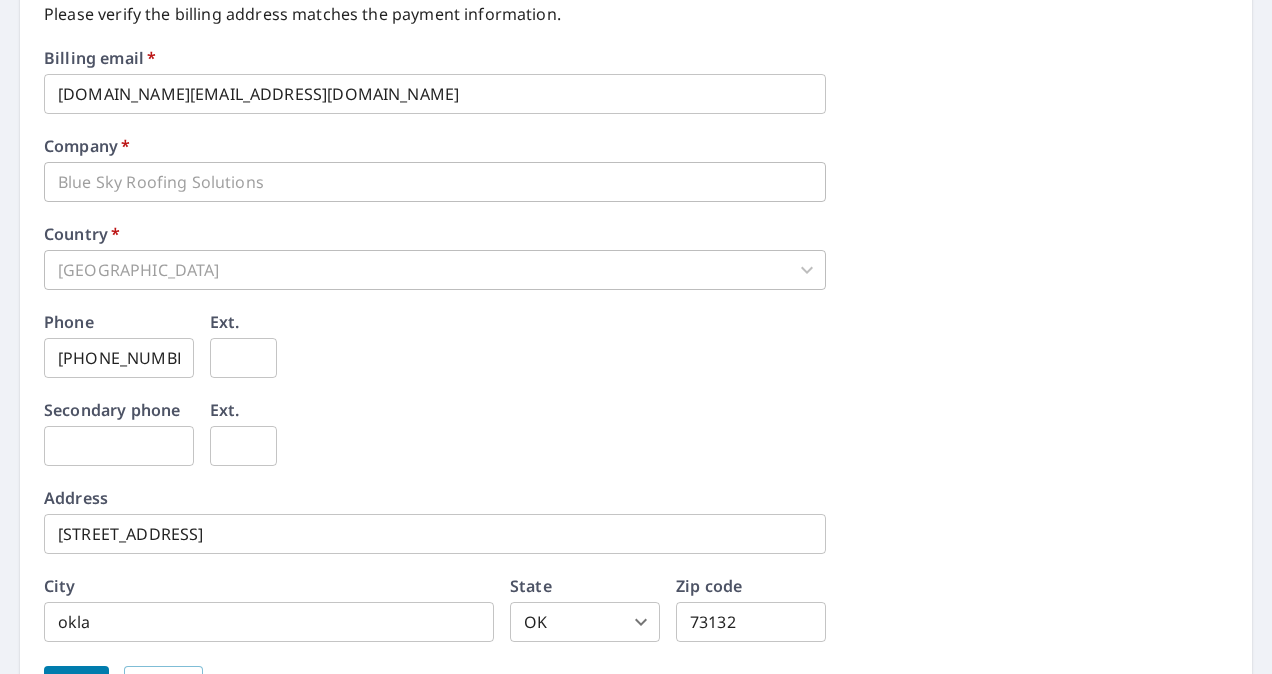 scroll, scrollTop: 1072, scrollLeft: 0, axis: vertical 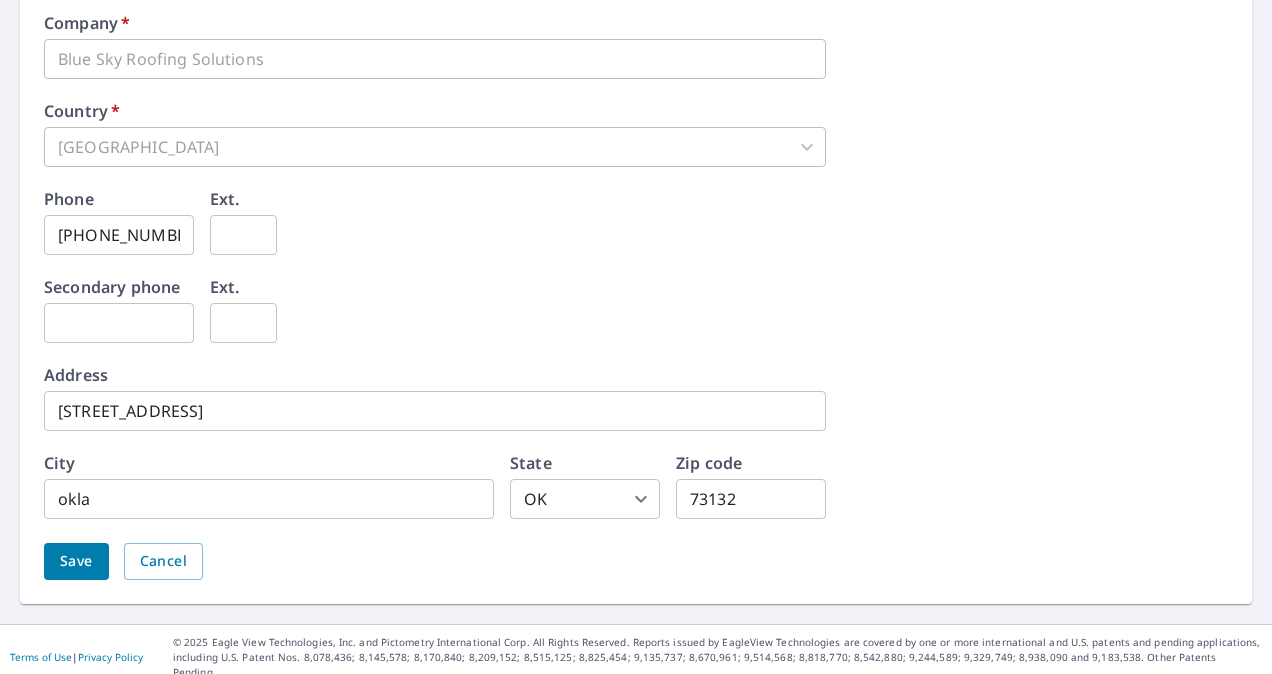 click on "Save" at bounding box center (76, 561) 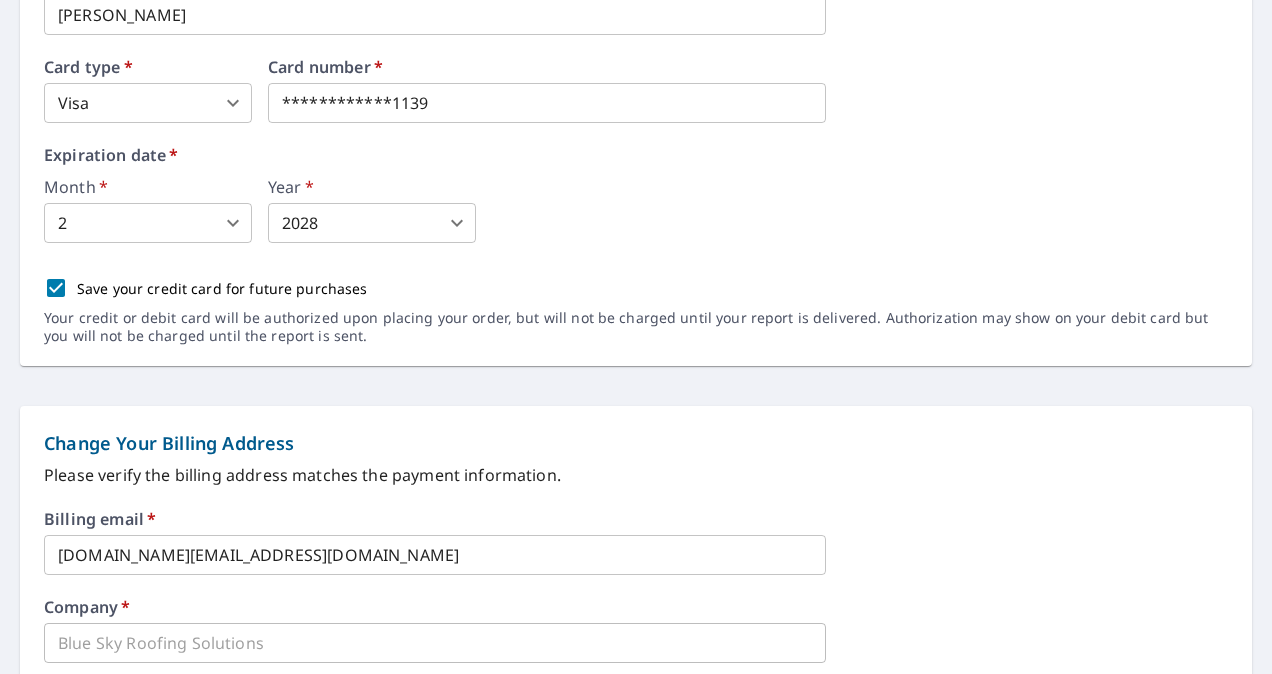 scroll, scrollTop: 488, scrollLeft: 0, axis: vertical 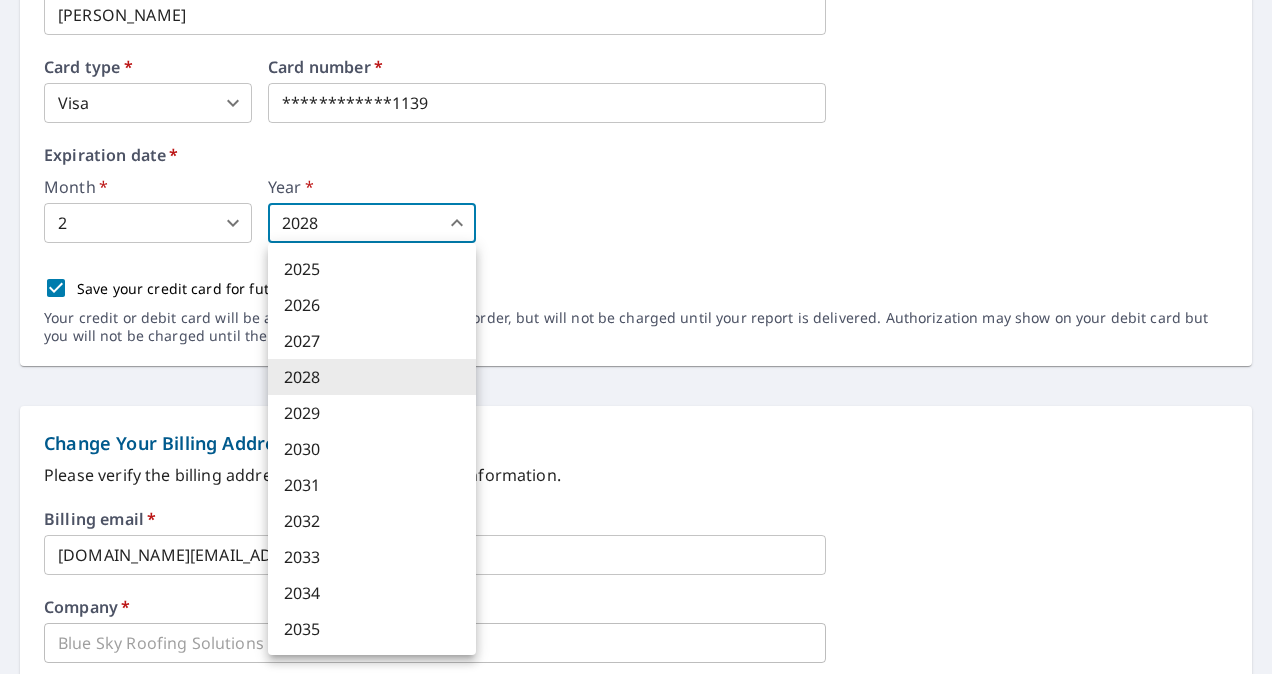 click on "**********" at bounding box center [636, 337] 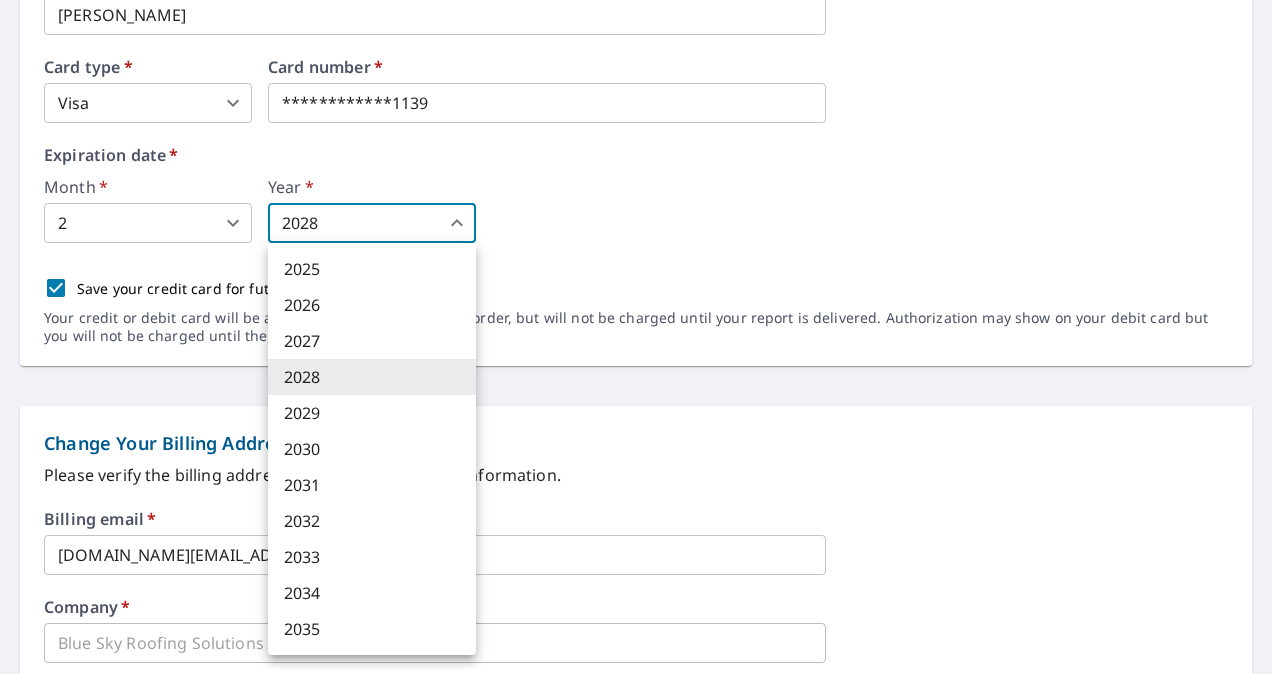 click at bounding box center [636, 337] 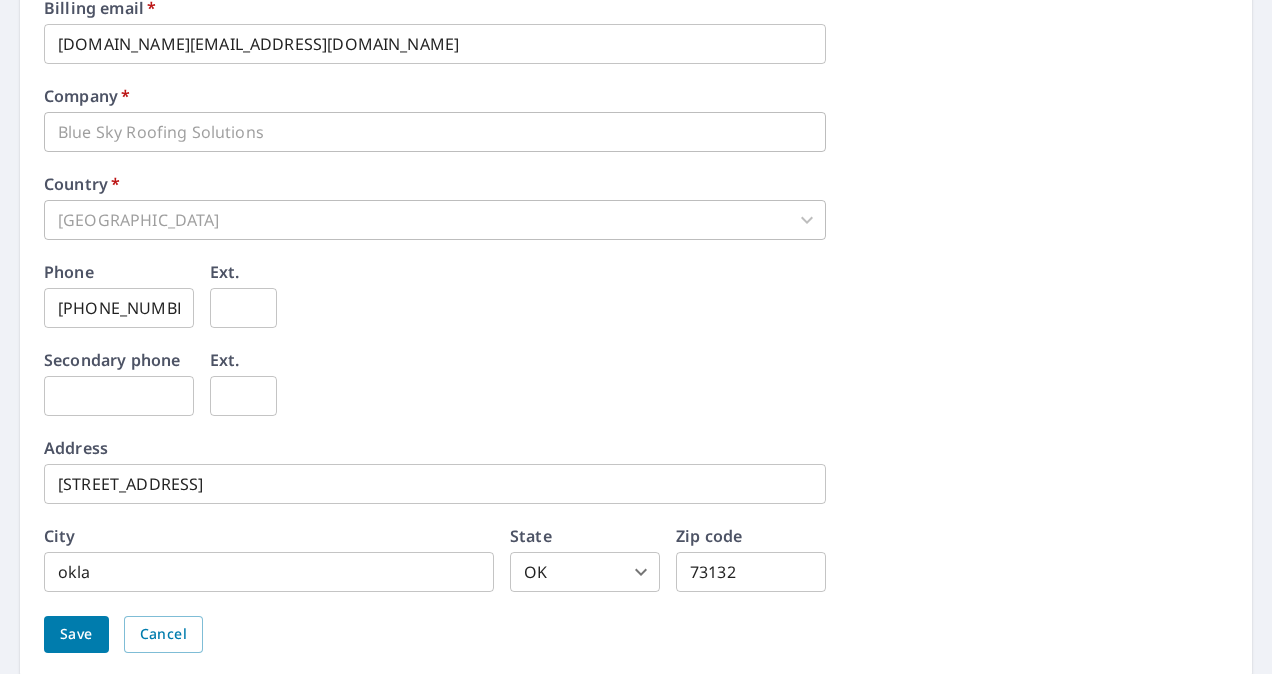 scroll, scrollTop: 1072, scrollLeft: 0, axis: vertical 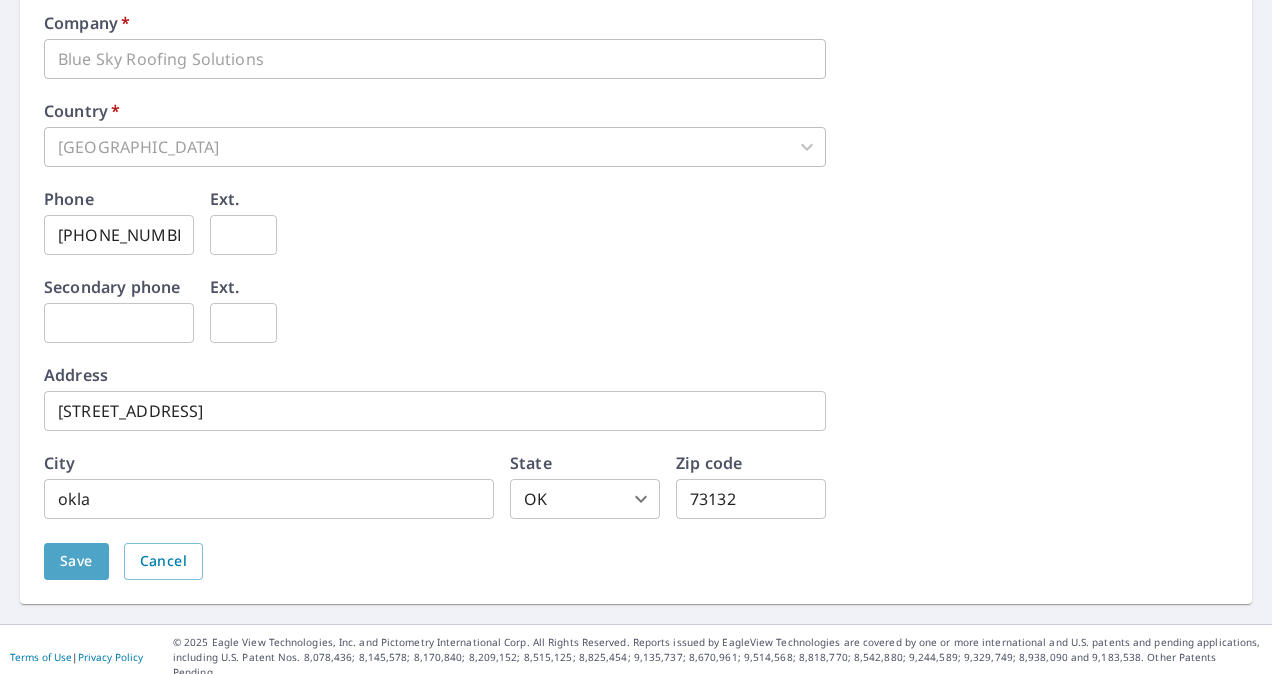 click on "Save" at bounding box center (76, 561) 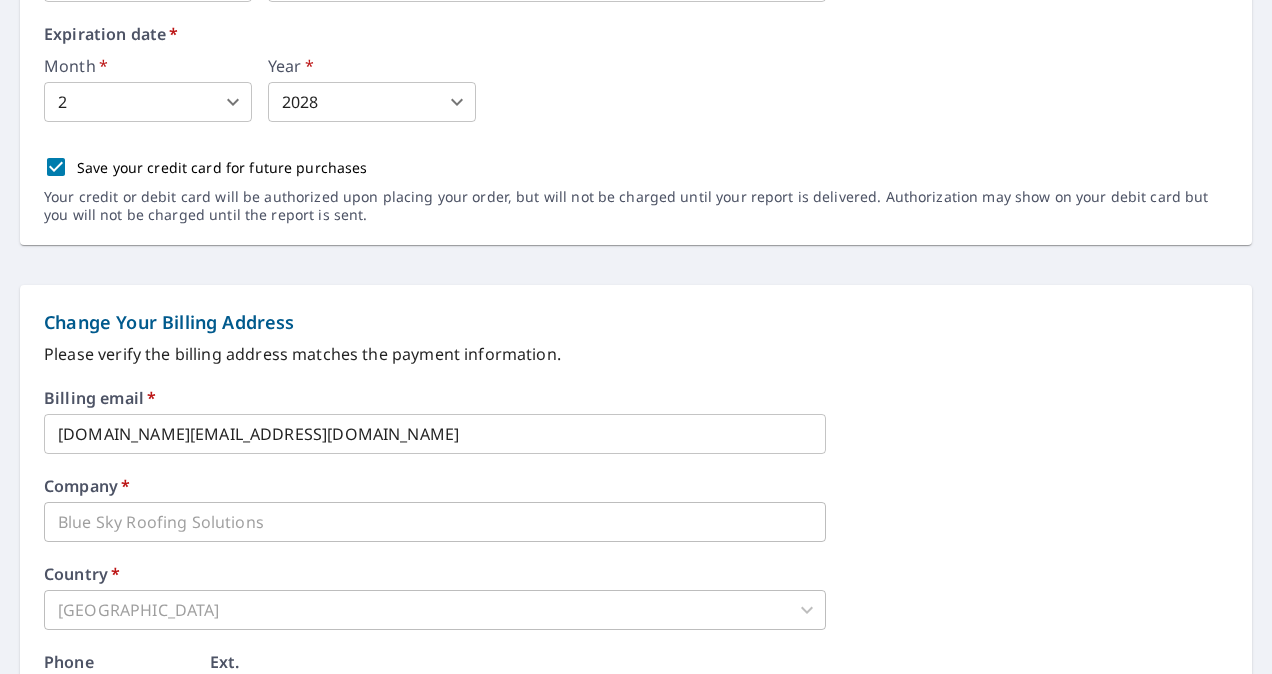 scroll, scrollTop: 606, scrollLeft: 0, axis: vertical 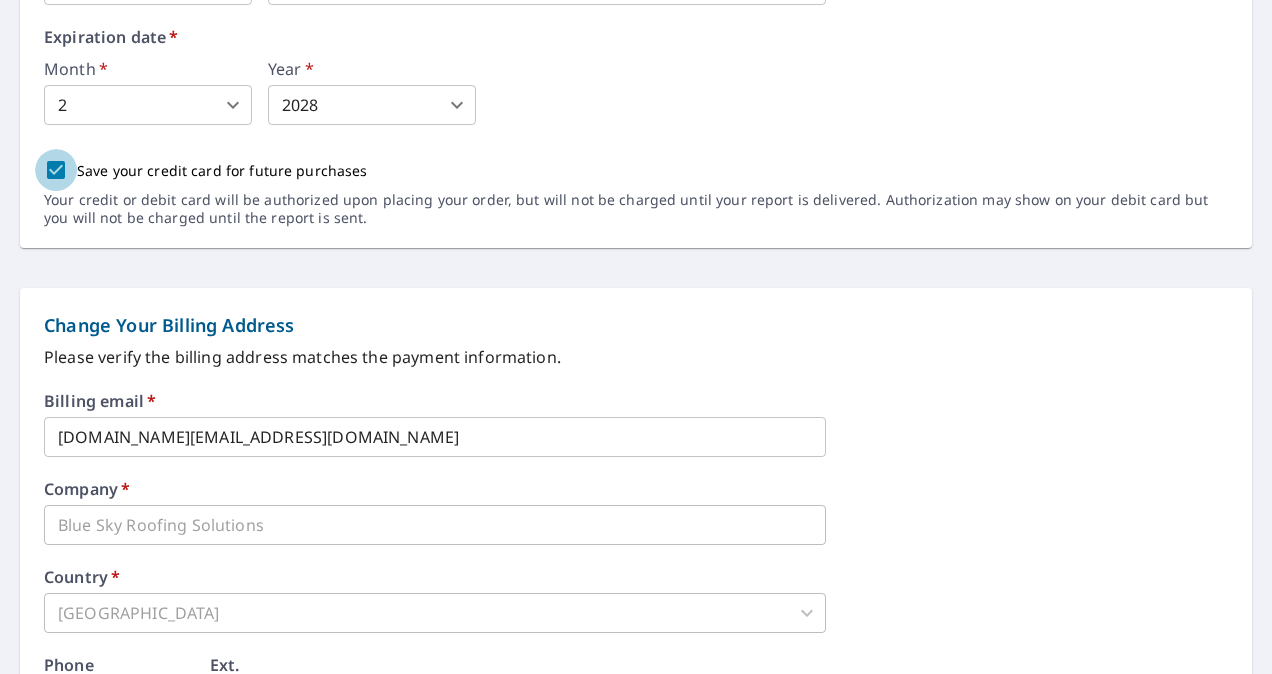 click on "Save your credit card for future purchases" at bounding box center [56, 170] 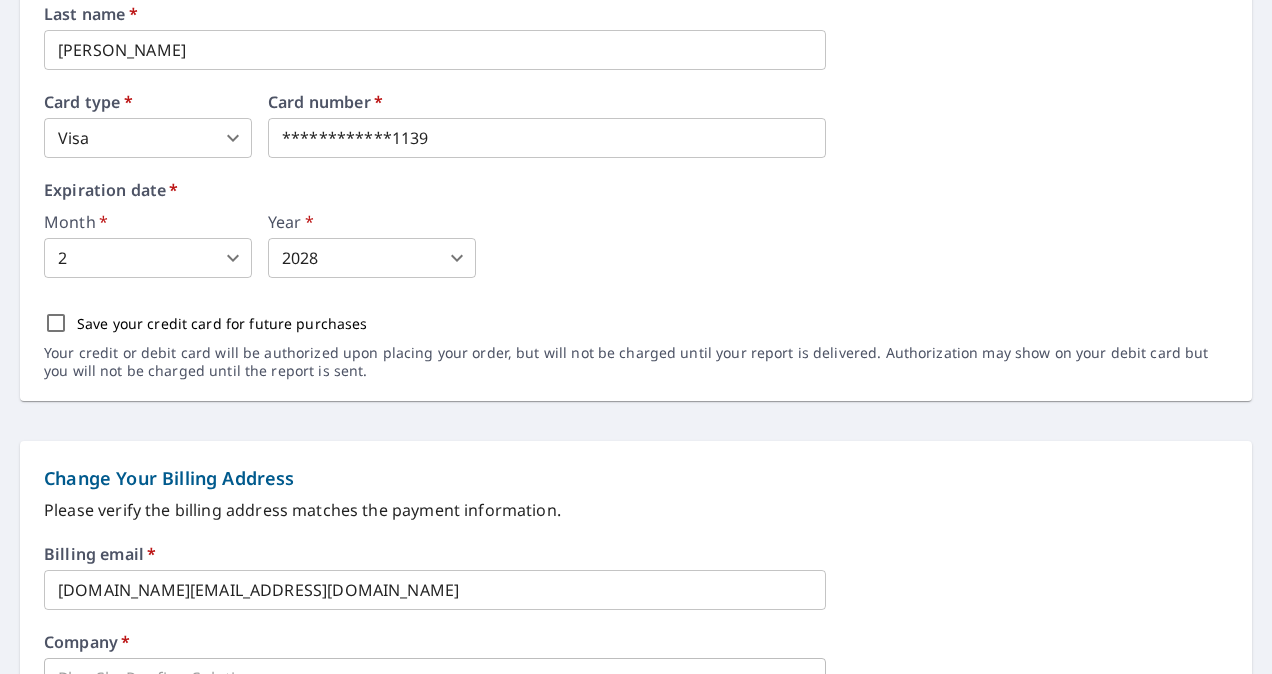 scroll, scrollTop: 449, scrollLeft: 0, axis: vertical 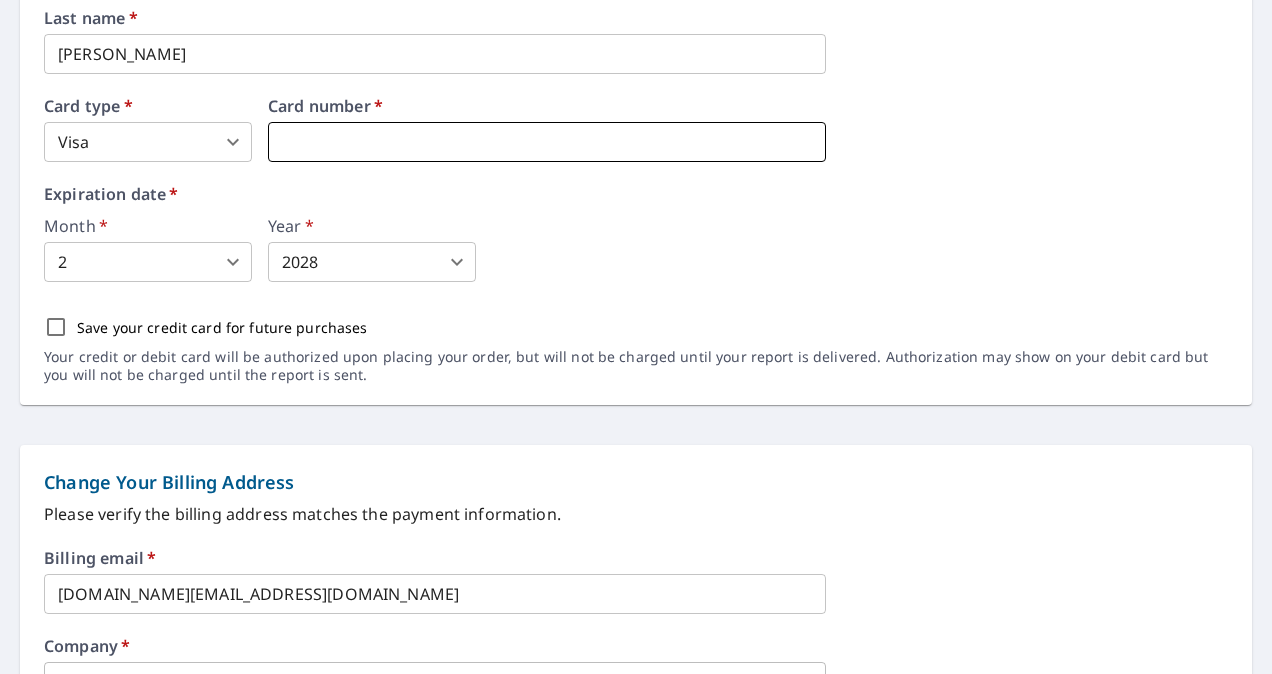 click at bounding box center (547, 142) 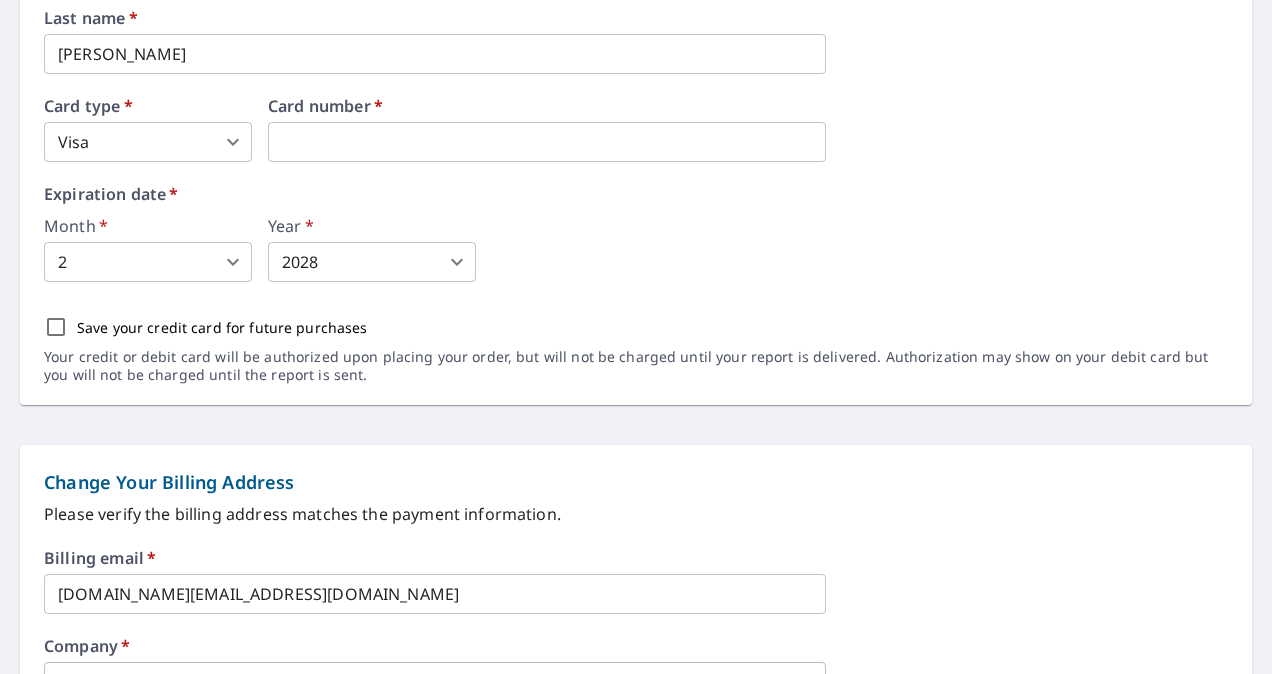 click on "Save your credit card for future purchases" at bounding box center (56, 327) 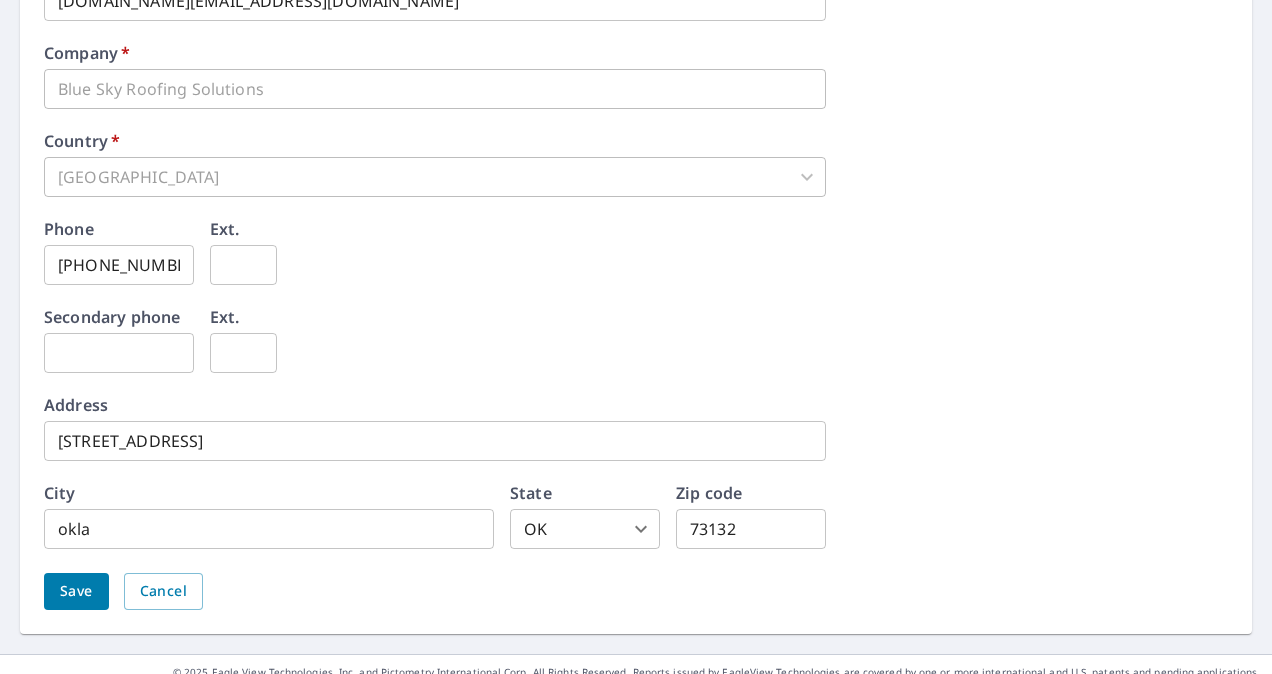 scroll, scrollTop: 1044, scrollLeft: 0, axis: vertical 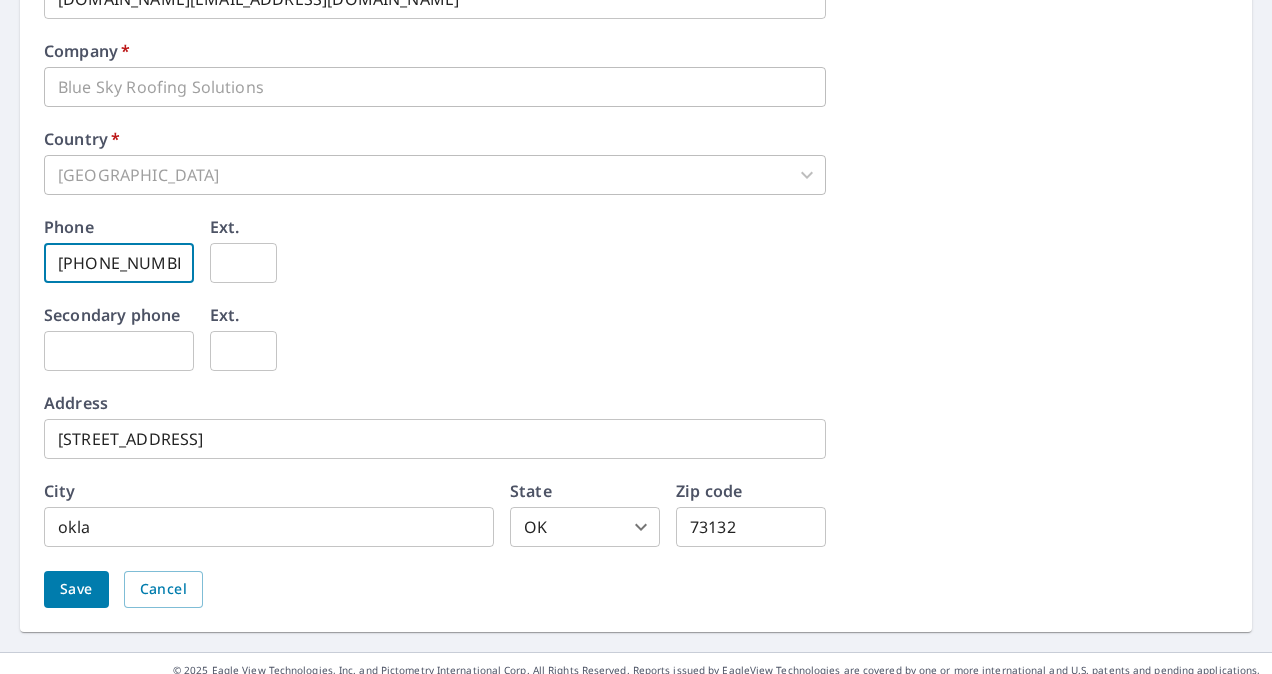 drag, startPoint x: 167, startPoint y: 261, endPoint x: 40, endPoint y: 283, distance: 128.89143 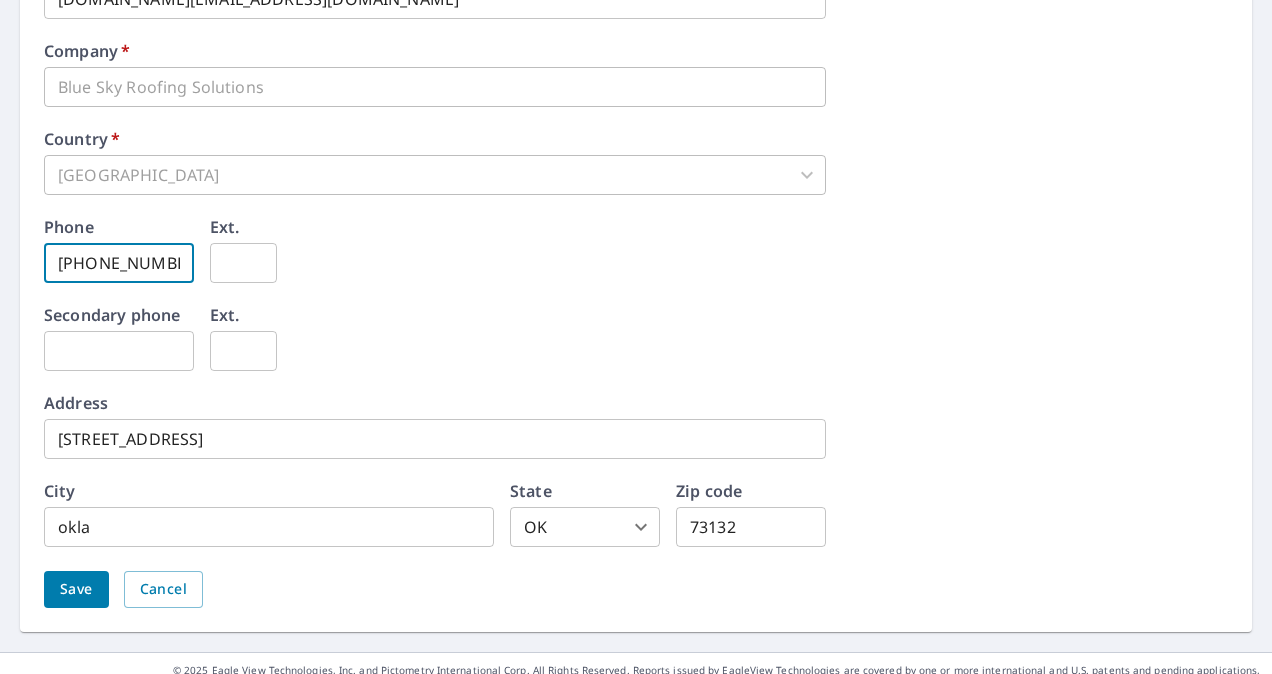 click on "Change Your Billing Address Please verify the billing address matches the payment information. Billing email   * blueskyroofing.info@gmail.com ​ Company   * Blue Sky Roofing Solutions ​ Country   * United States US ​ Phone 405-476-8577 ​ Ext. ​ Secondary phone ​ Ext. ​ Address 8816 N Kensington Rd ​ City okla ​ State OK OK ​ Zip code 73132 ​ Save Cancel" at bounding box center [636, 241] 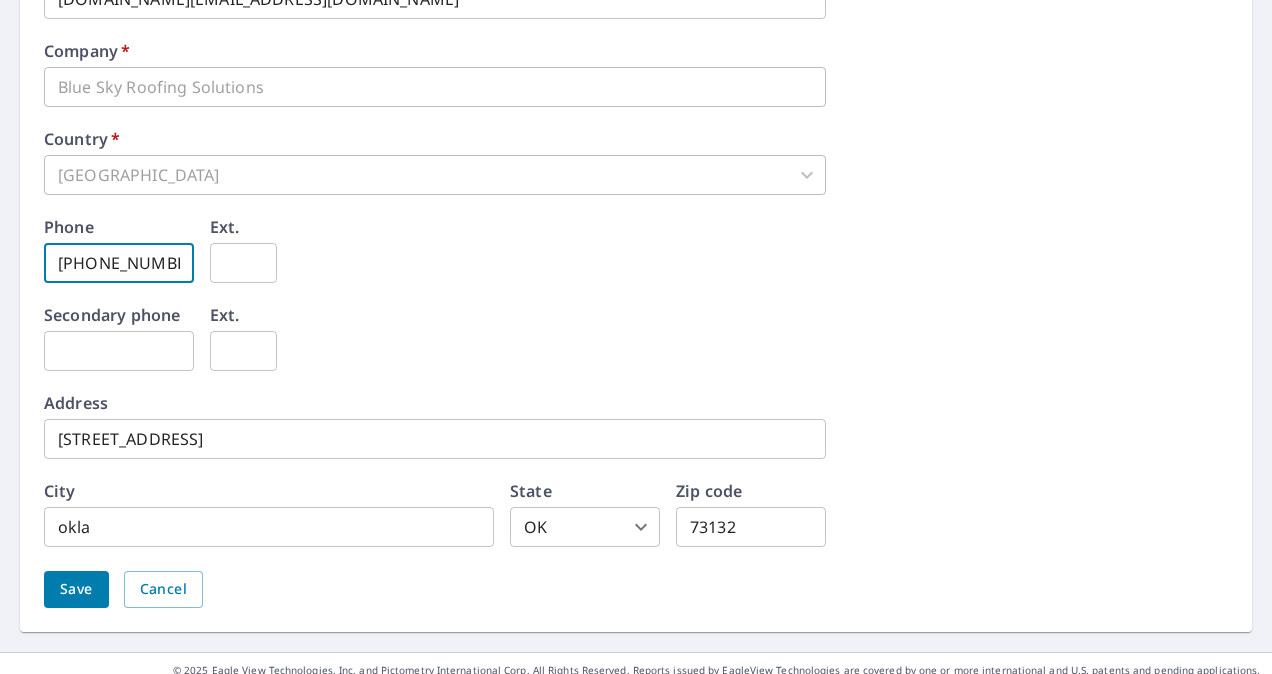 scroll, scrollTop: 1072, scrollLeft: 0, axis: vertical 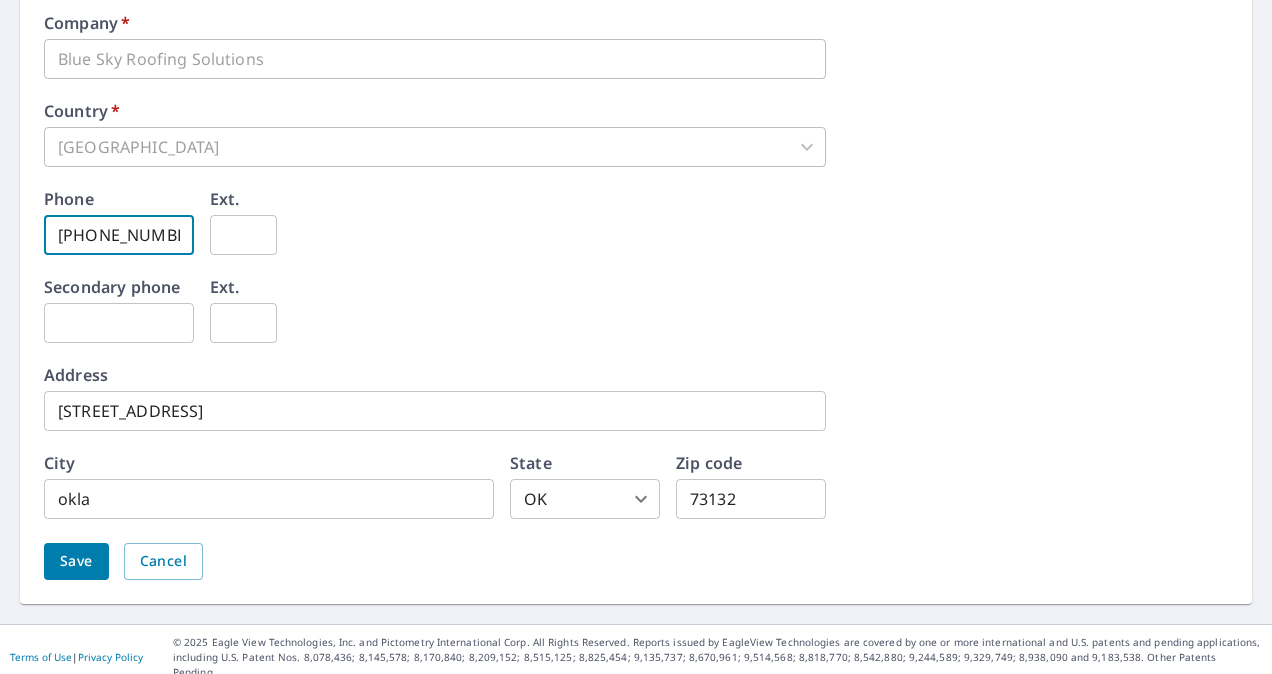 type on "[PHONE_NUMBER]" 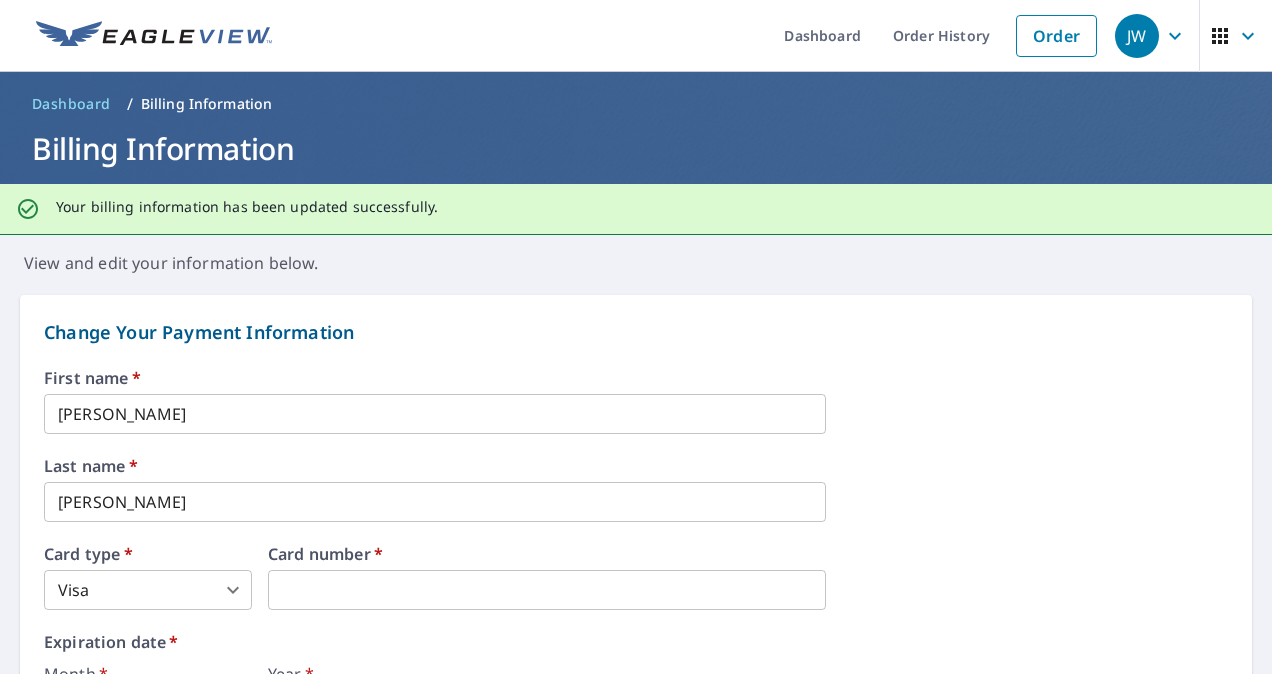 scroll, scrollTop: 0, scrollLeft: 0, axis: both 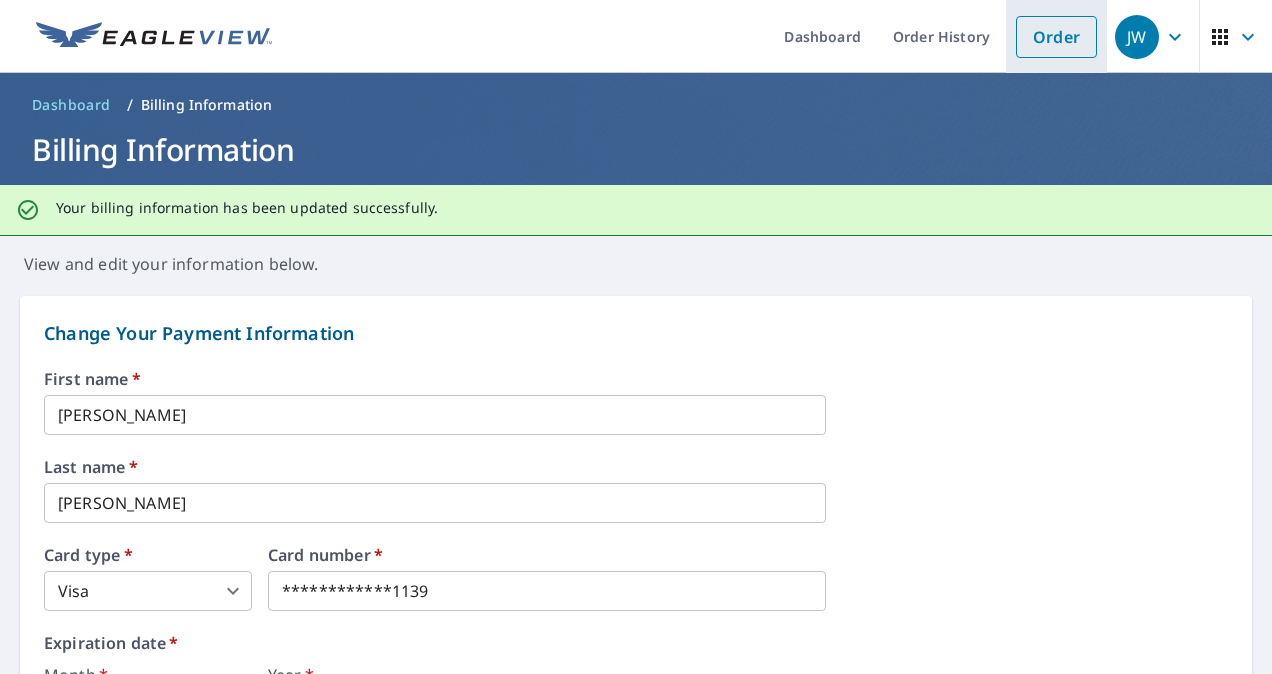 click on "Order" at bounding box center [1056, 37] 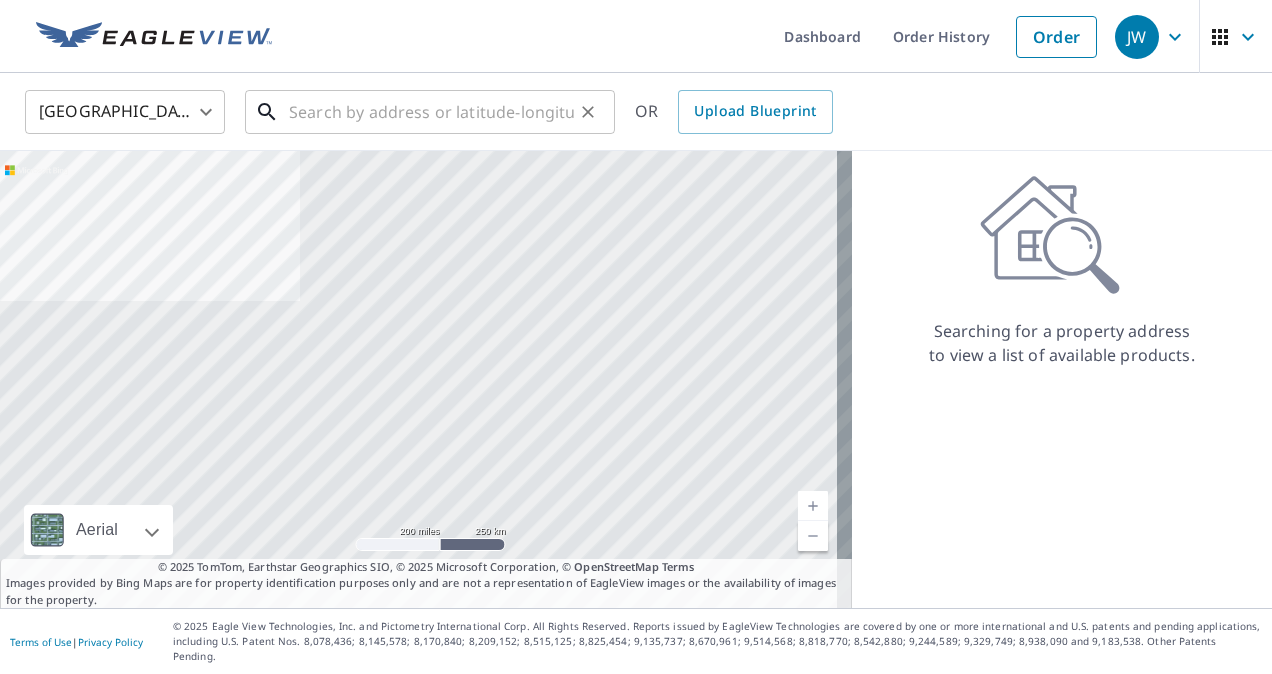 click at bounding box center [431, 112] 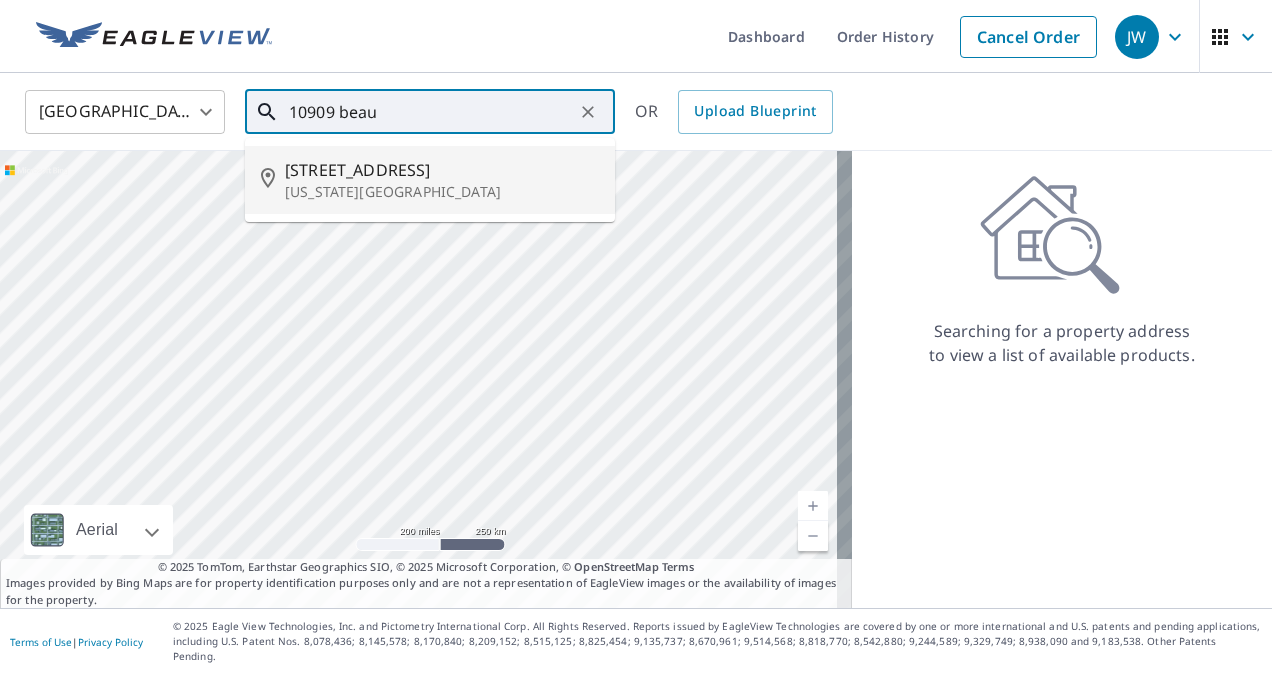 click on "10909 Beaulaine Pl" at bounding box center [442, 170] 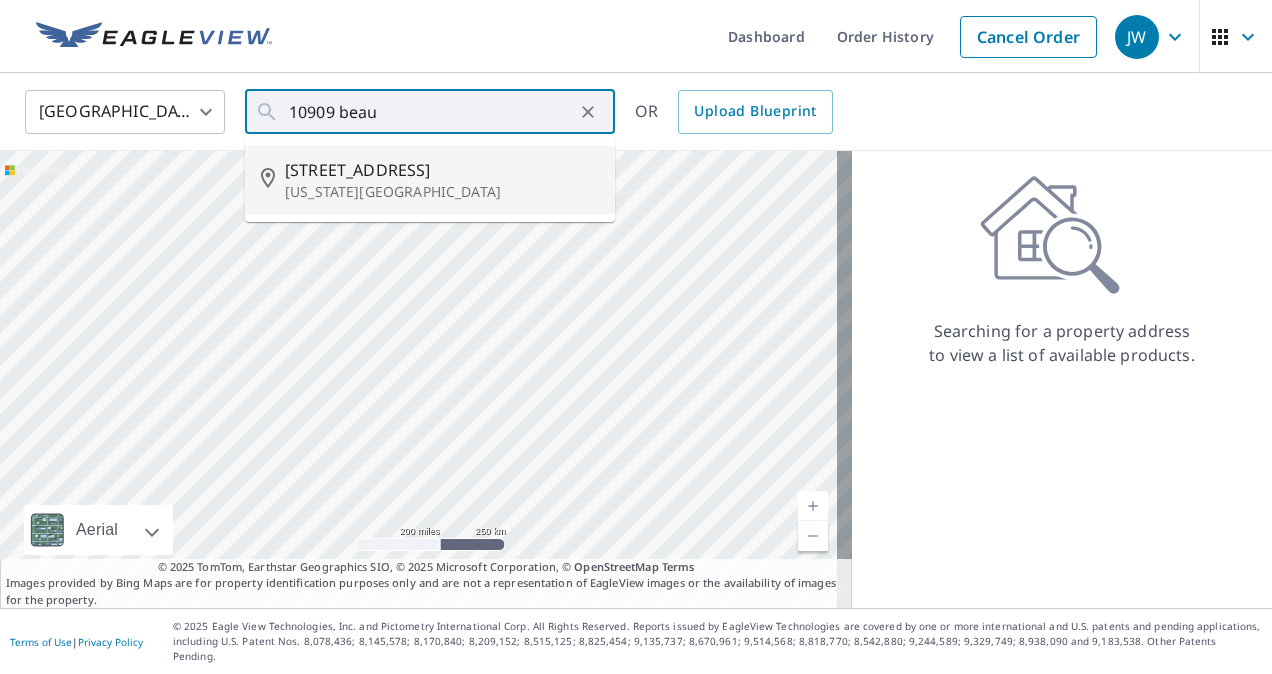 type on "10909 Beaulaine Pl Oklahoma City, OK 73114" 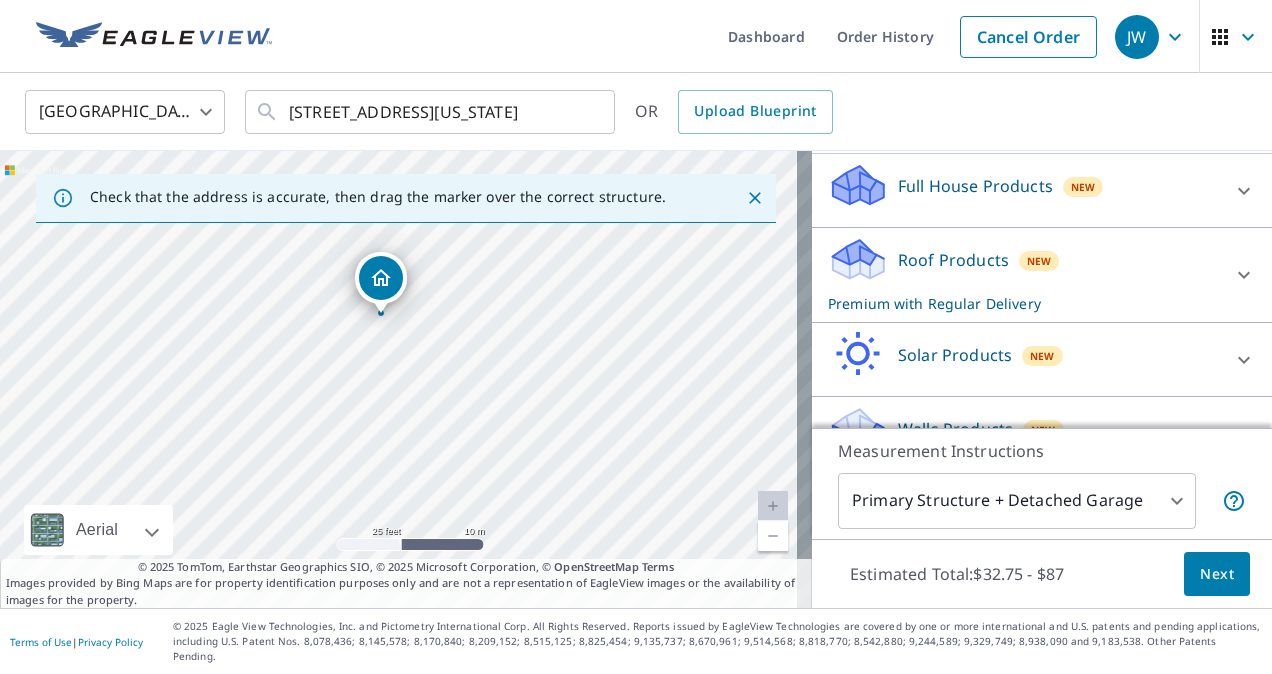 scroll, scrollTop: 256, scrollLeft: 0, axis: vertical 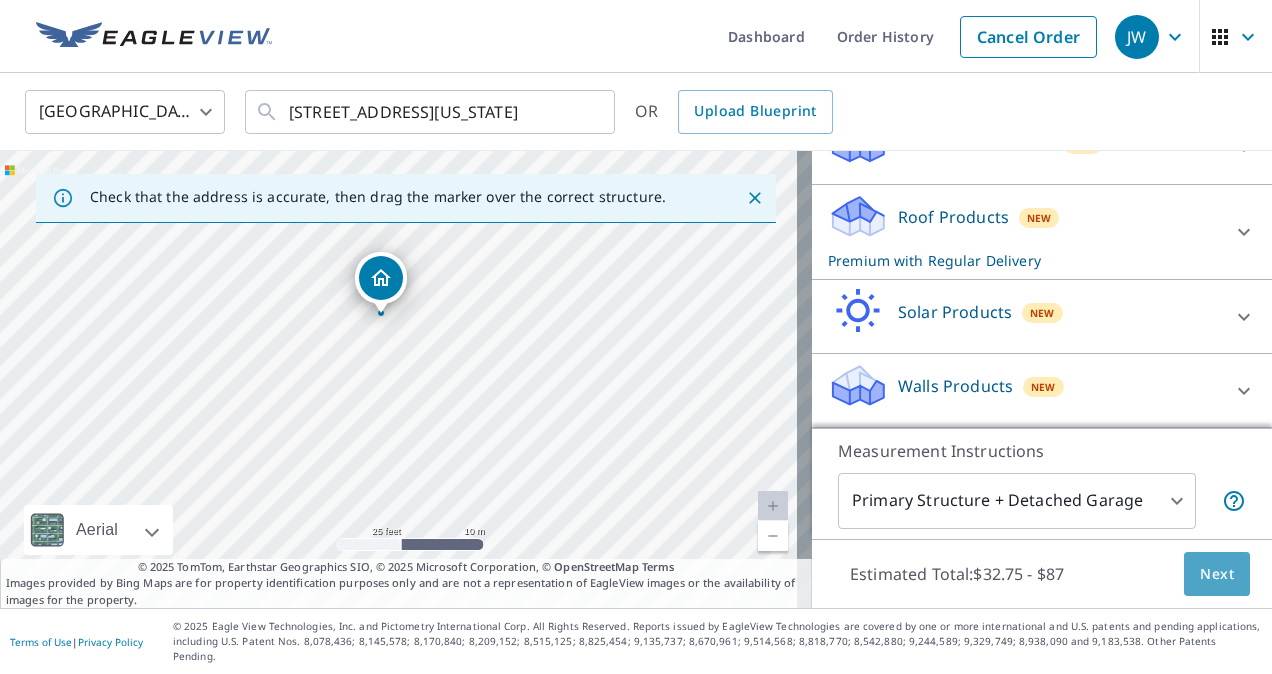 click on "Next" at bounding box center [1217, 574] 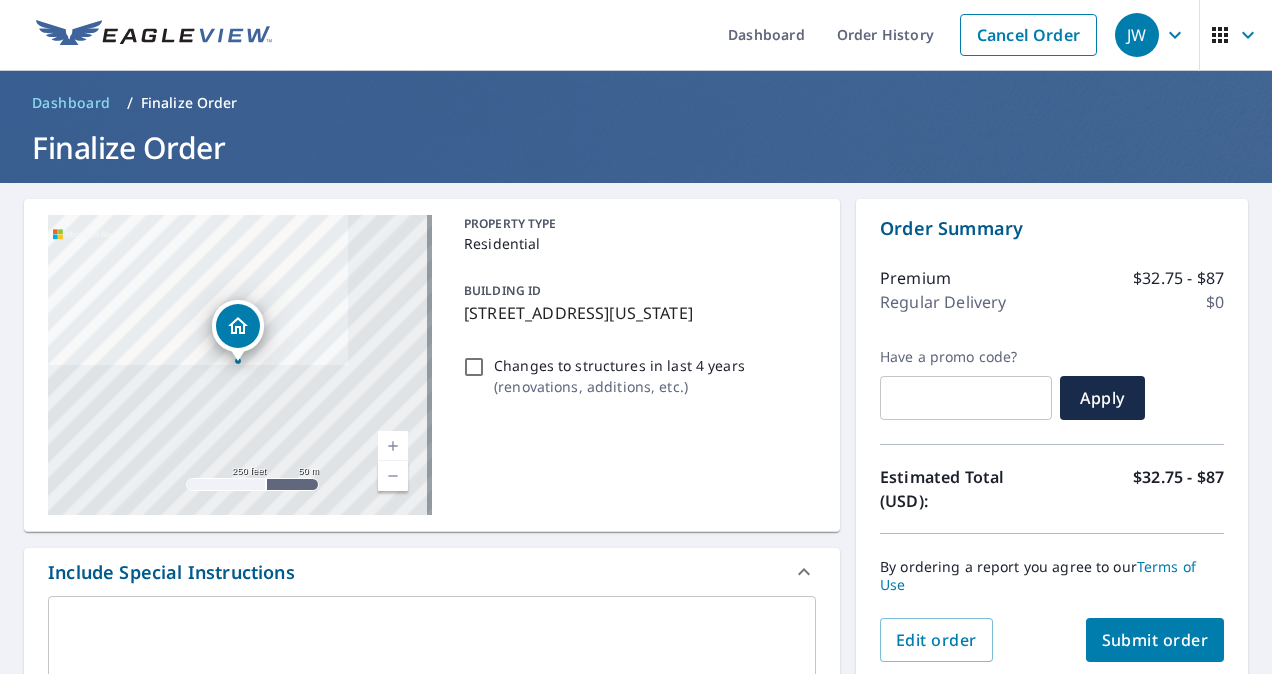 scroll, scrollTop: 1, scrollLeft: 0, axis: vertical 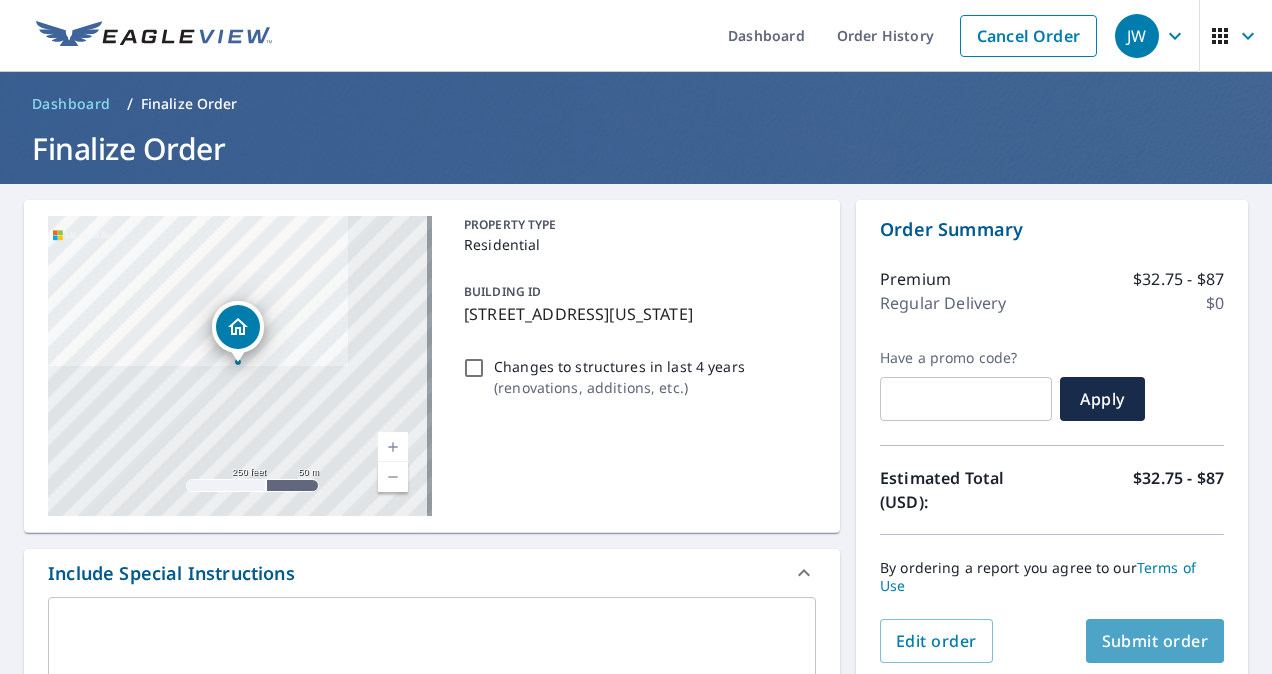 click on "Submit order" at bounding box center (1155, 641) 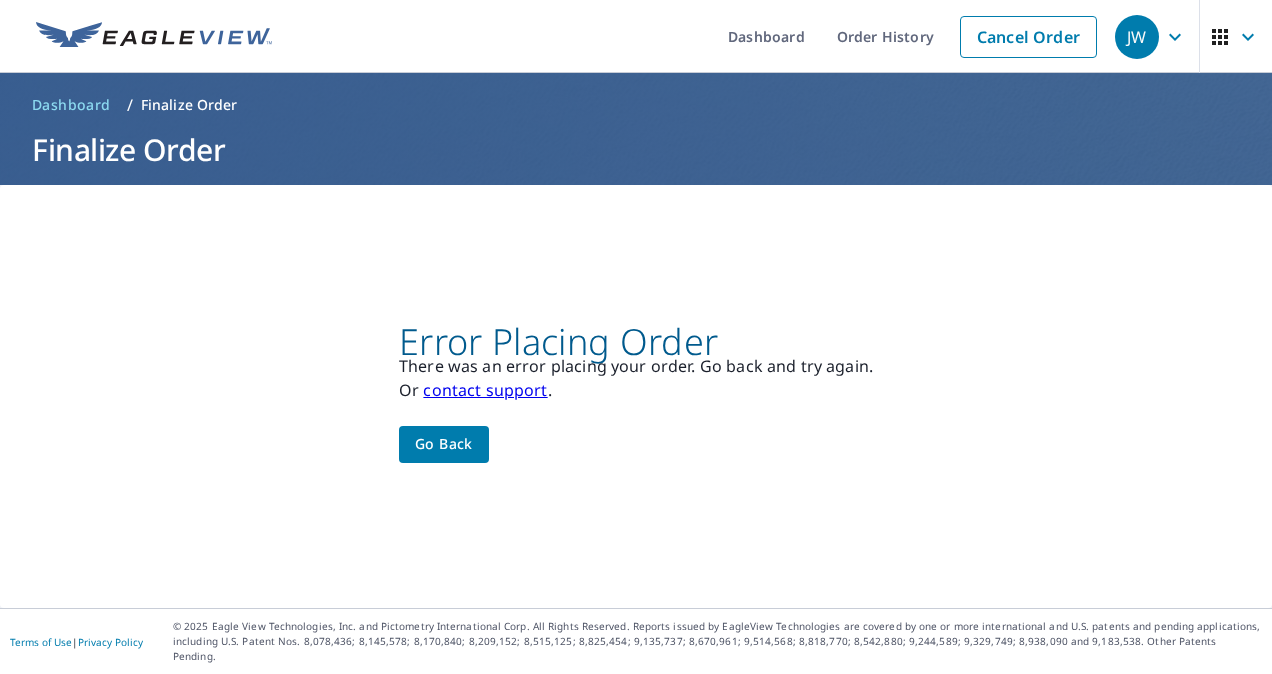 scroll, scrollTop: 0, scrollLeft: 0, axis: both 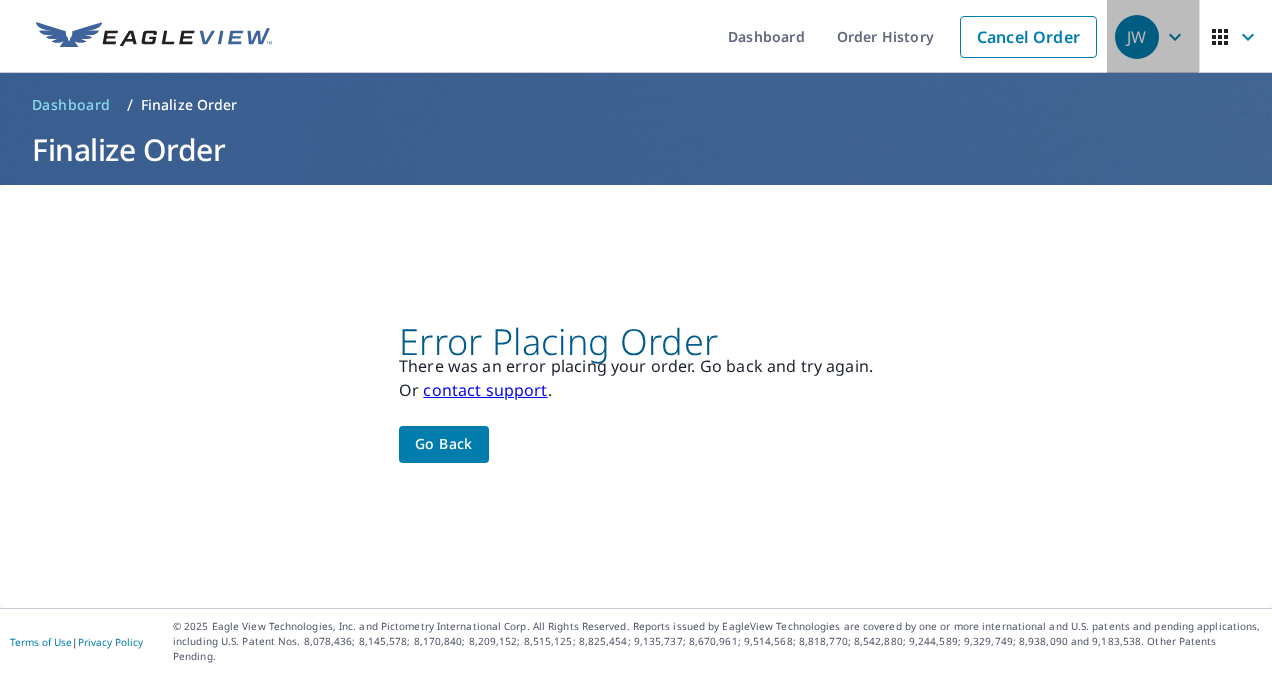 click 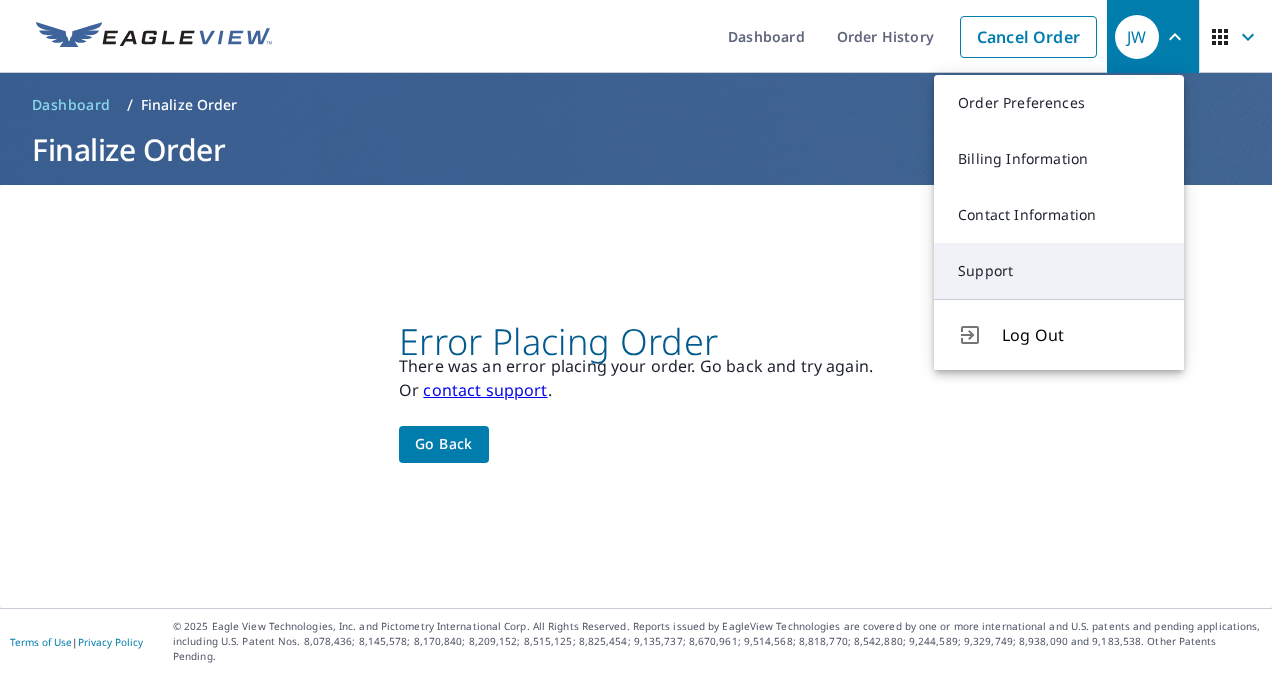 click on "Support" at bounding box center (1059, 271) 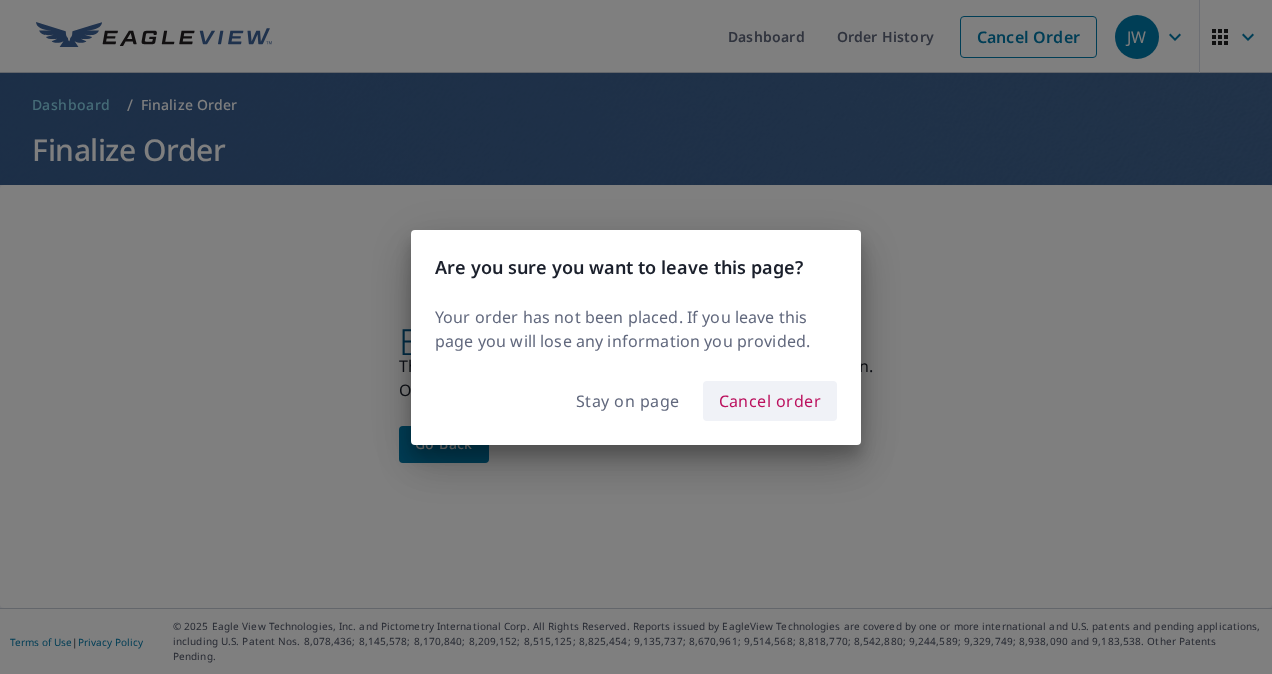 click on "Cancel order" at bounding box center [770, 401] 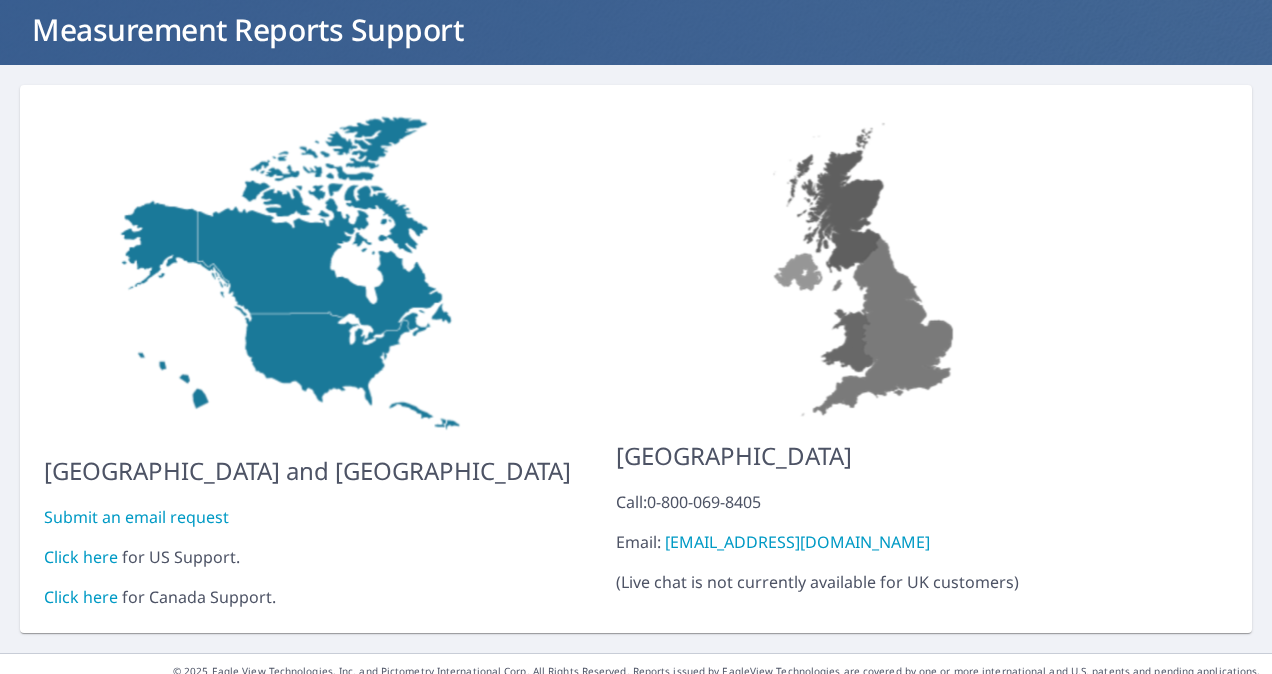 scroll, scrollTop: 135, scrollLeft: 0, axis: vertical 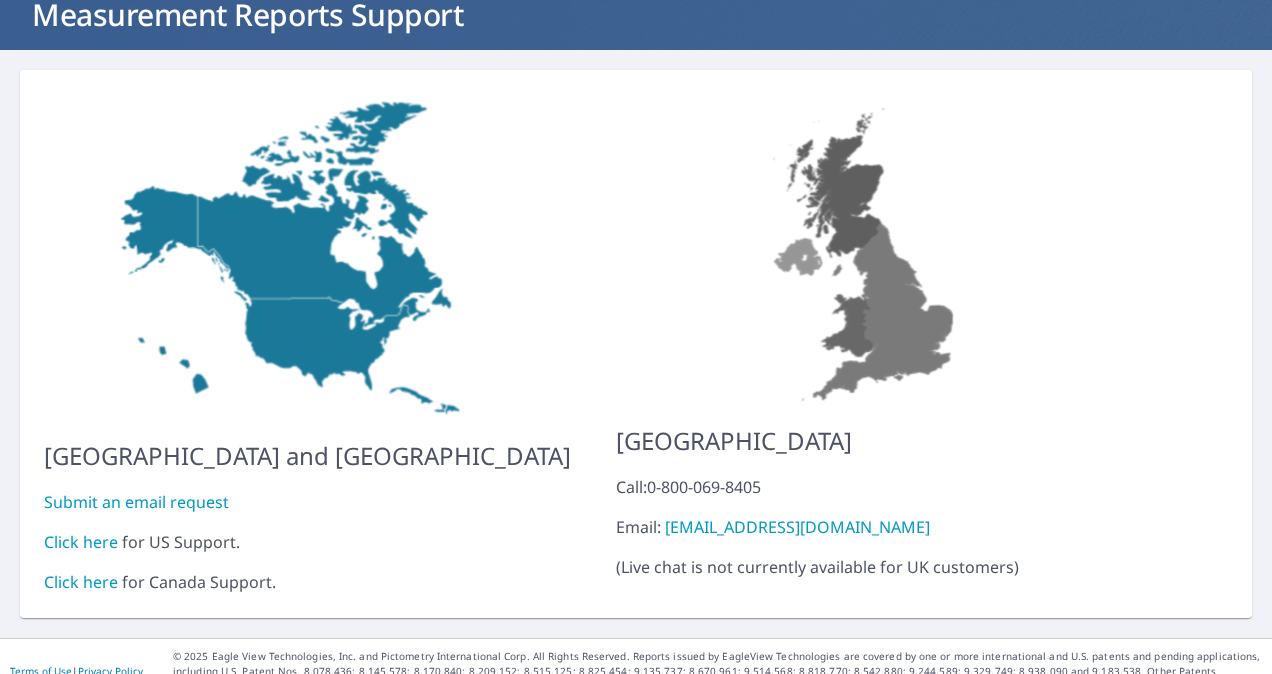 click on "Click here" at bounding box center (81, 542) 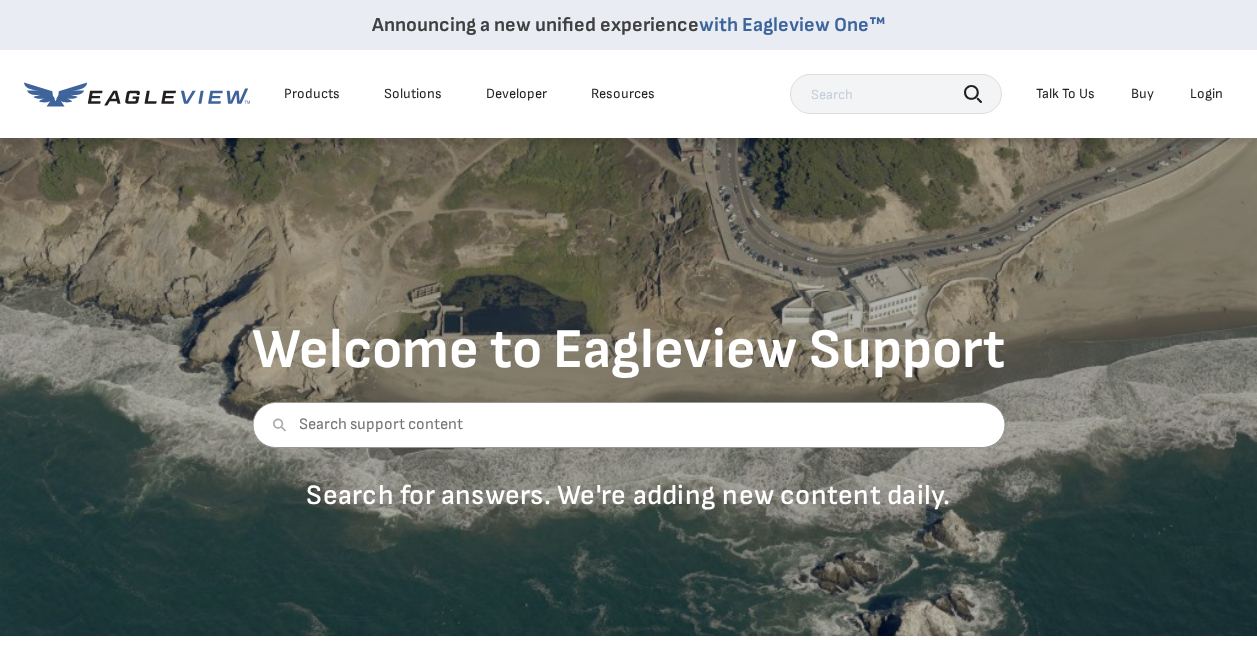 scroll, scrollTop: 0, scrollLeft: 0, axis: both 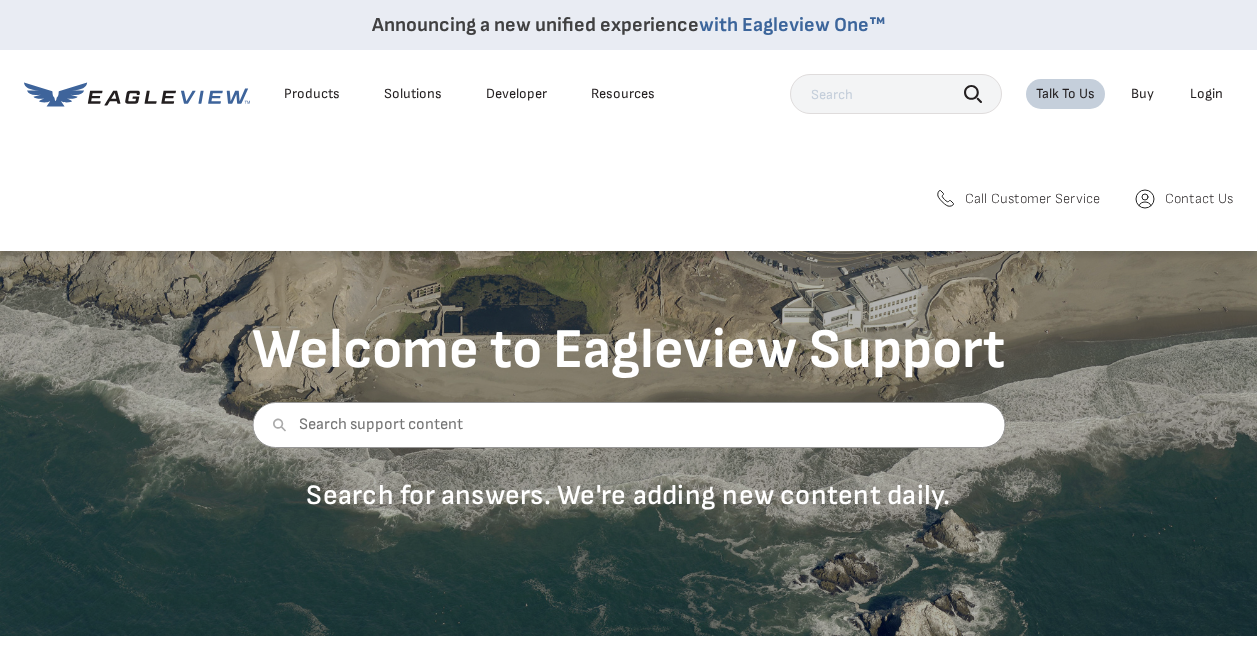 click on "Contact Us" at bounding box center (1199, 199) 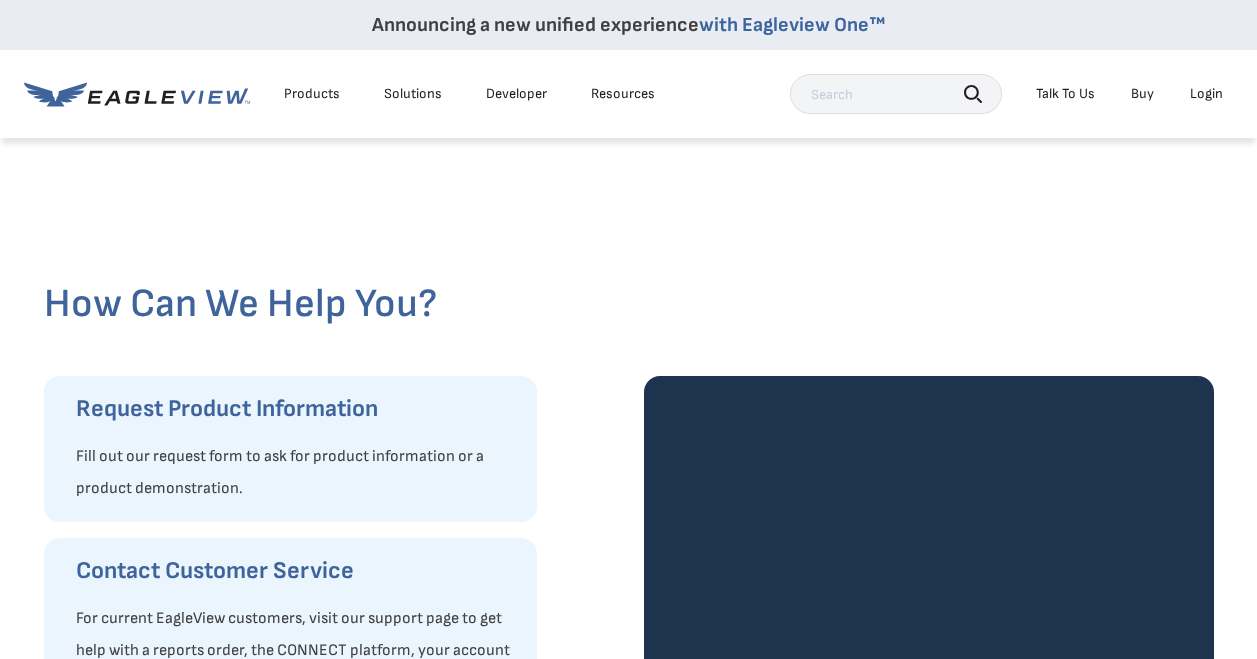 scroll, scrollTop: 0, scrollLeft: 0, axis: both 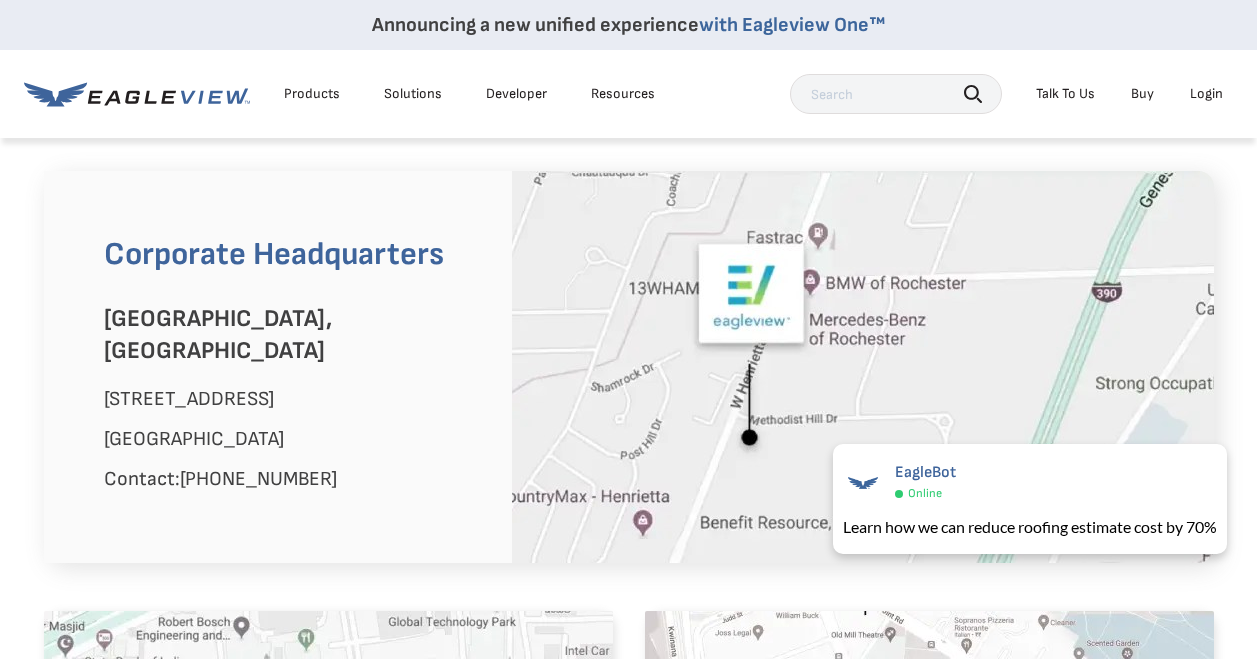 click on "with Eagleview One™" at bounding box center [792, 25] 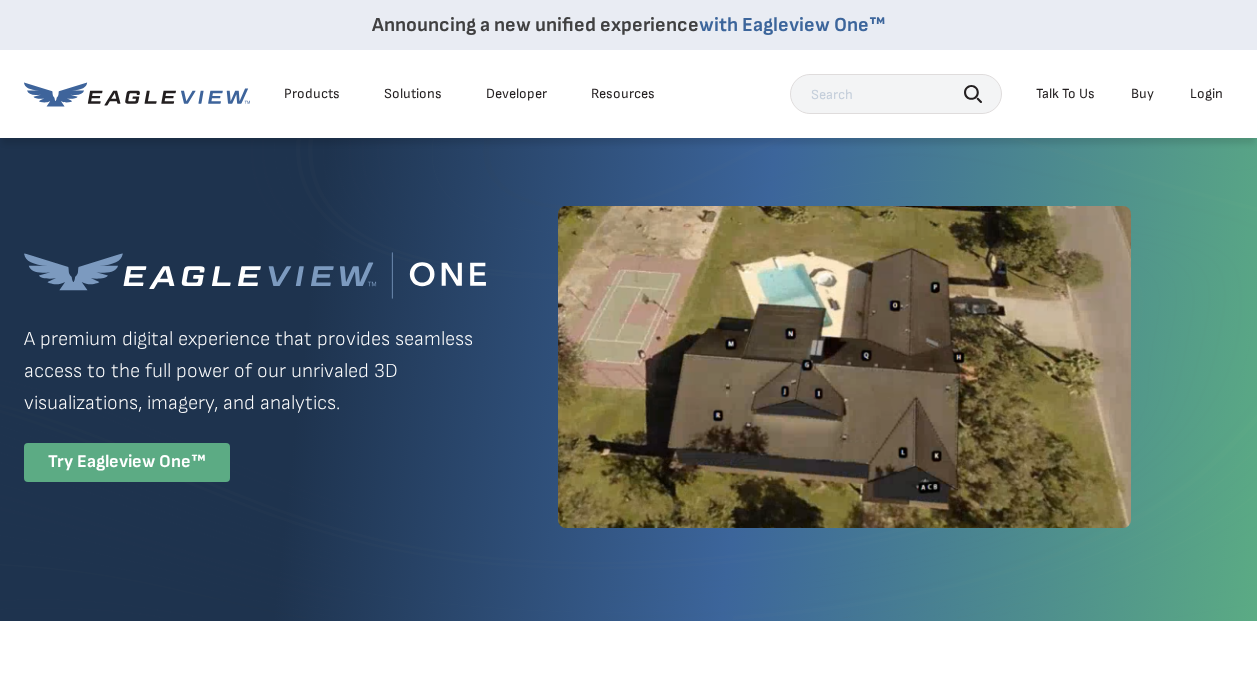 scroll, scrollTop: 0, scrollLeft: 0, axis: both 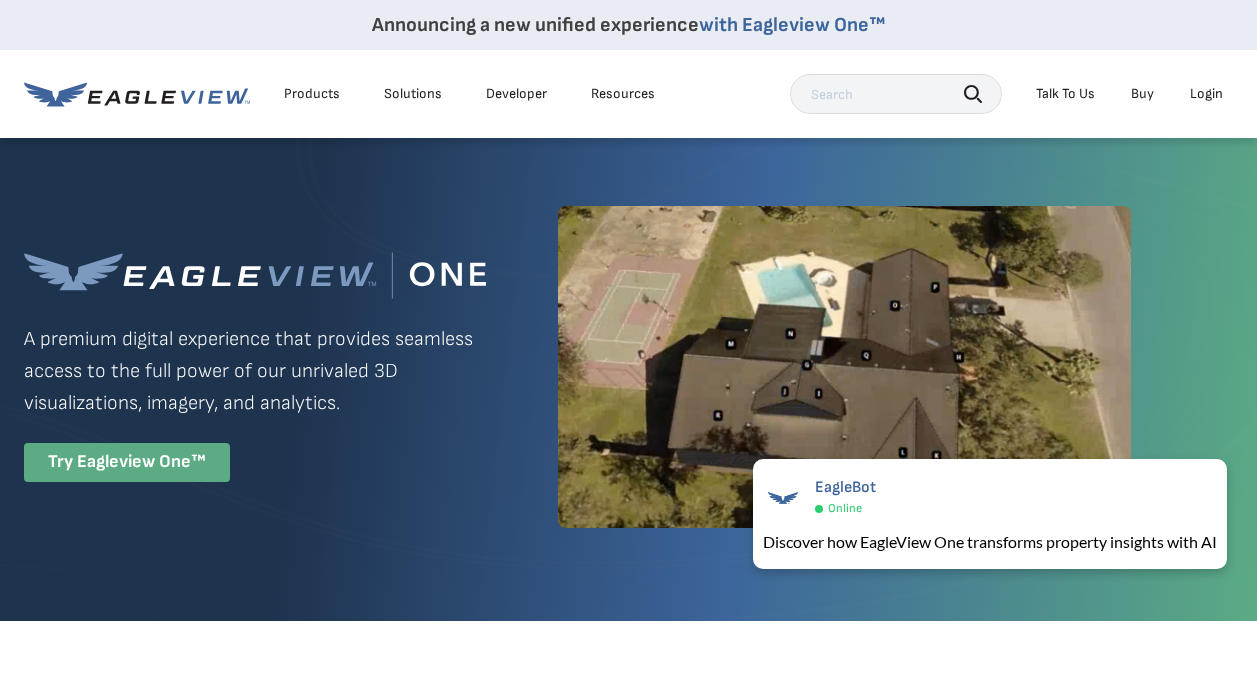 click on "Buy" at bounding box center (1142, 94) 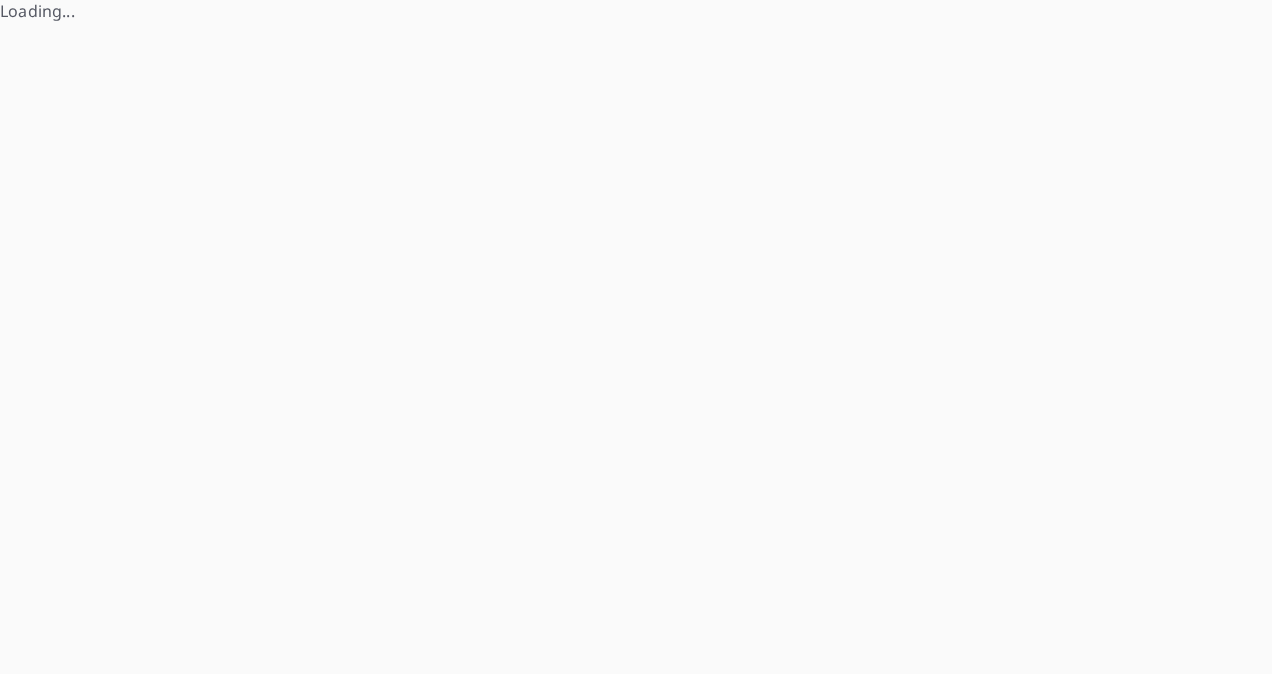 scroll, scrollTop: 0, scrollLeft: 0, axis: both 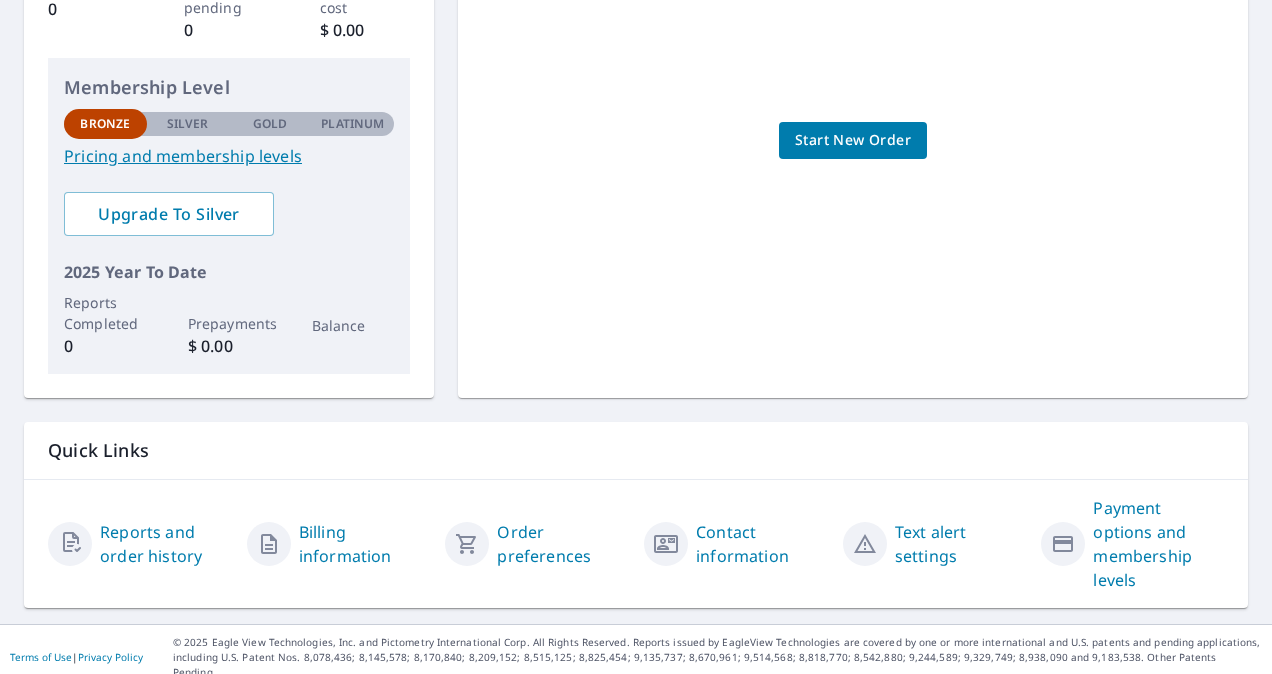 click on "Billing information" at bounding box center [364, 544] 